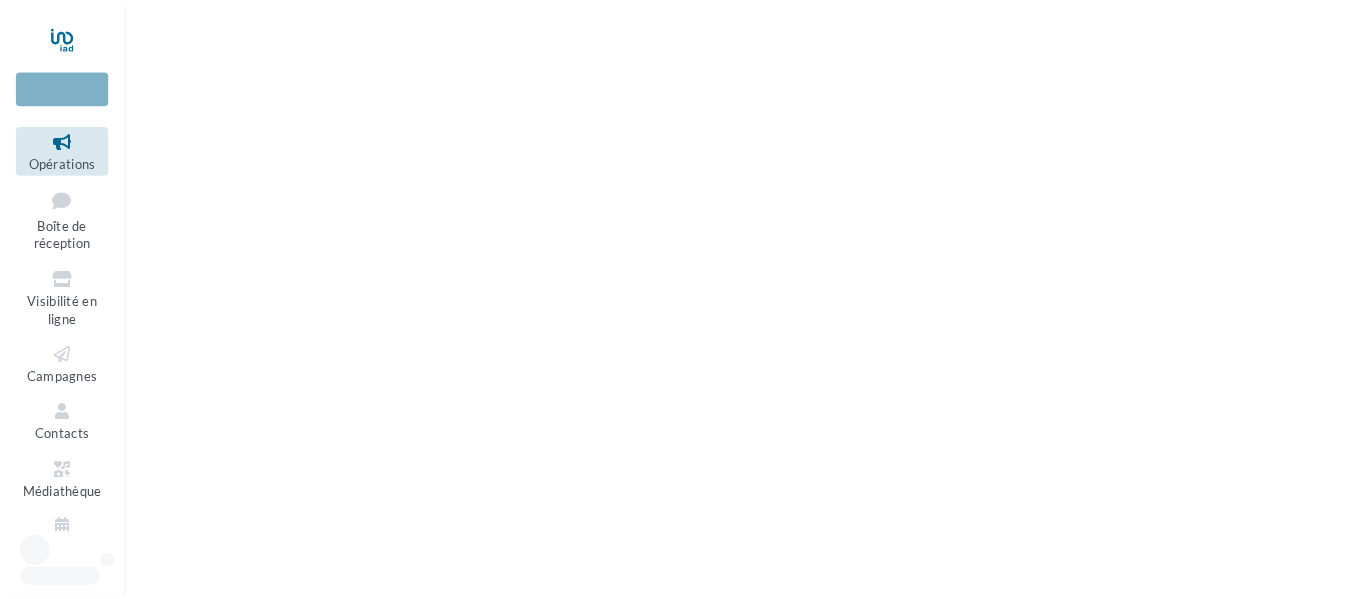 scroll, scrollTop: 0, scrollLeft: 0, axis: both 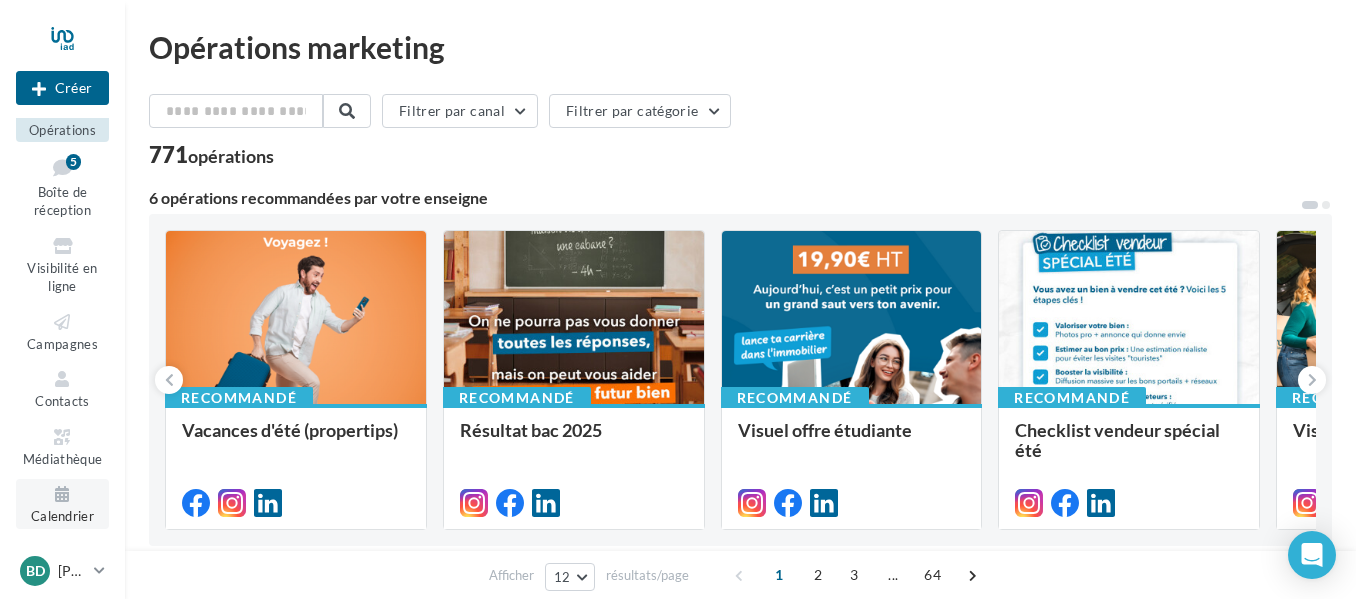 click on "Calendrier" at bounding box center (62, 503) 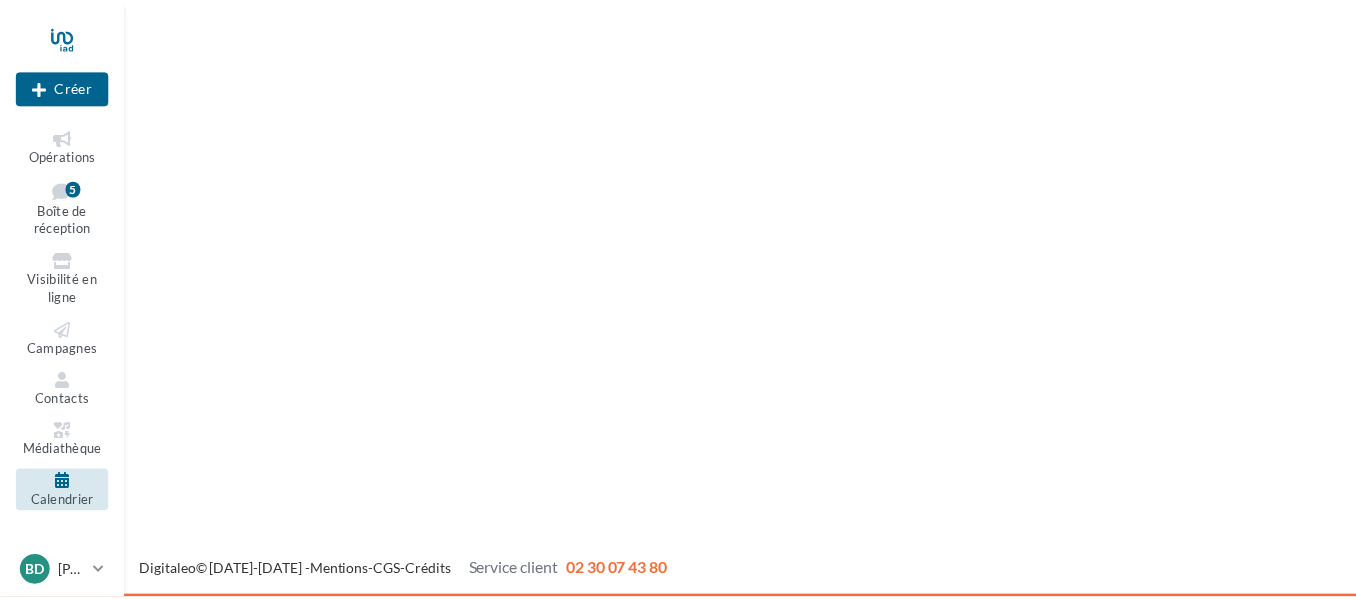 scroll, scrollTop: 0, scrollLeft: 0, axis: both 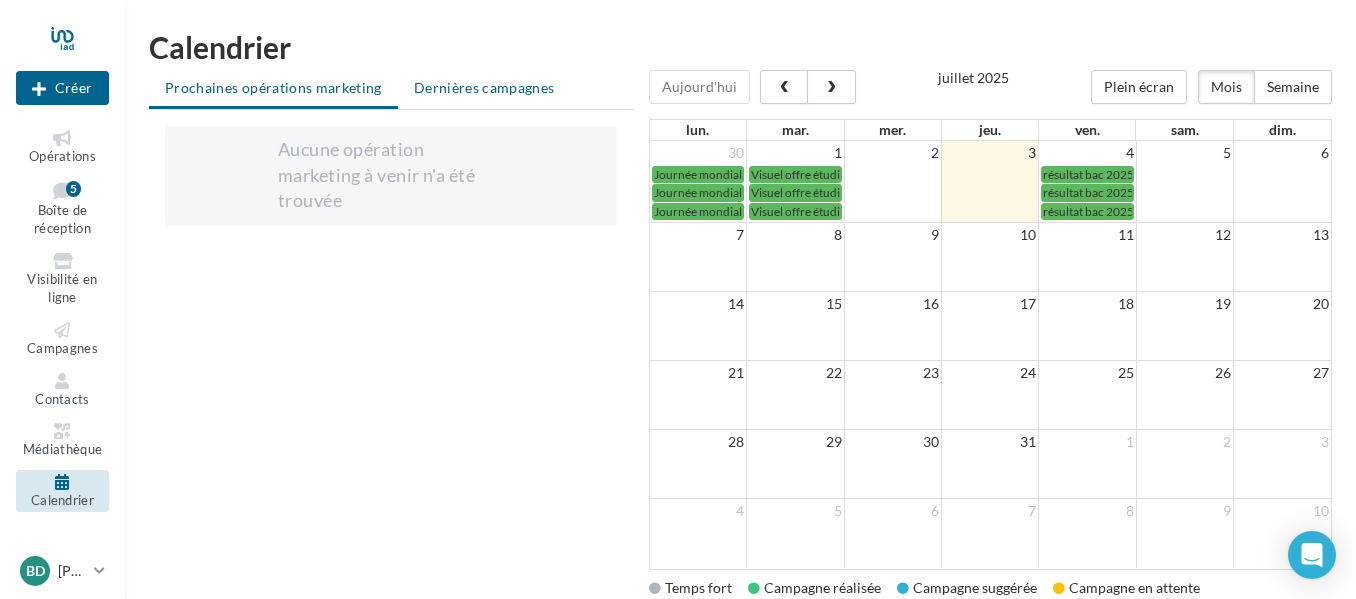 click on "Dernières campagnes" at bounding box center [484, 87] 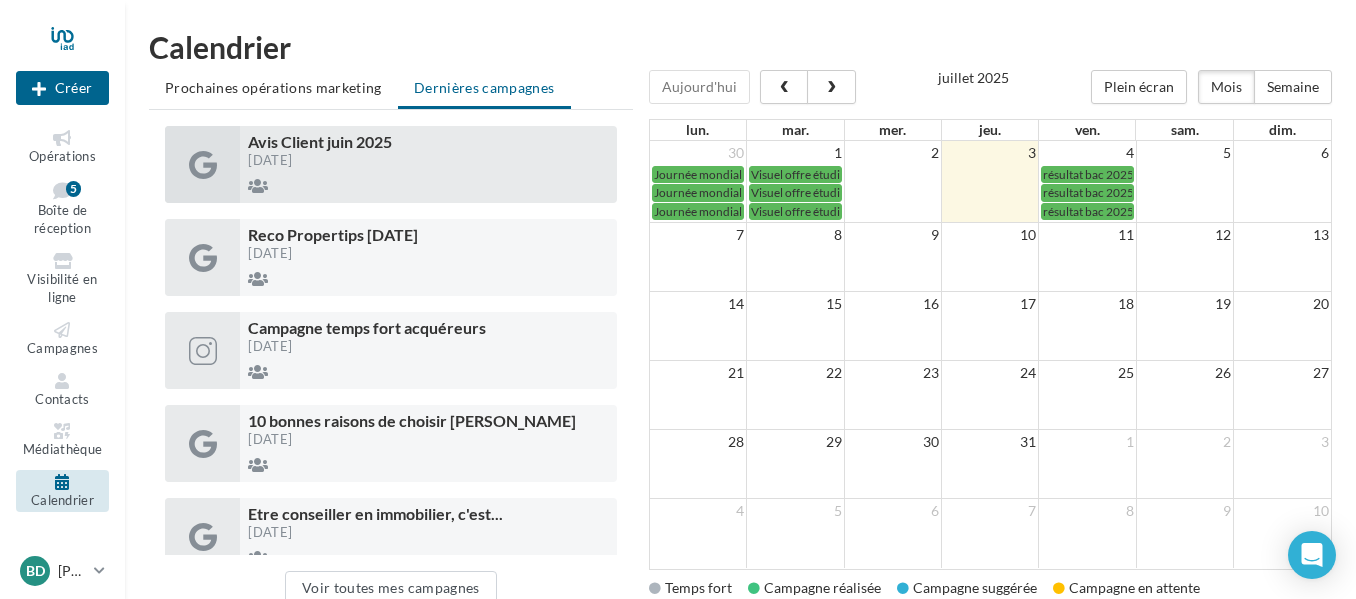 click on "18/06/2025" at bounding box center (428, 160) 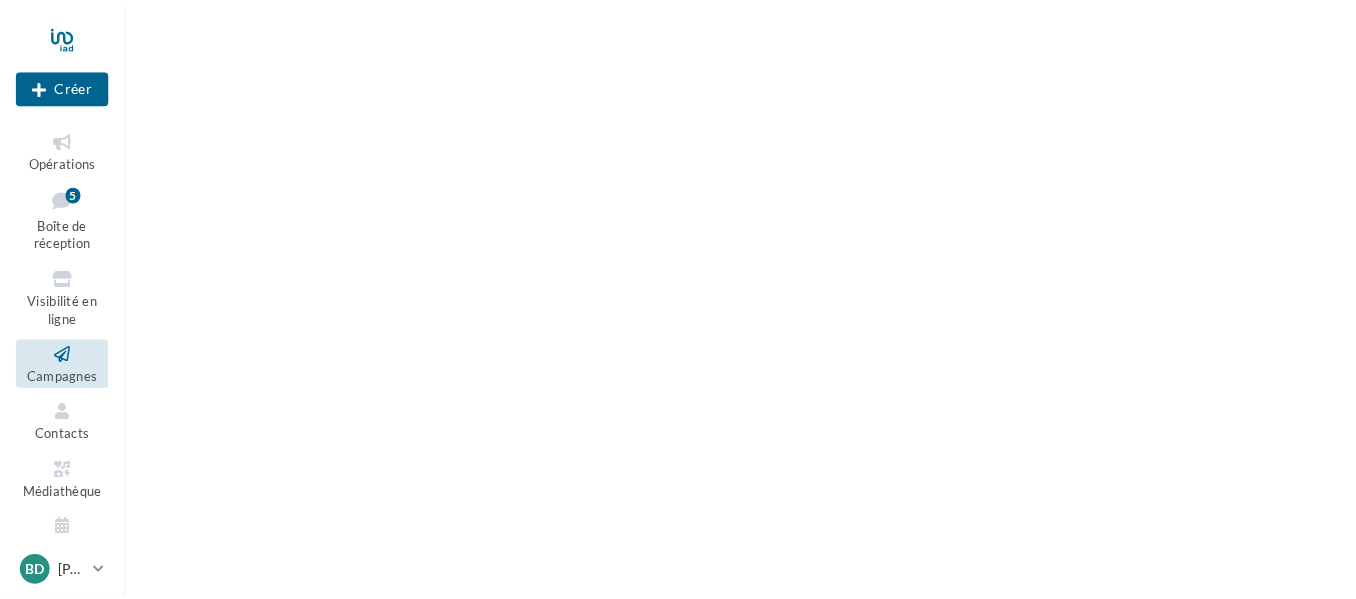 scroll, scrollTop: 0, scrollLeft: 0, axis: both 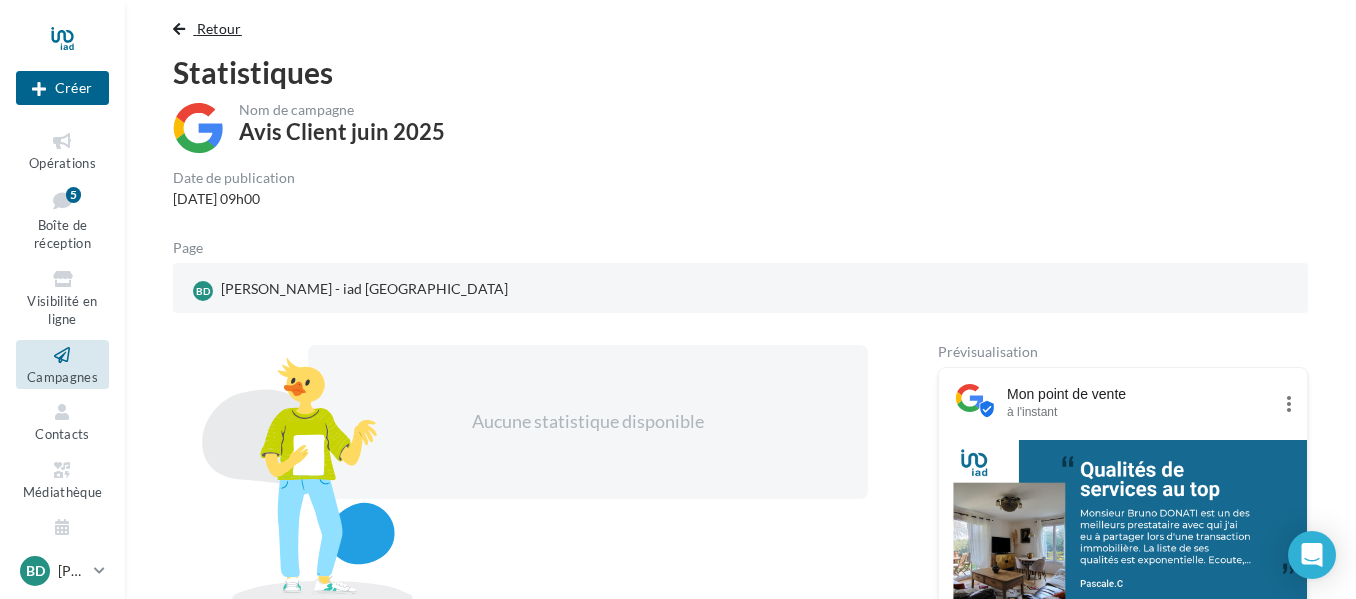 click on "Retour" at bounding box center [219, 28] 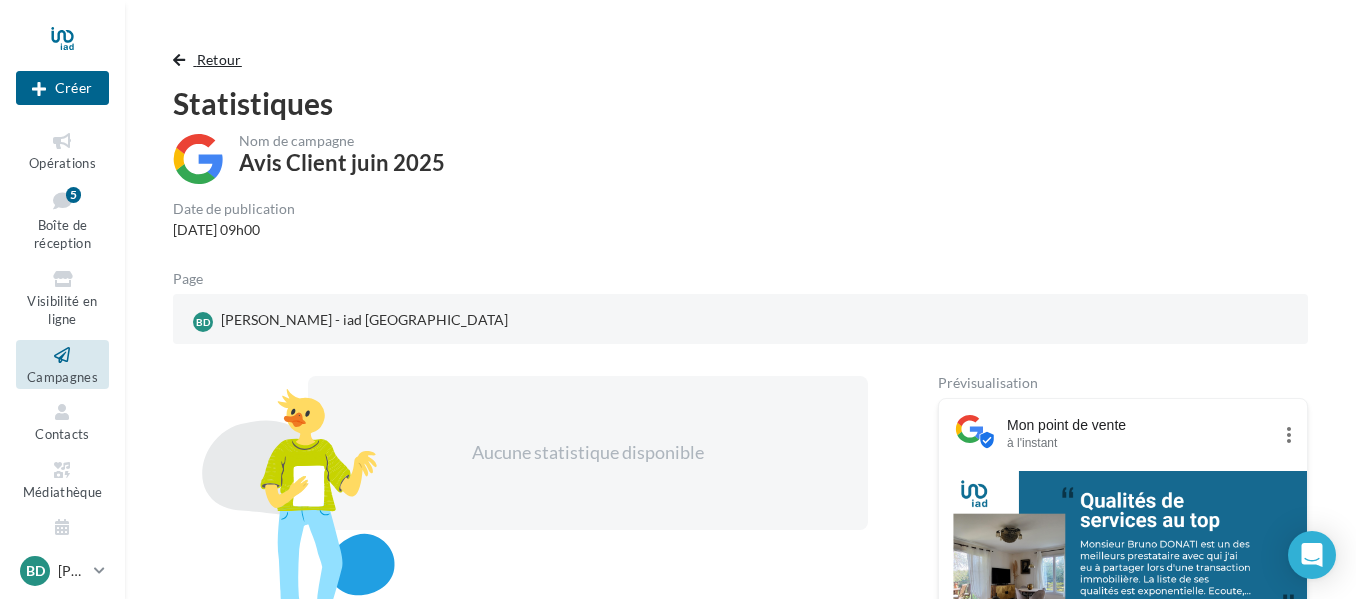 click on "Retour" at bounding box center [219, 59] 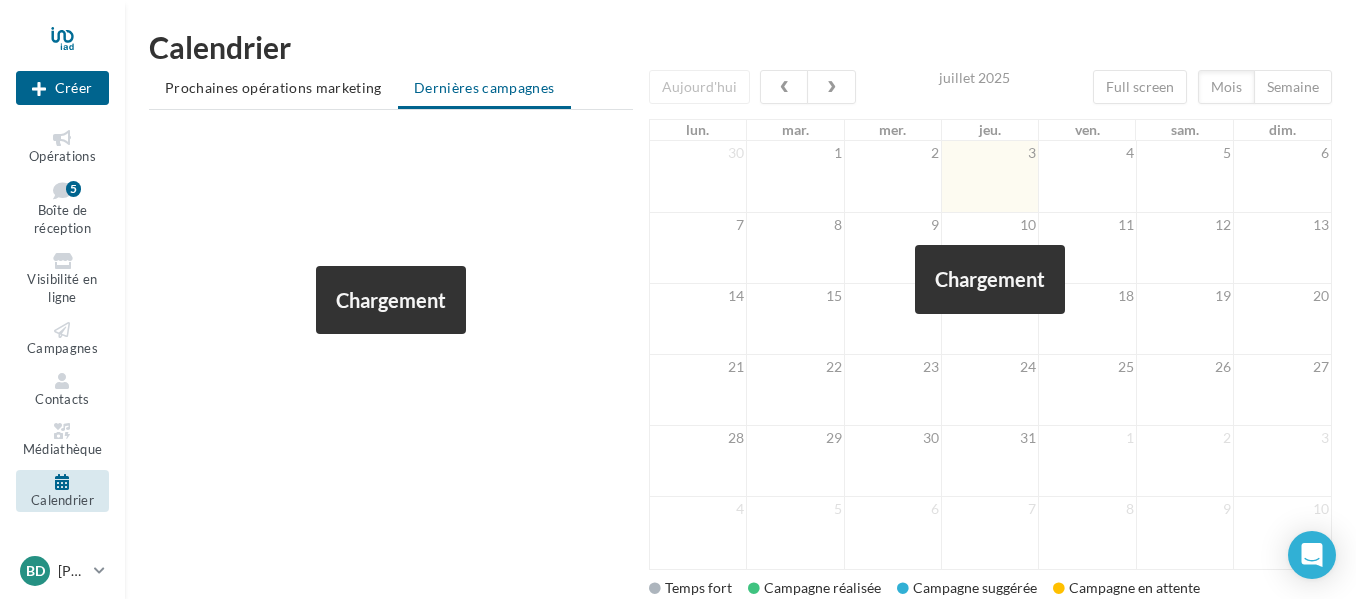 scroll, scrollTop: 0, scrollLeft: 0, axis: both 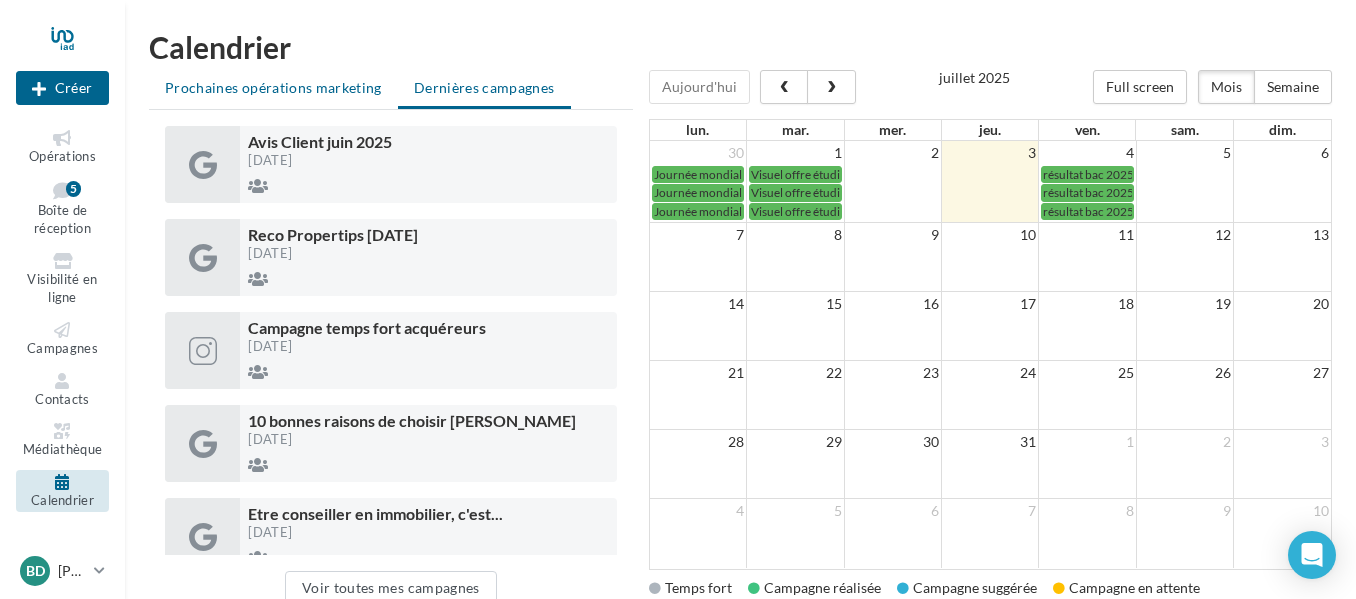 click on "Prochaines opérations marketing" at bounding box center (273, 87) 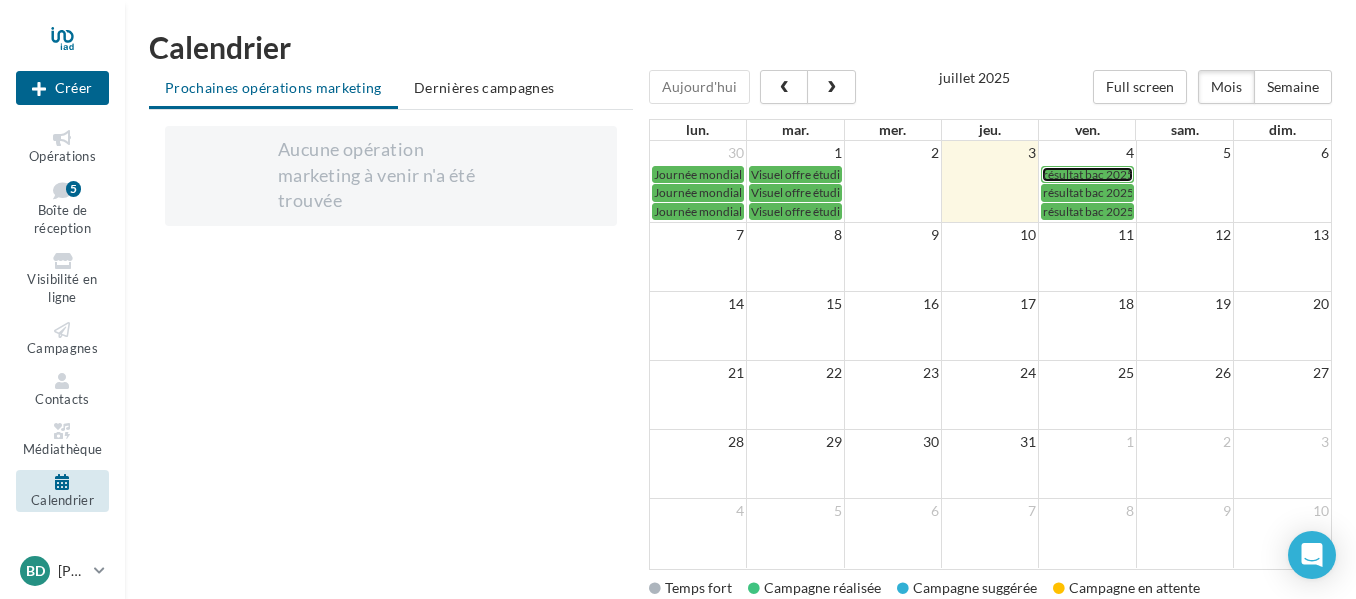 click on "résultat bac 2025" at bounding box center (1088, 174) 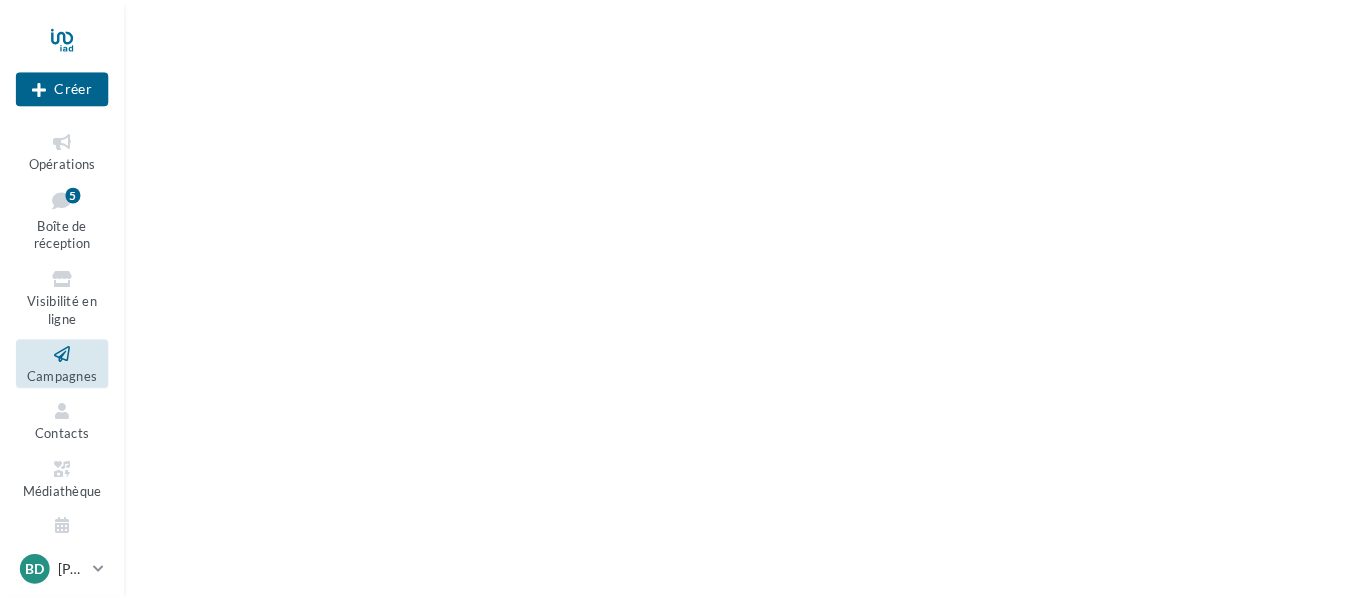 scroll, scrollTop: 0, scrollLeft: 0, axis: both 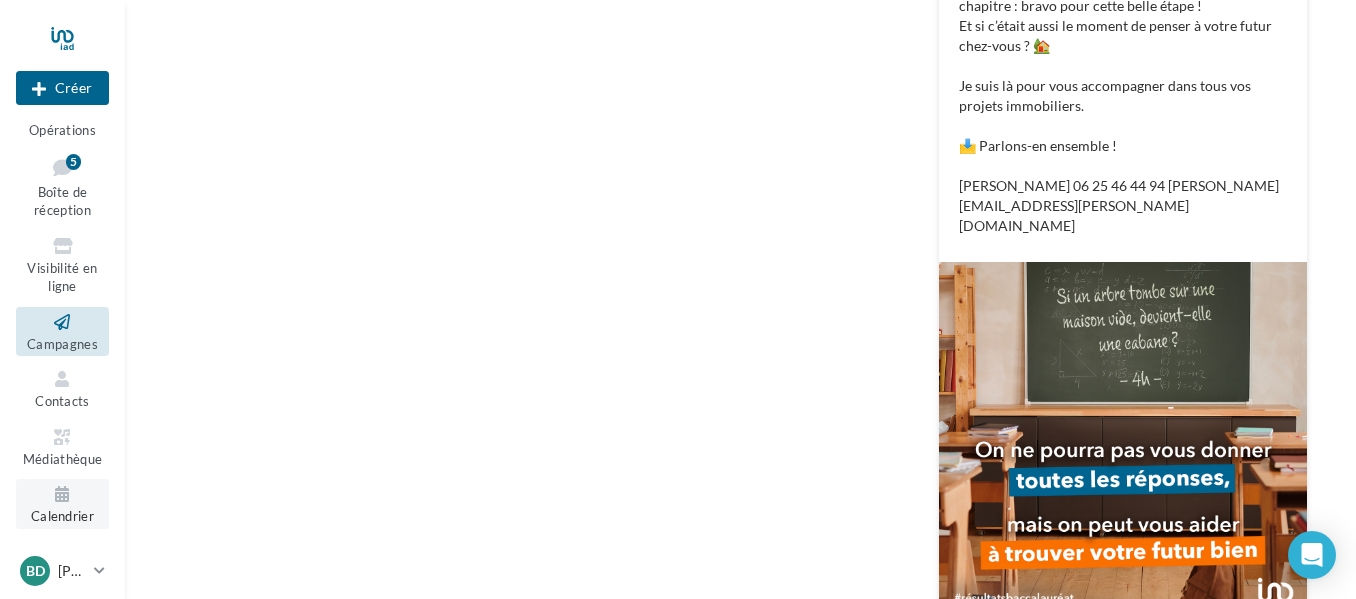 click on "Calendrier" at bounding box center (62, 516) 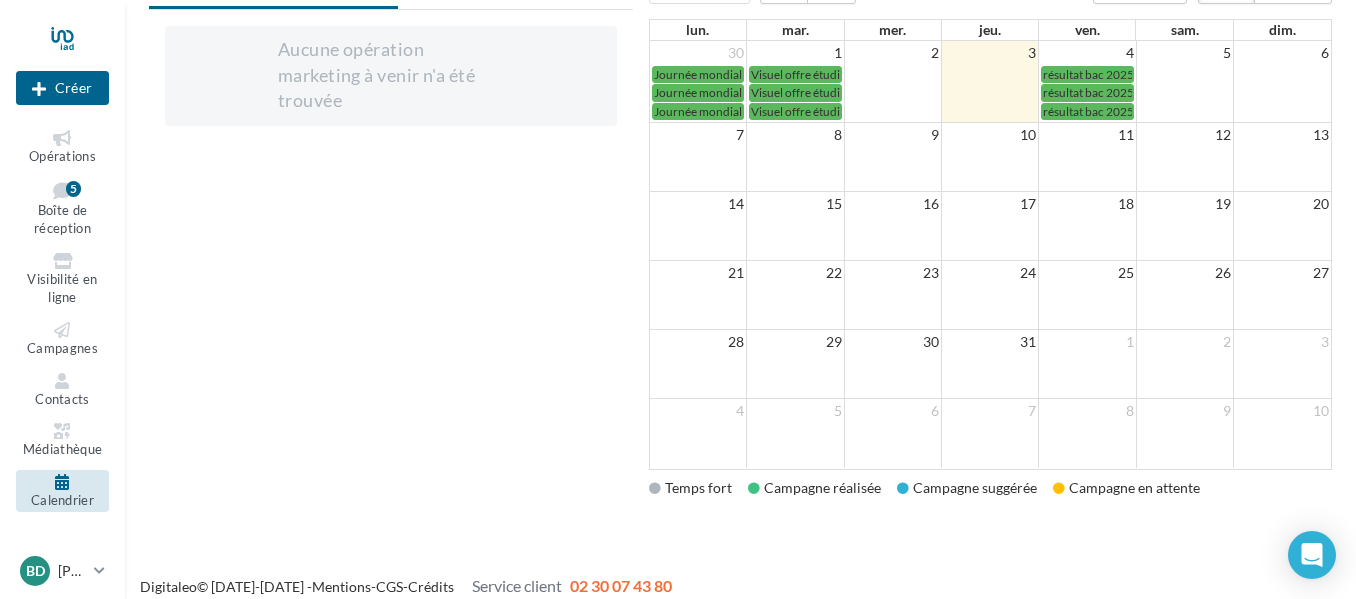 scroll, scrollTop: 117, scrollLeft: 0, axis: vertical 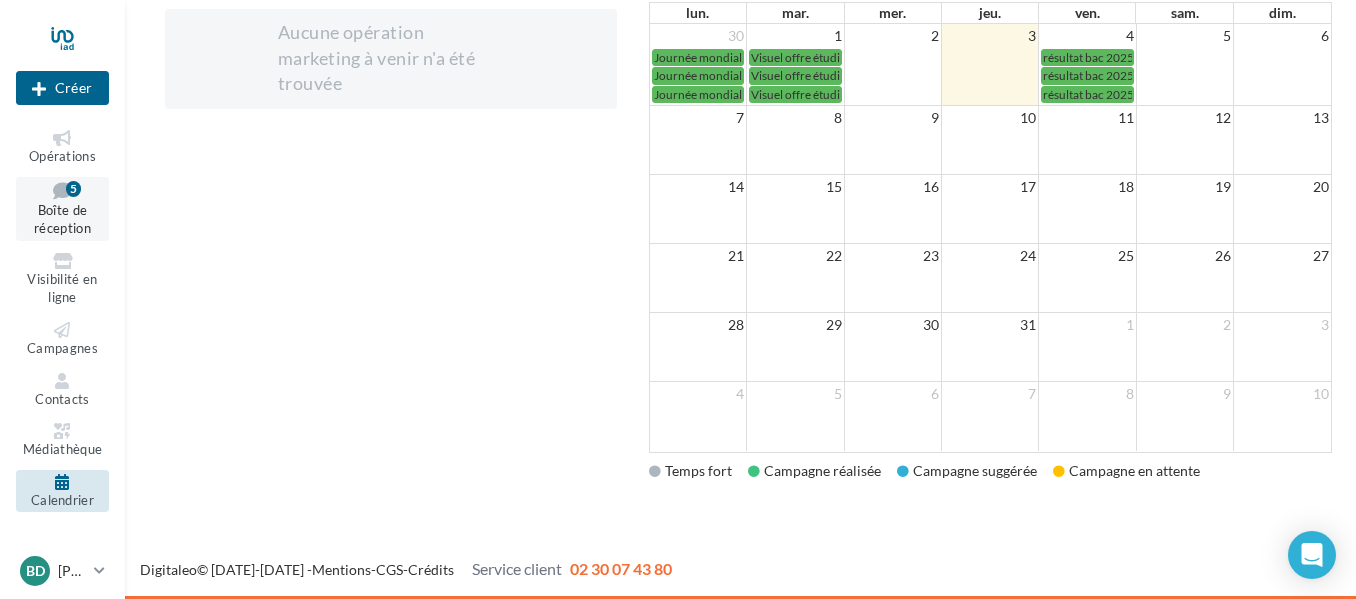click on "Boîte de réception" at bounding box center [62, 219] 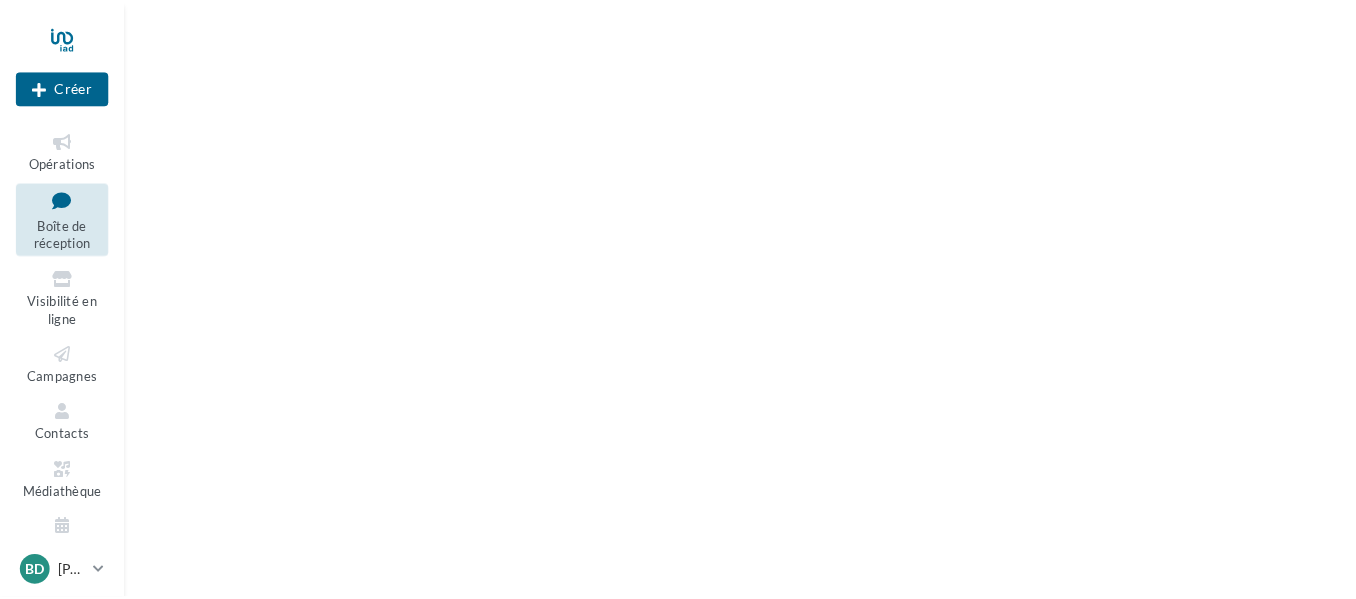 scroll, scrollTop: 0, scrollLeft: 0, axis: both 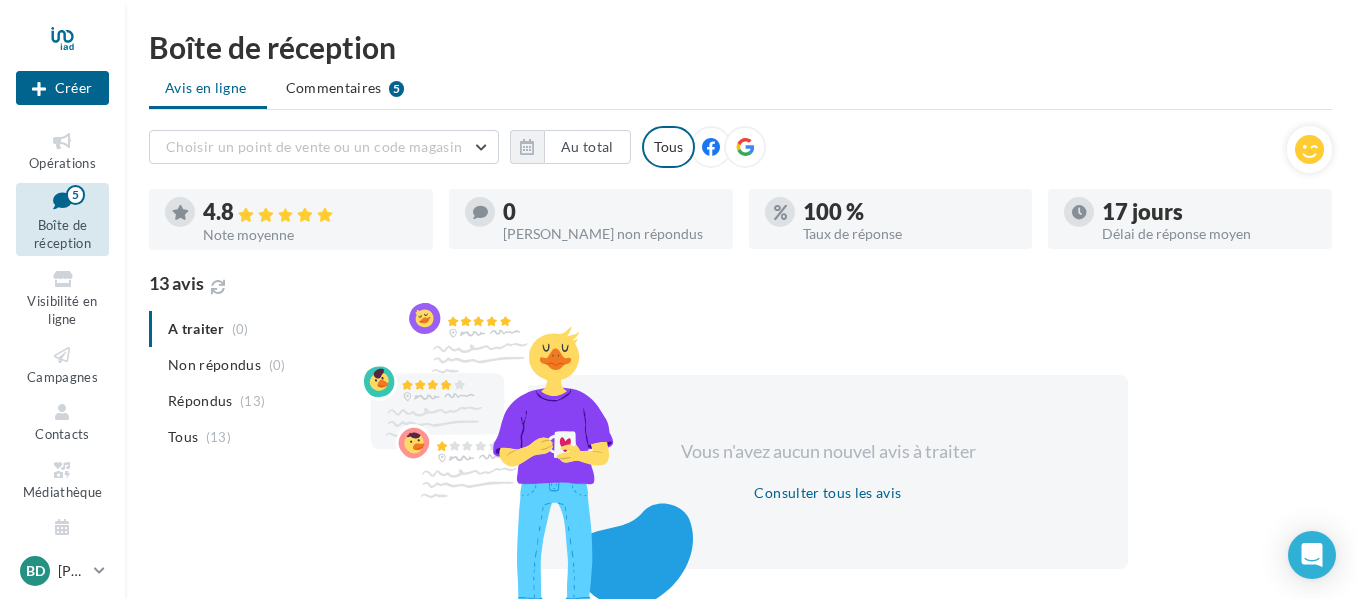 click at bounding box center [711, 147] 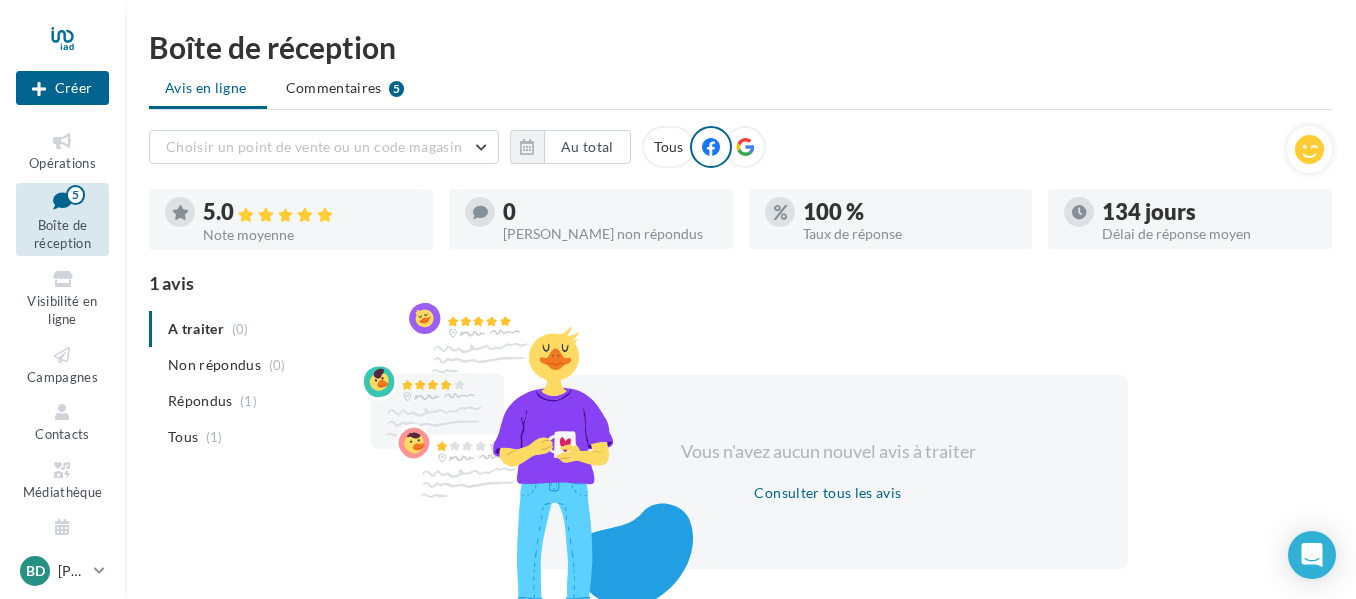click at bounding box center (745, 148) 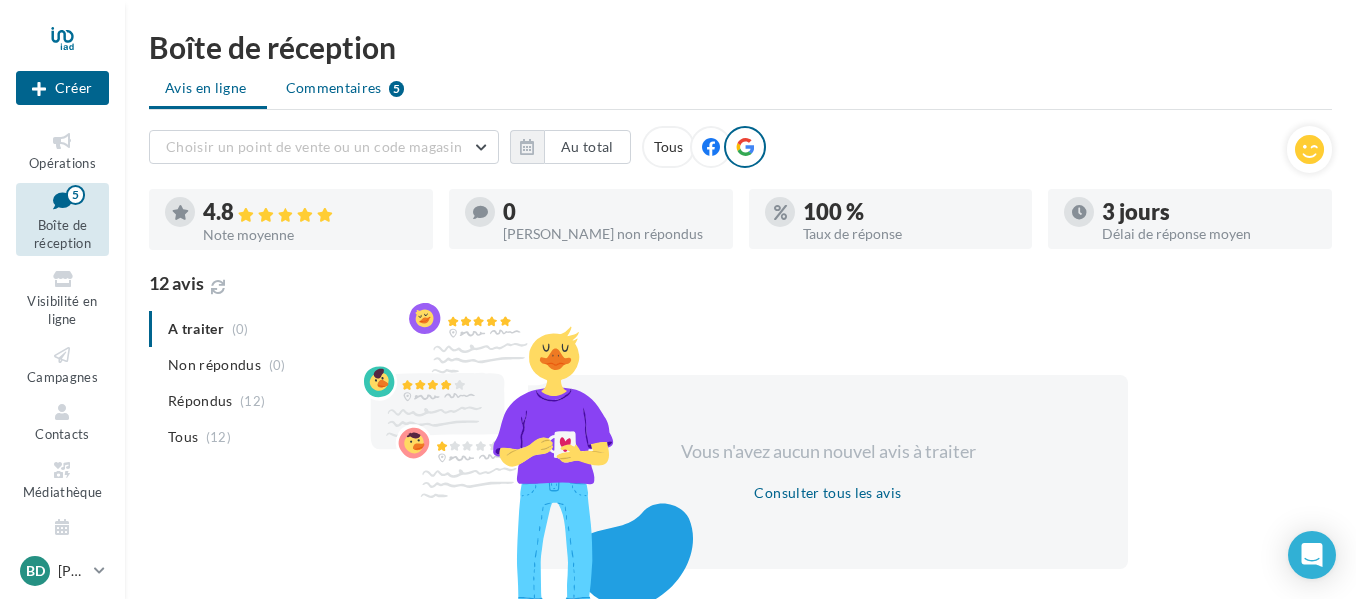 click on "Commentaires" at bounding box center (334, 88) 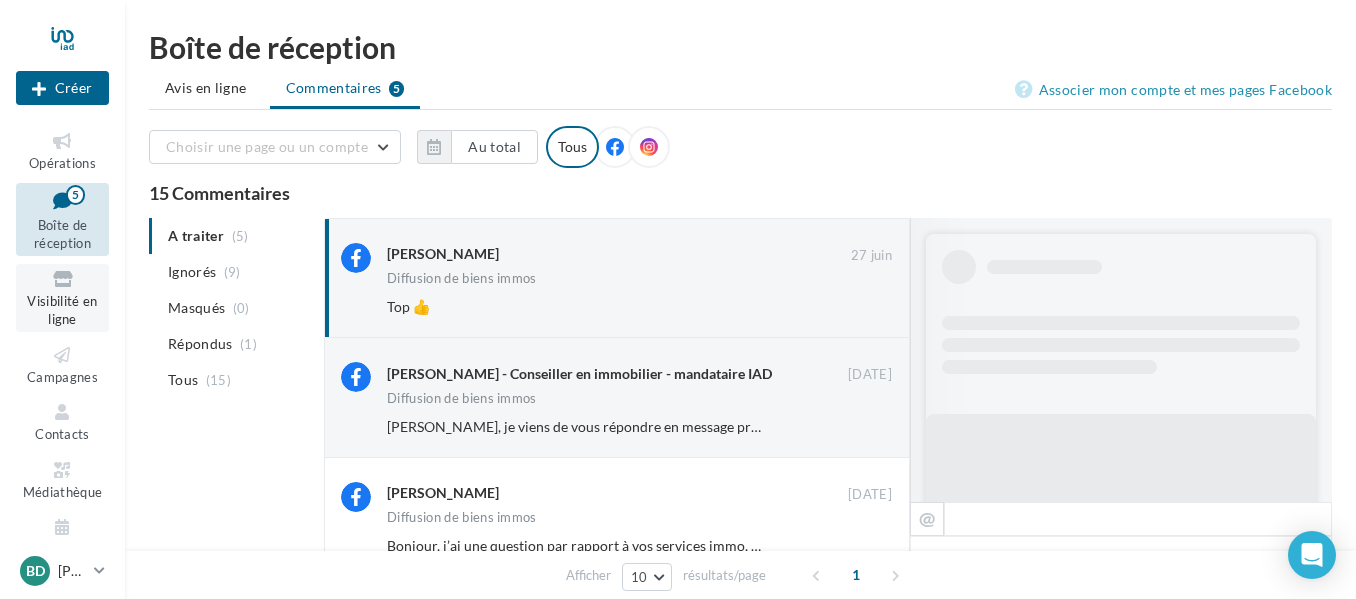 click on "Visibilité en ligne" at bounding box center (62, 298) 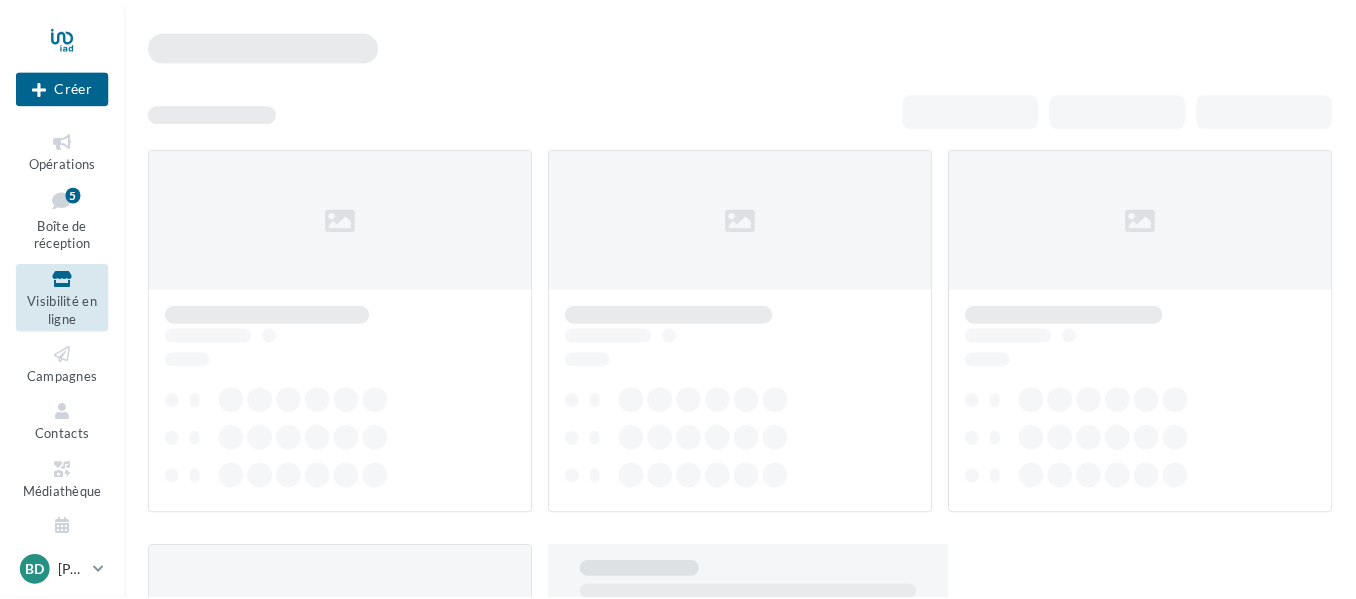 scroll, scrollTop: 0, scrollLeft: 0, axis: both 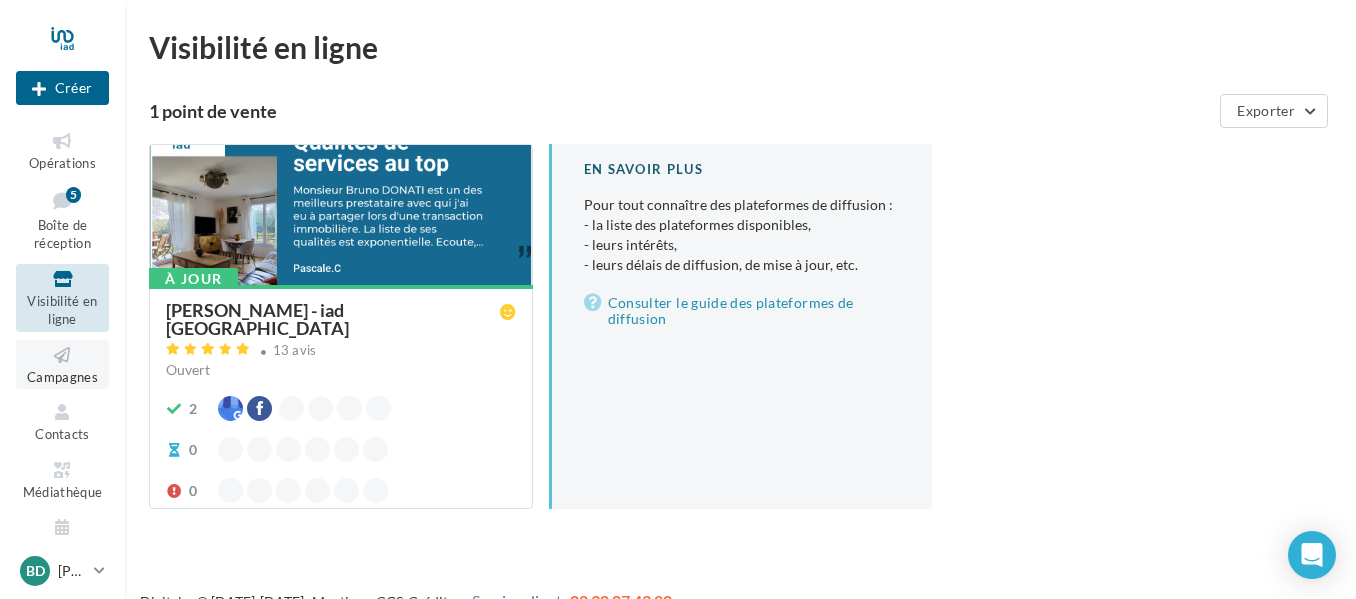 click on "Campagnes" at bounding box center [62, 377] 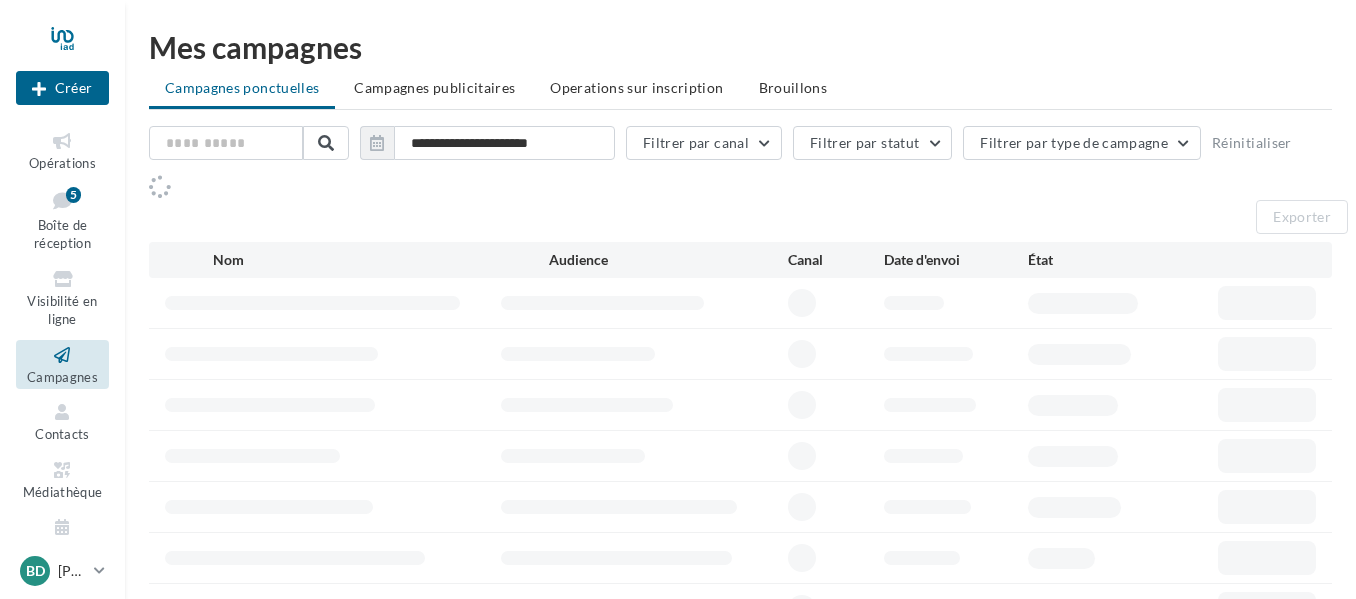 scroll, scrollTop: 0, scrollLeft: 0, axis: both 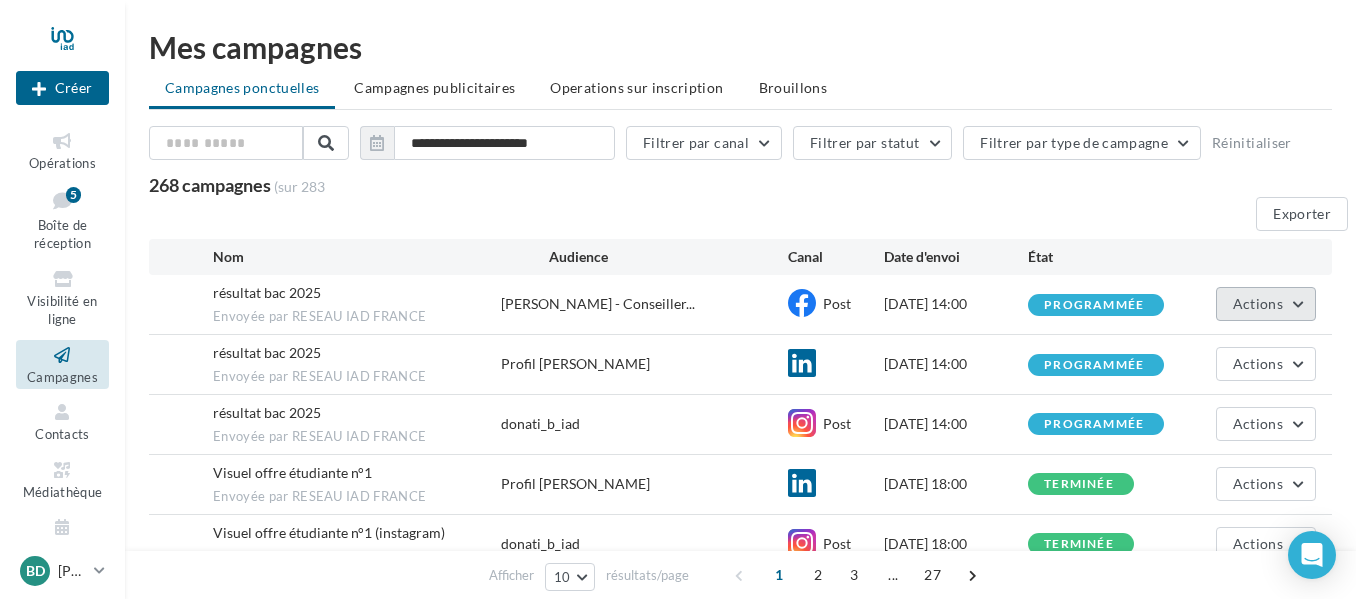 click on "Actions" at bounding box center (1266, 304) 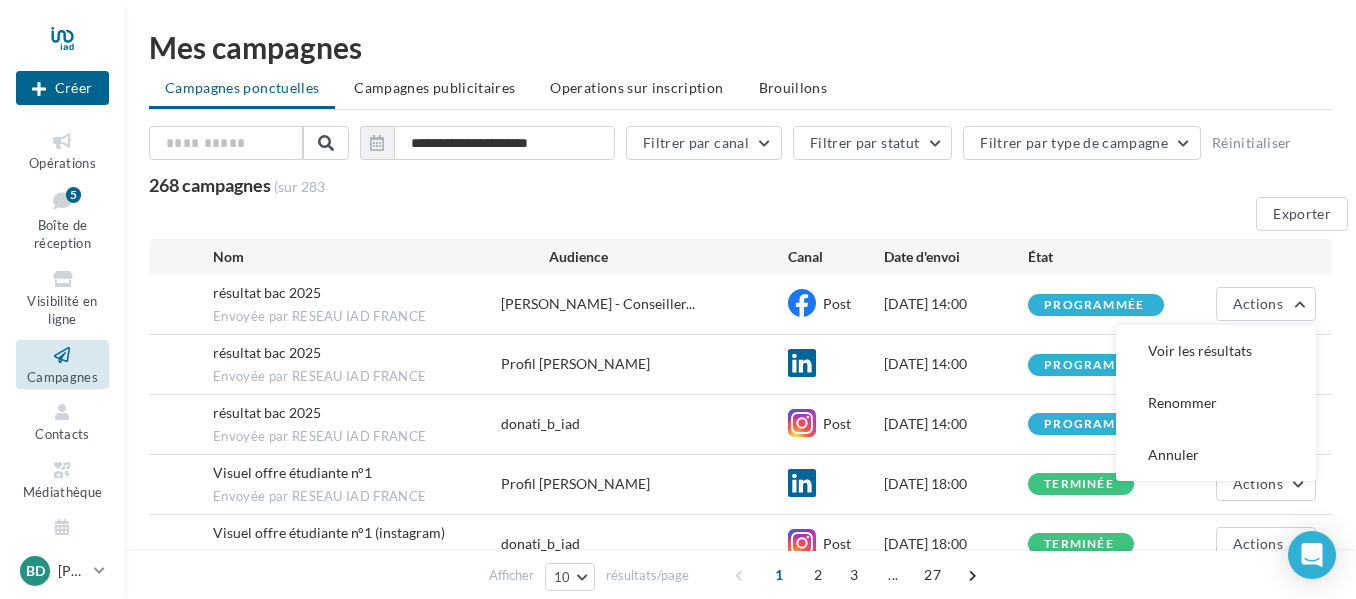 click on "268 campagnes
(sur 283" at bounding box center [590, 186] 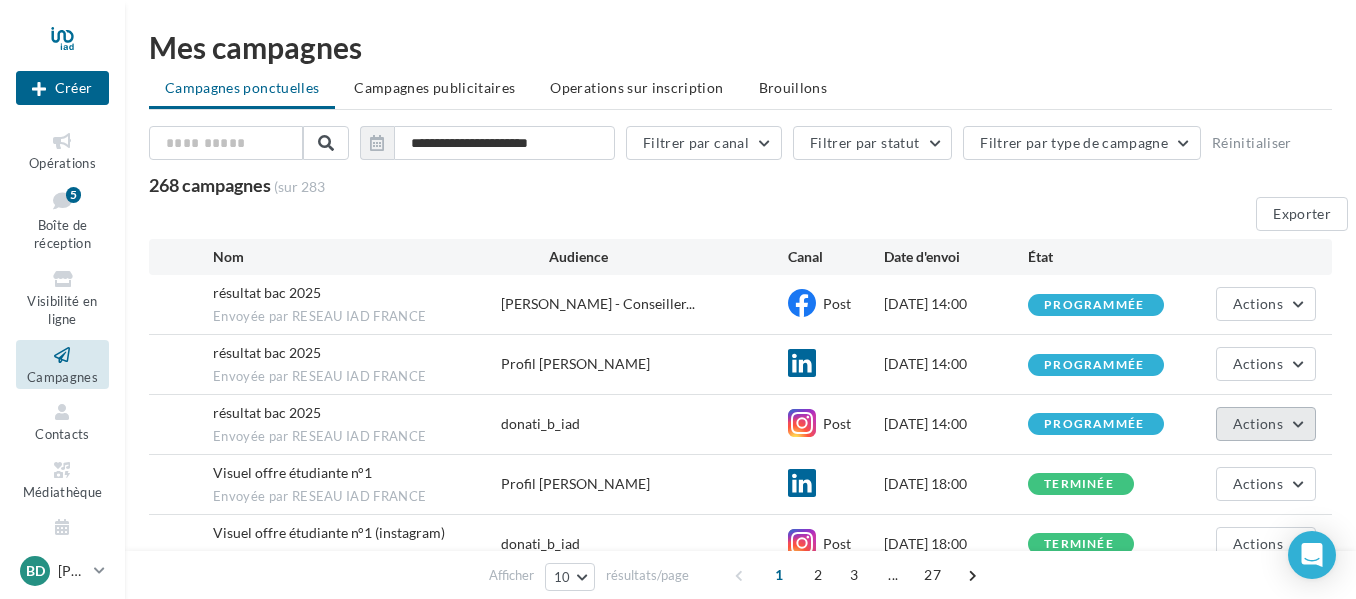 click on "Actions" at bounding box center [1266, 424] 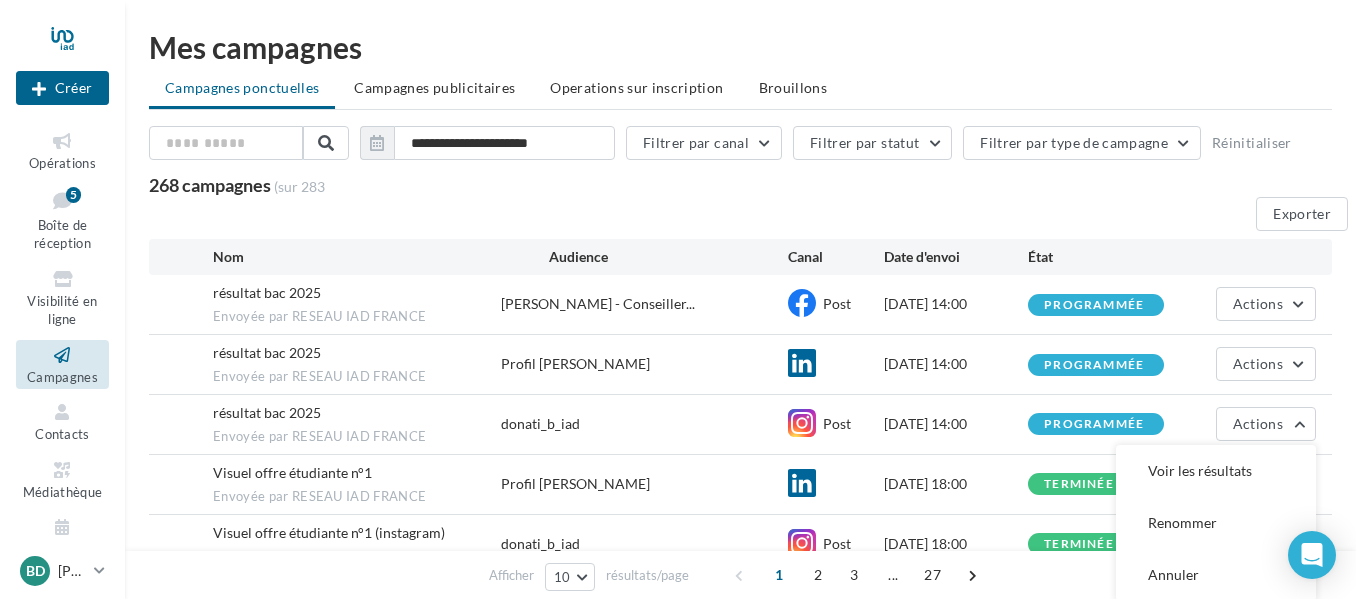 click on "Exporter" at bounding box center [748, 218] 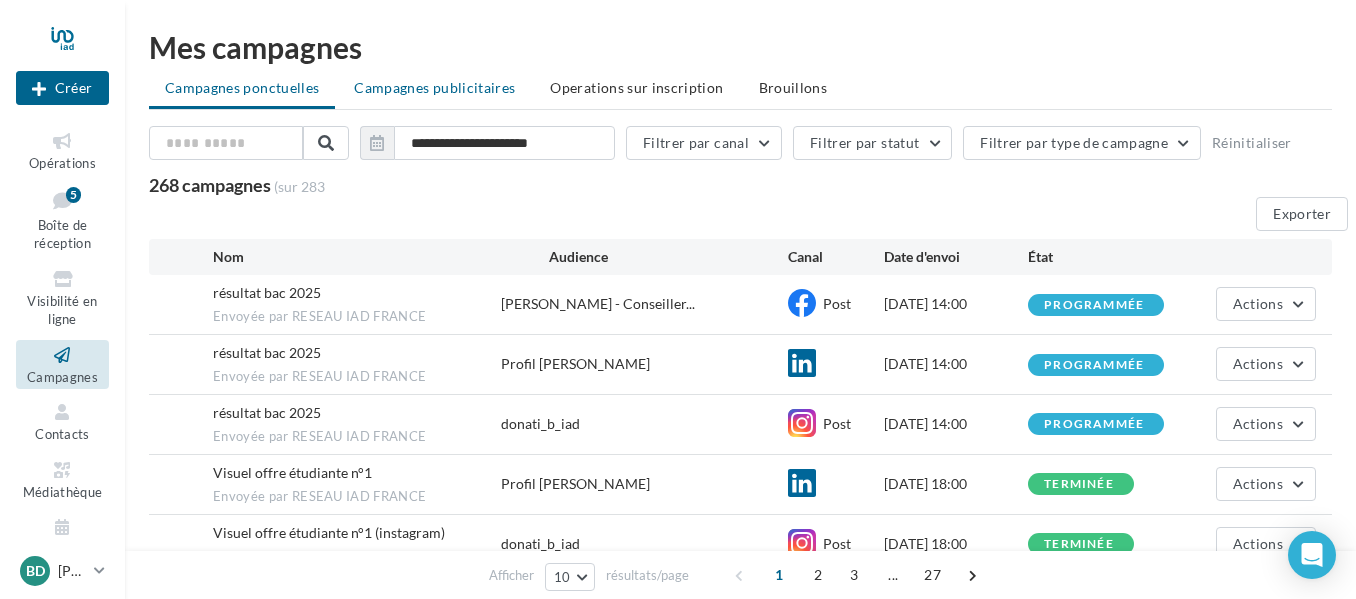 click on "Campagnes publicitaires" at bounding box center [434, 87] 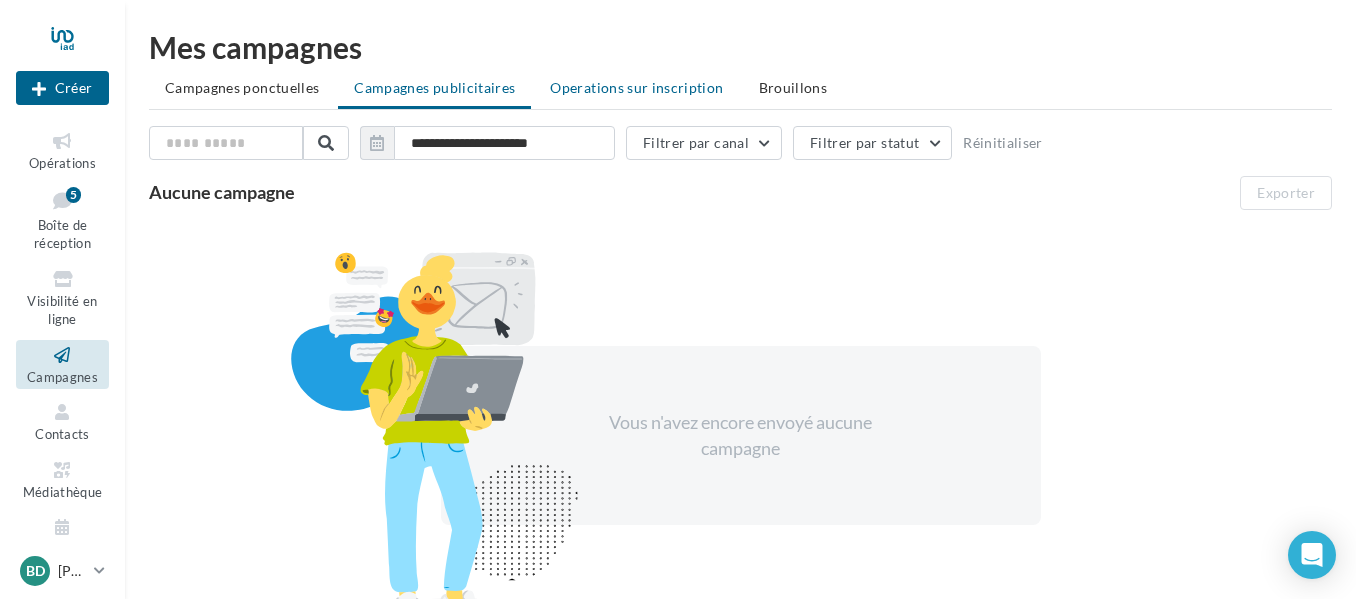 click on "Operations sur inscription" at bounding box center [636, 87] 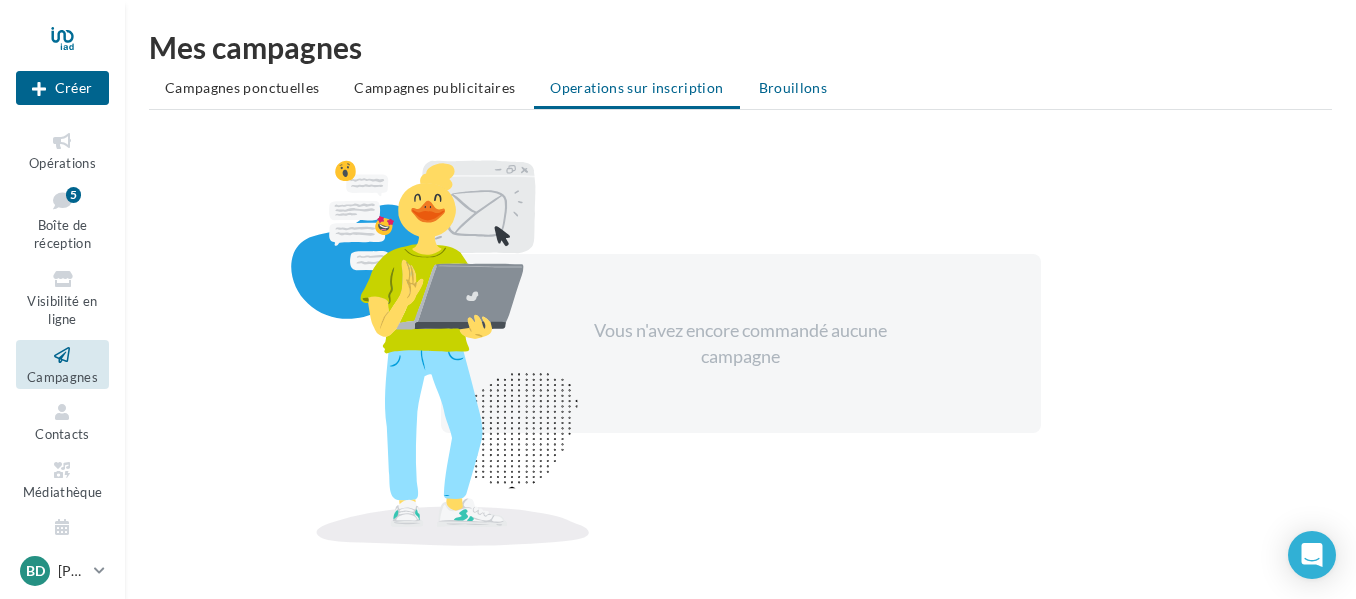 click on "Brouillons" at bounding box center (793, 87) 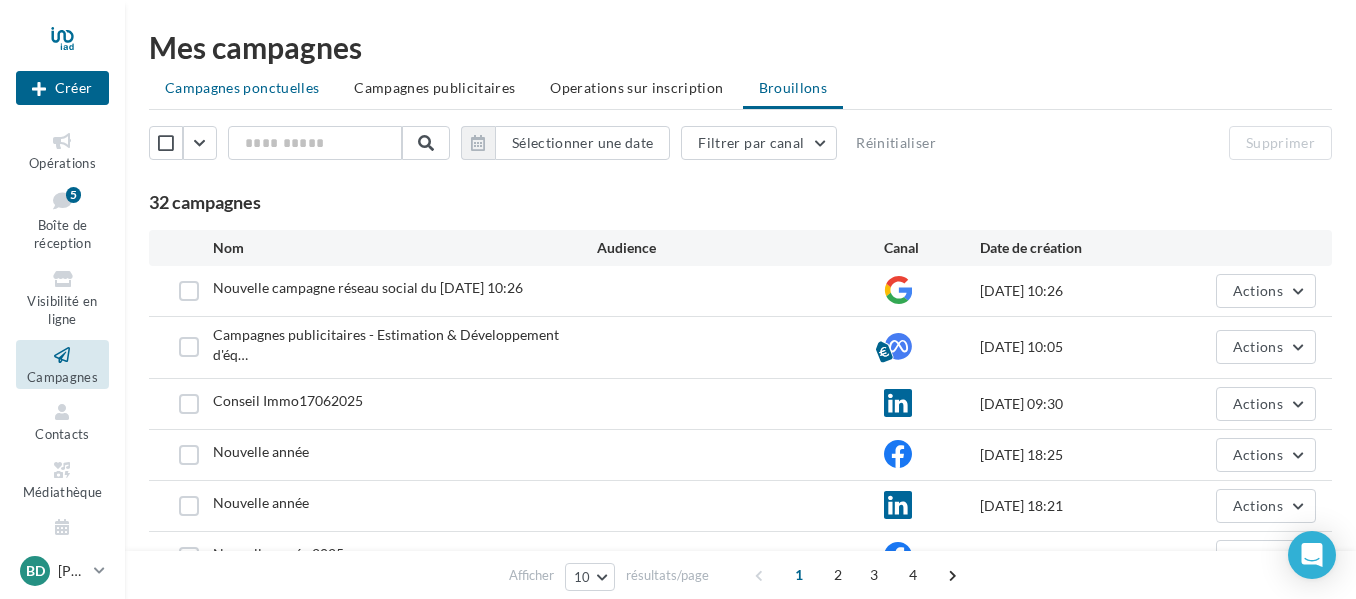 click on "Campagnes ponctuelles" at bounding box center (242, 87) 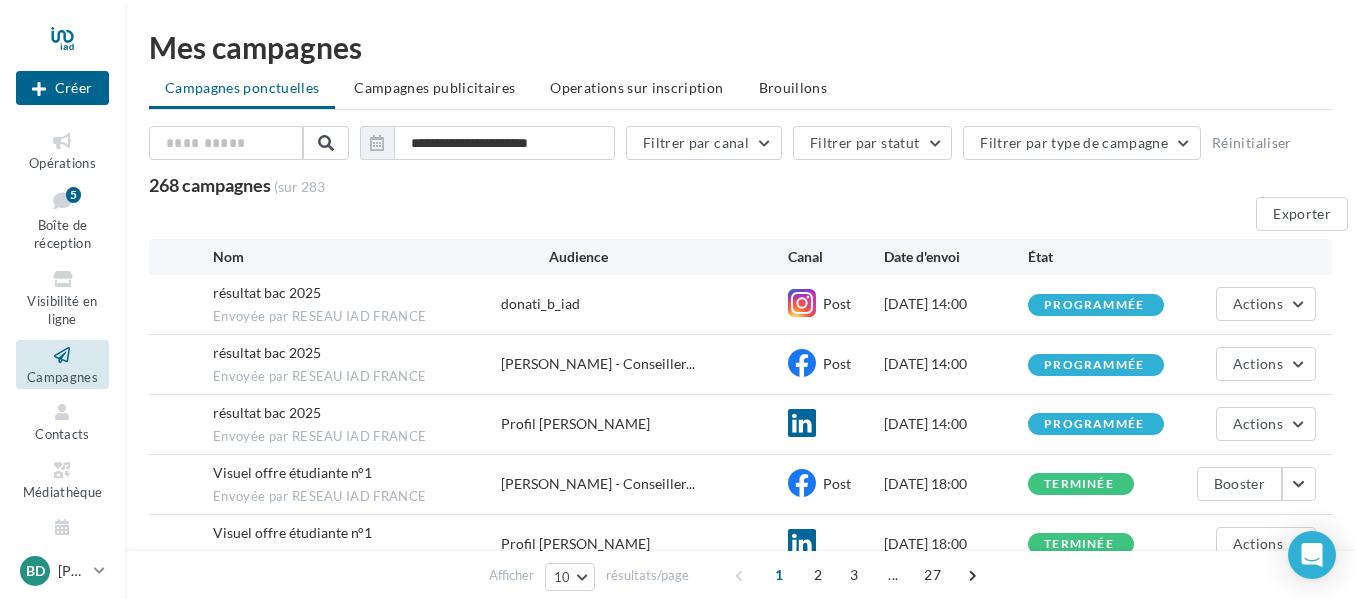 click on "programmée" at bounding box center (1094, 305) 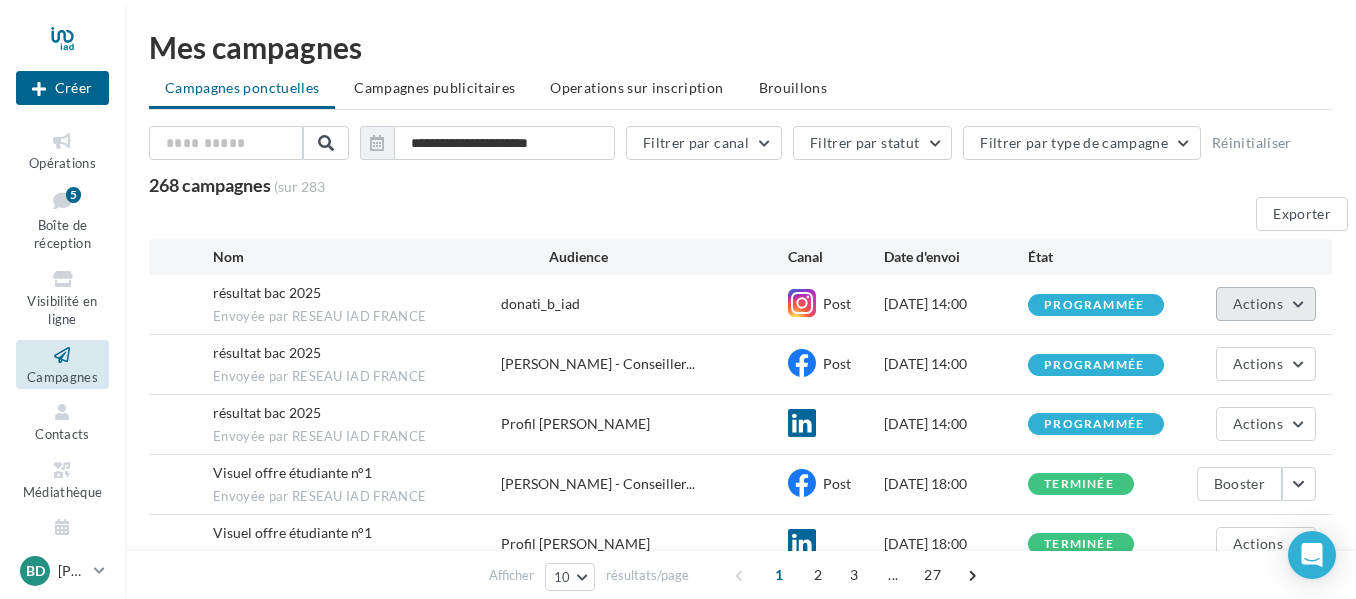 click on "Actions" at bounding box center [1266, 304] 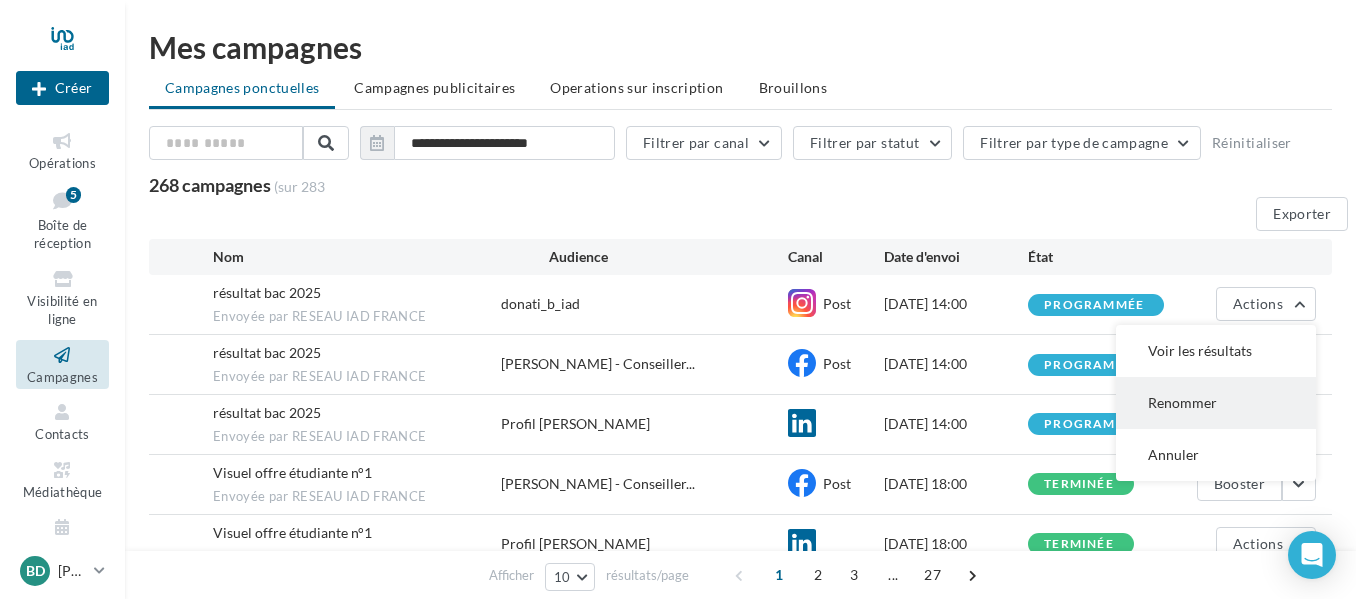 click on "Renommer" at bounding box center (1216, 403) 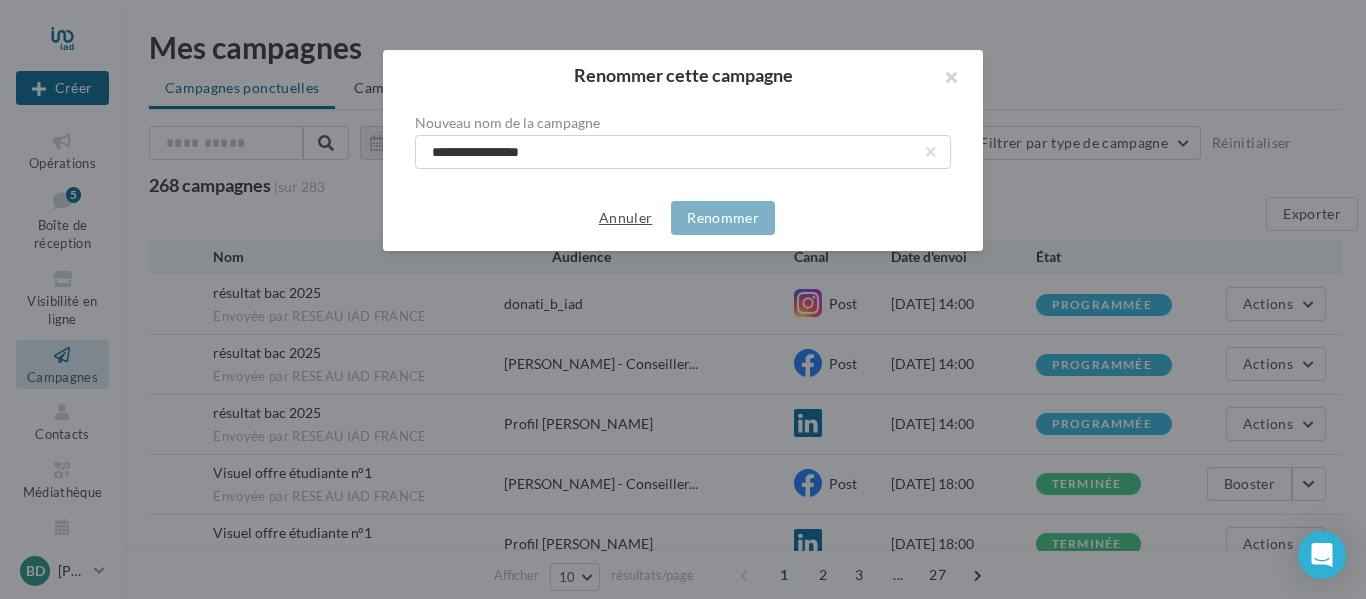 click on "Annuler" at bounding box center (625, 218) 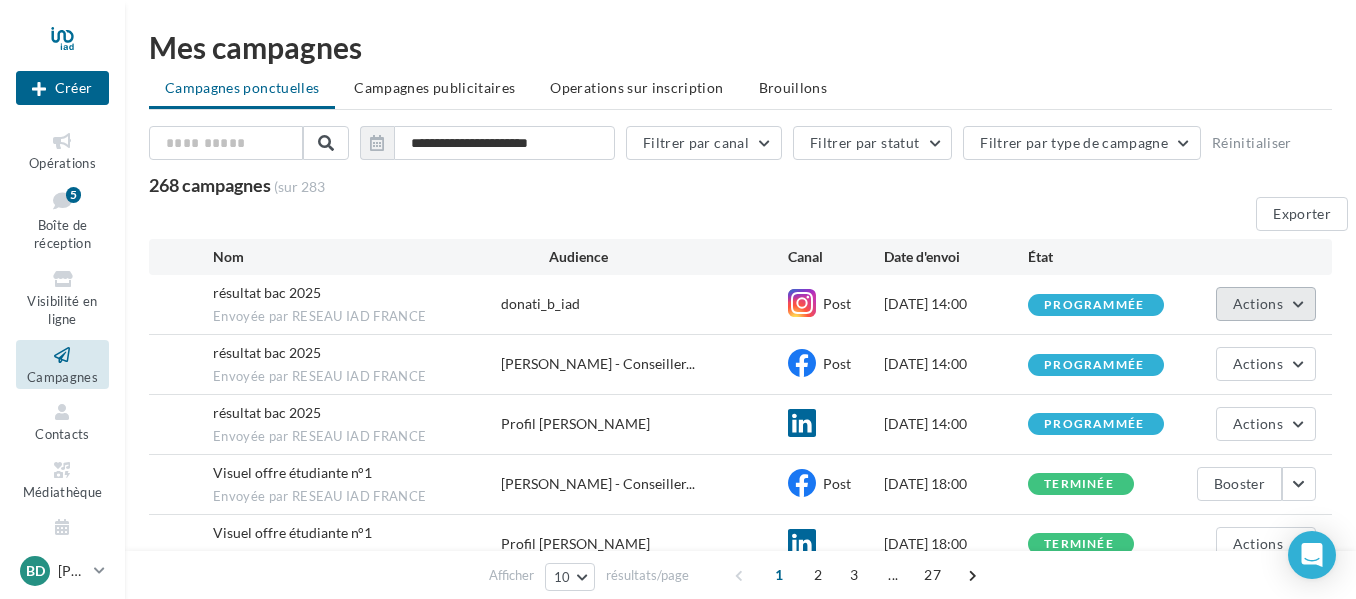 click on "Actions" at bounding box center (1266, 304) 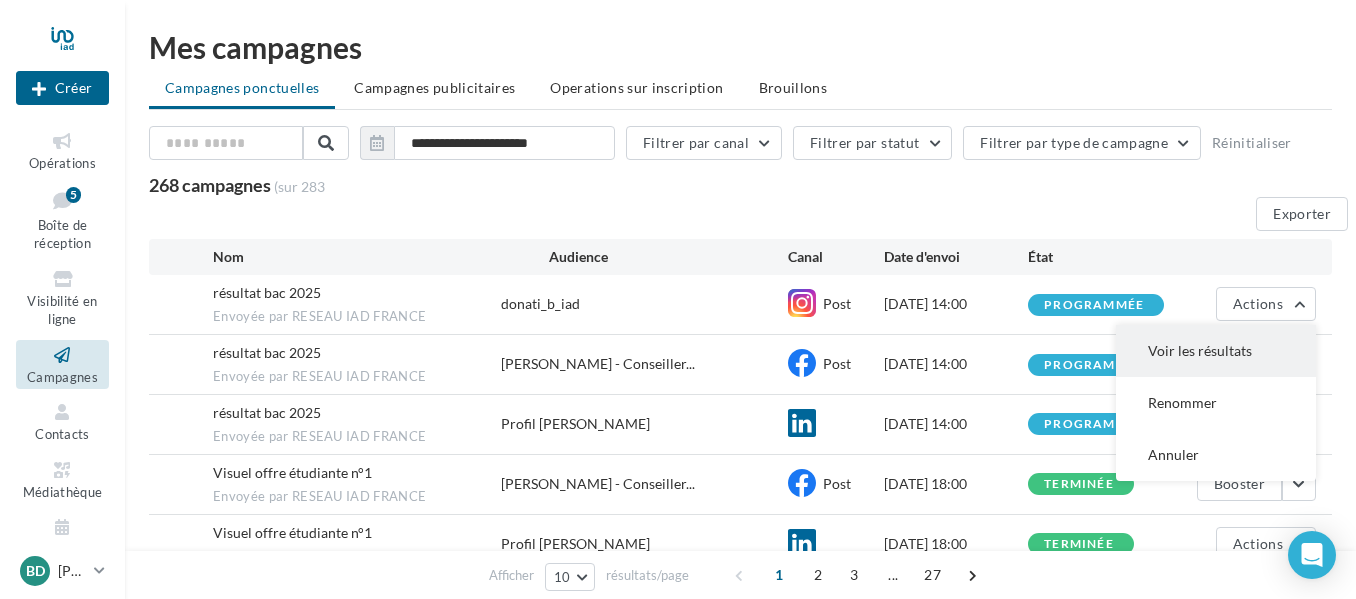 click on "Voir les résultats" at bounding box center (1216, 351) 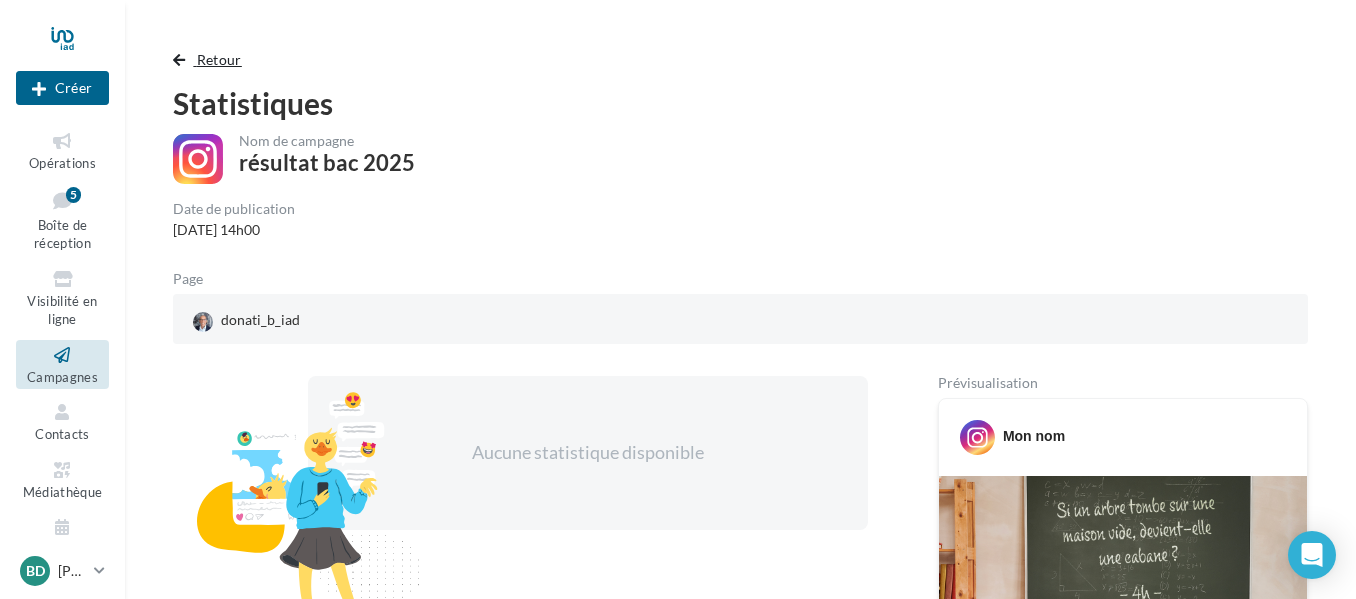 click at bounding box center (179, 60) 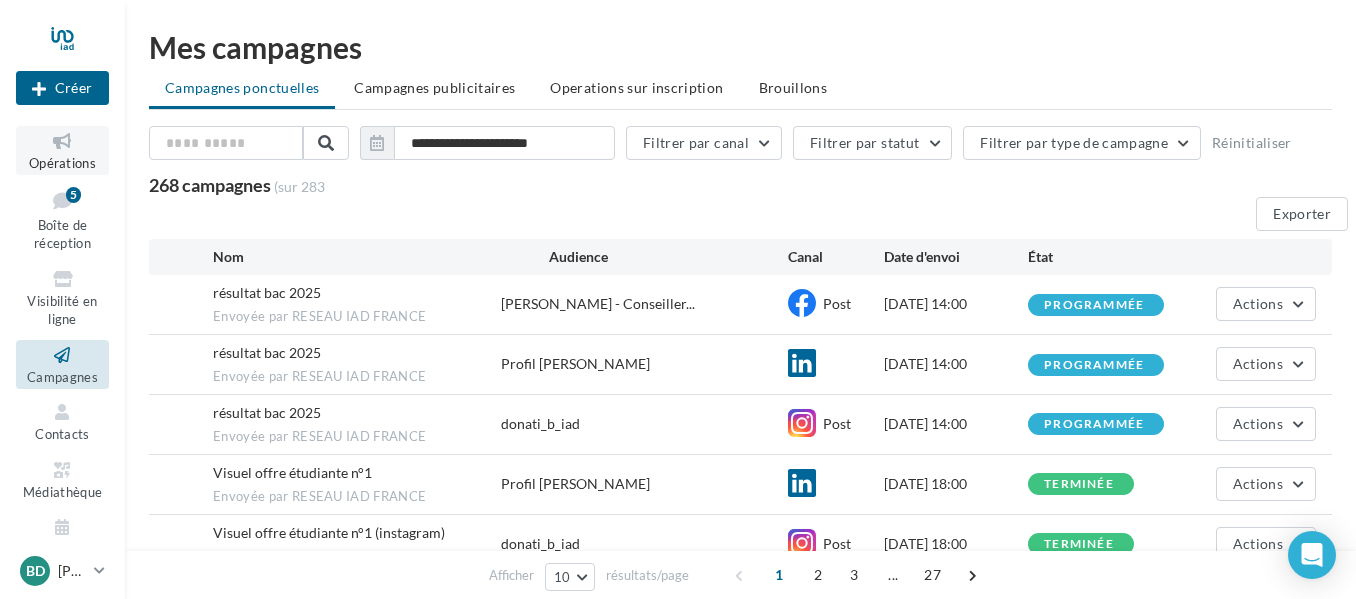 click on "Opérations" at bounding box center [62, 163] 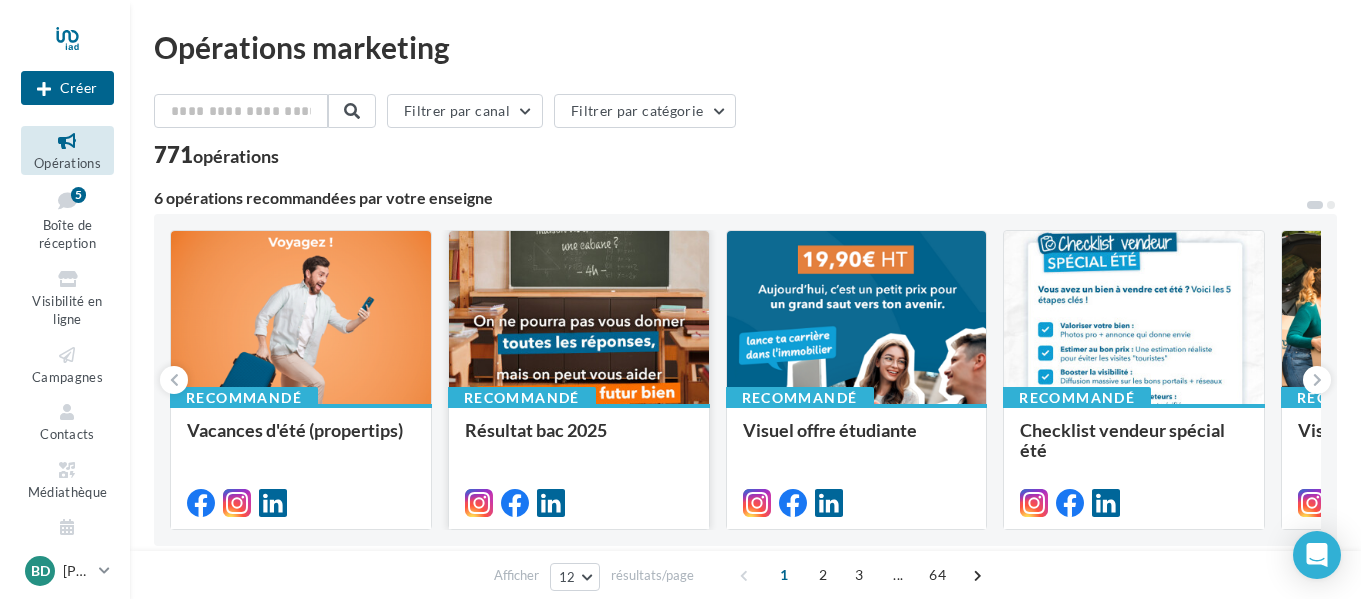 scroll, scrollTop: 100, scrollLeft: 0, axis: vertical 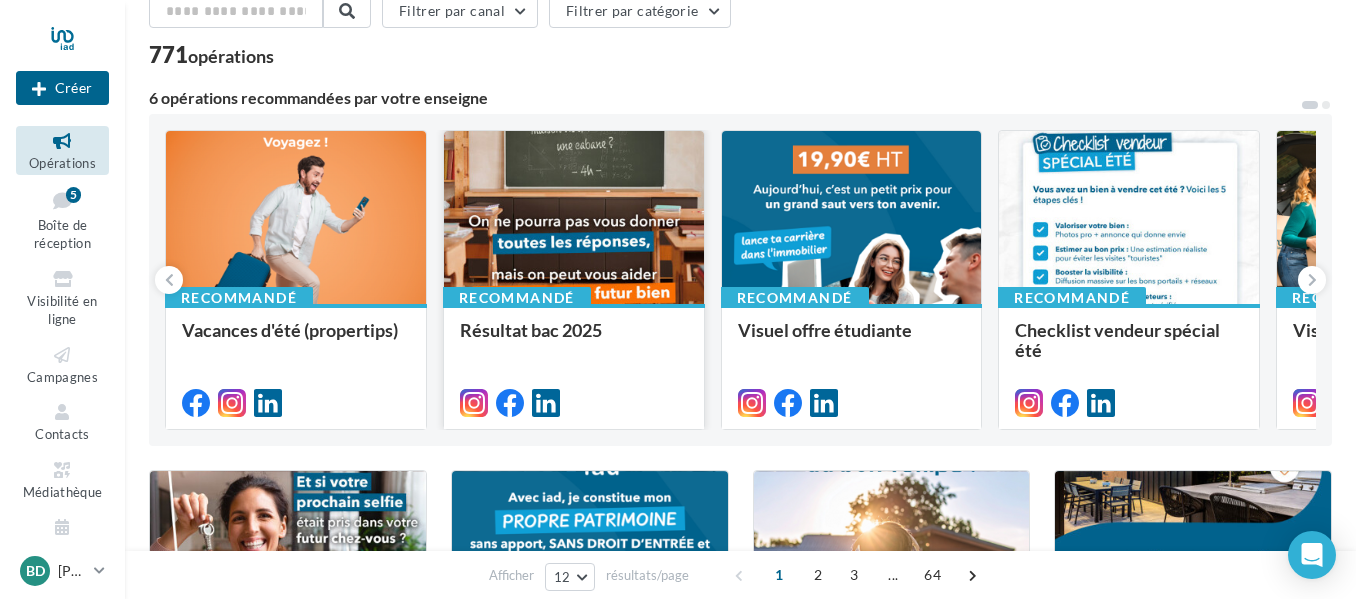 click on "Résultat bac 2025" at bounding box center [531, 330] 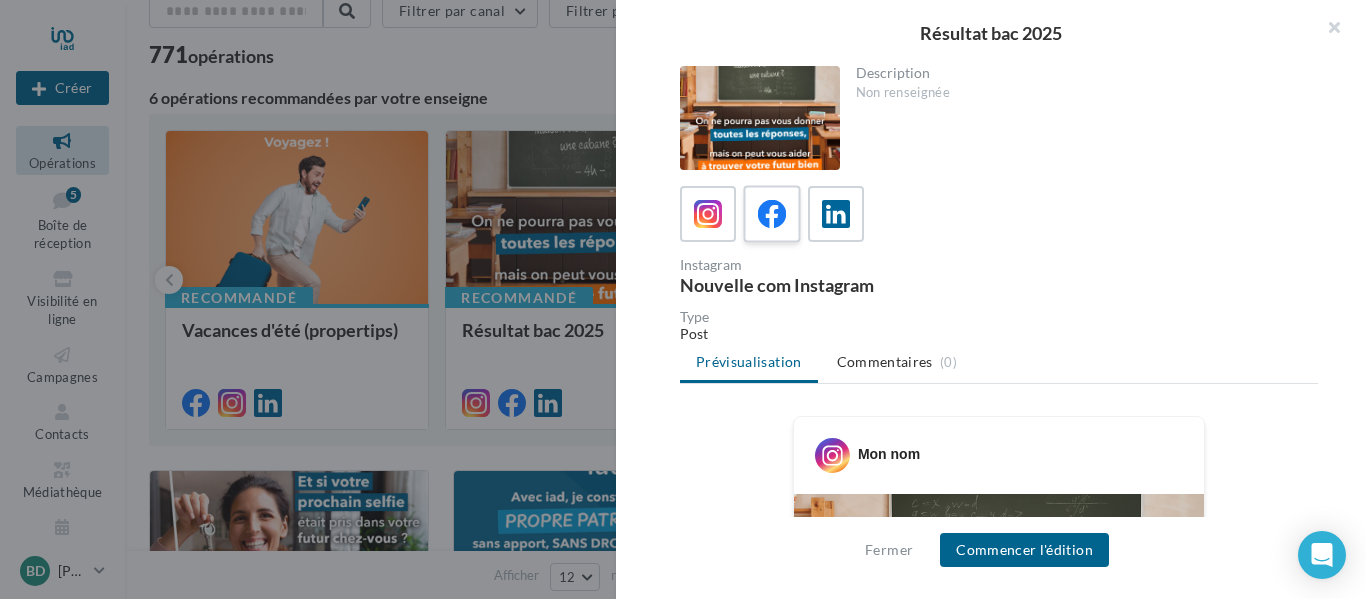 click at bounding box center [772, 214] 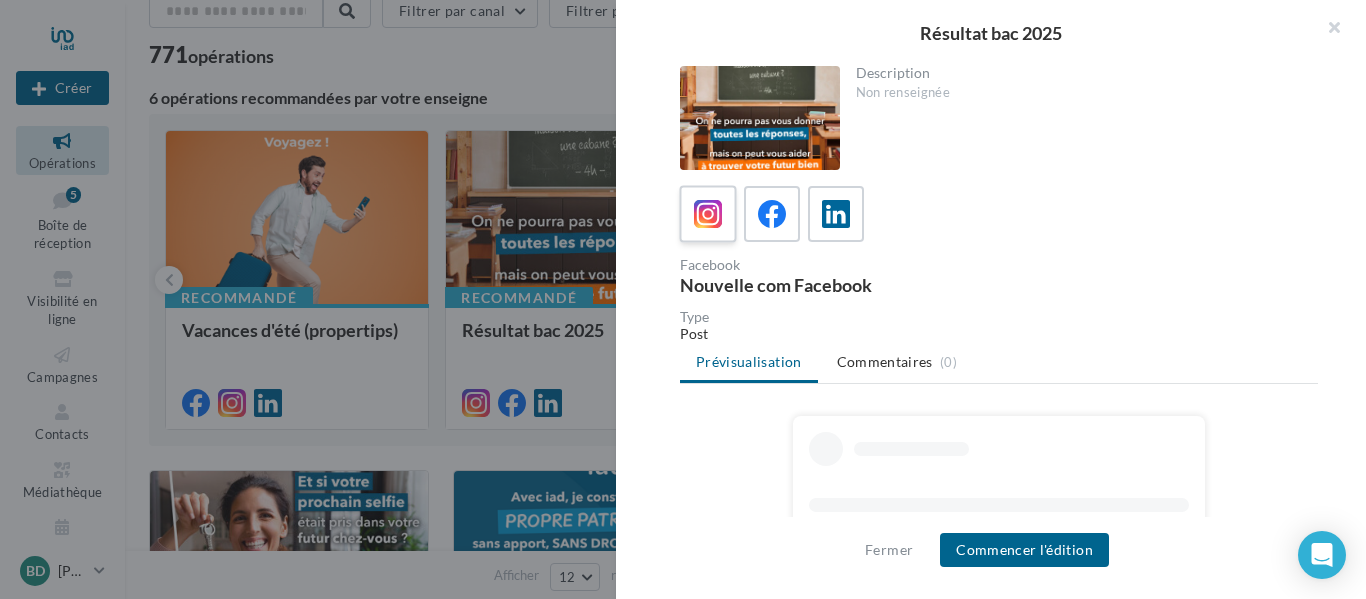 click at bounding box center (708, 214) 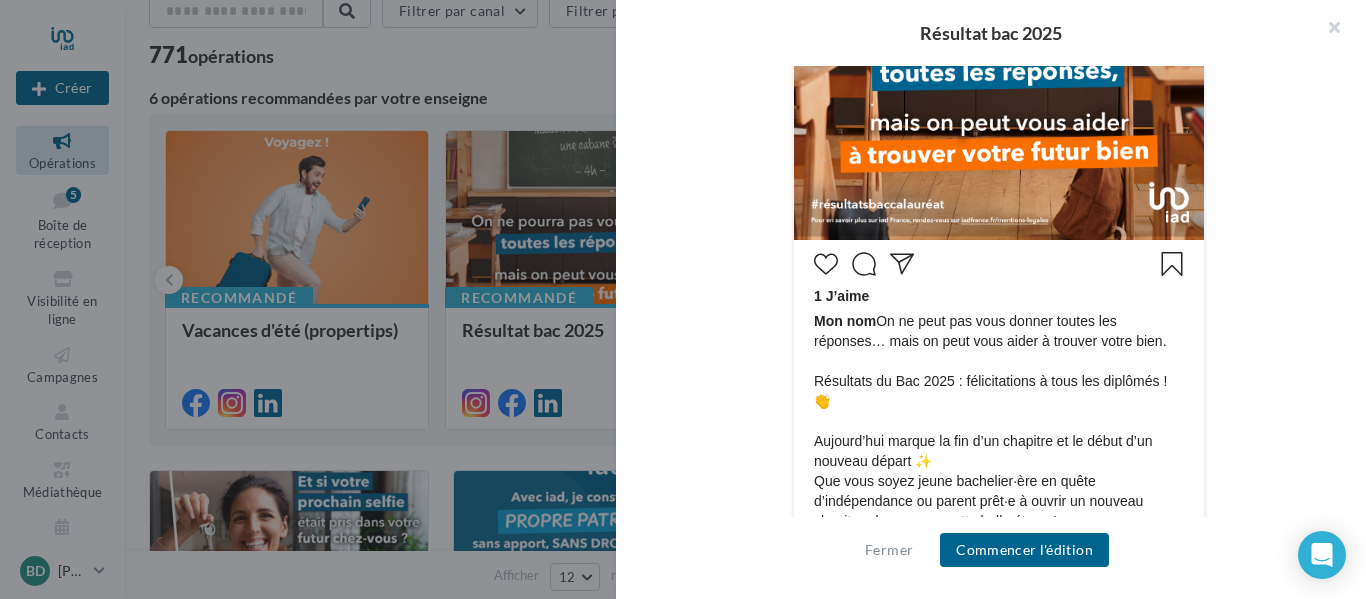 scroll, scrollTop: 700, scrollLeft: 0, axis: vertical 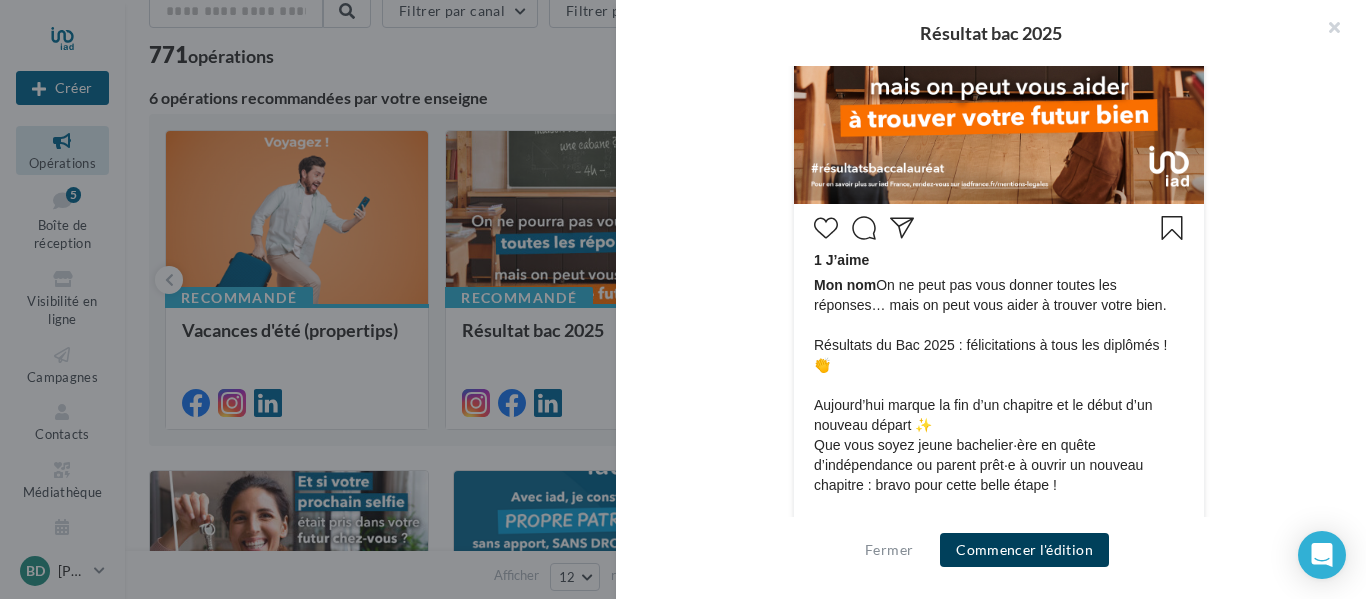 click on "Commencer l'édition" at bounding box center (1024, 550) 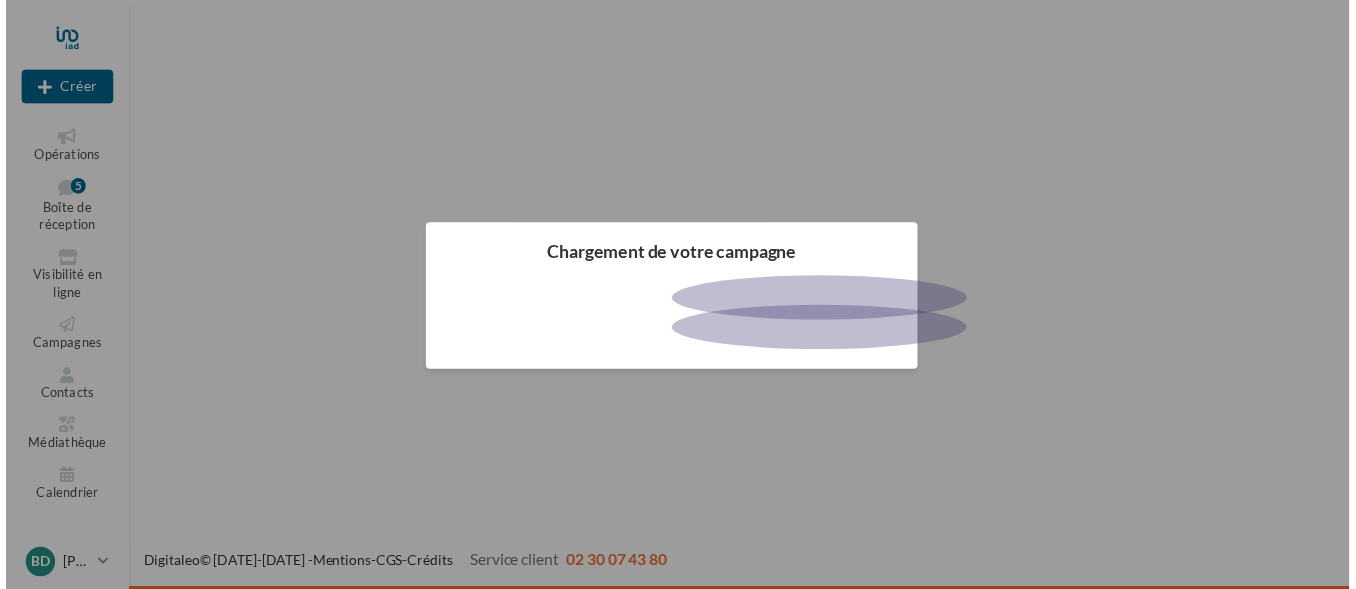 scroll, scrollTop: 0, scrollLeft: 0, axis: both 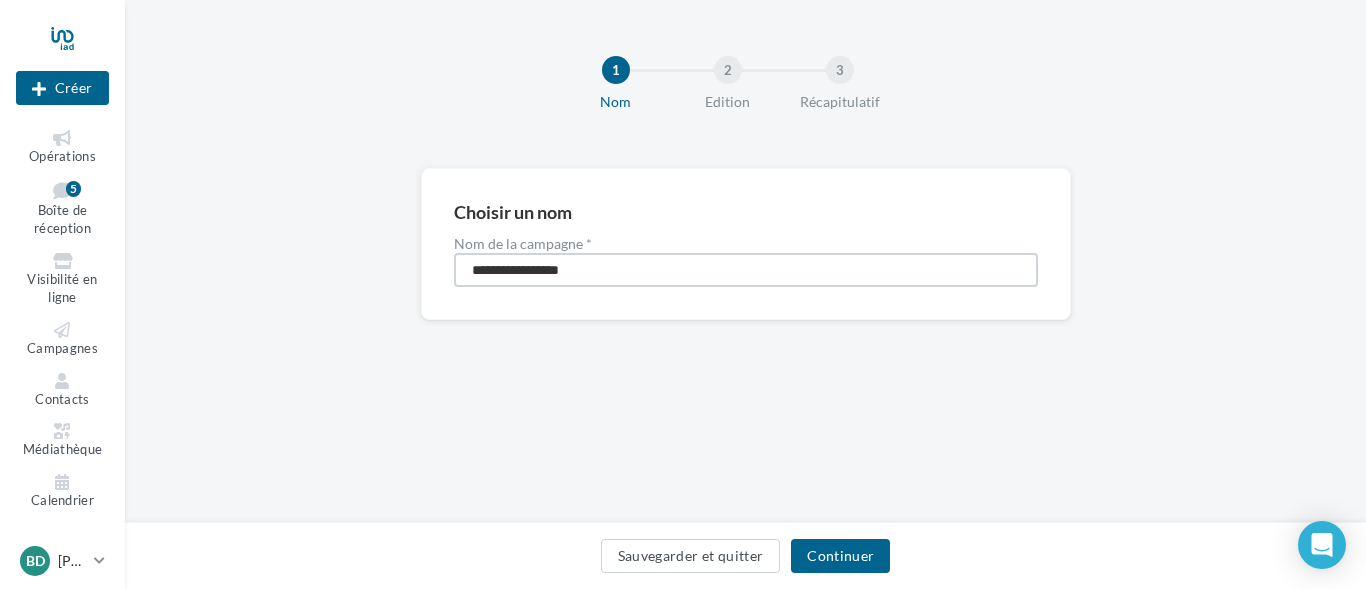 click on "**********" at bounding box center [746, 270] 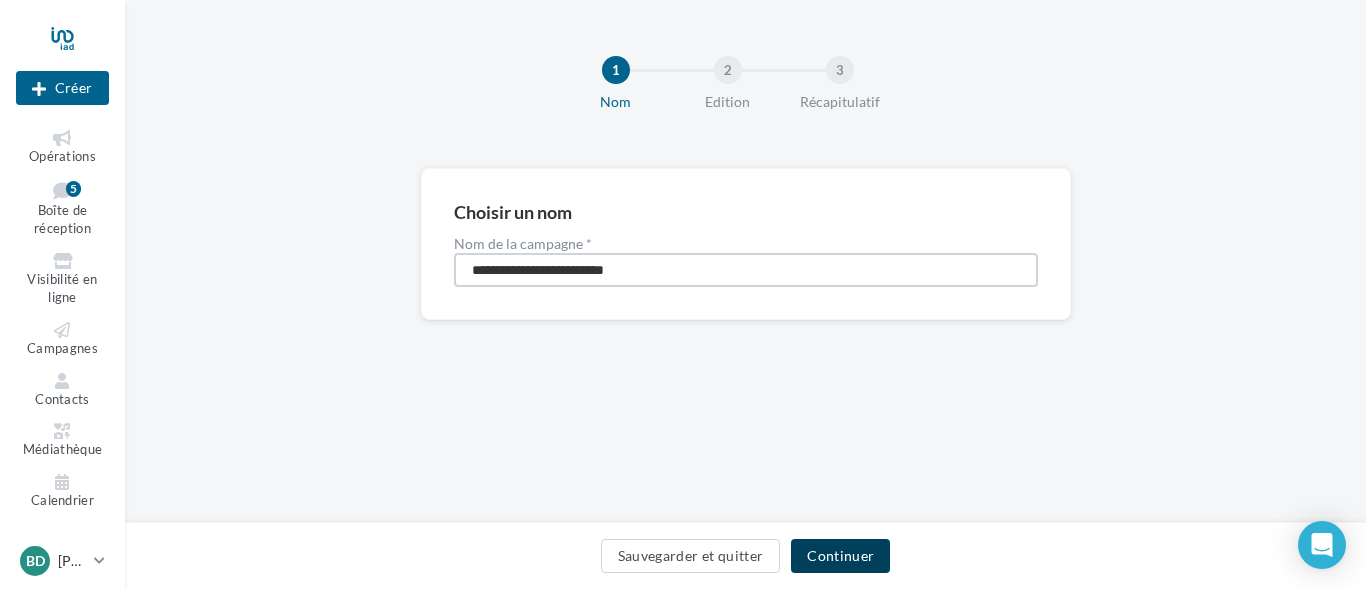 type on "**********" 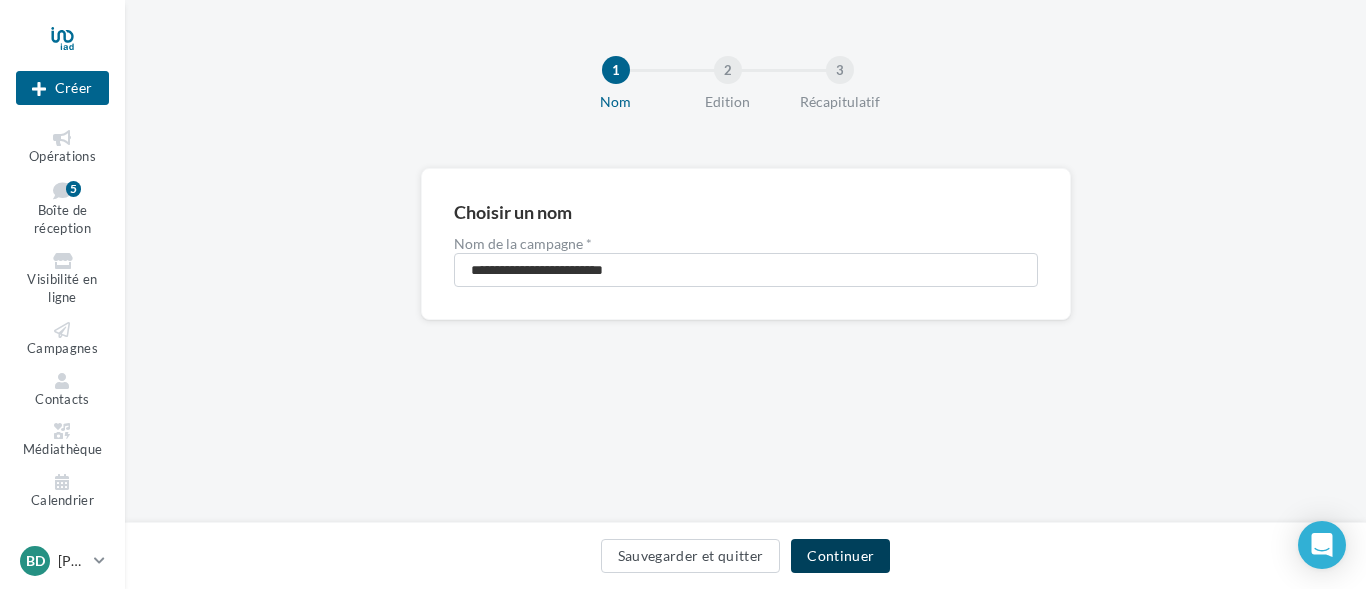 click on "Continuer" at bounding box center [840, 556] 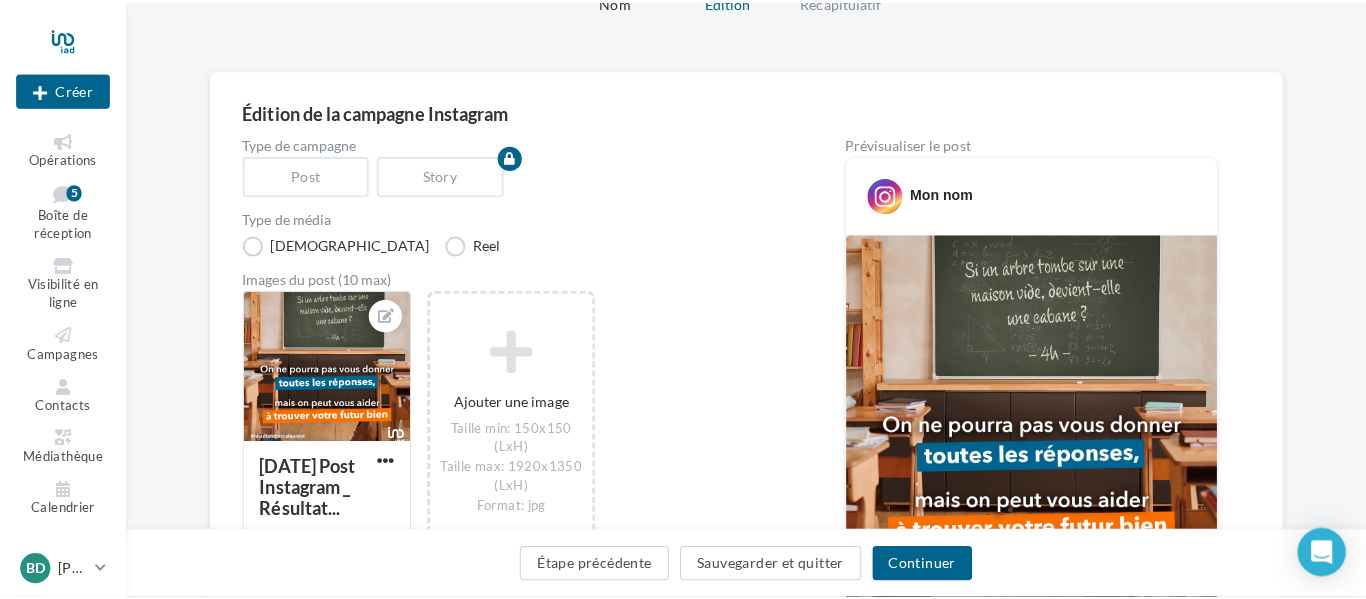 scroll, scrollTop: 200, scrollLeft: 0, axis: vertical 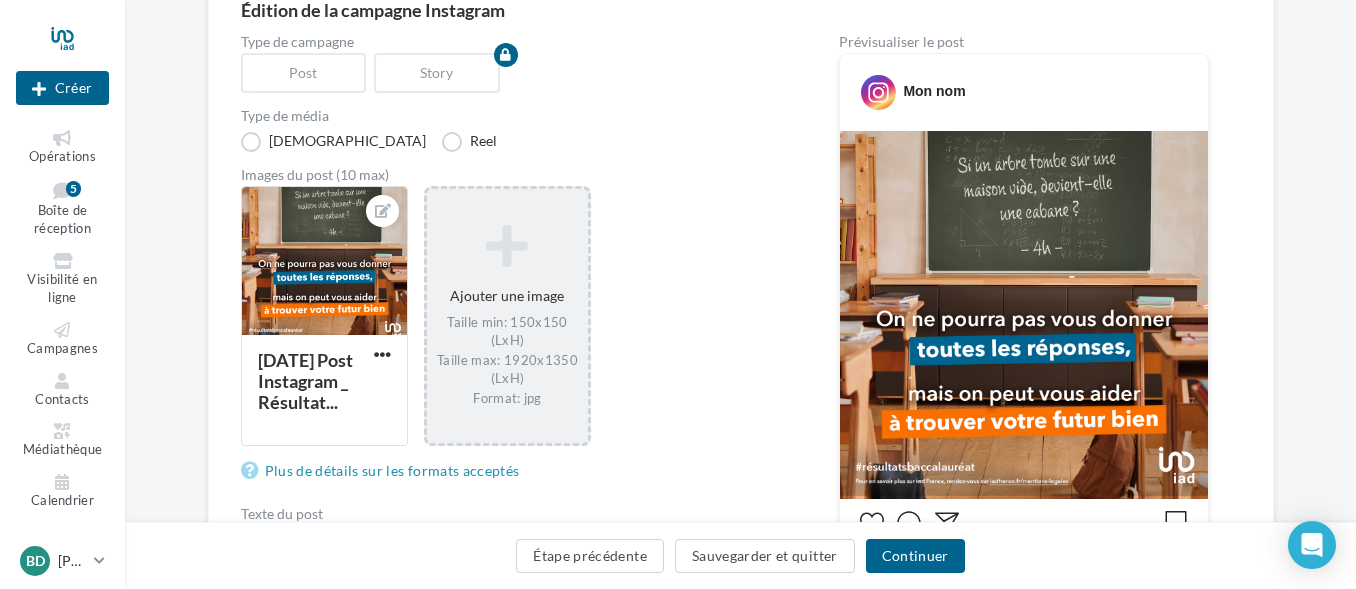 click on "Ajouter une image     Taille min: 150x150 (LxH)   Taille max: 1920x1350 (LxH)   Format: jpg" at bounding box center (507, 315) 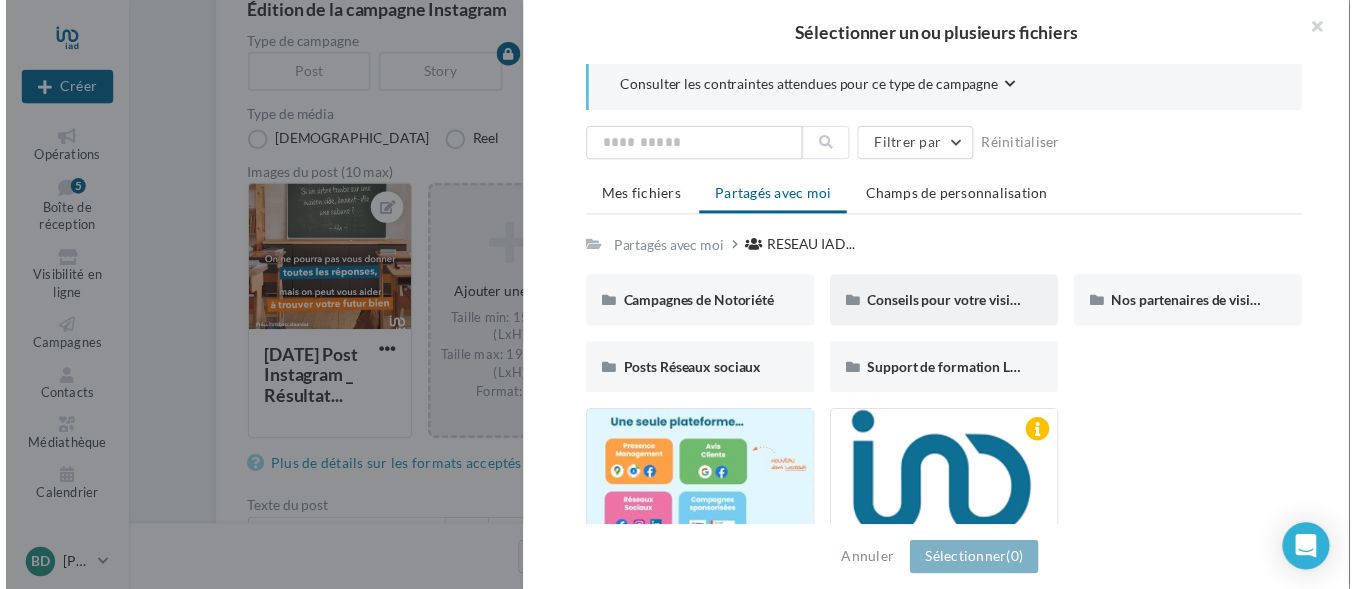 scroll, scrollTop: 0, scrollLeft: 0, axis: both 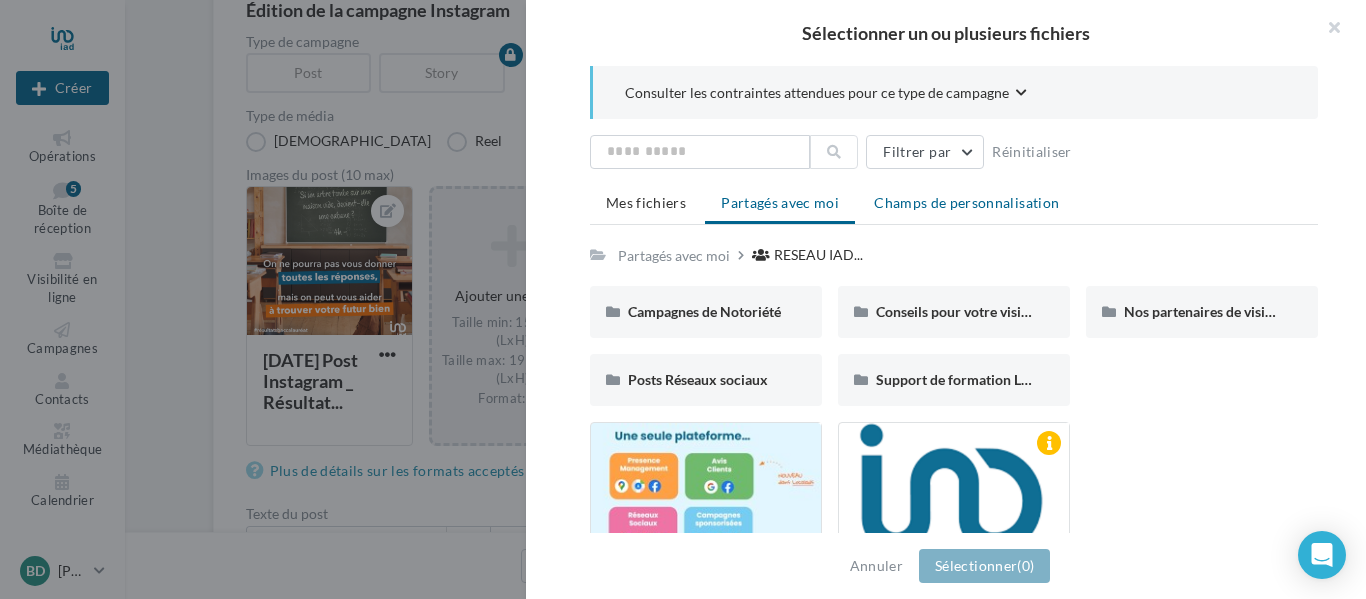 click on "Champs de personnalisation" at bounding box center [966, 202] 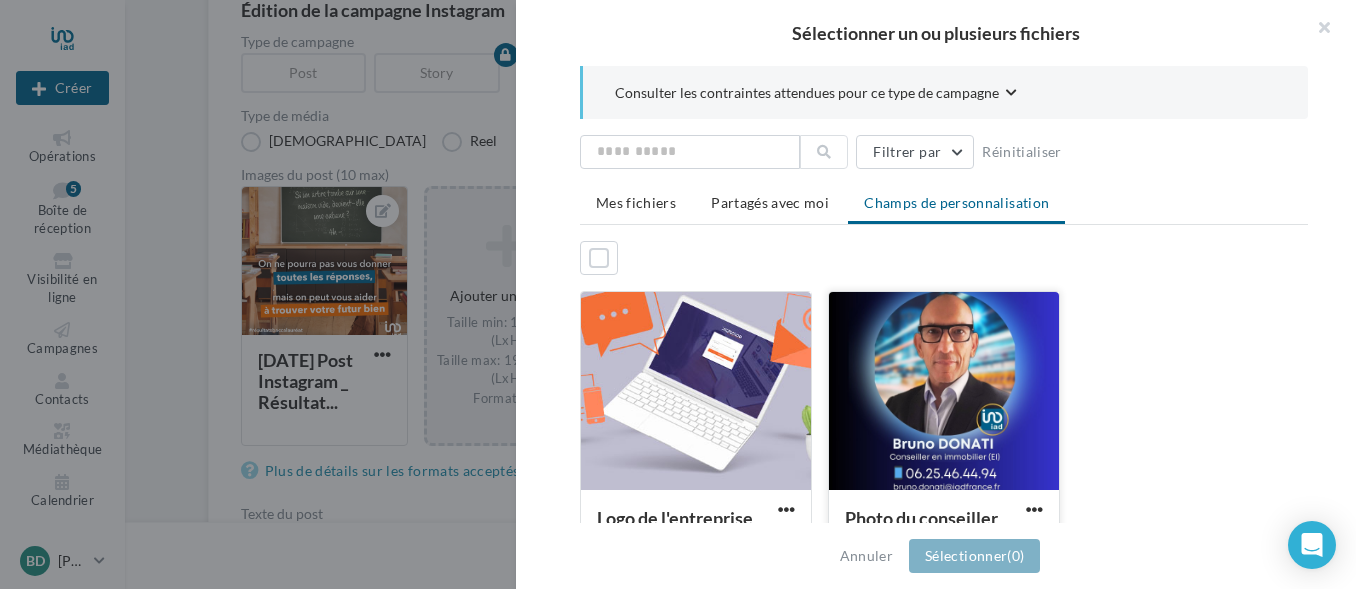 scroll, scrollTop: 68, scrollLeft: 0, axis: vertical 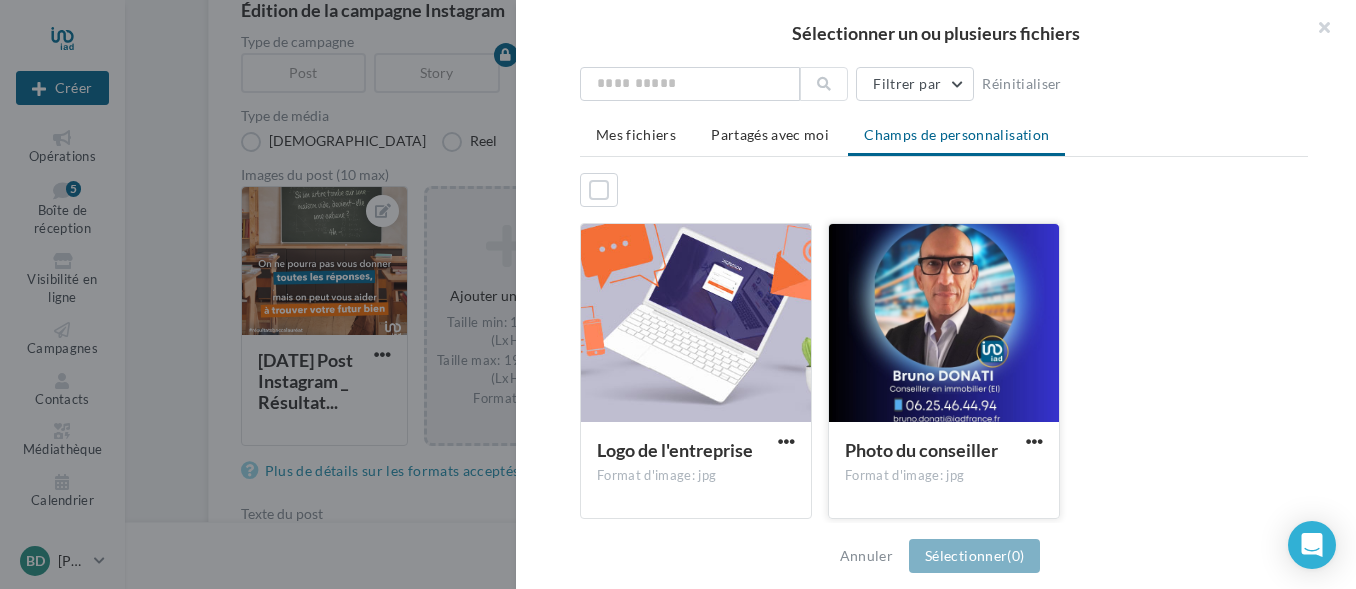 click at bounding box center (944, 324) 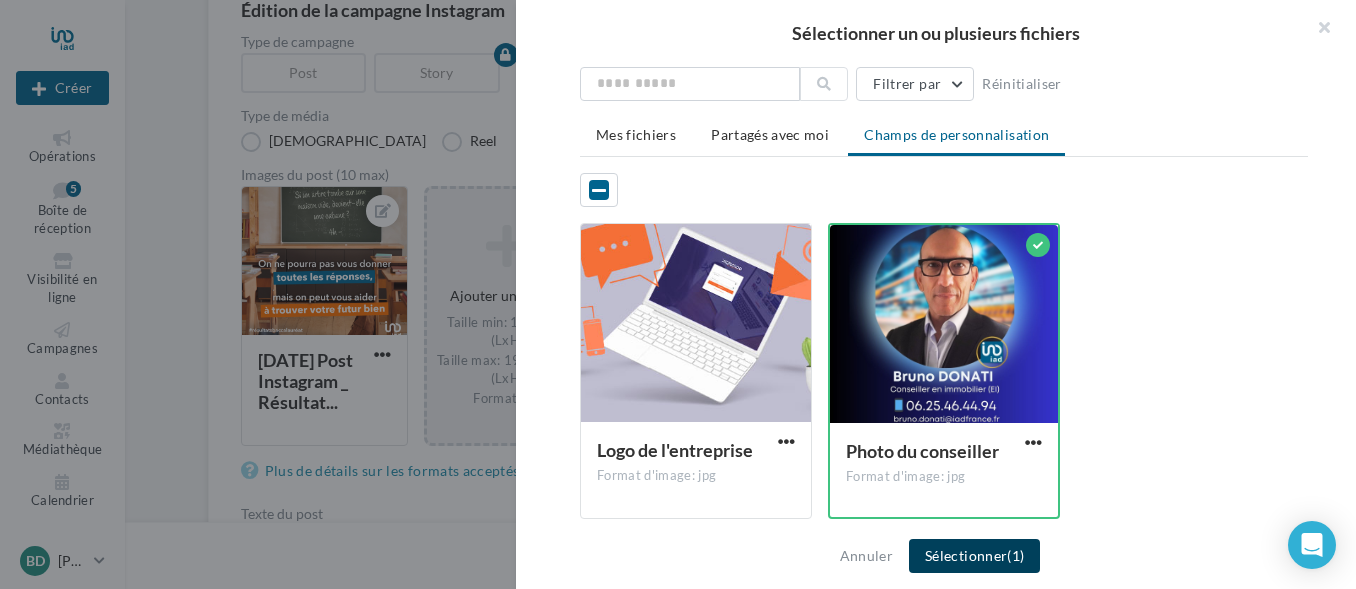 click on "Sélectionner   (1)" at bounding box center (974, 556) 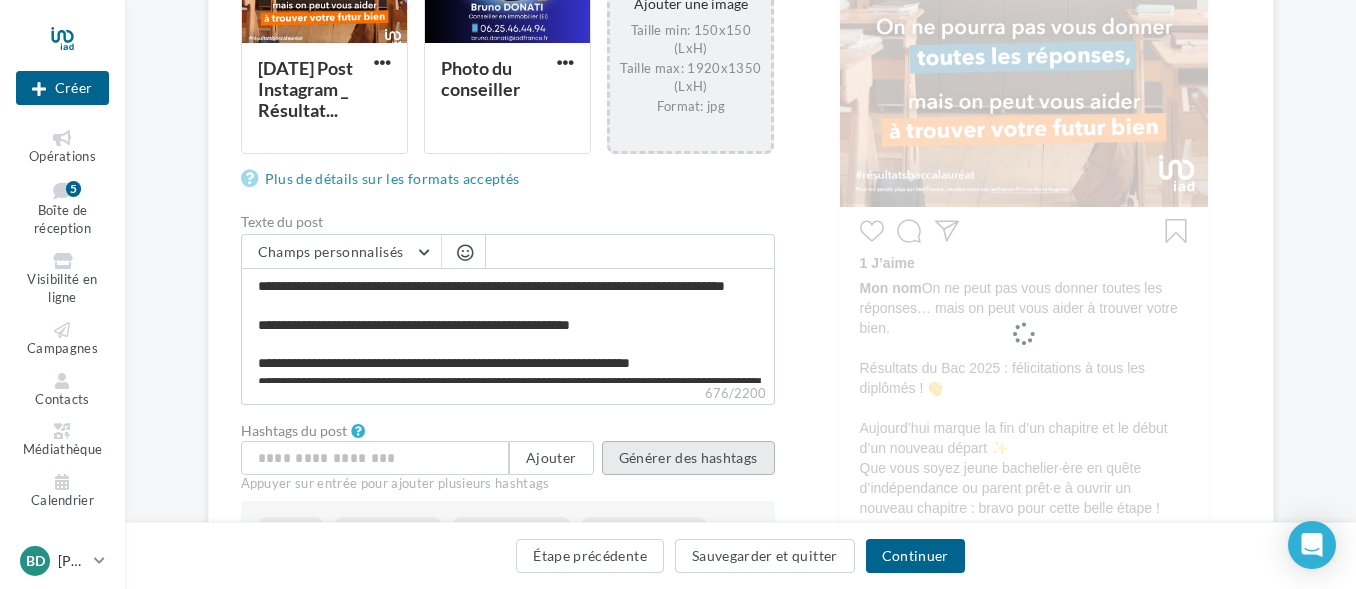 scroll, scrollTop: 500, scrollLeft: 0, axis: vertical 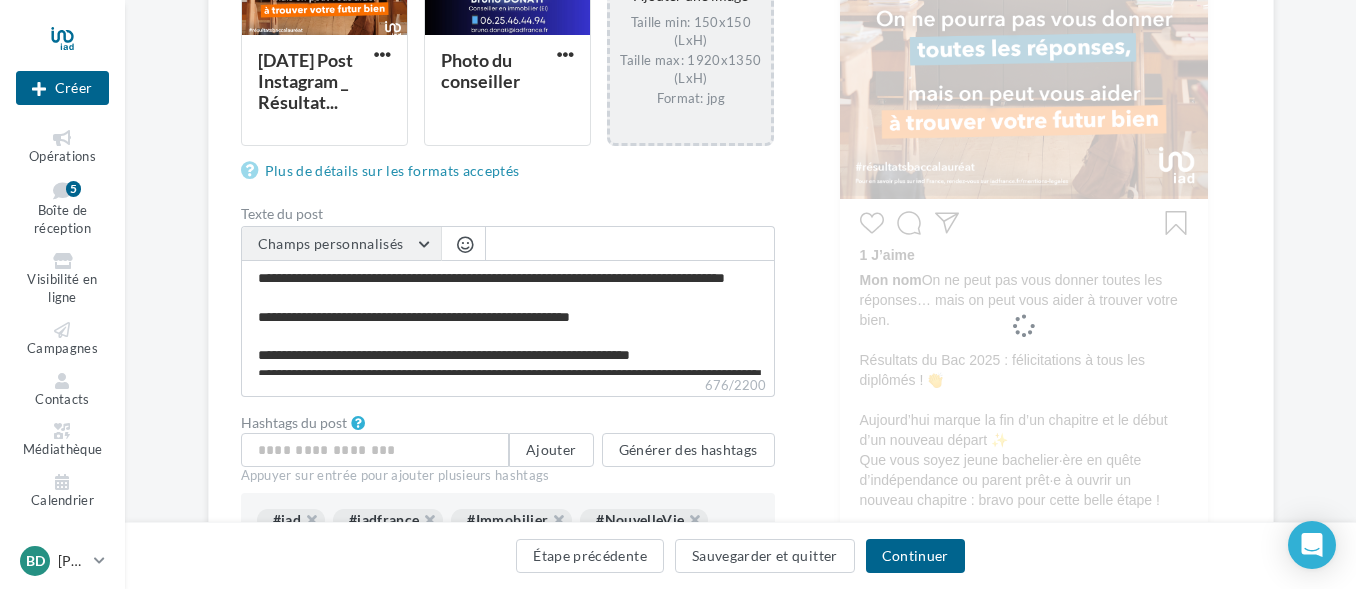 click on "Champs personnalisés" at bounding box center [341, 244] 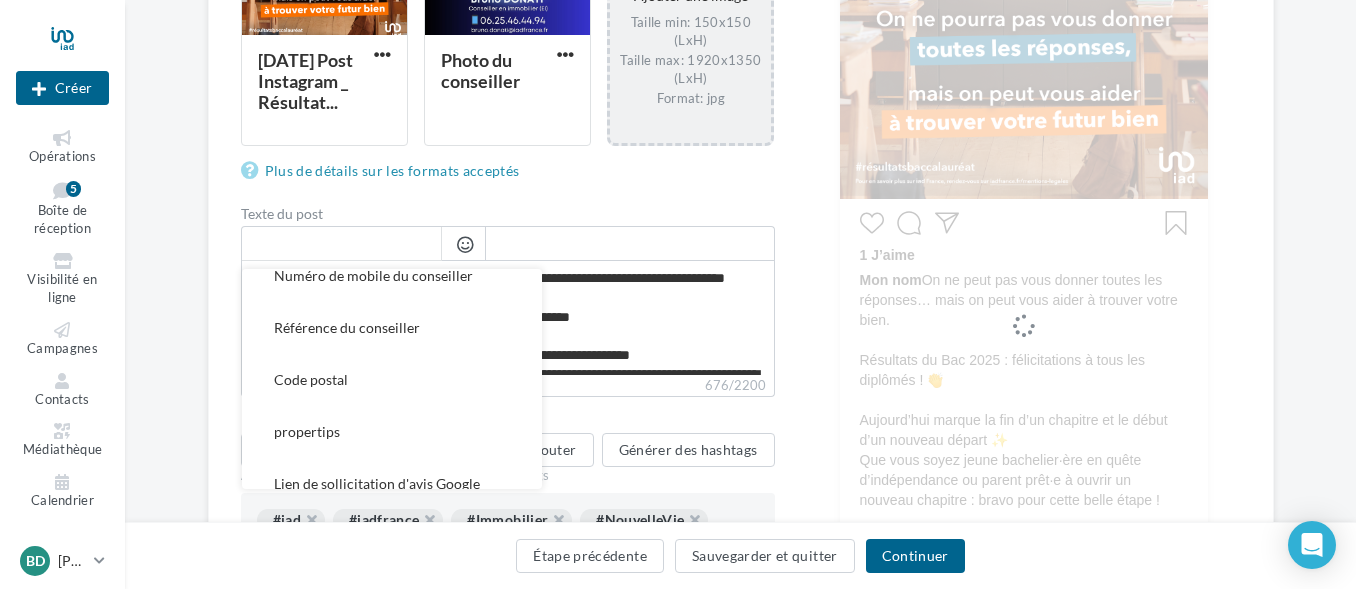 scroll, scrollTop: 560, scrollLeft: 0, axis: vertical 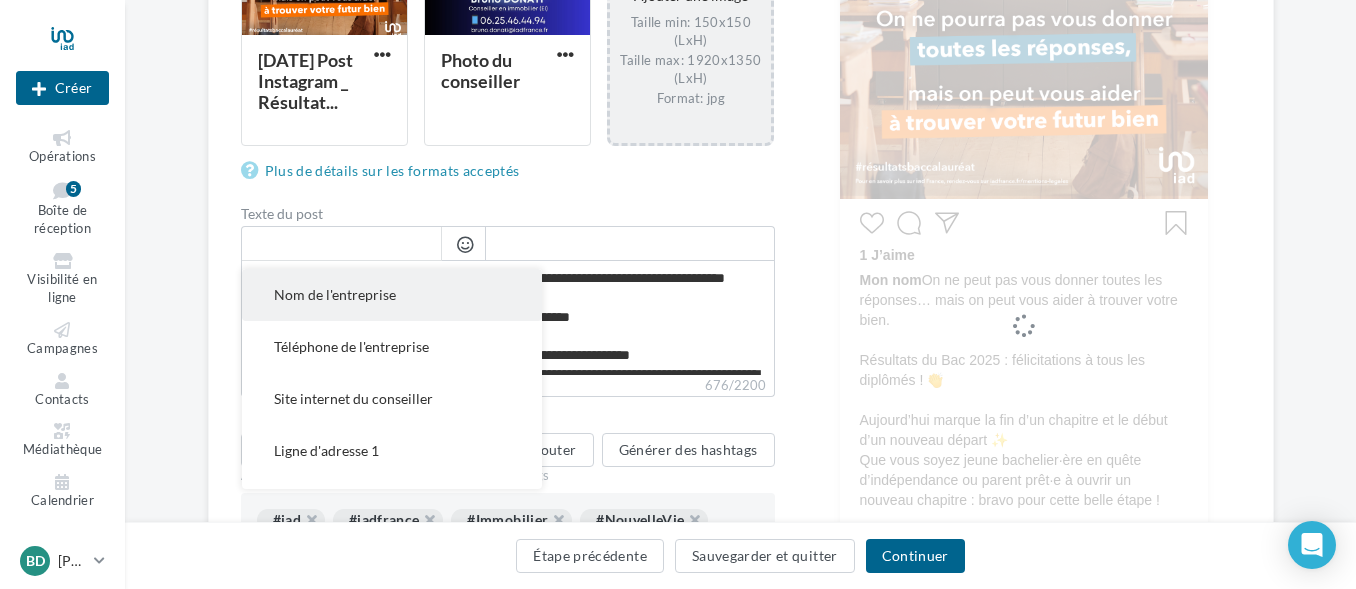 click on "Nom de l'entreprise" at bounding box center [392, 295] 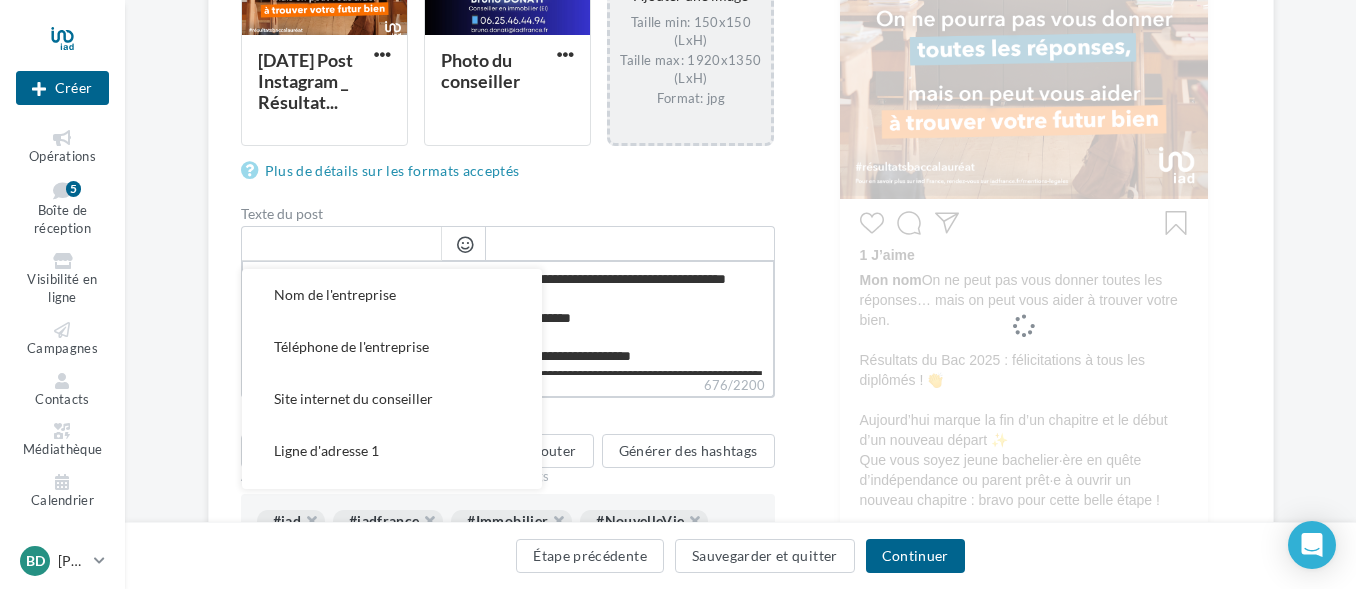 type on "**********" 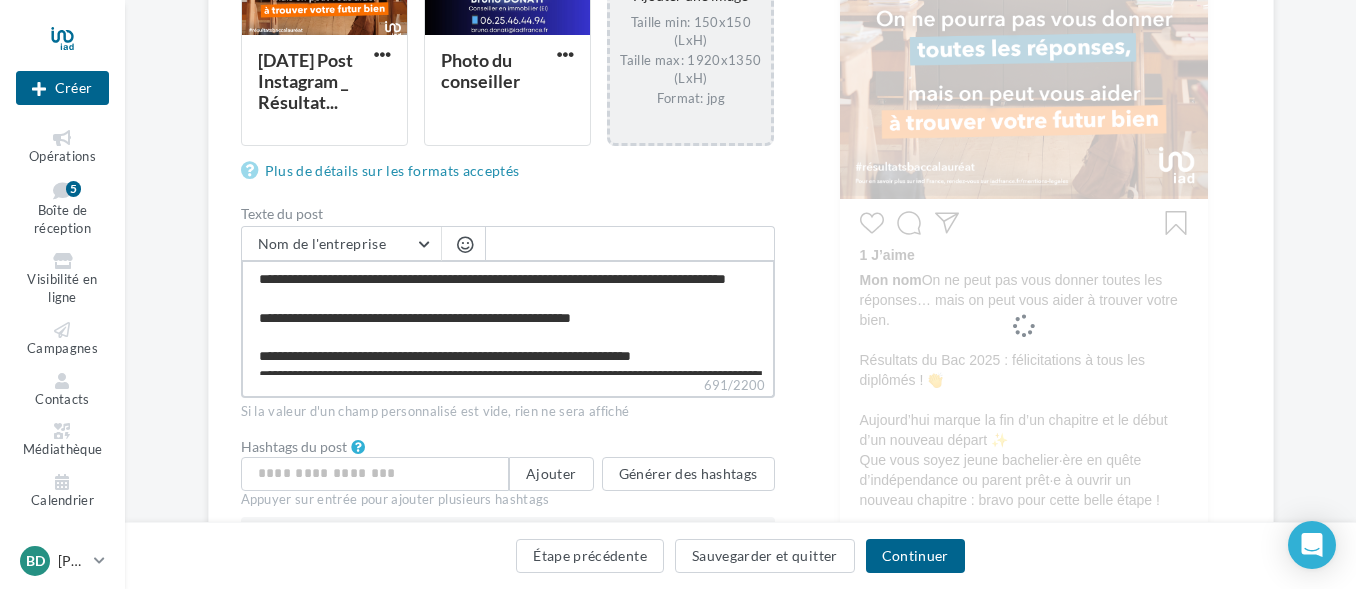 scroll, scrollTop: 192, scrollLeft: 0, axis: vertical 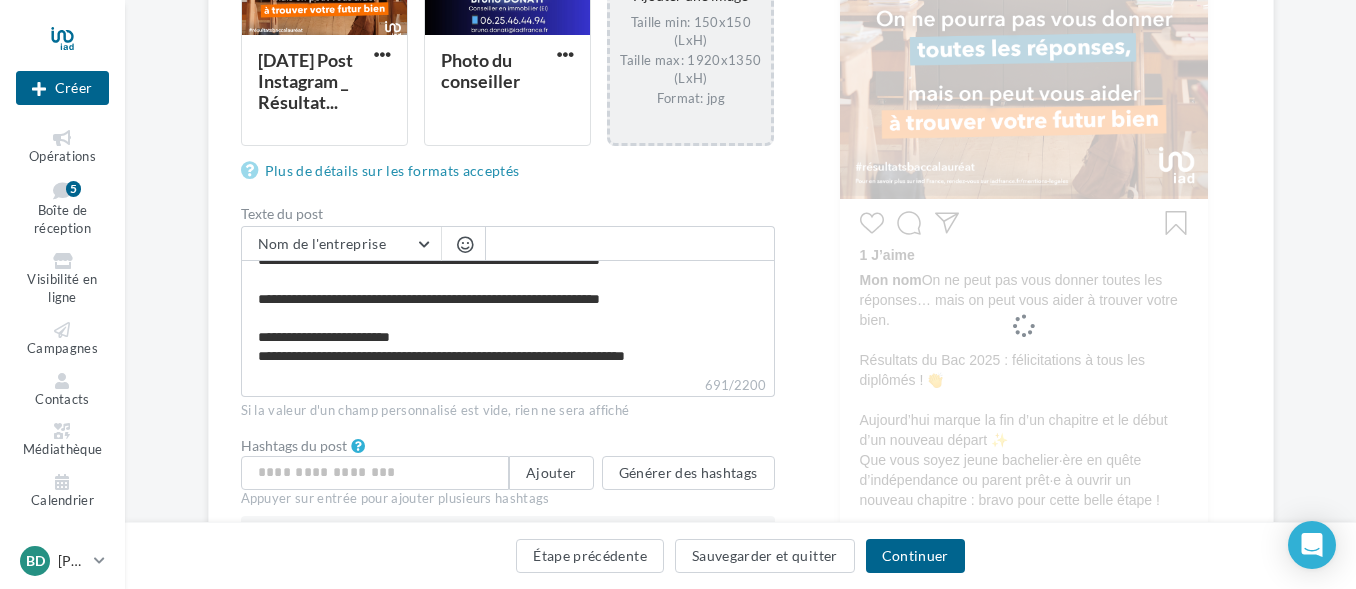 click on "Texte du post" at bounding box center [508, 214] 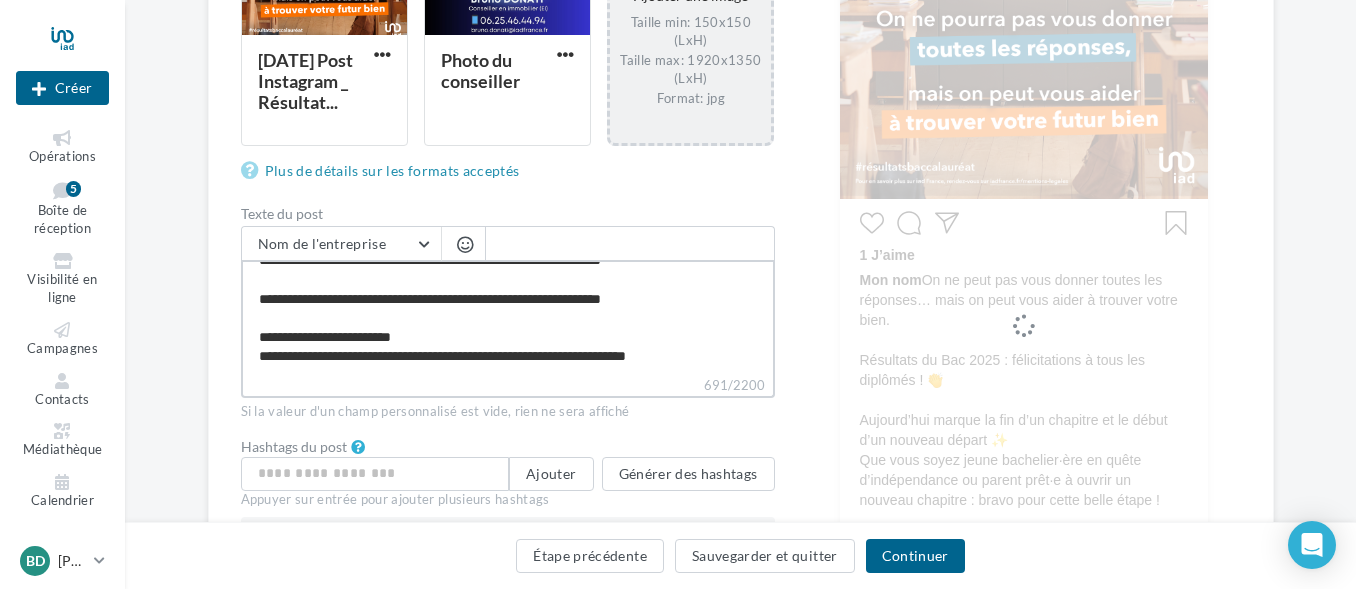 click on "**********" at bounding box center (508, 317) 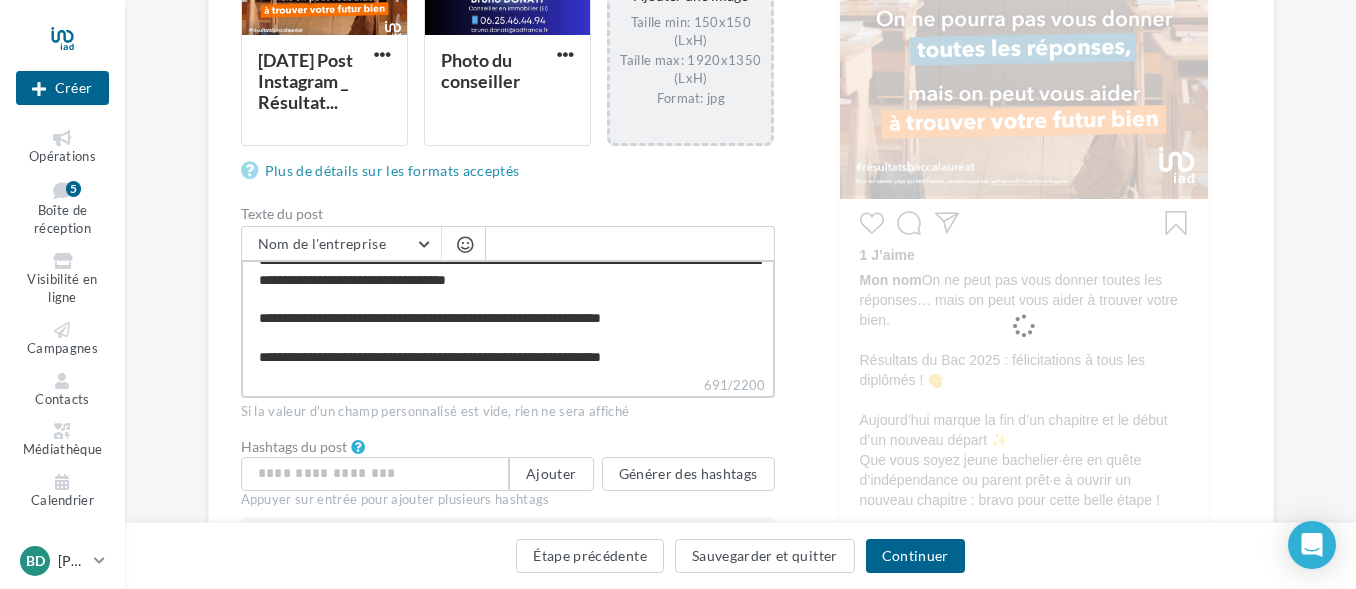 scroll, scrollTop: 0, scrollLeft: 0, axis: both 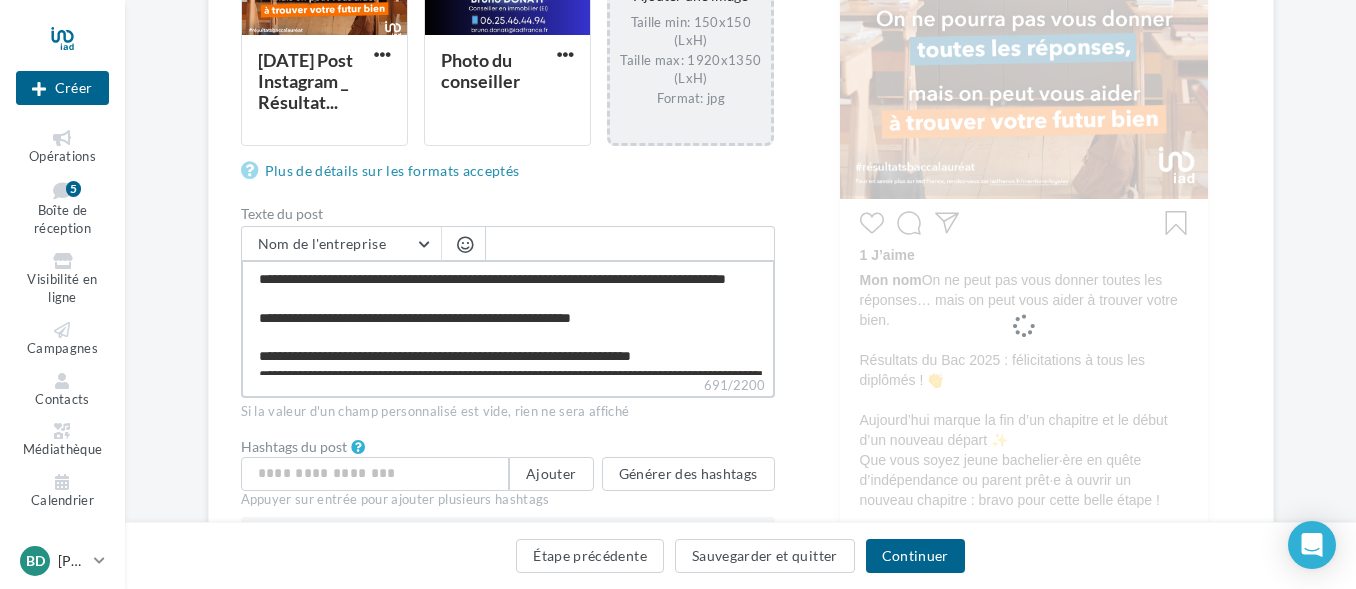 drag, startPoint x: 276, startPoint y: 280, endPoint x: 252, endPoint y: 284, distance: 24.33105 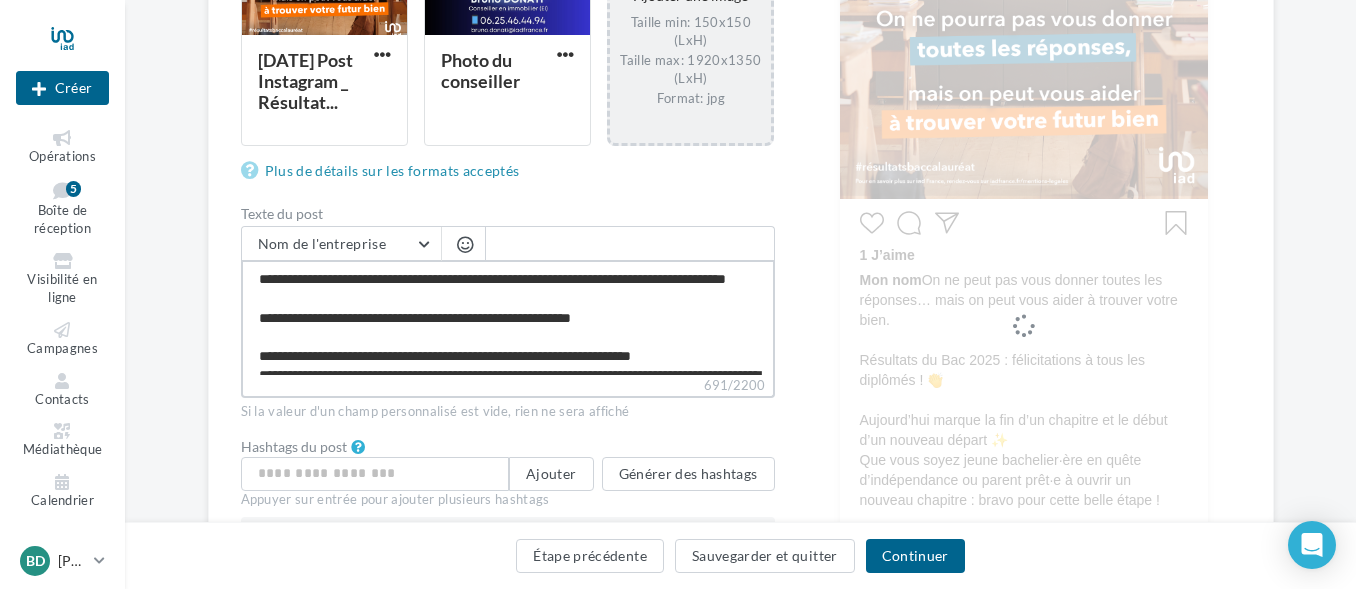 type on "**********" 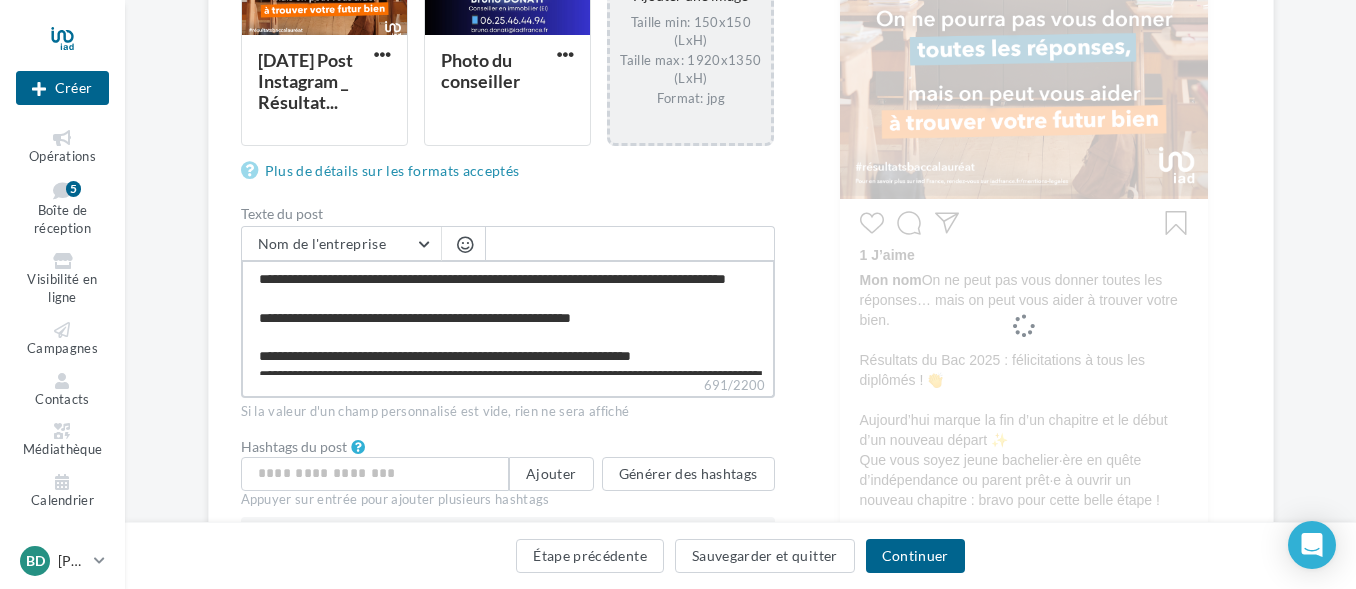 type on "**********" 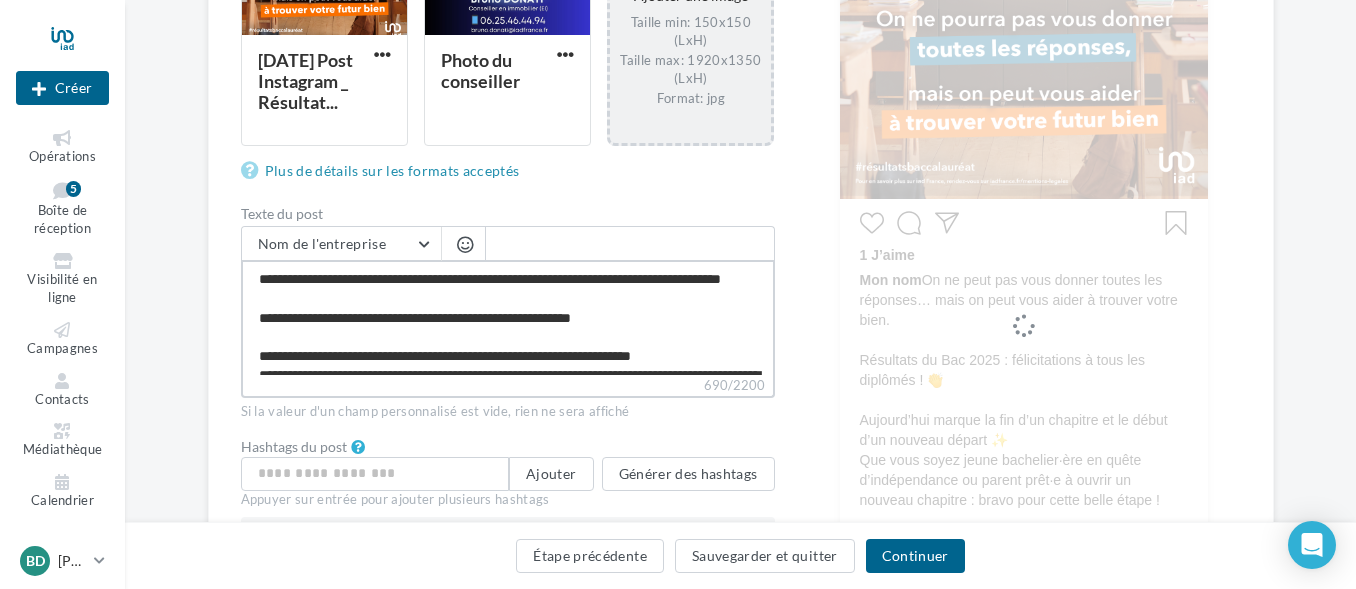 type on "**********" 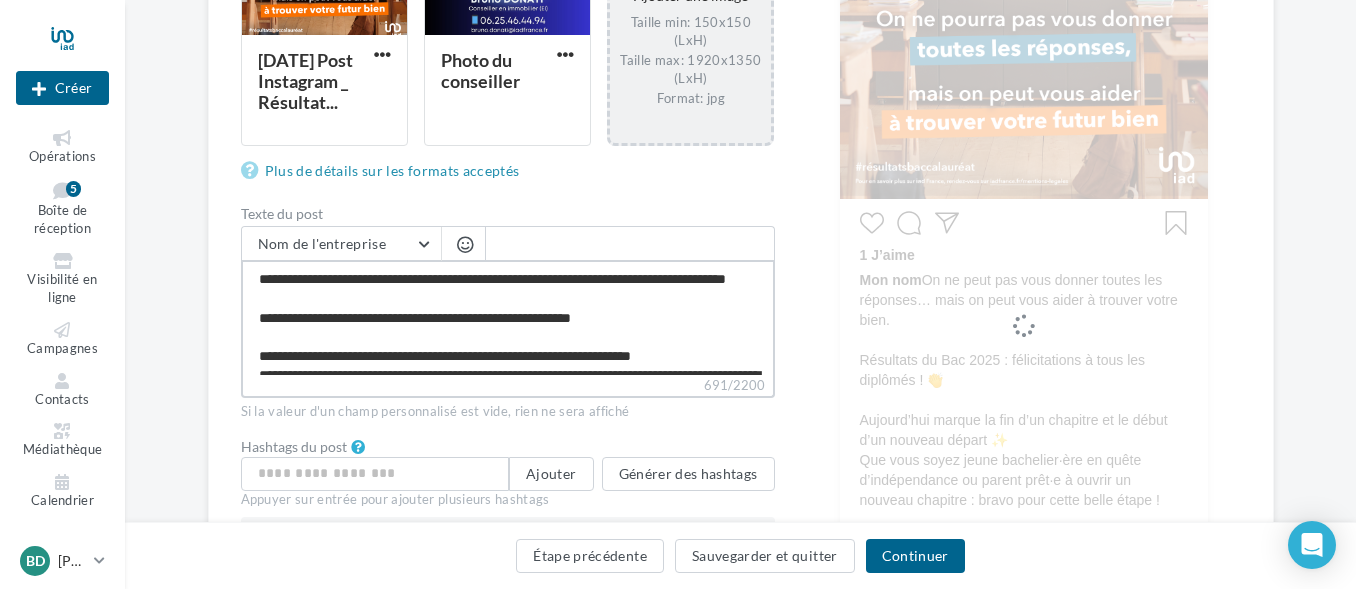 type on "**********" 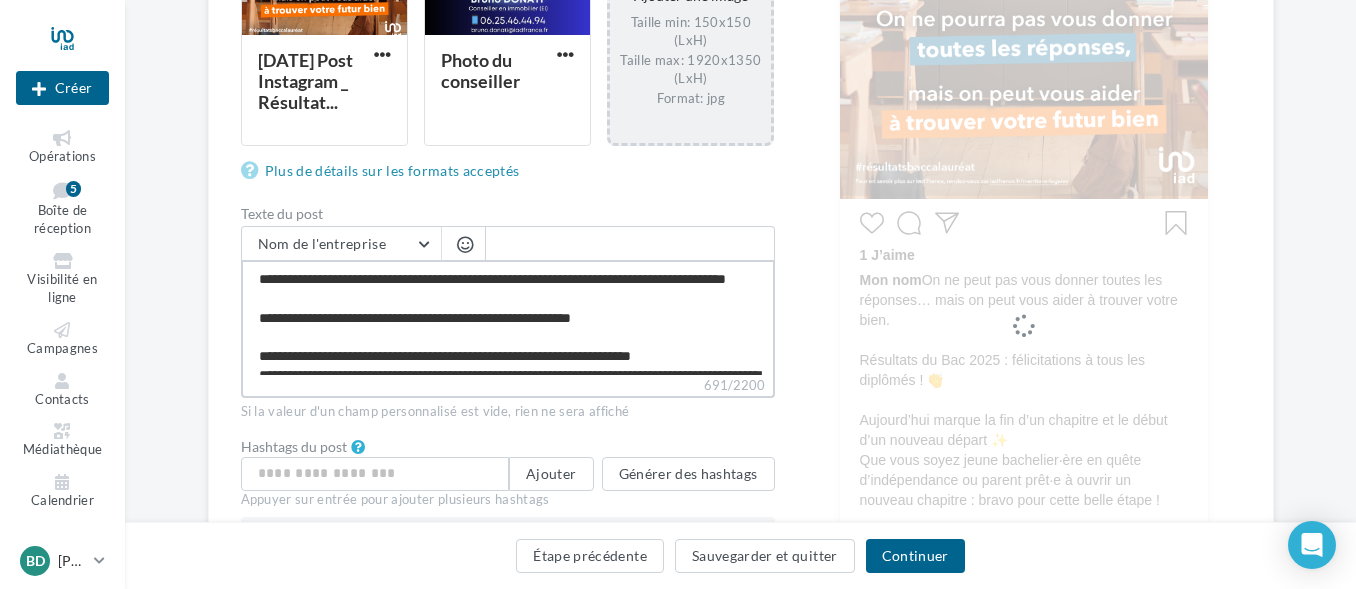 type on "**********" 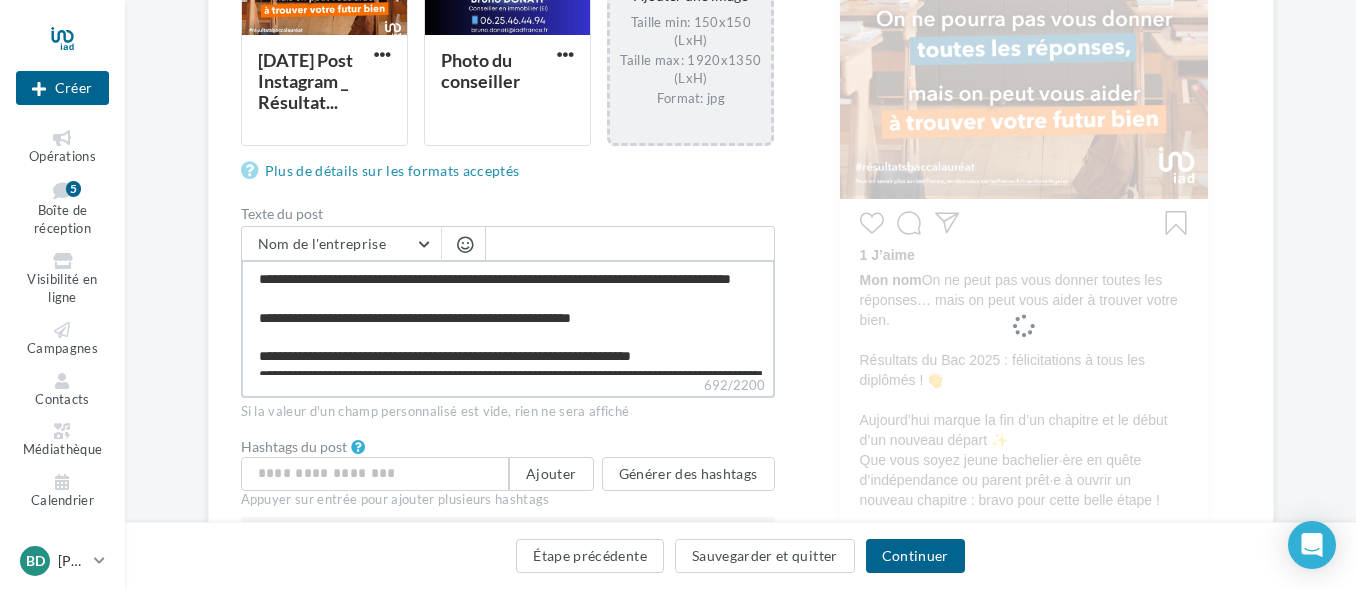 type on "**********" 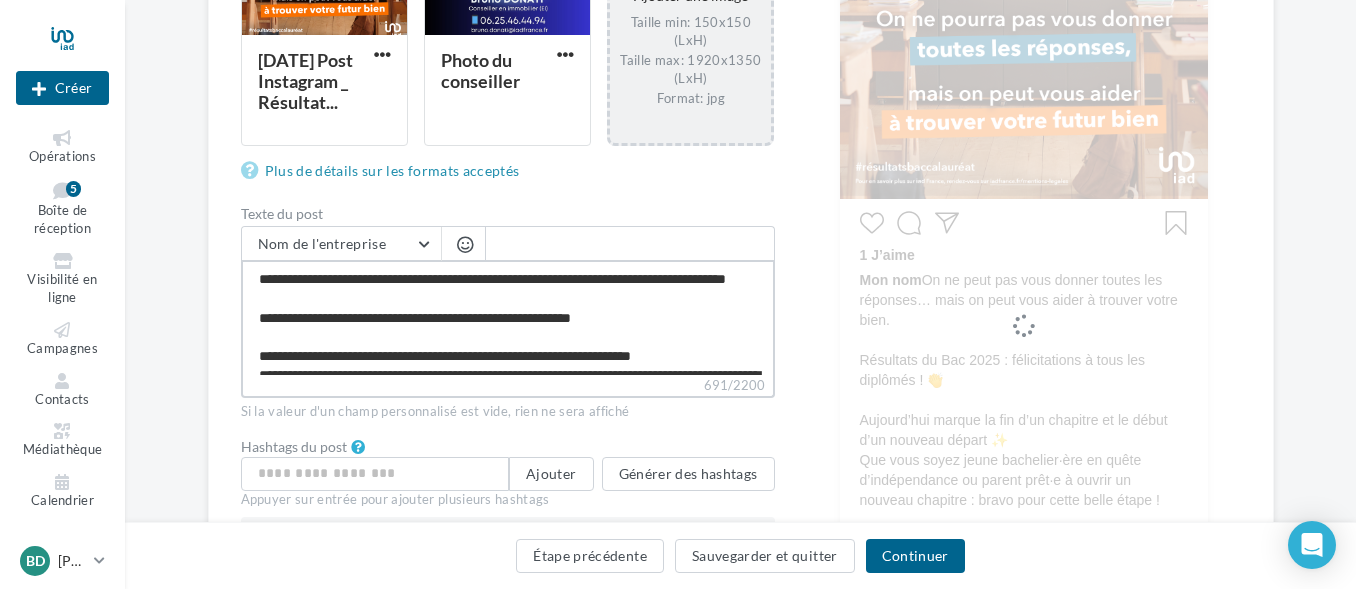 type on "**********" 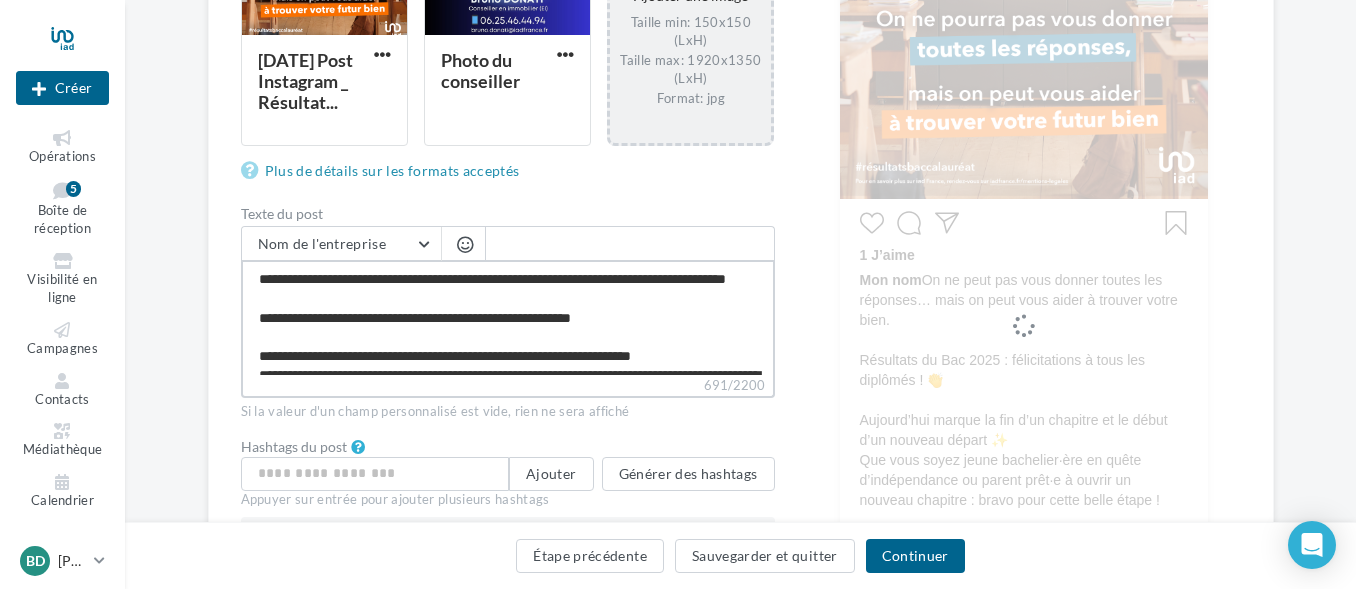 type on "**********" 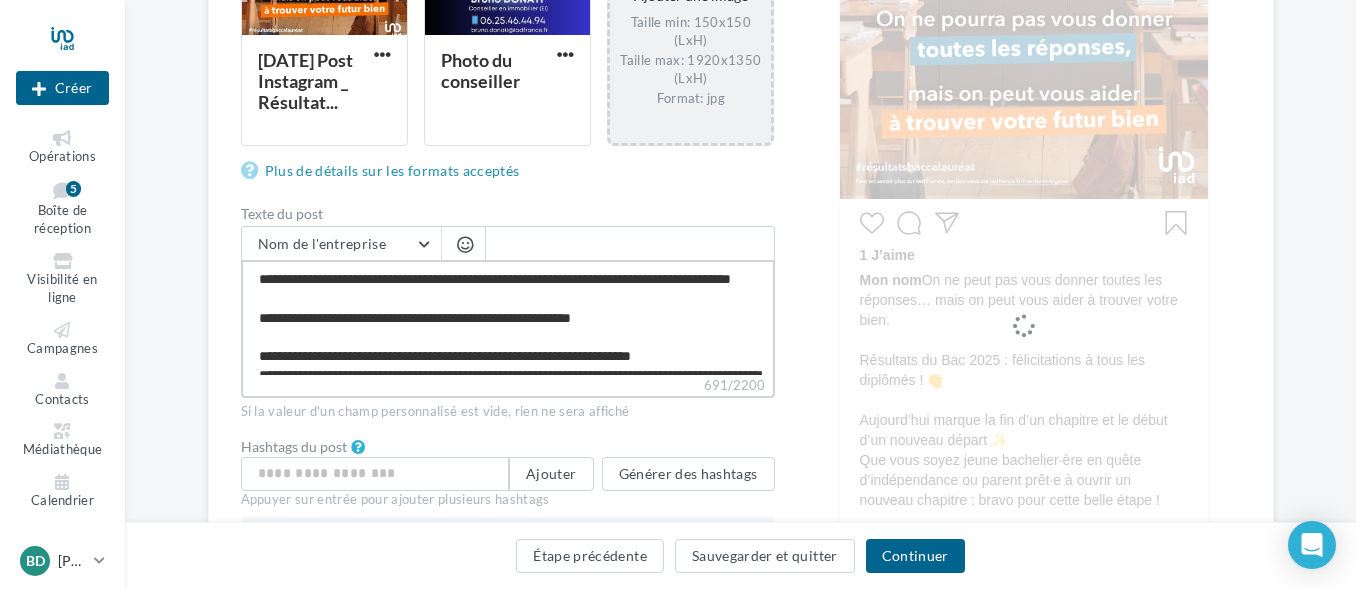 type on "**********" 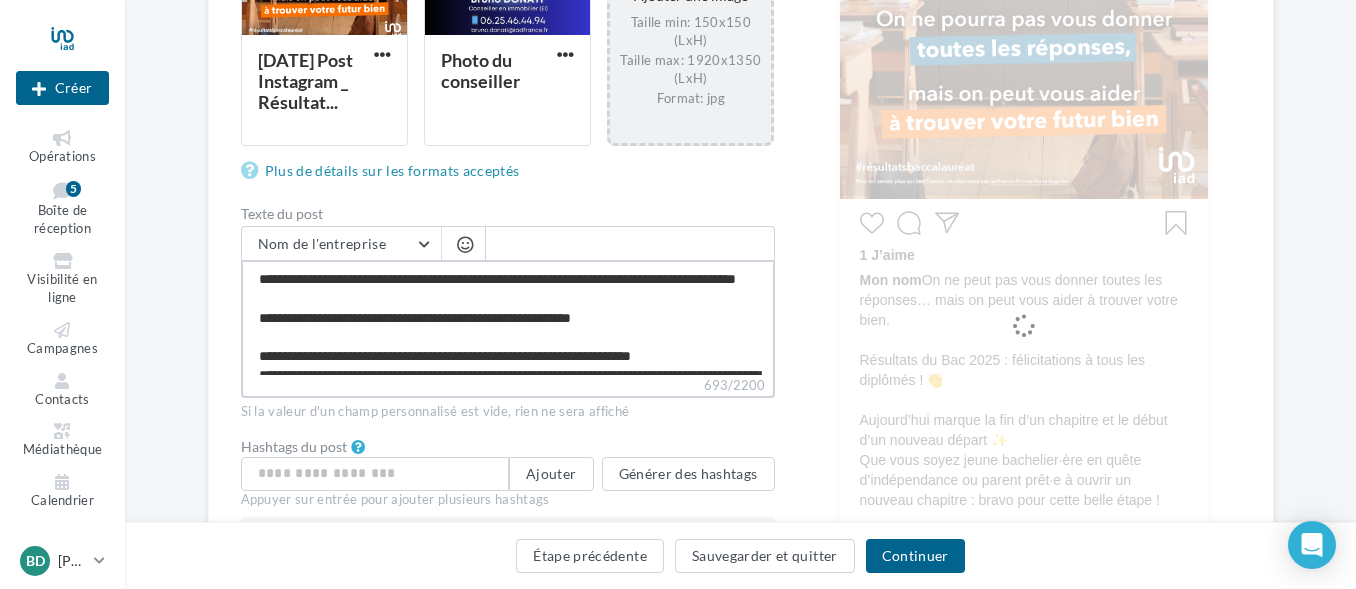 type on "**********" 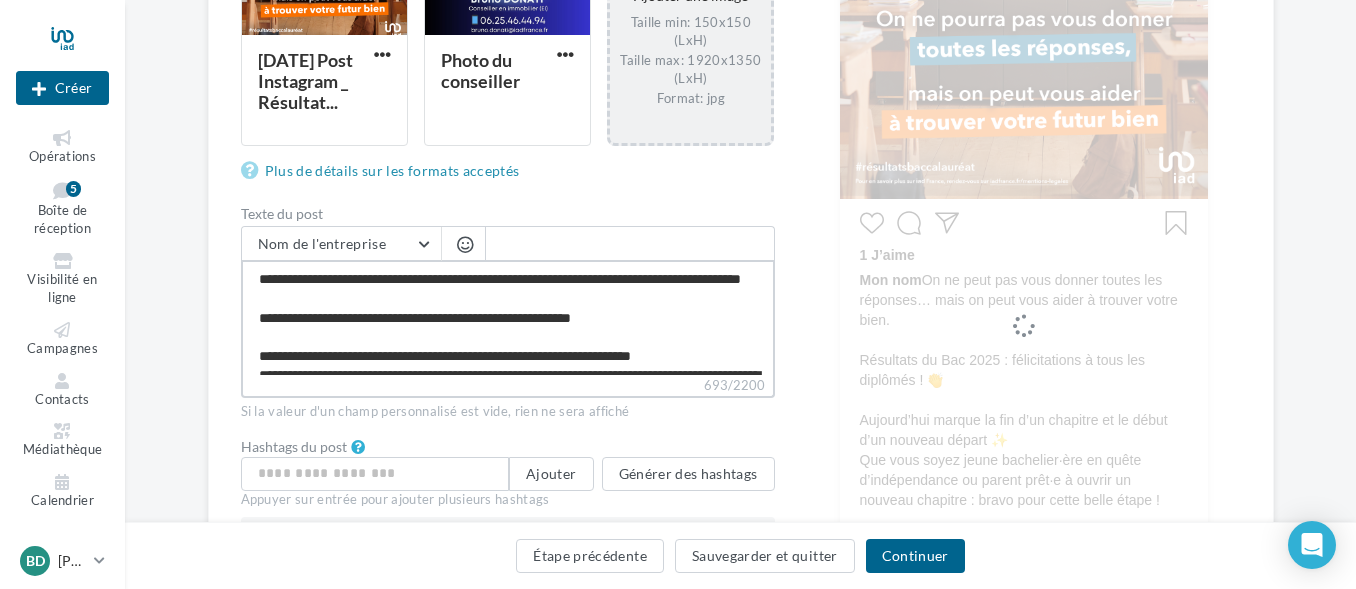 type on "**********" 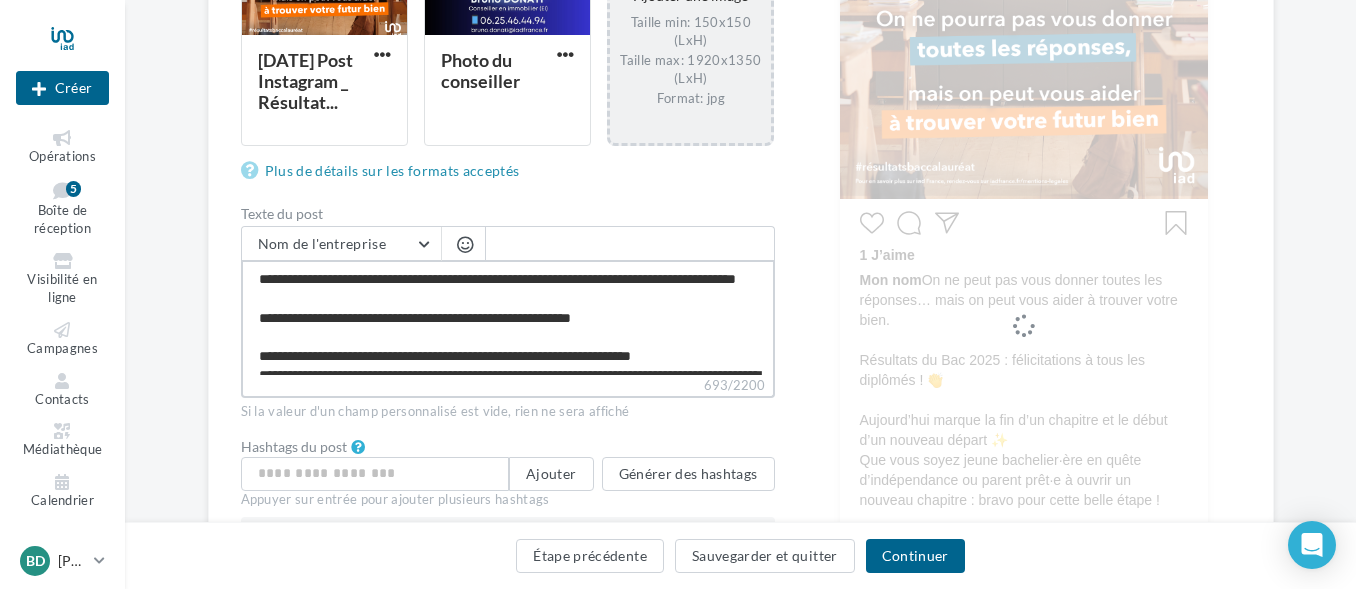 type on "**********" 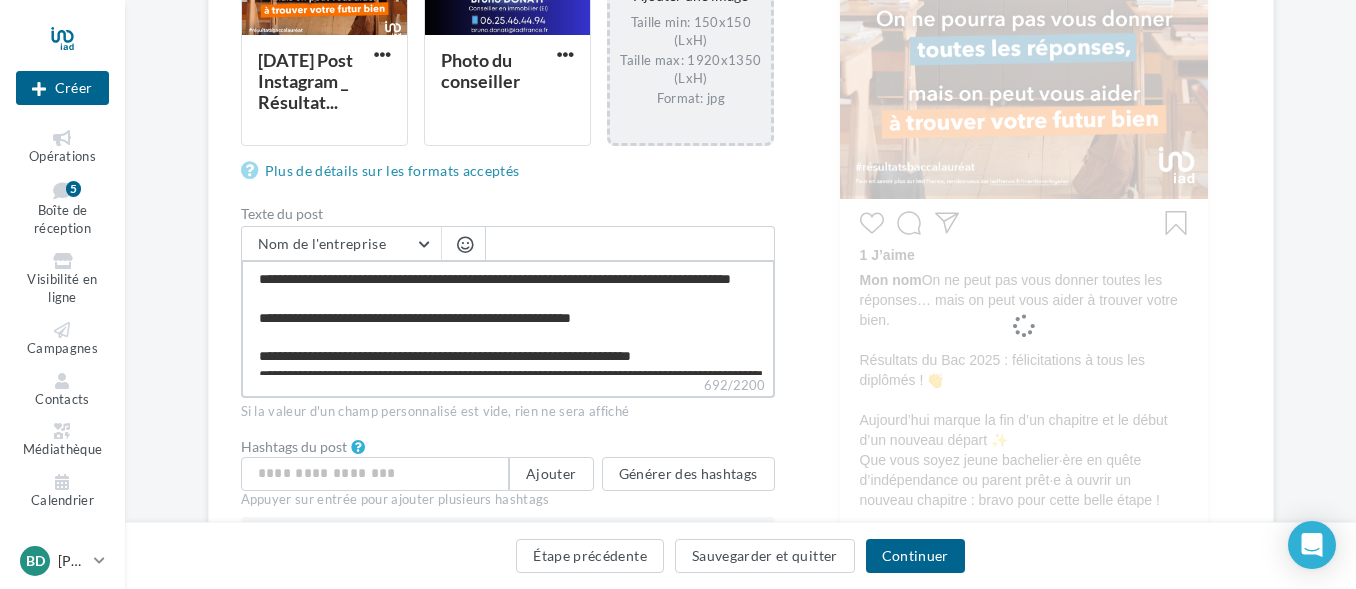 type on "**********" 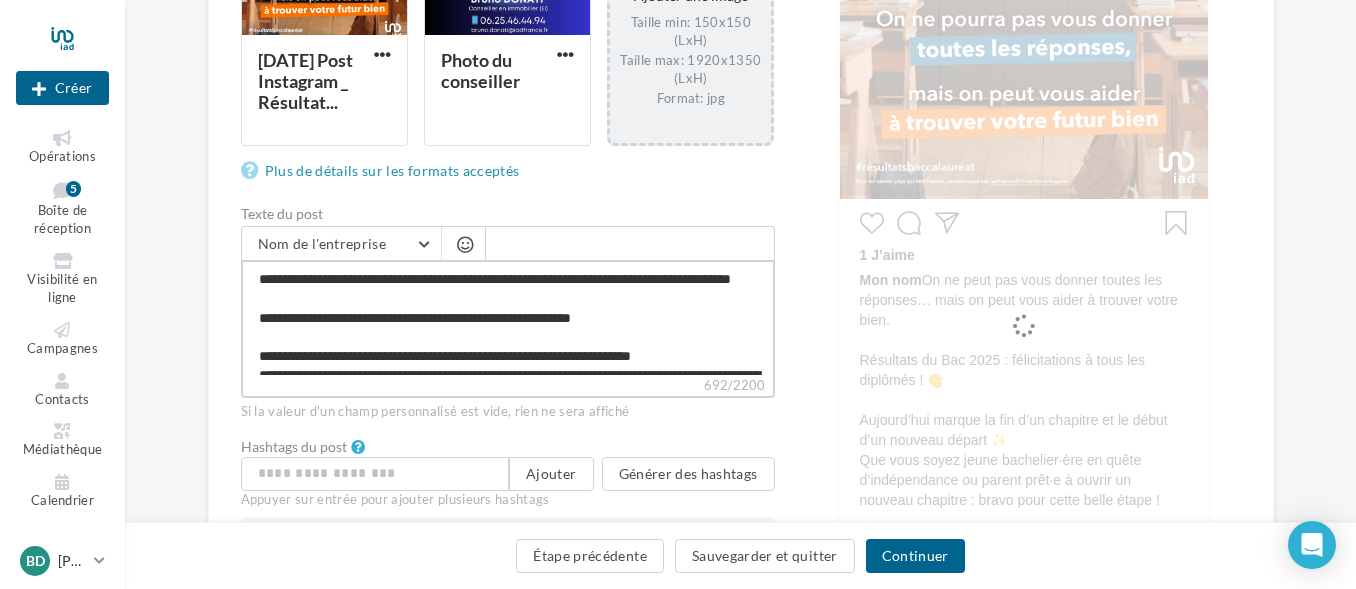 type on "**********" 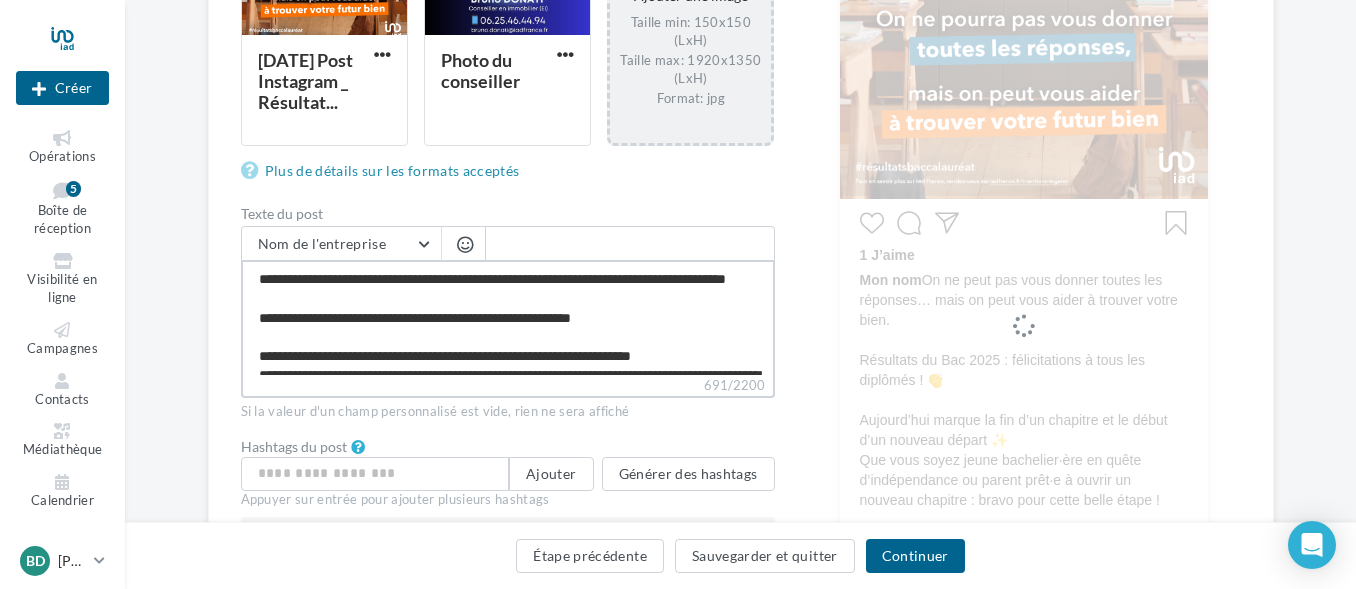 type on "**********" 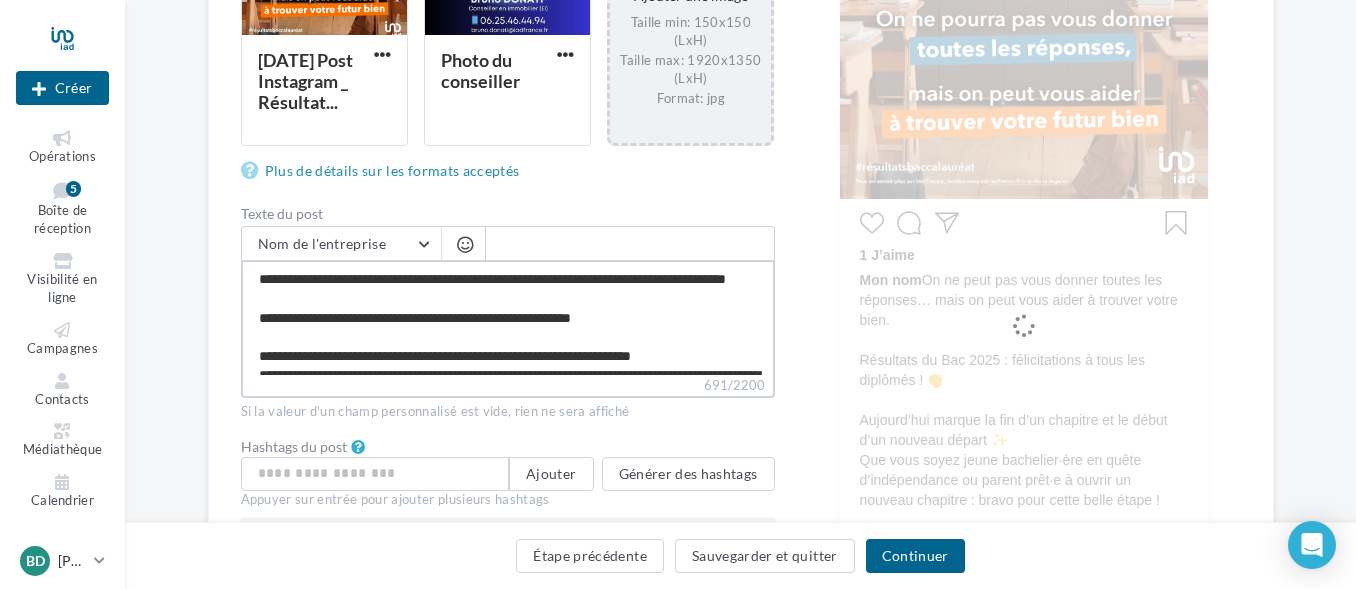 type on "**********" 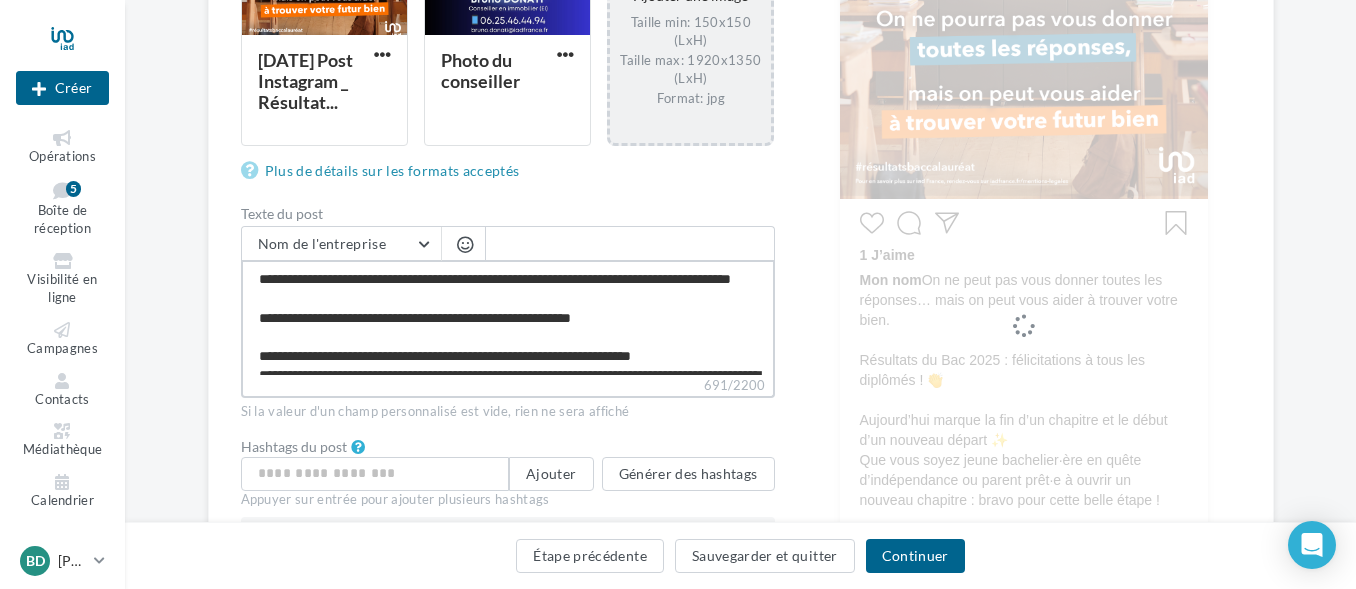 type on "**********" 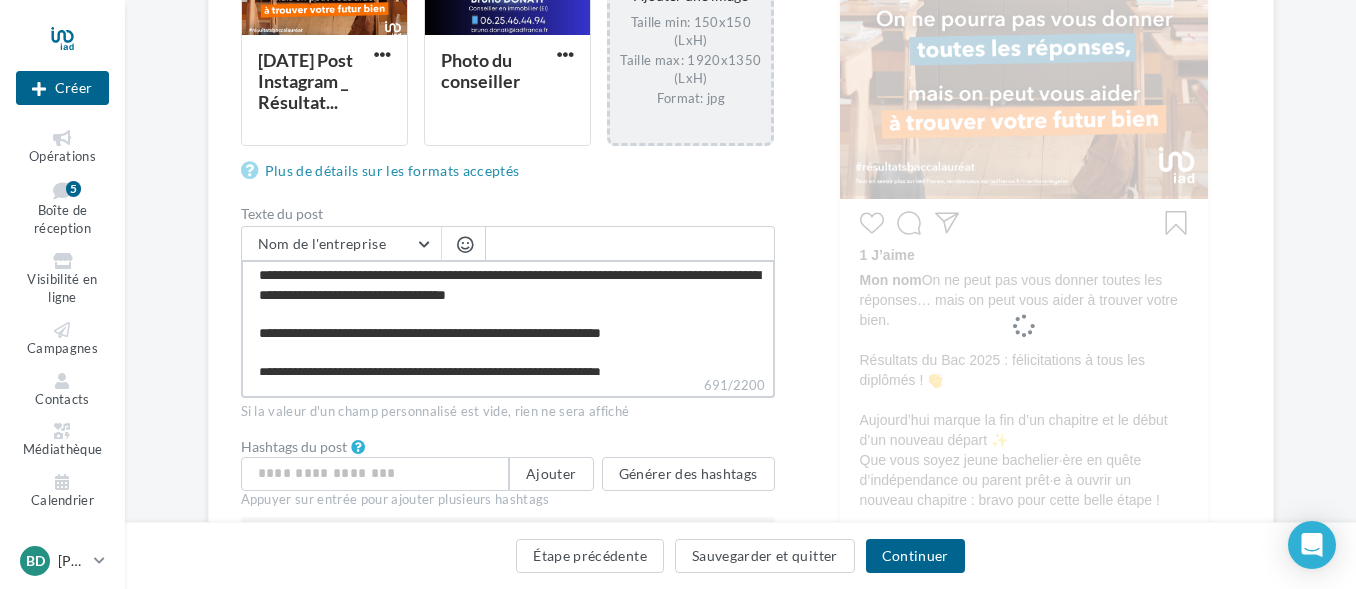 scroll, scrollTop: 0, scrollLeft: 0, axis: both 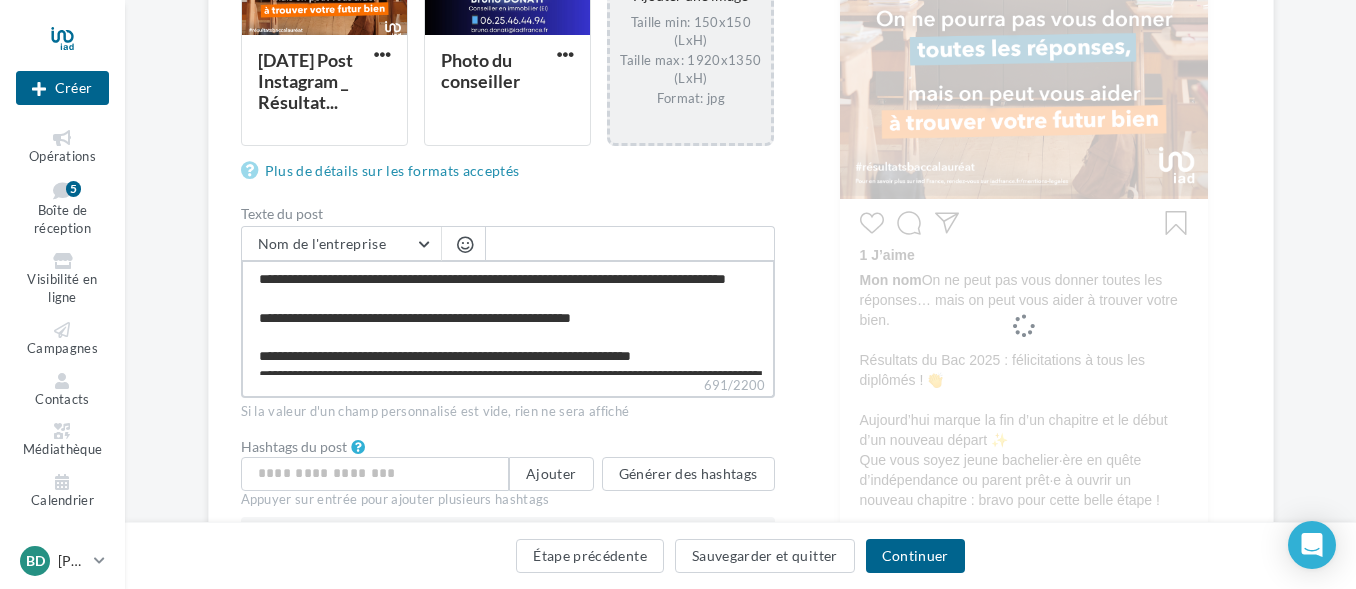 type on "**********" 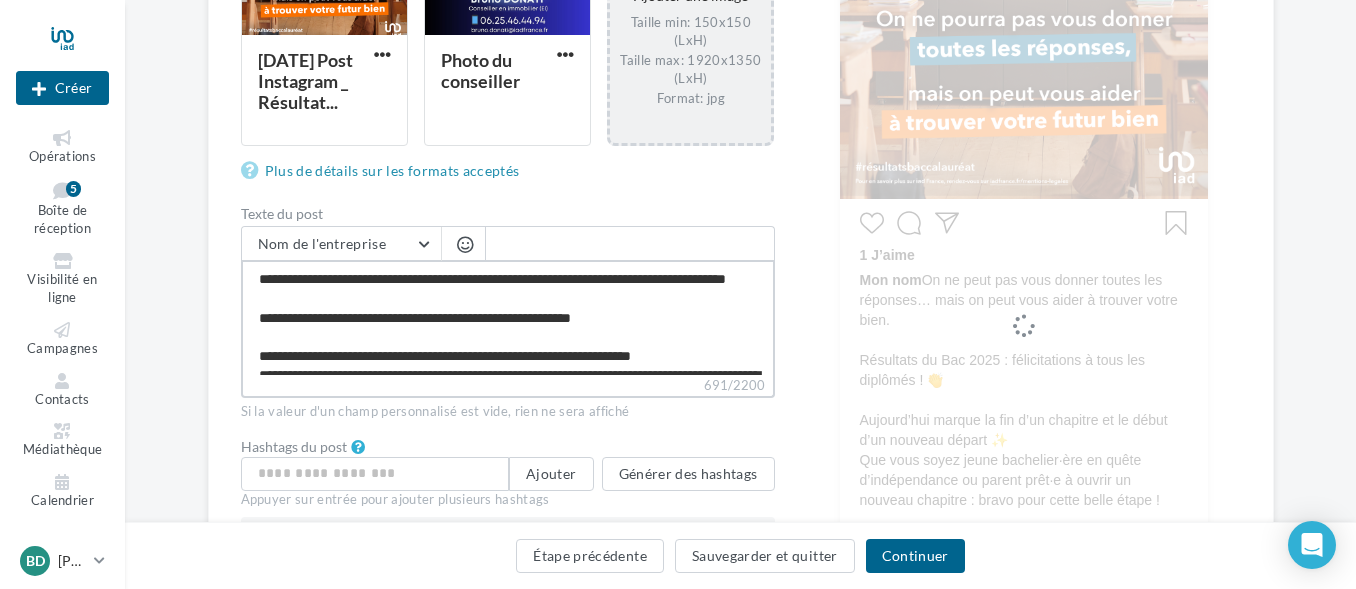 click on "**********" at bounding box center [508, 317] 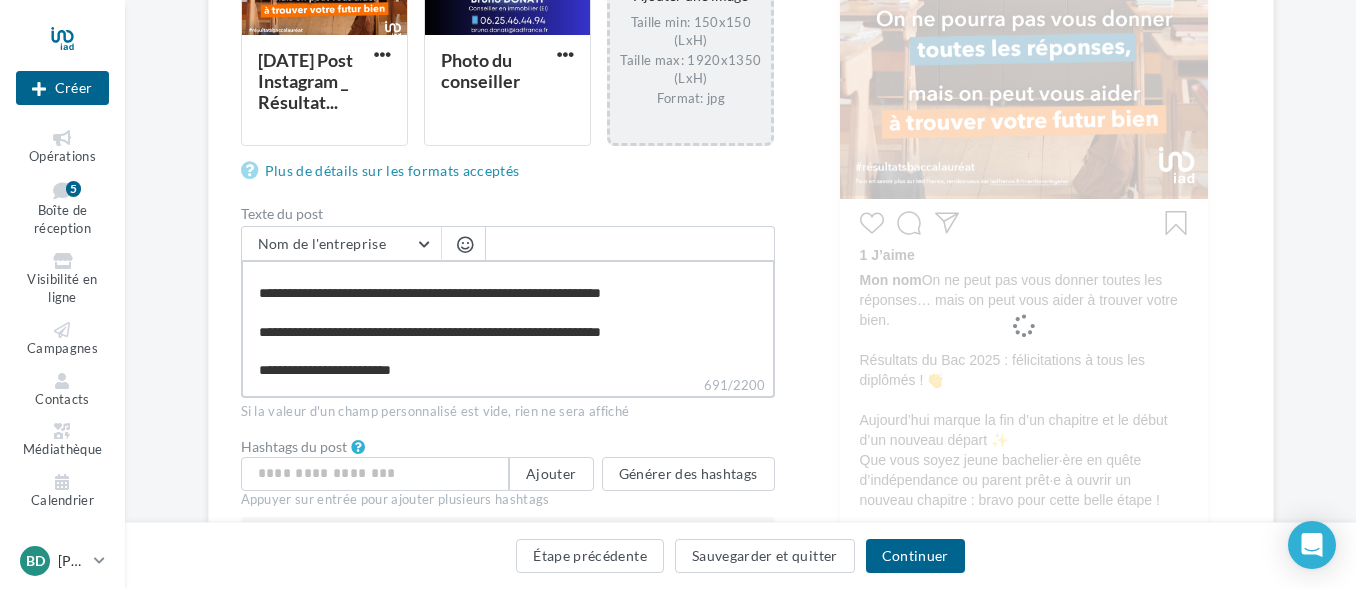 scroll, scrollTop: 40, scrollLeft: 0, axis: vertical 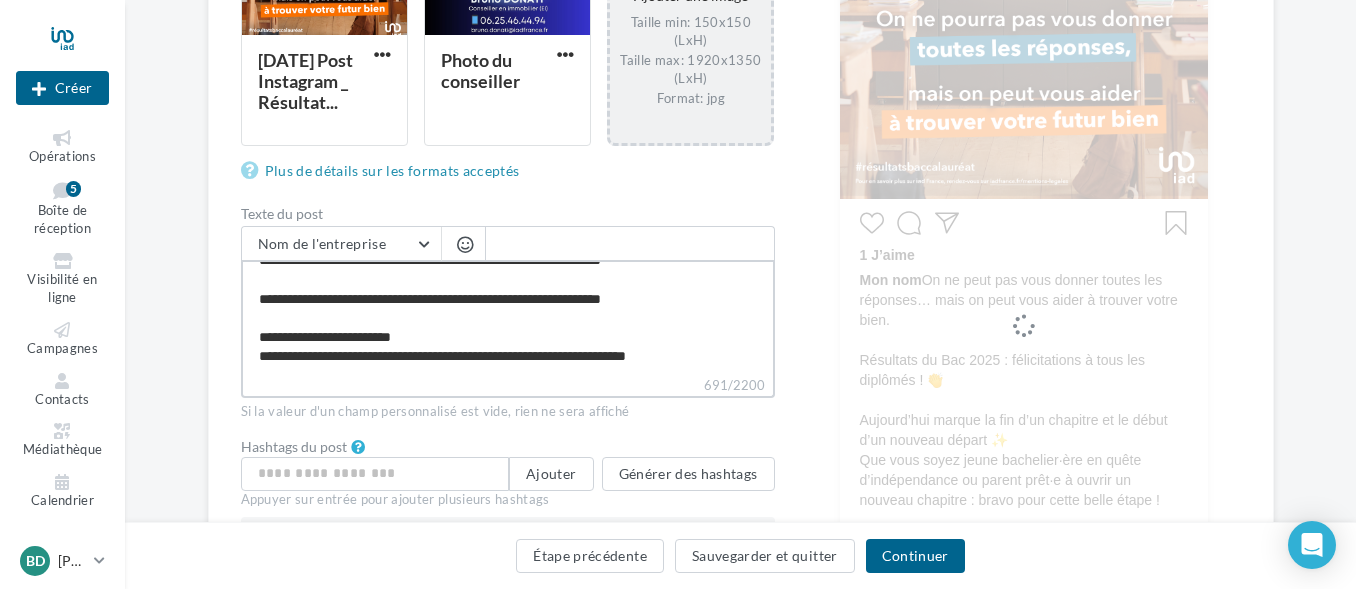 click on "**********" at bounding box center [508, 317] 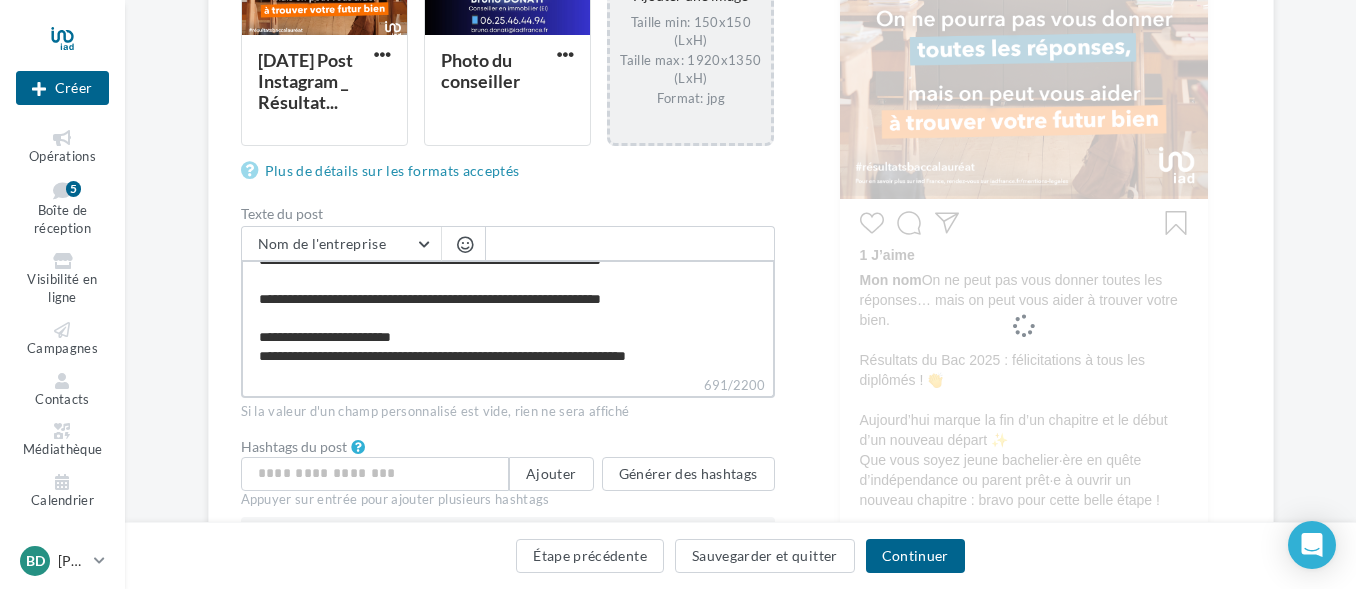 type on "**********" 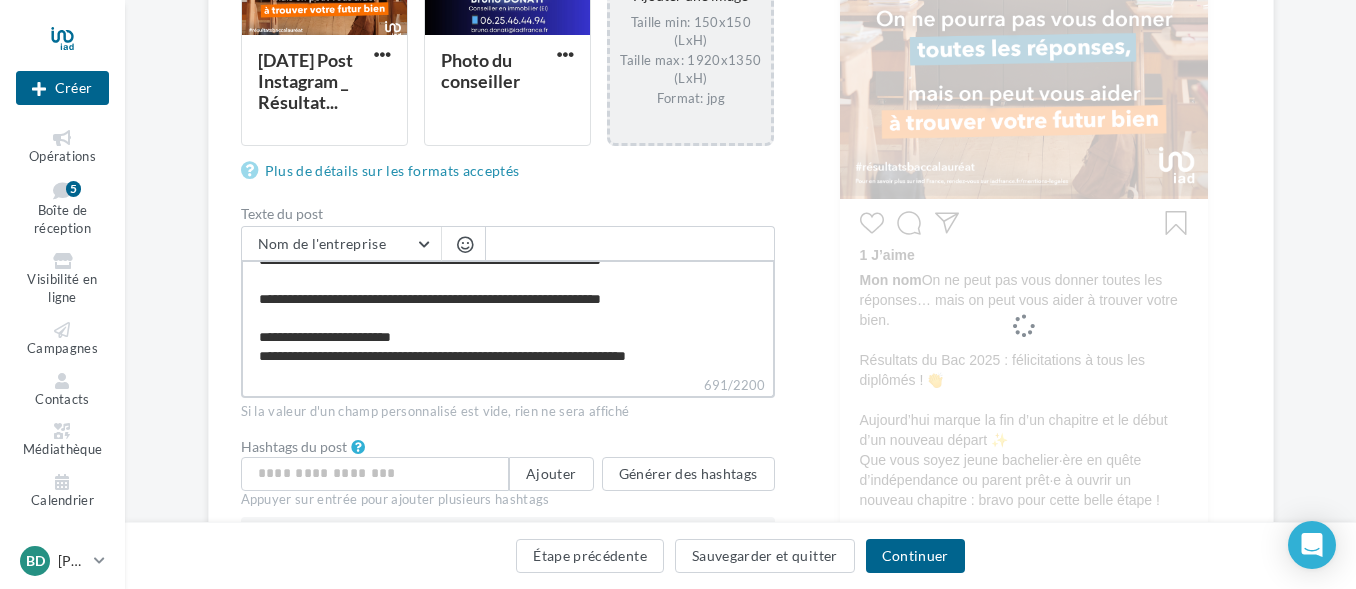 type on "**********" 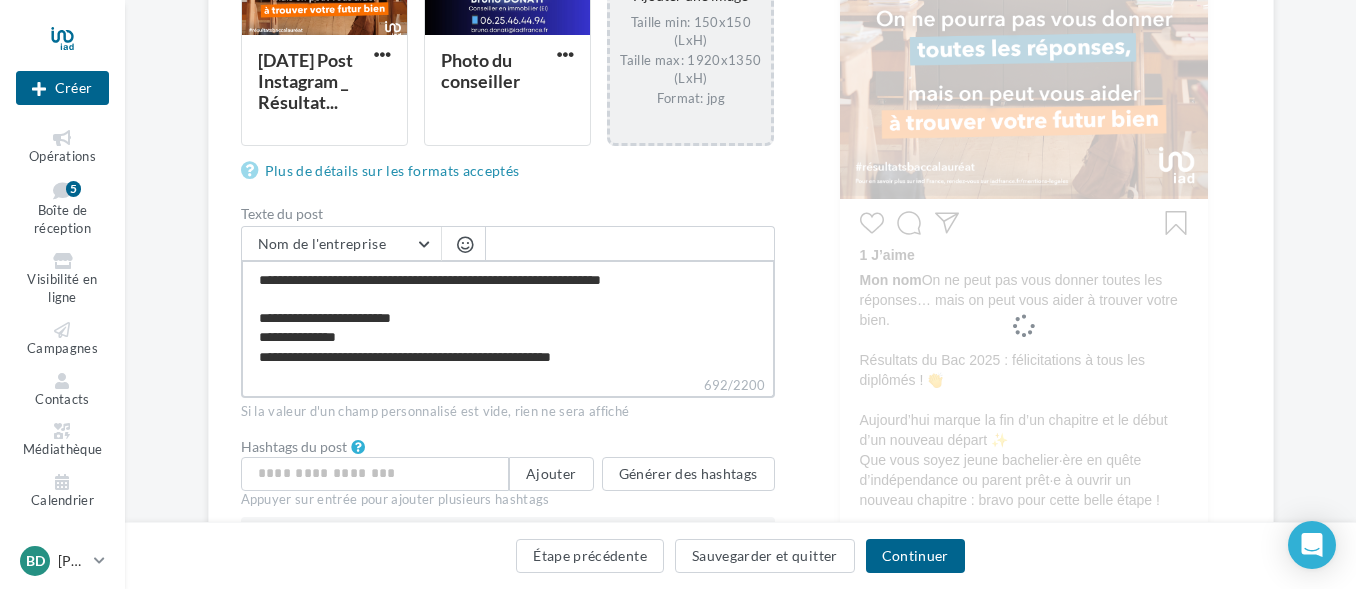 scroll, scrollTop: 202, scrollLeft: 0, axis: vertical 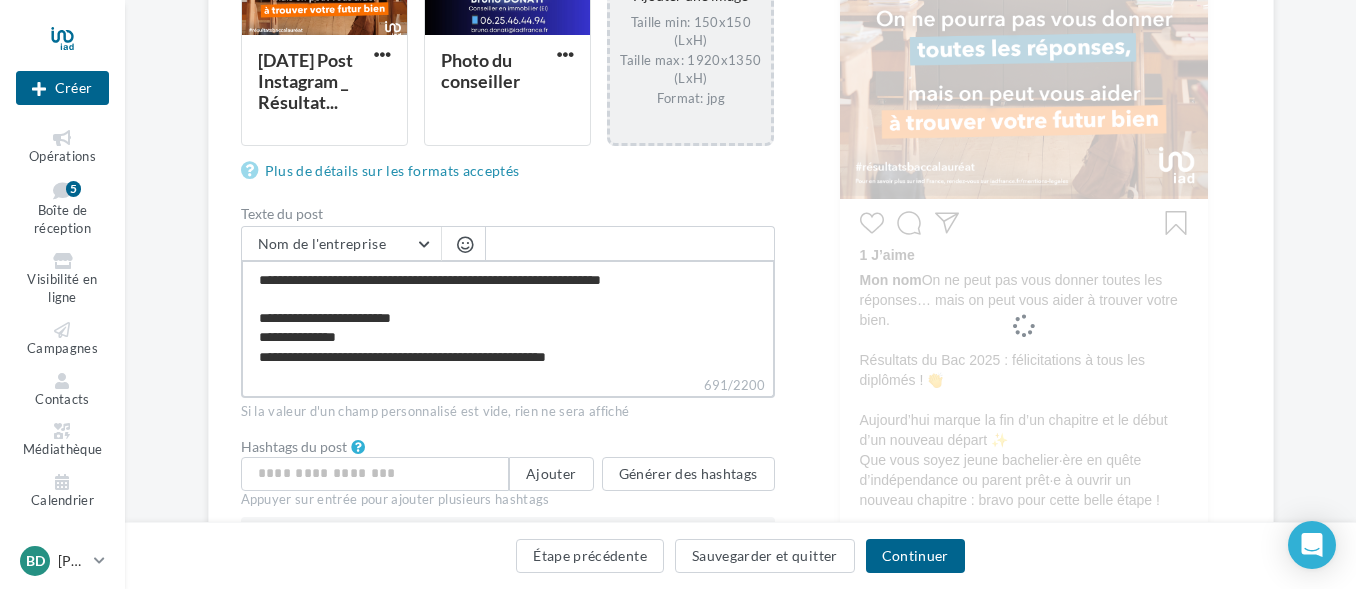type on "**********" 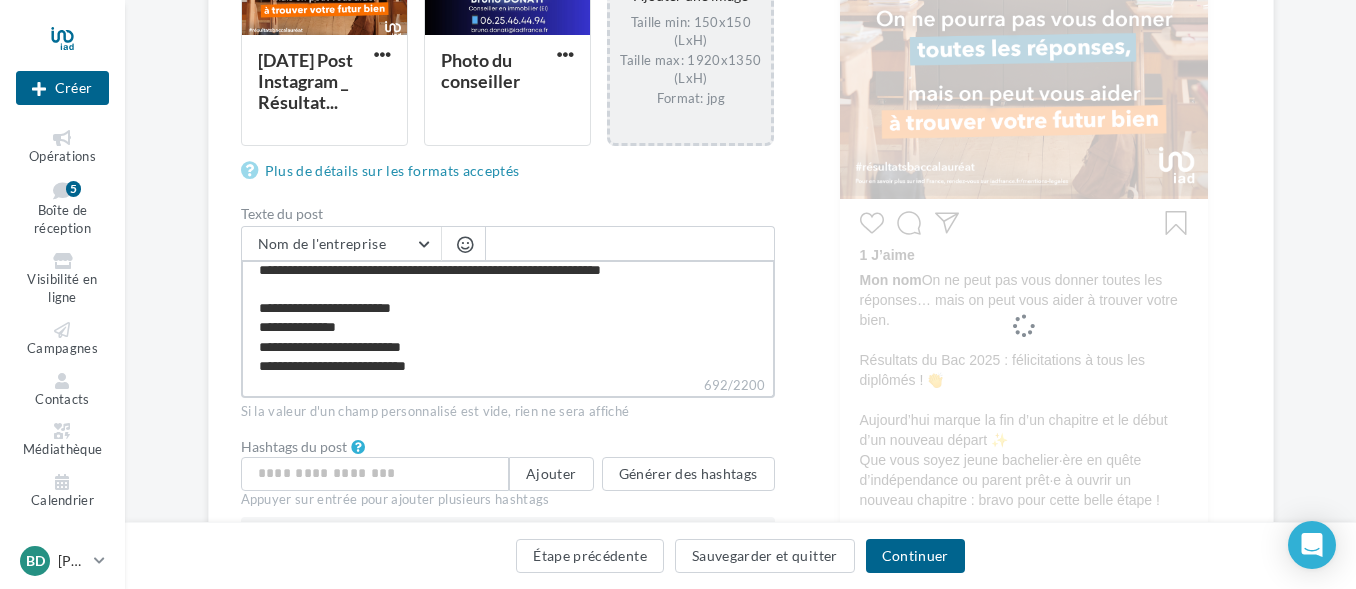 scroll, scrollTop: 221, scrollLeft: 0, axis: vertical 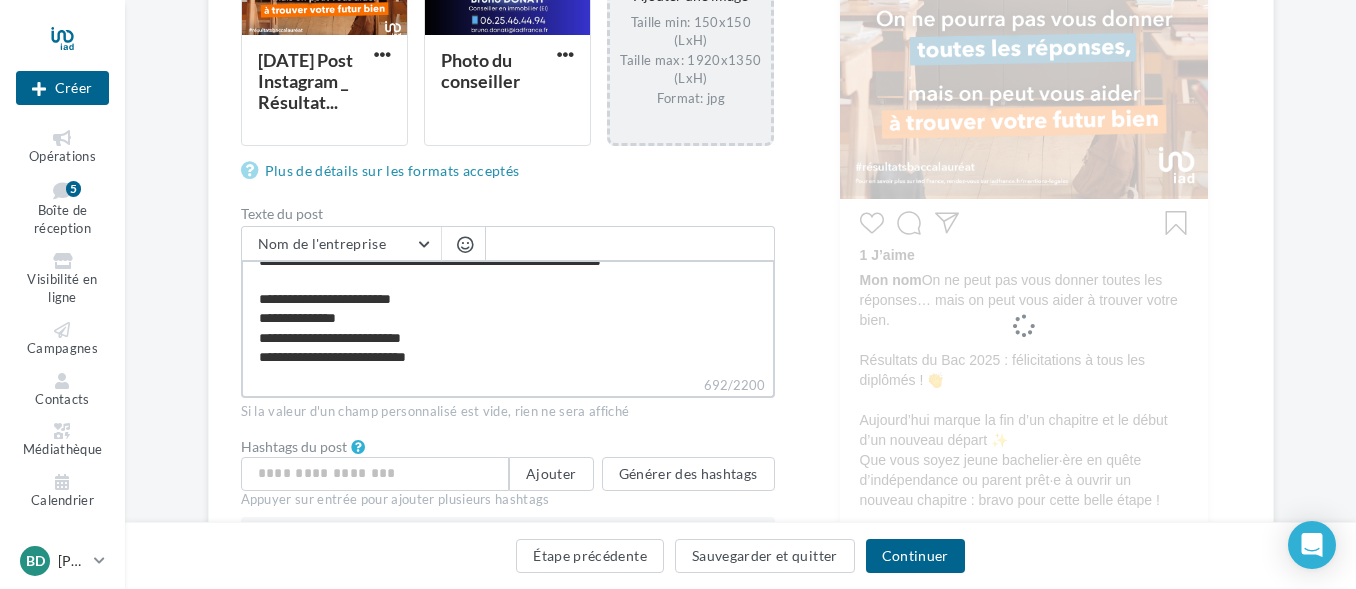 type on "**********" 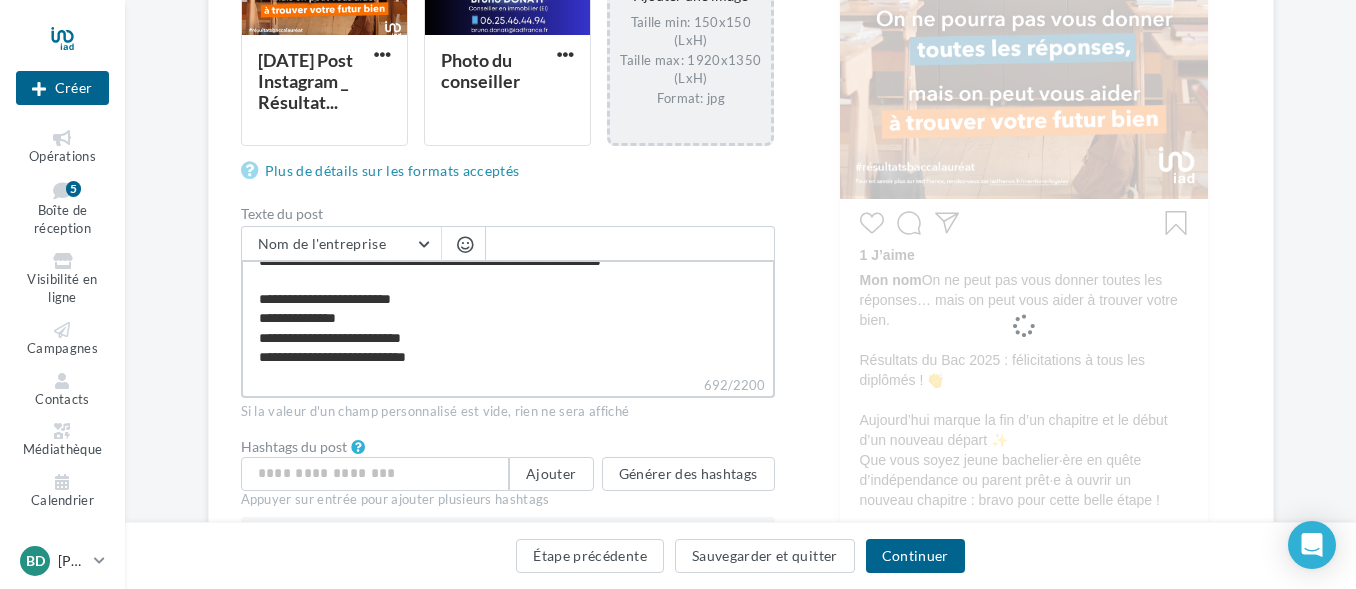 type on "**********" 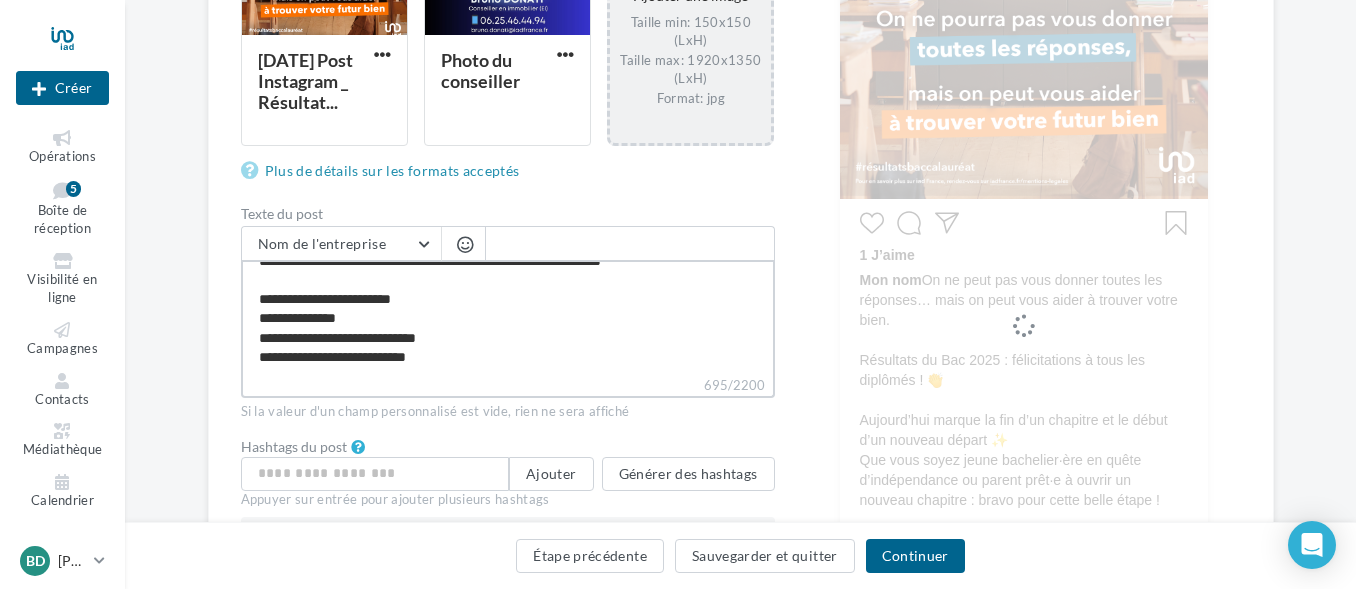 click on "**********" at bounding box center [508, 317] 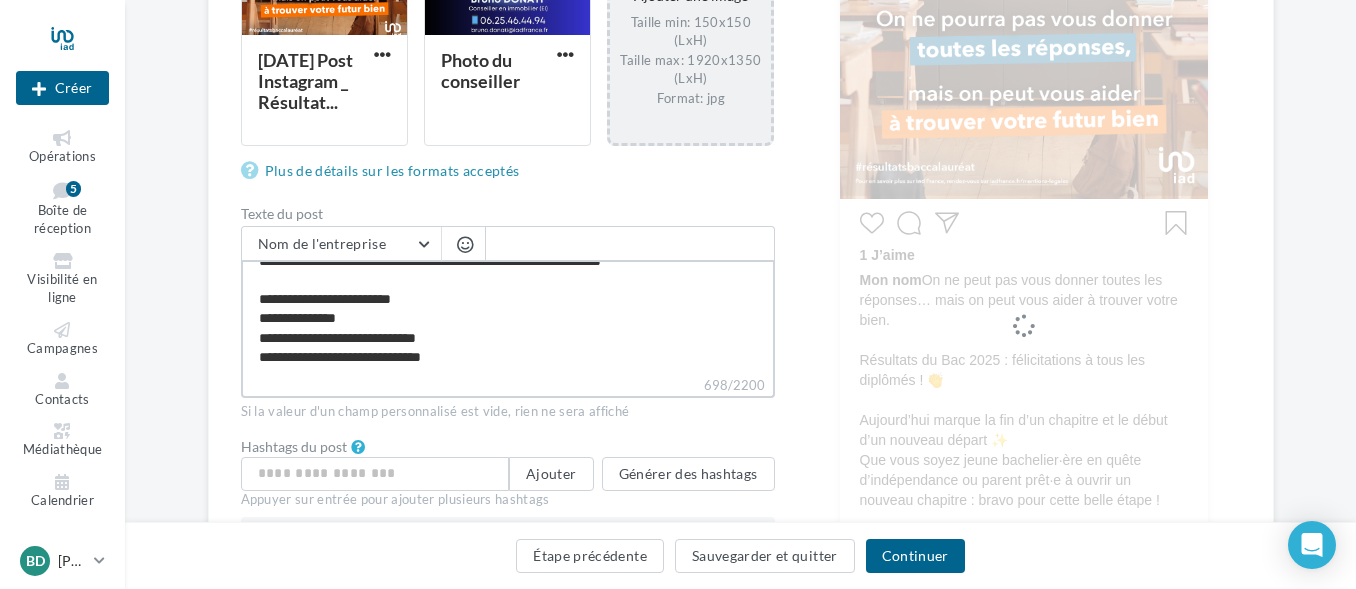 drag, startPoint x: 279, startPoint y: 352, endPoint x: 250, endPoint y: 352, distance: 29 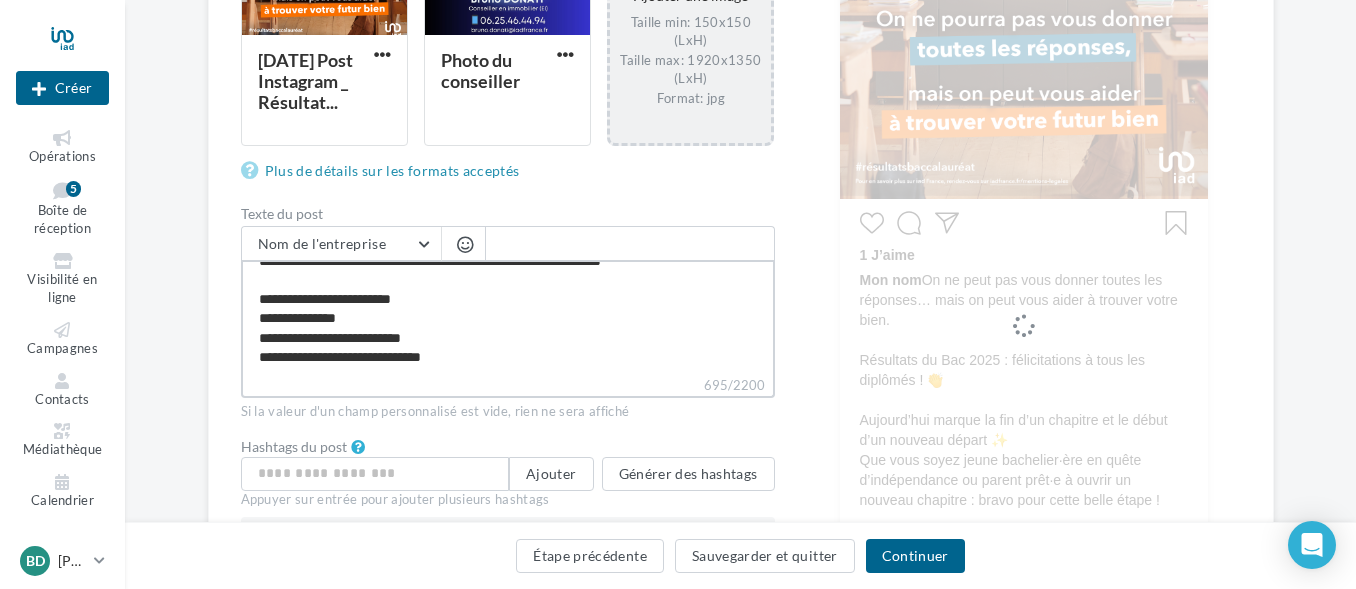 scroll, scrollTop: 230, scrollLeft: 0, axis: vertical 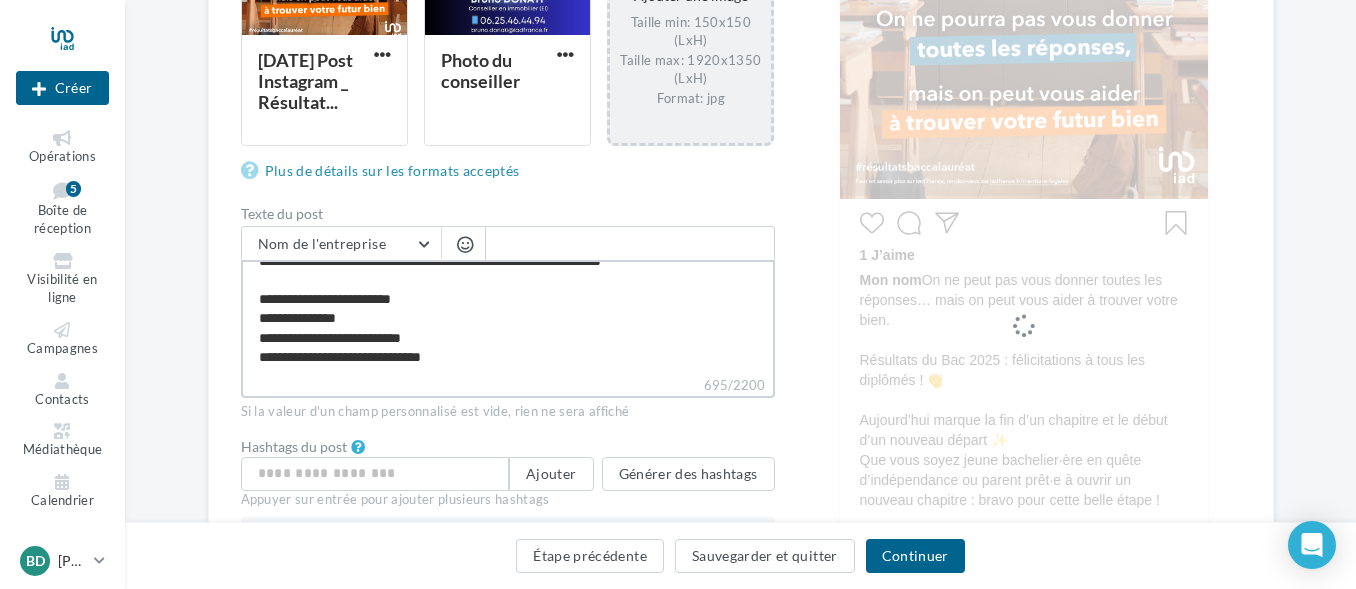 drag, startPoint x: 432, startPoint y: 353, endPoint x: 220, endPoint y: 336, distance: 212.68051 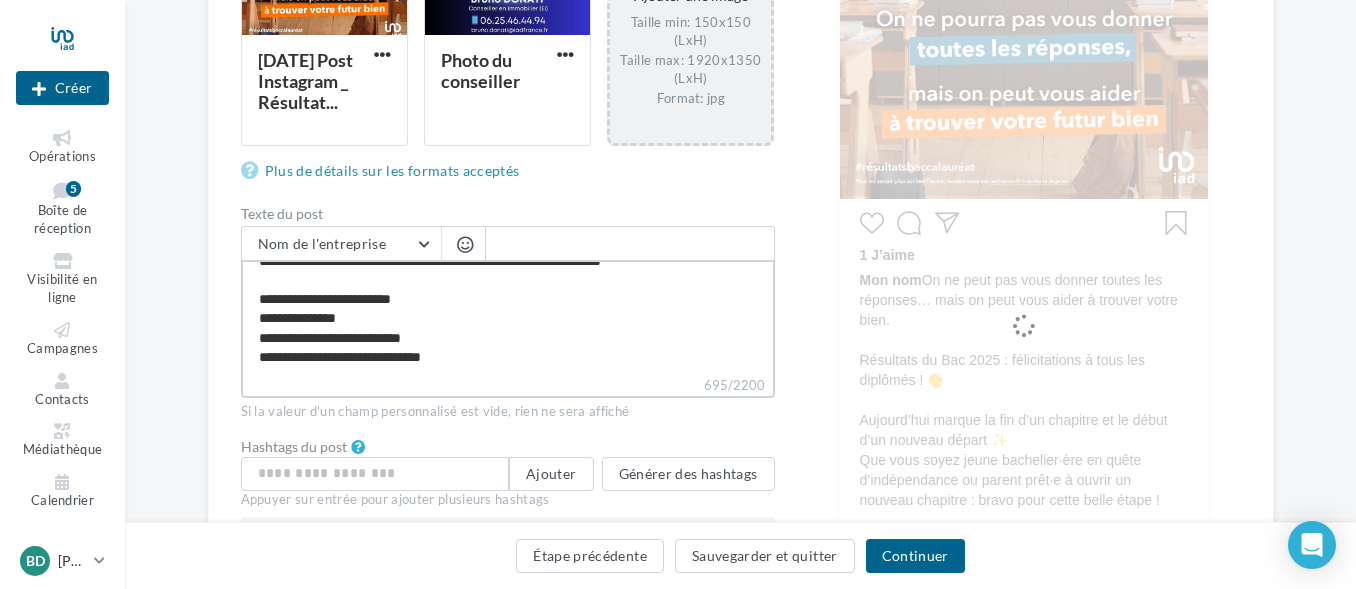 click on "Édition de la campagne Instagram
Type de campagne
Post
Story
Type de média
Visuel   Reel
Images du post (10 max)
08-07-24 Post Instagram _ Résultat...
Photo du conseiller
Ajouter une image     Taille min: 150x150 (LxH)   Taille max: 1920x1350 (LxH)   Format: jpg
Plus de détails sur les formats acceptés
Texte du post
Nom de l'entreprise         Nom de l'entreprise     Téléphone de l'entreprise     Site internet du conseiller     Ligne d'adresse 1     Ligne d'adresse 1     Ligne d'adresse 2     Ville     Adresse e-mail du conseiller     Prénom du conseiller     Nom du conseiller     Numéro de mobile du conseiller         Code postal" at bounding box center (741, 309) 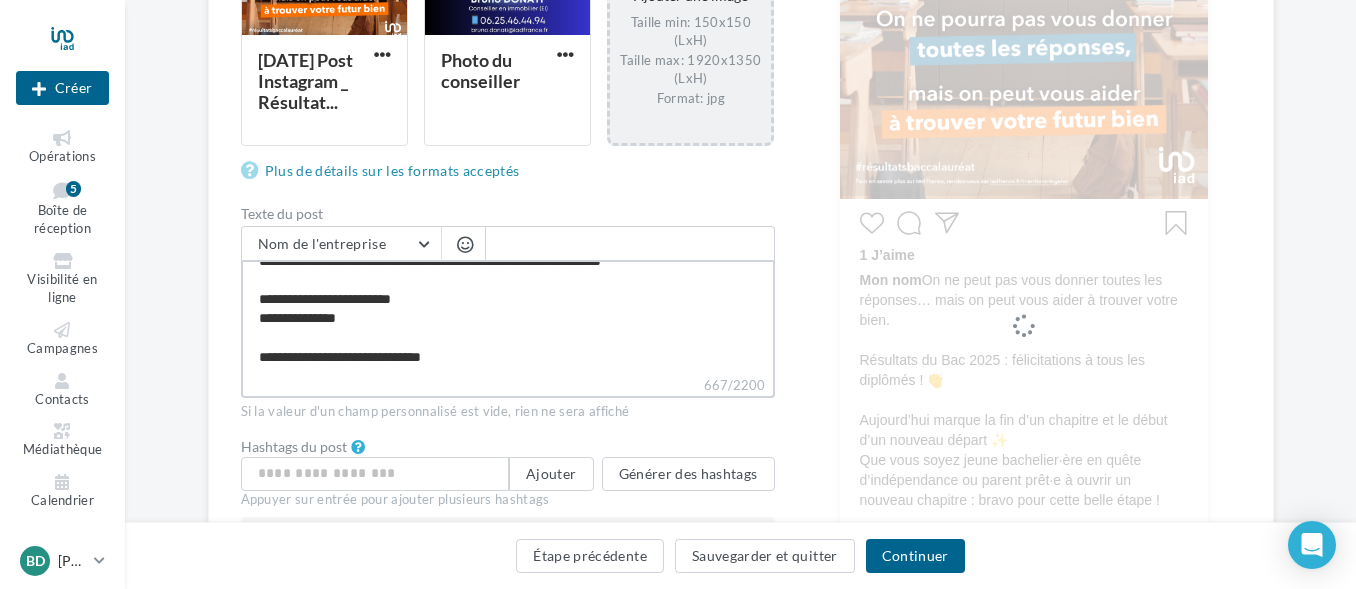 click on "**********" at bounding box center (508, 317) 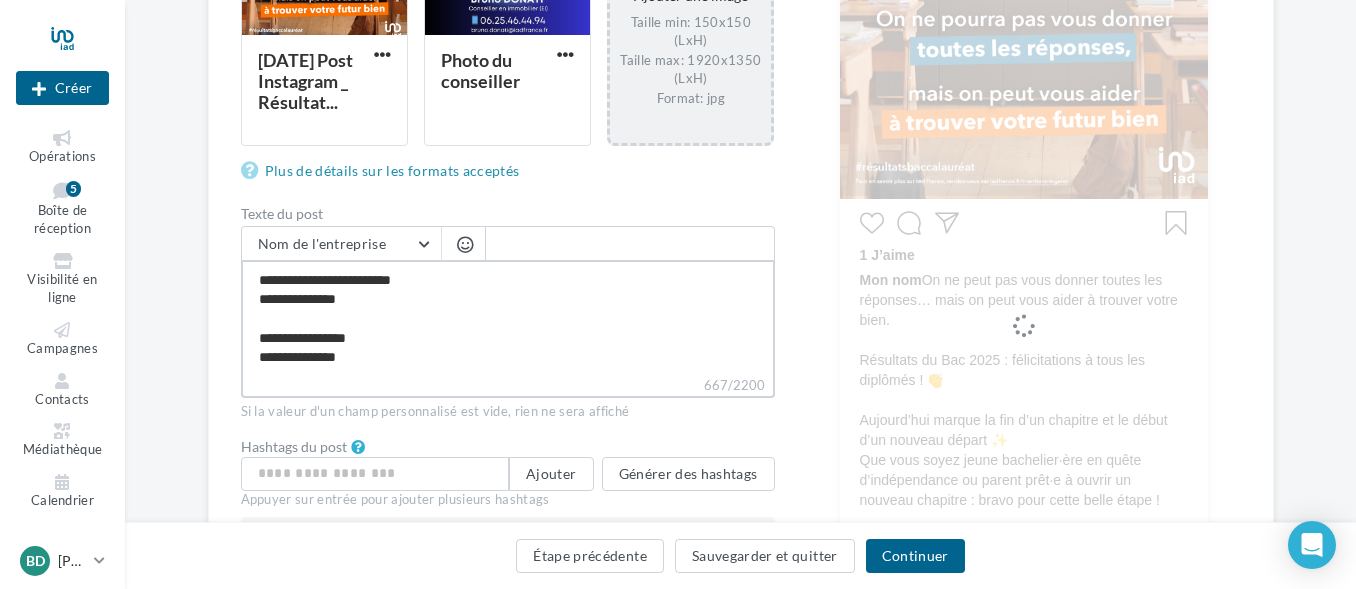 scroll, scrollTop: 241, scrollLeft: 0, axis: vertical 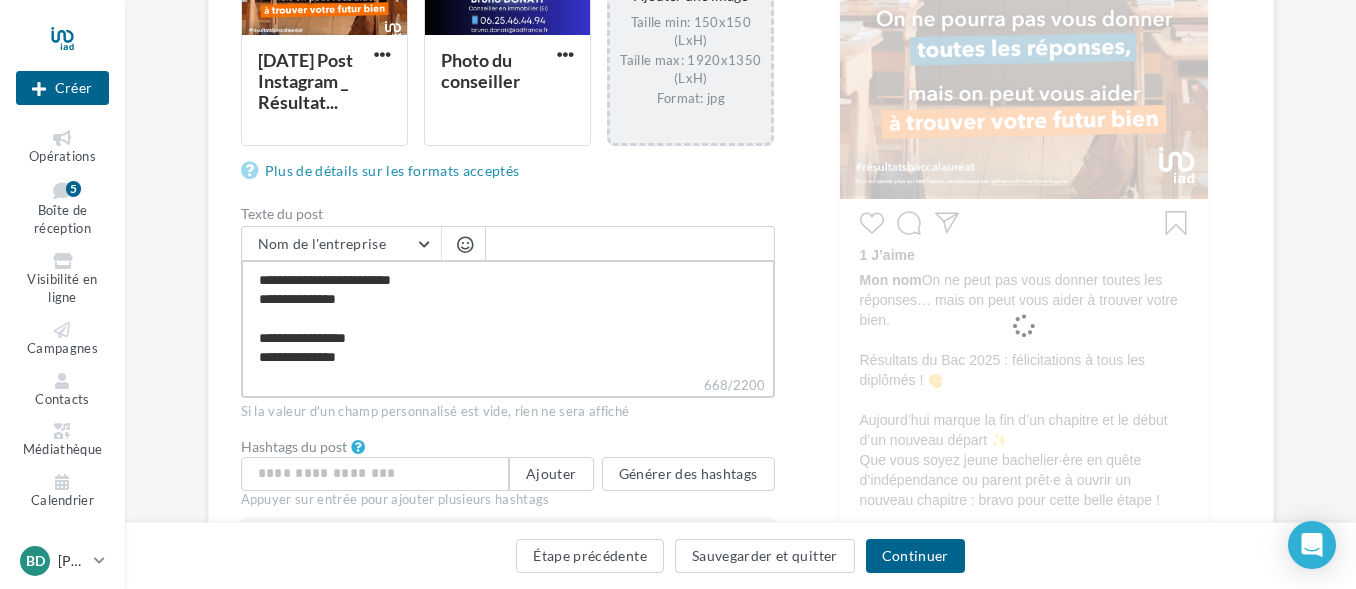paste on "**********" 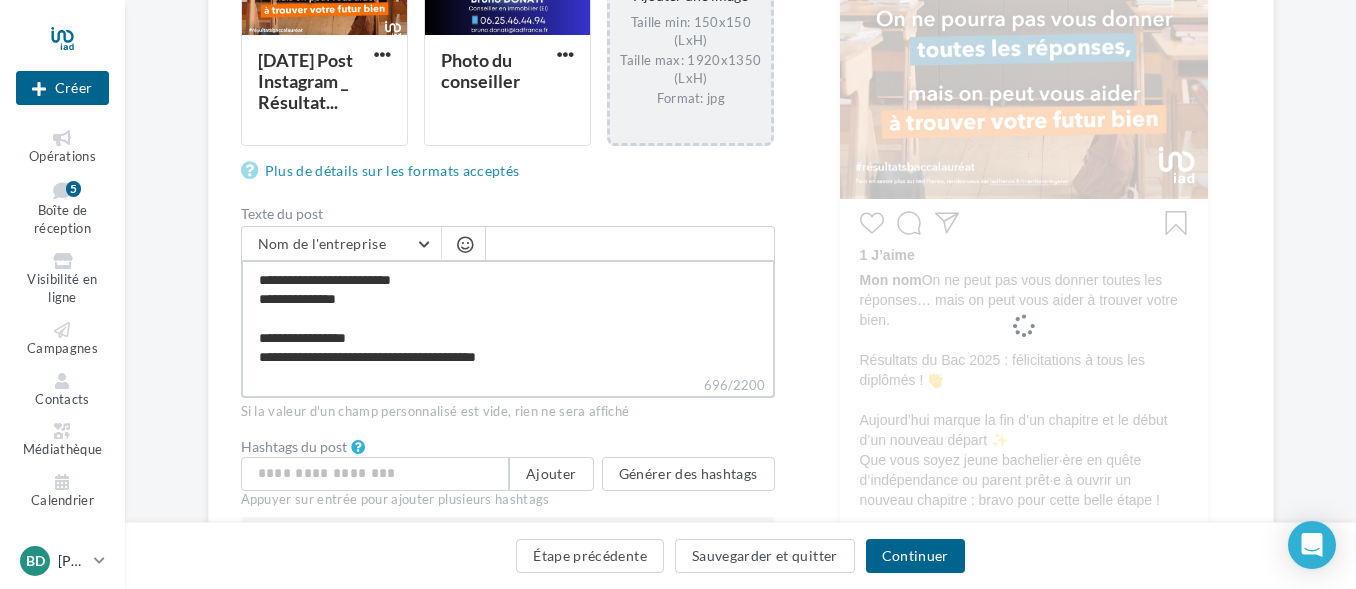 type on "**********" 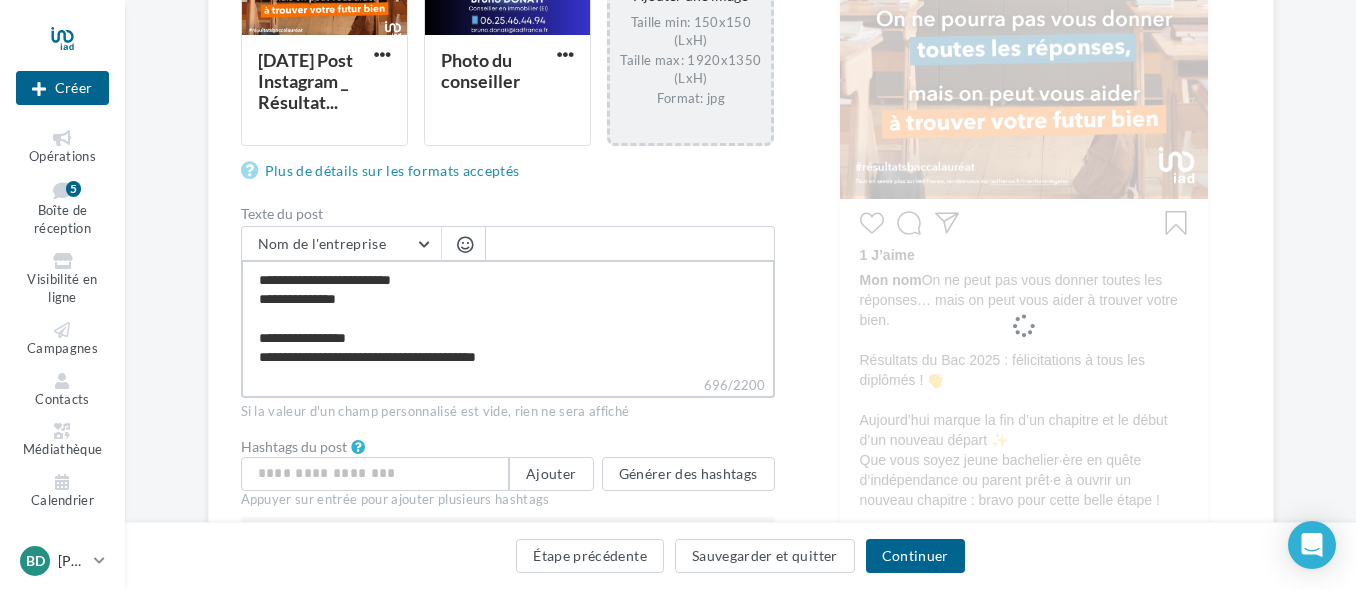 type on "**********" 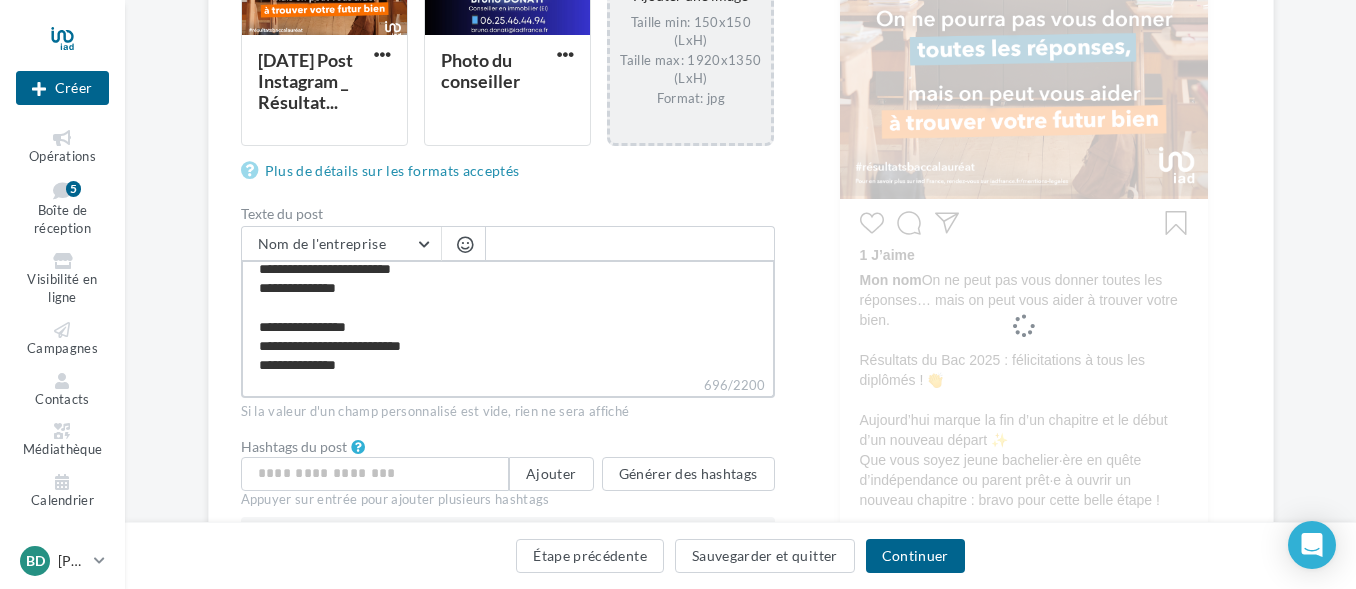 scroll, scrollTop: 260, scrollLeft: 0, axis: vertical 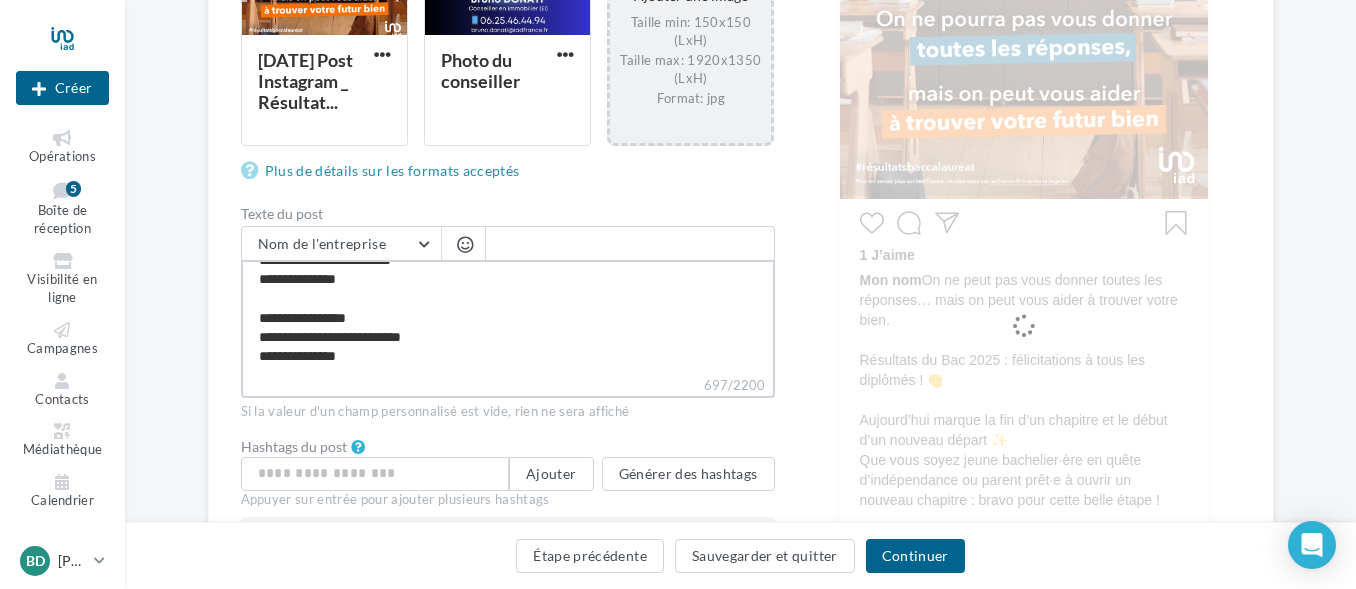 type on "**********" 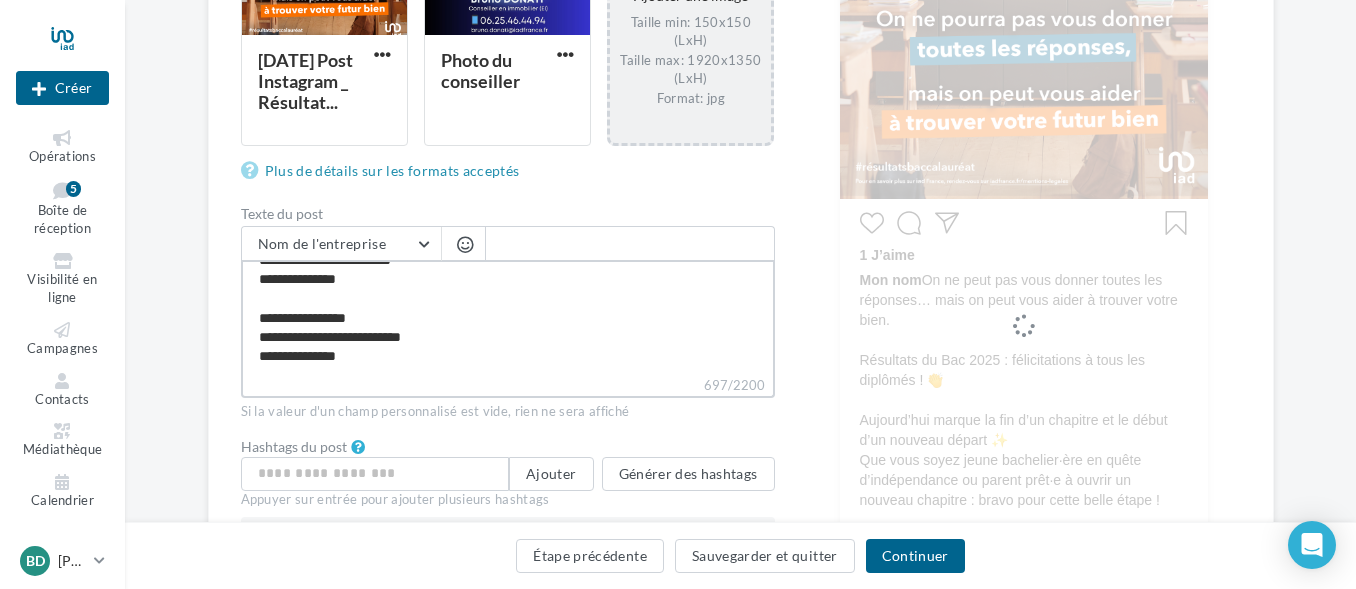 type on "**********" 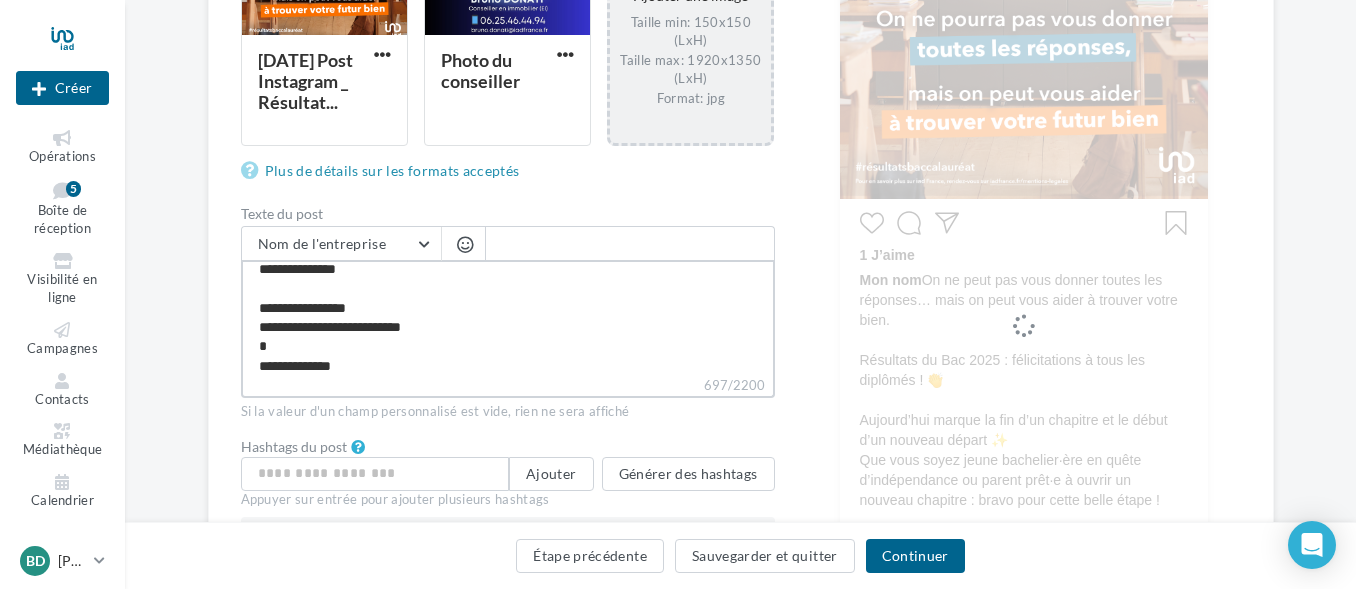 scroll, scrollTop: 279, scrollLeft: 0, axis: vertical 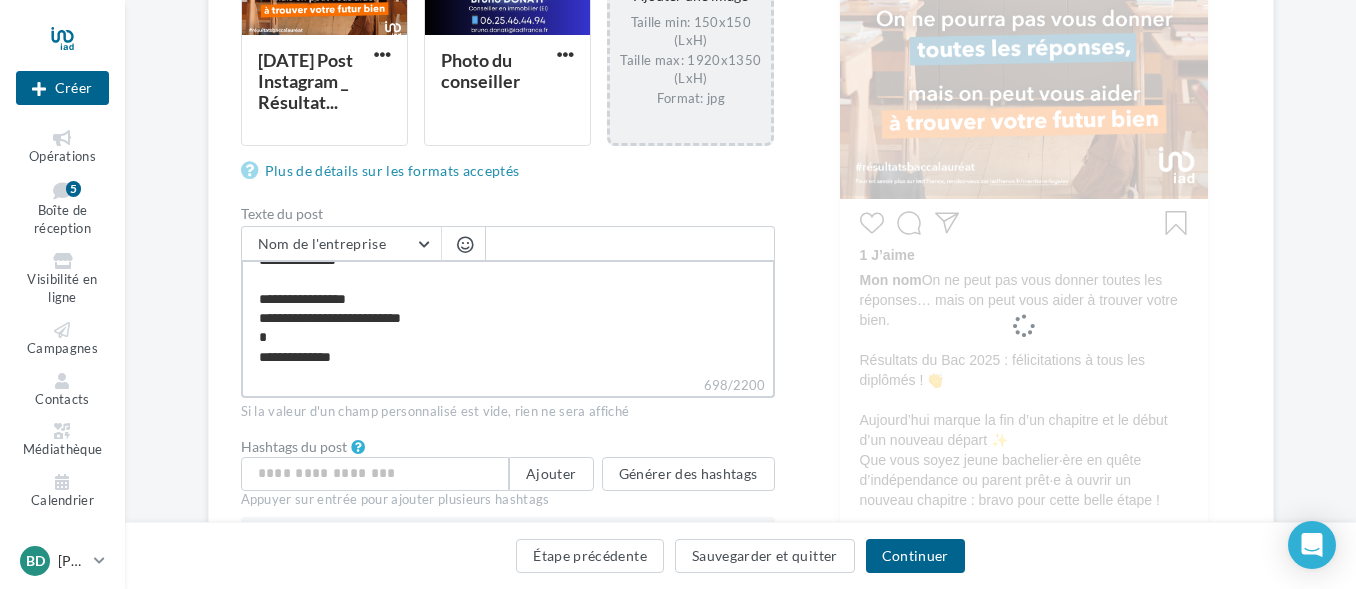 click on "**********" at bounding box center (508, 317) 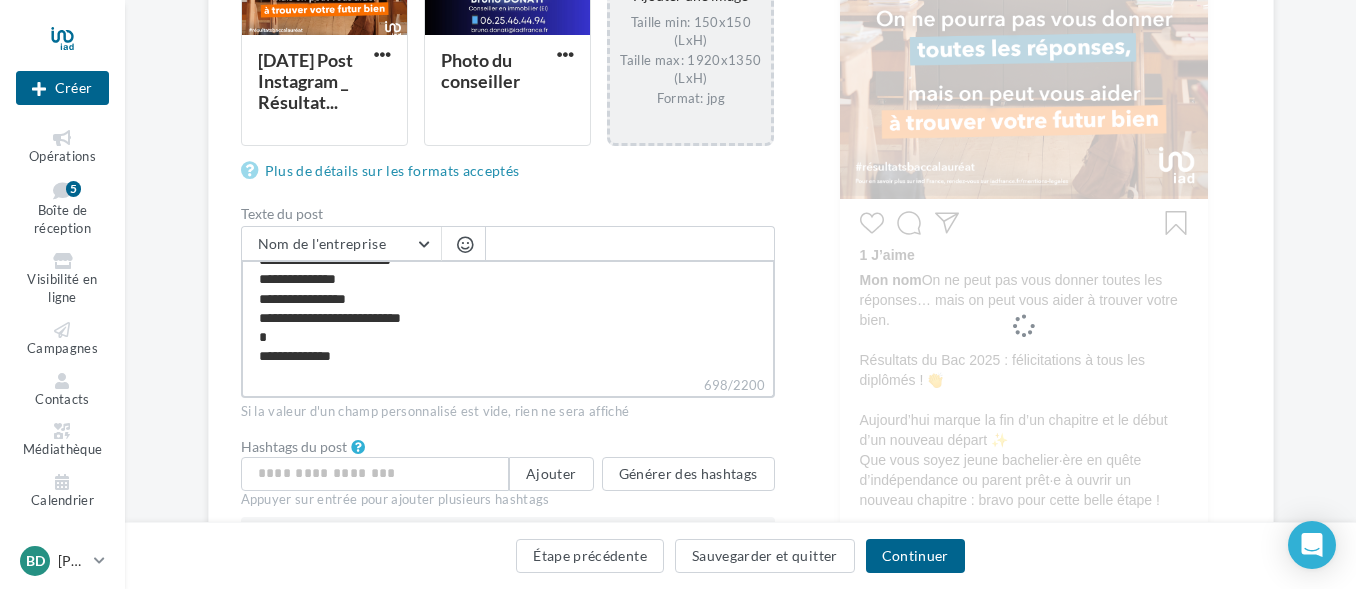scroll, scrollTop: 269, scrollLeft: 0, axis: vertical 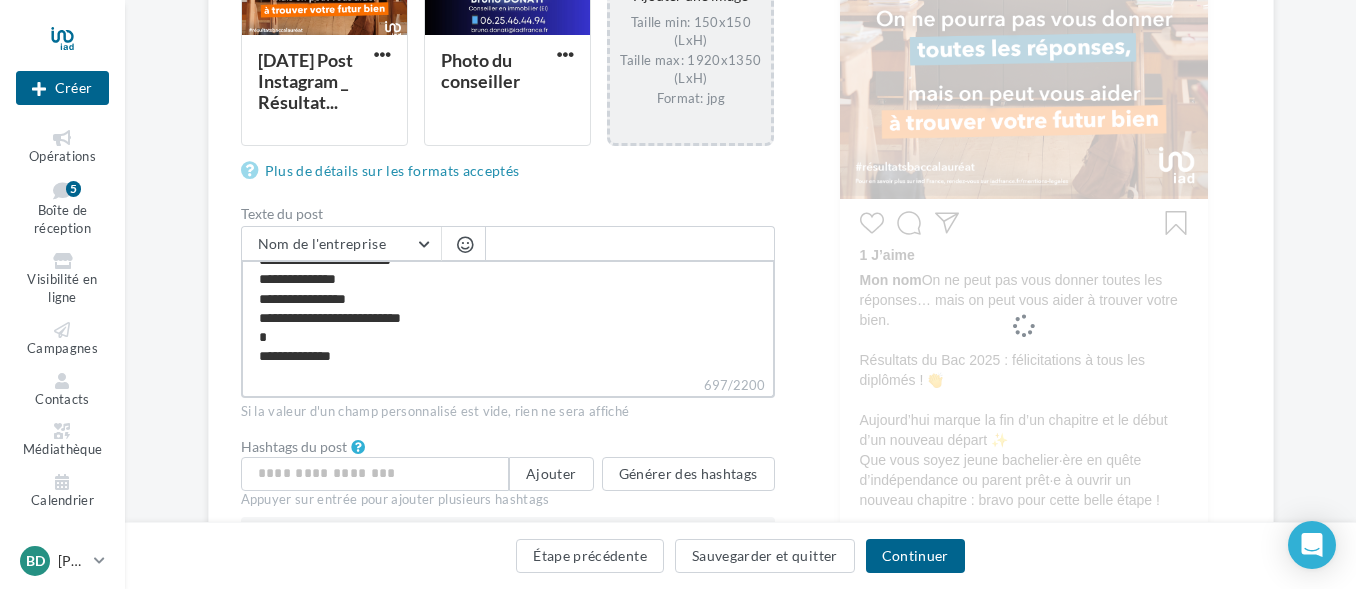 type on "**********" 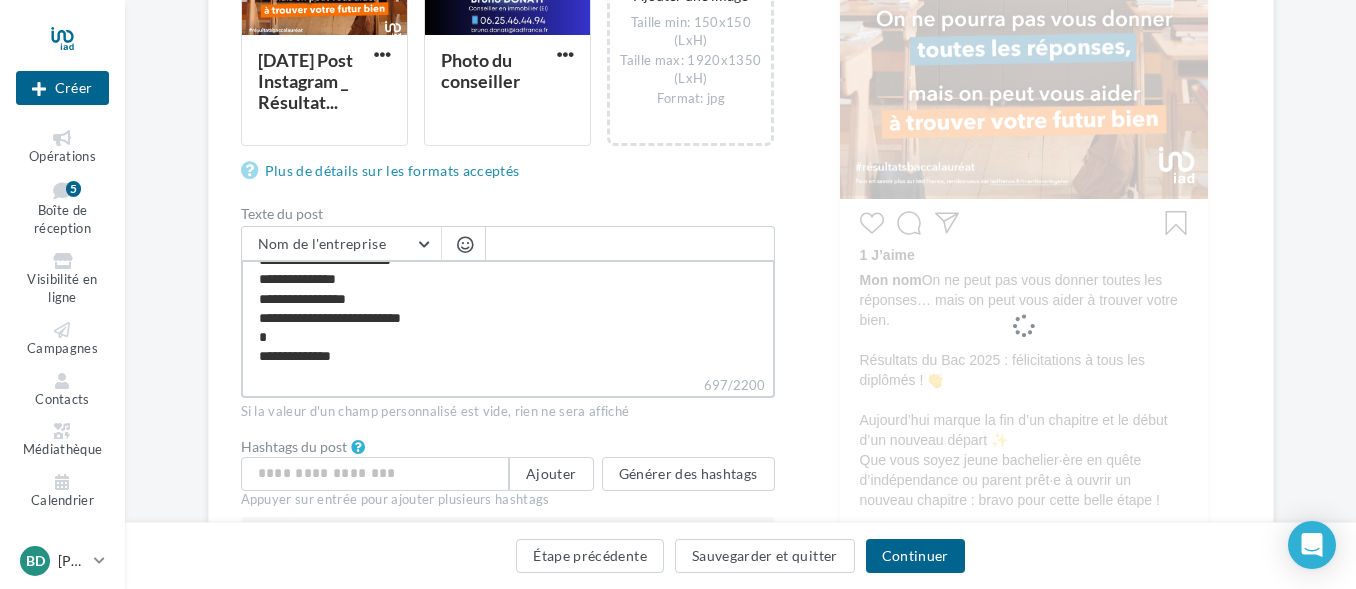 click on "**********" at bounding box center (508, 317) 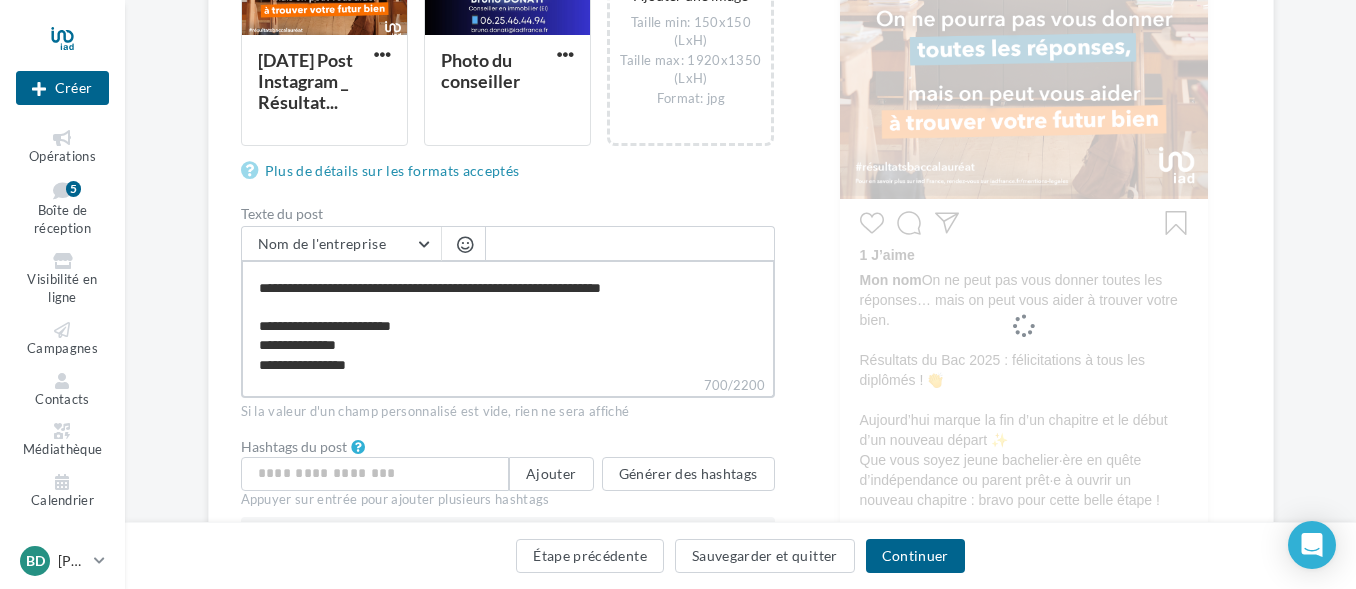scroll, scrollTop: 169, scrollLeft: 0, axis: vertical 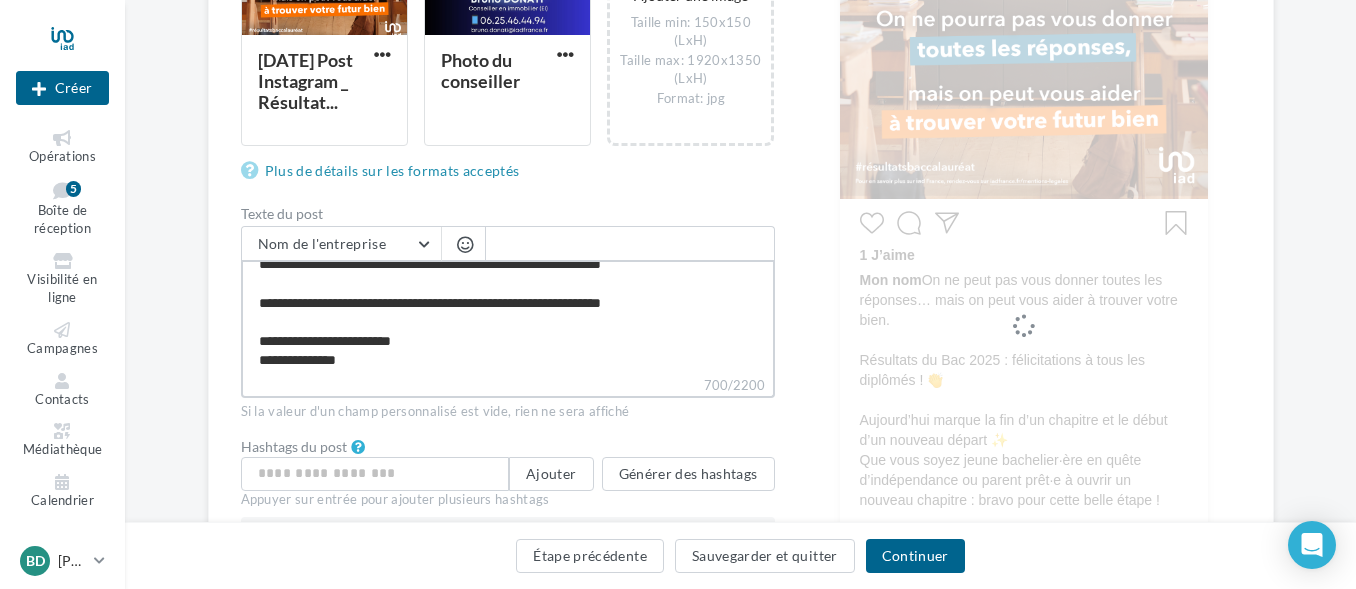 click on "**********" at bounding box center (508, 317) 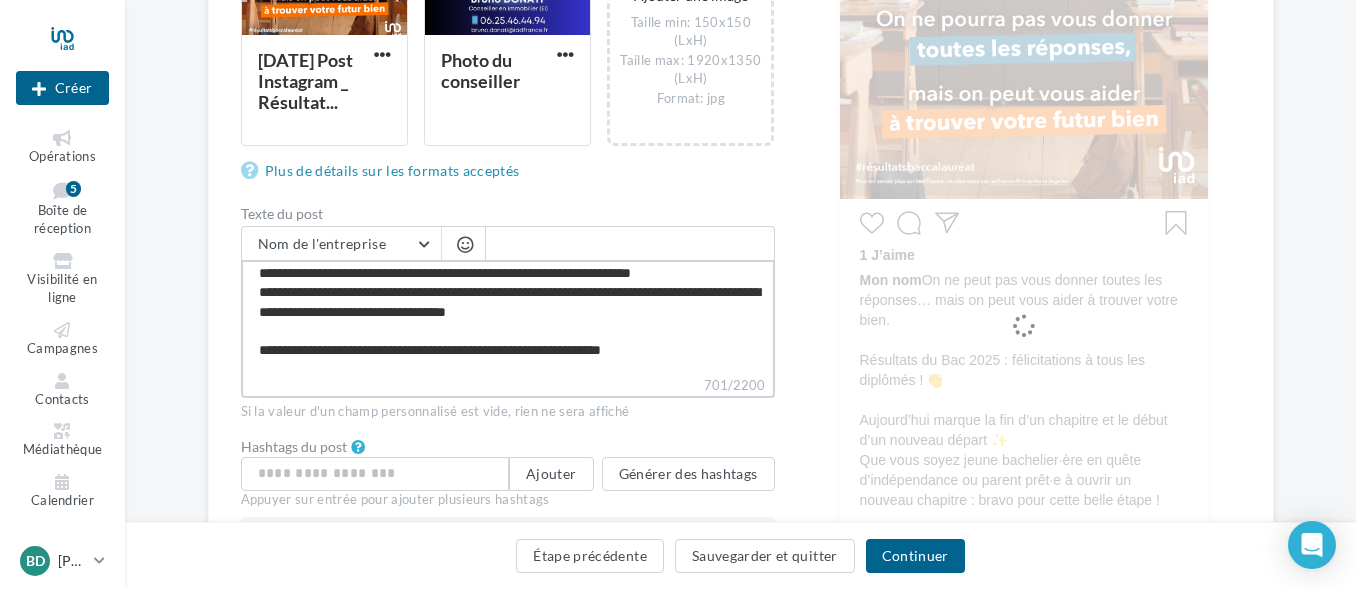 scroll, scrollTop: 0, scrollLeft: 0, axis: both 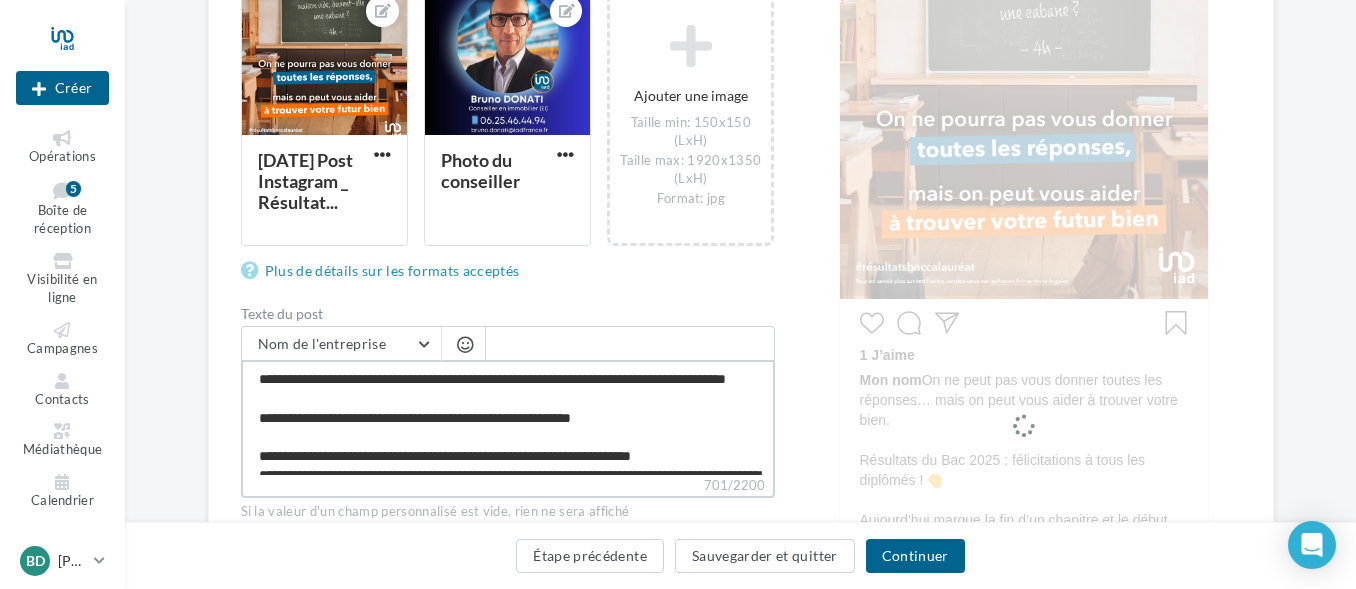 click on "**********" at bounding box center (508, 417) 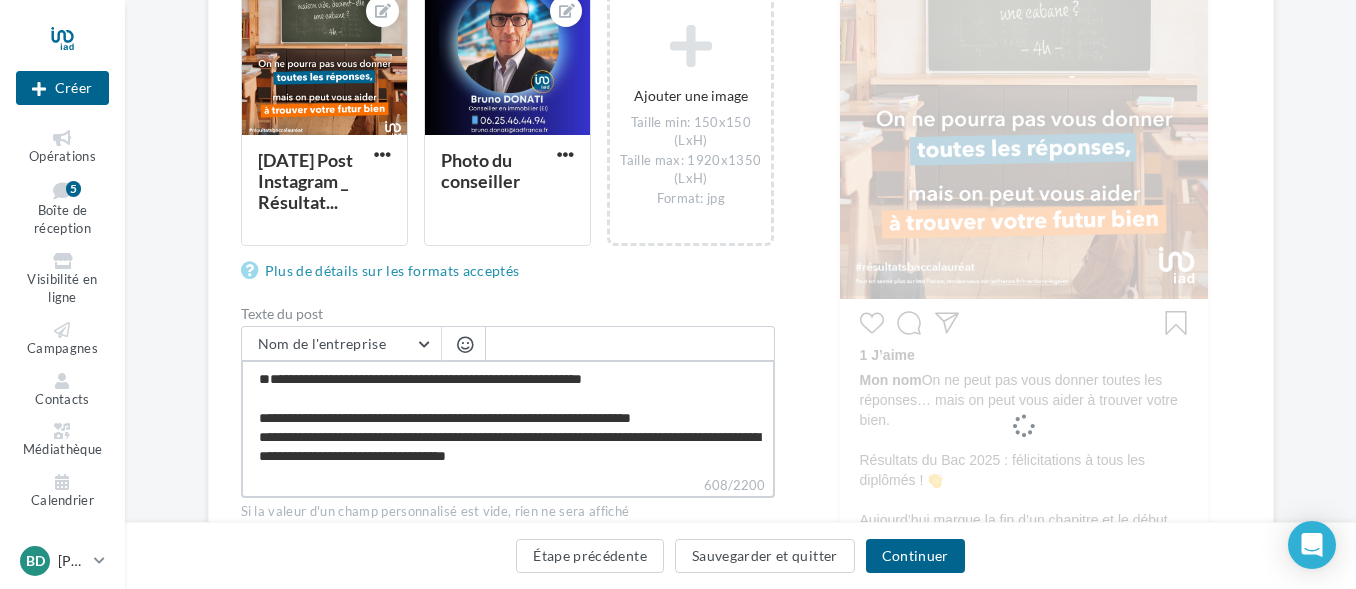 type on "**********" 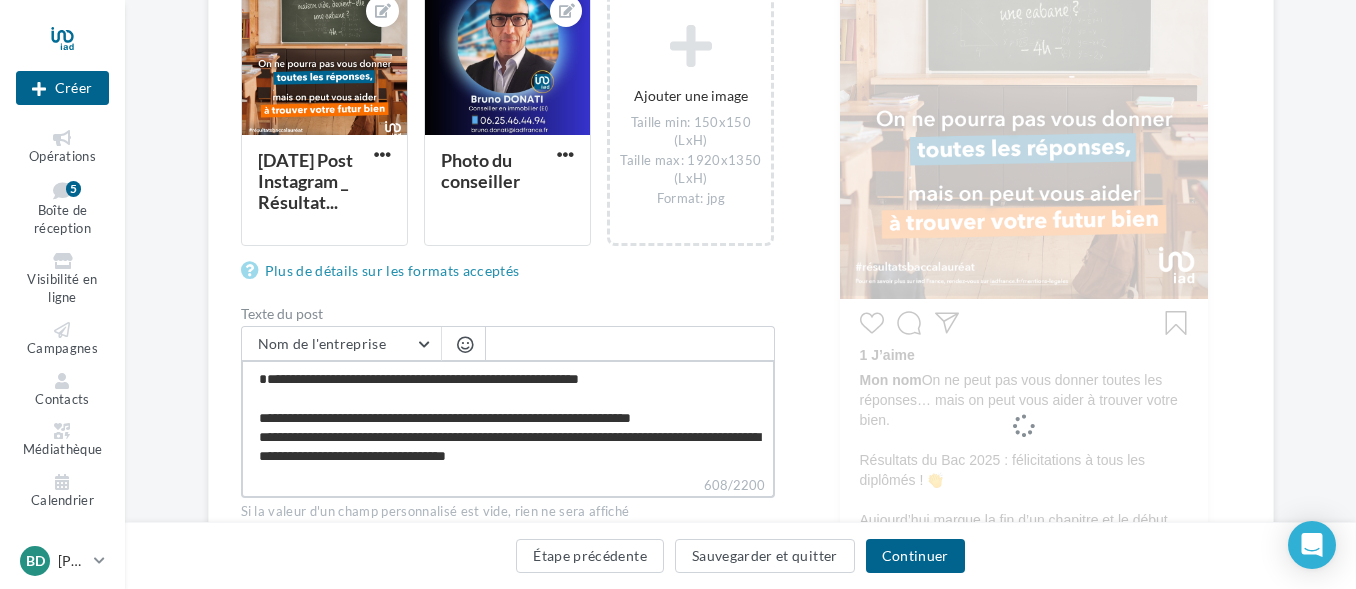 type on "**********" 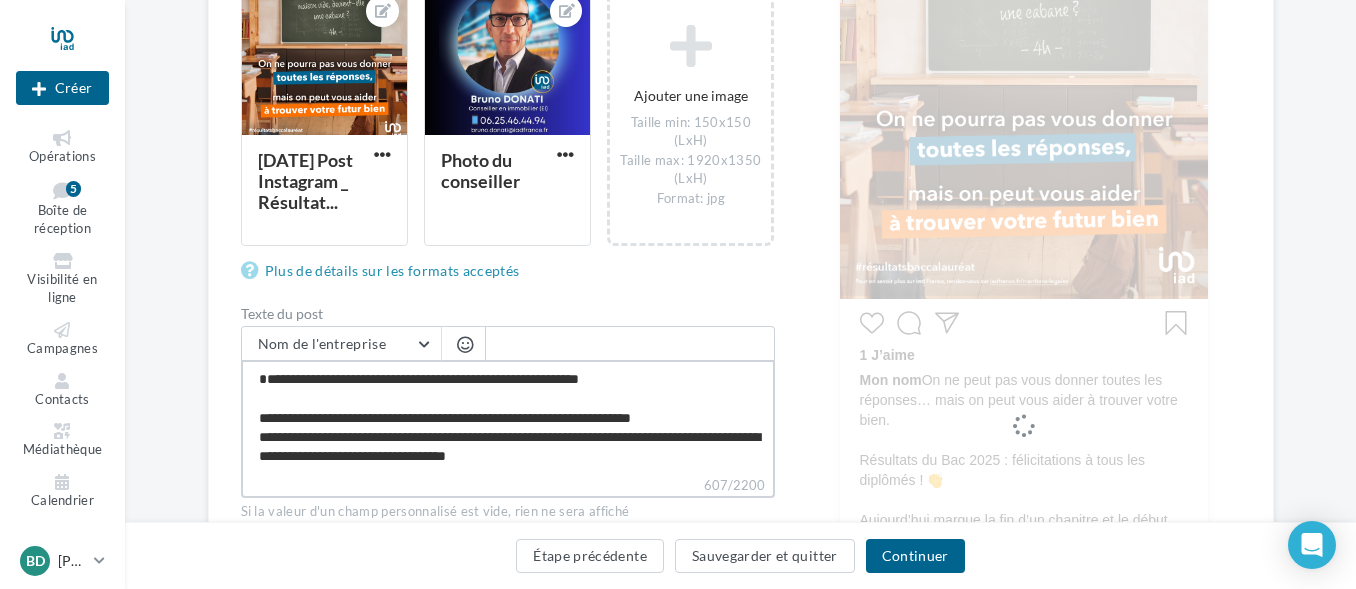 click on "**********" at bounding box center (508, 417) 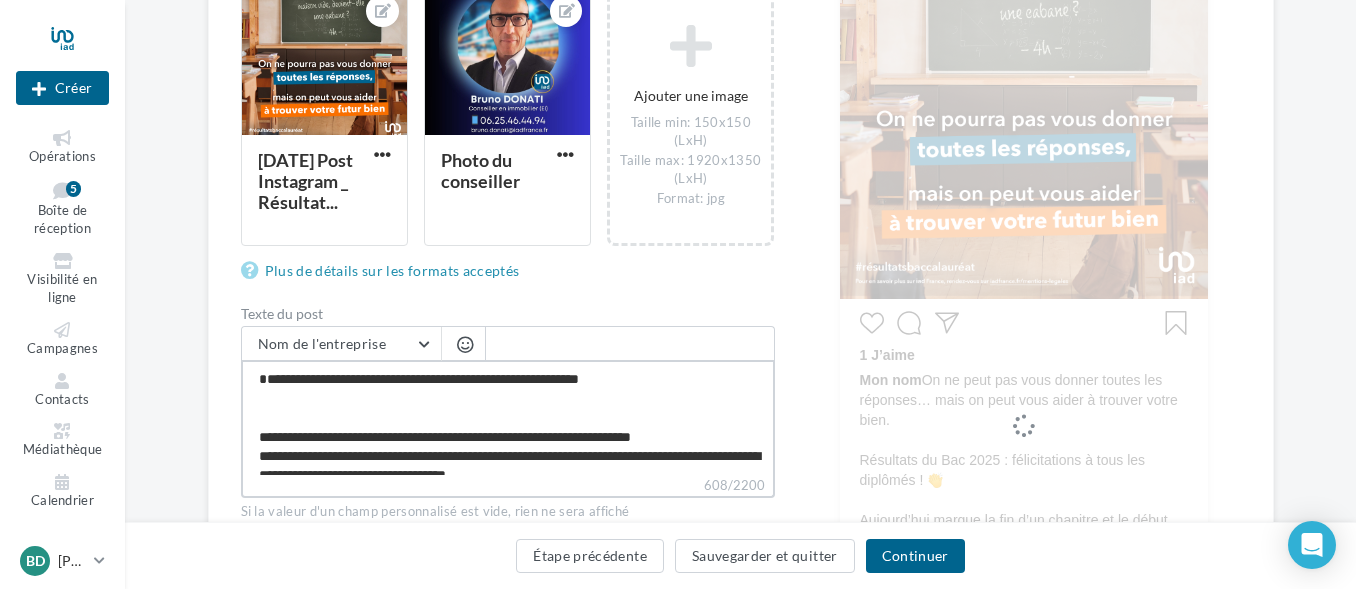 type on "**********" 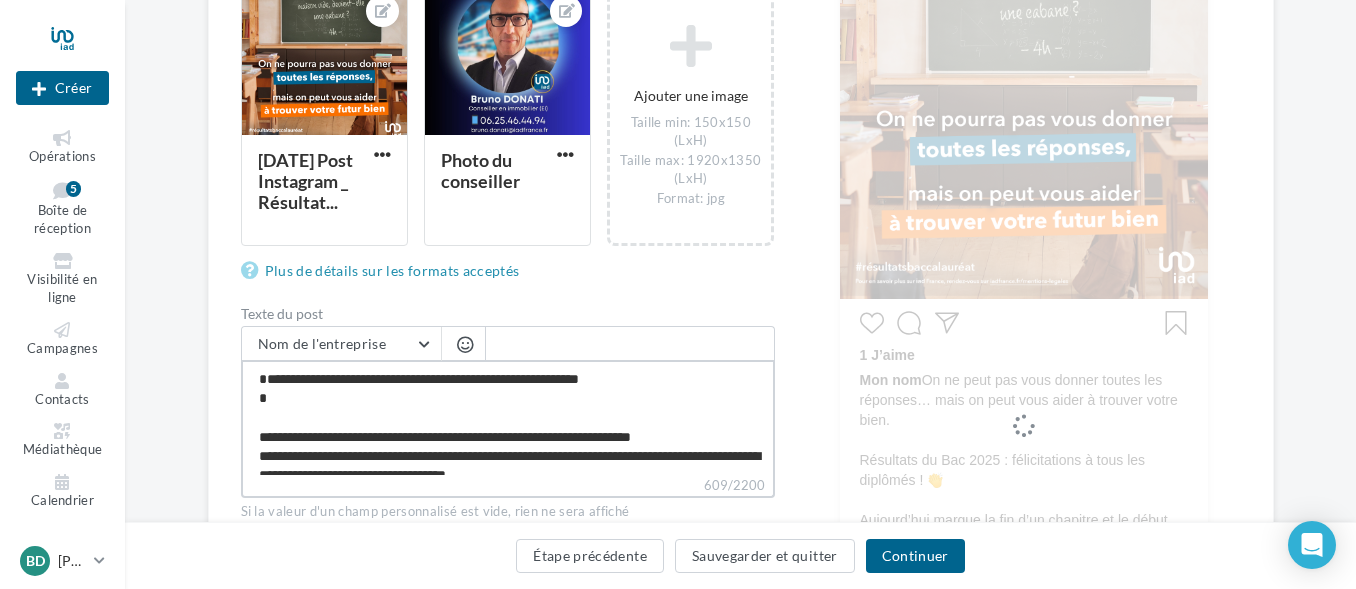 type on "**********" 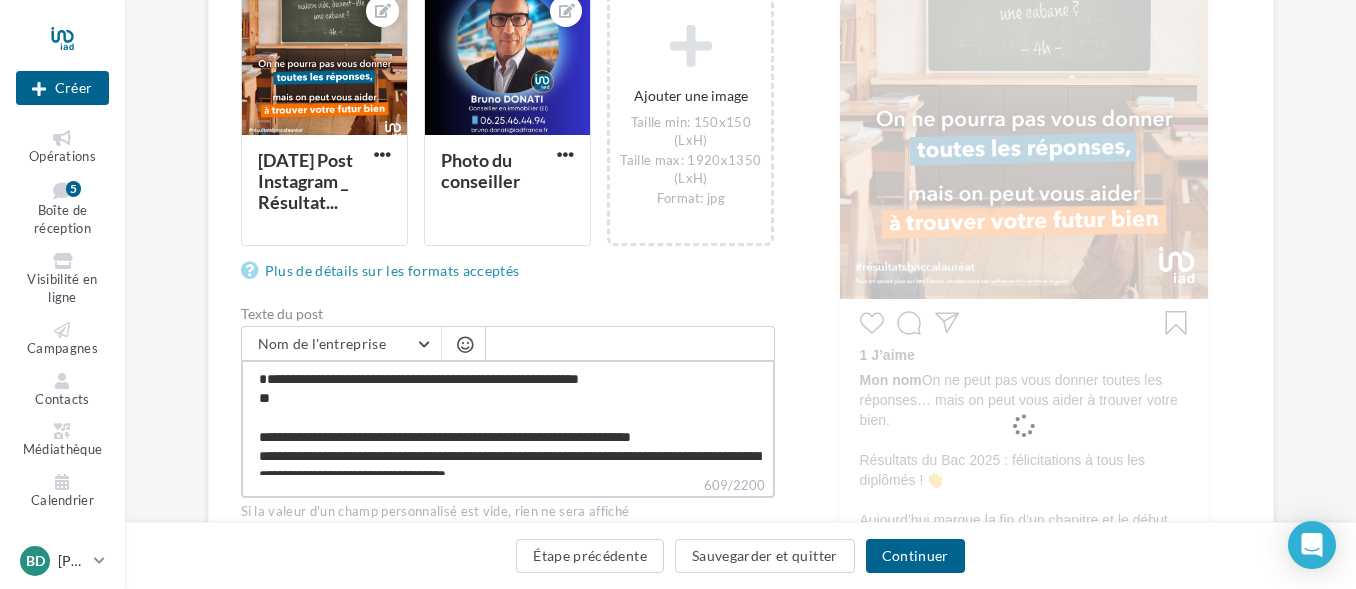 type on "**********" 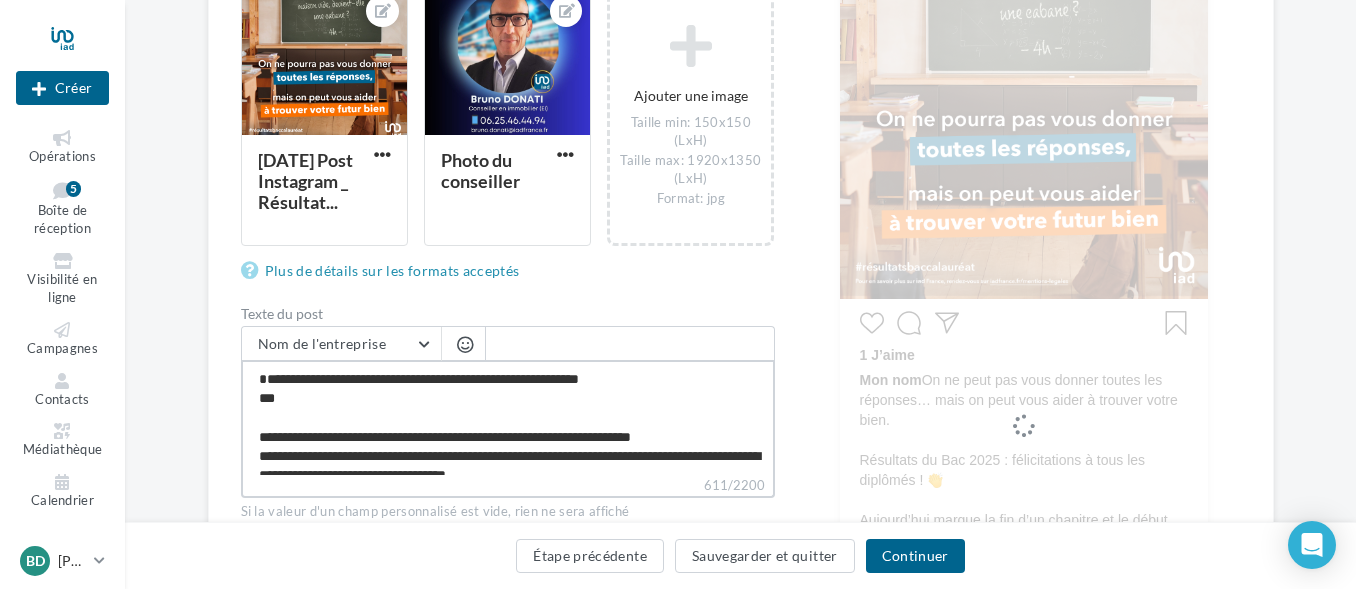 type on "**********" 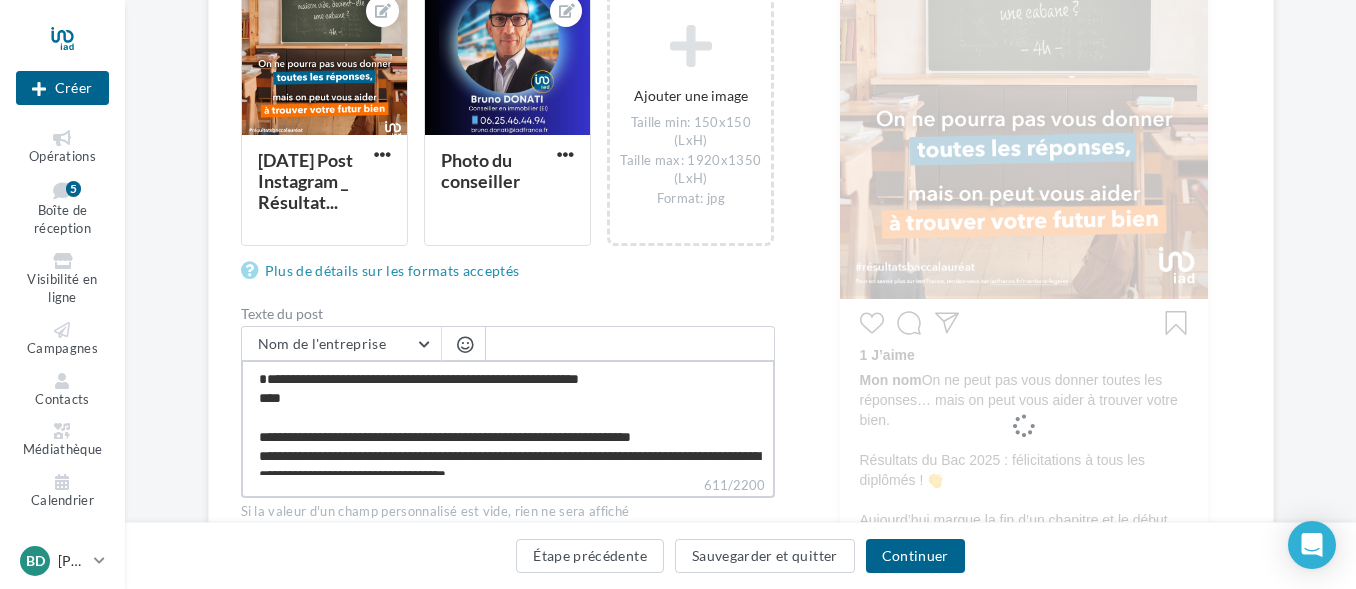 type on "**********" 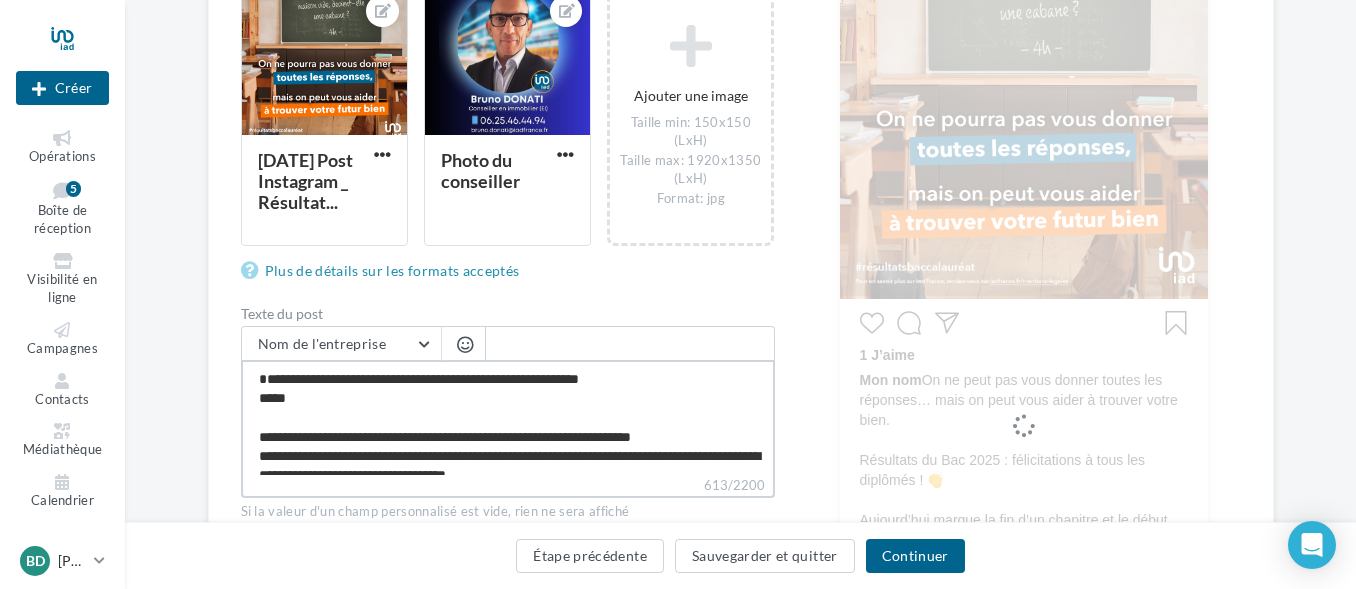 type on "**********" 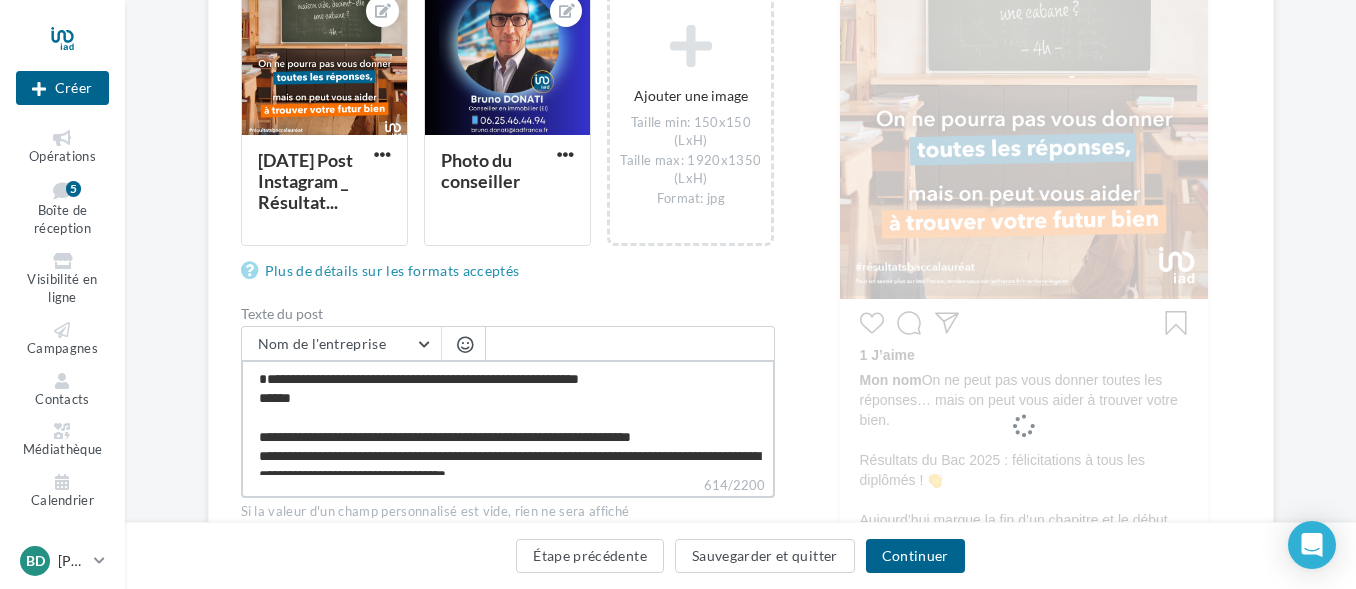 type on "**********" 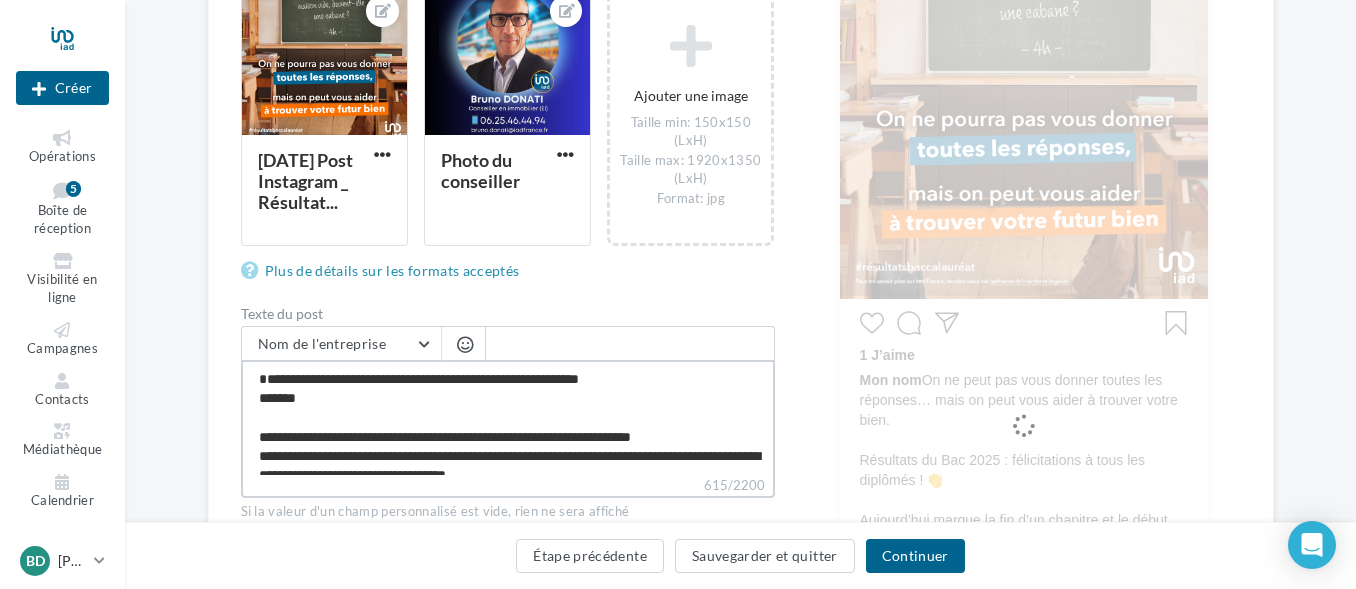 type on "**********" 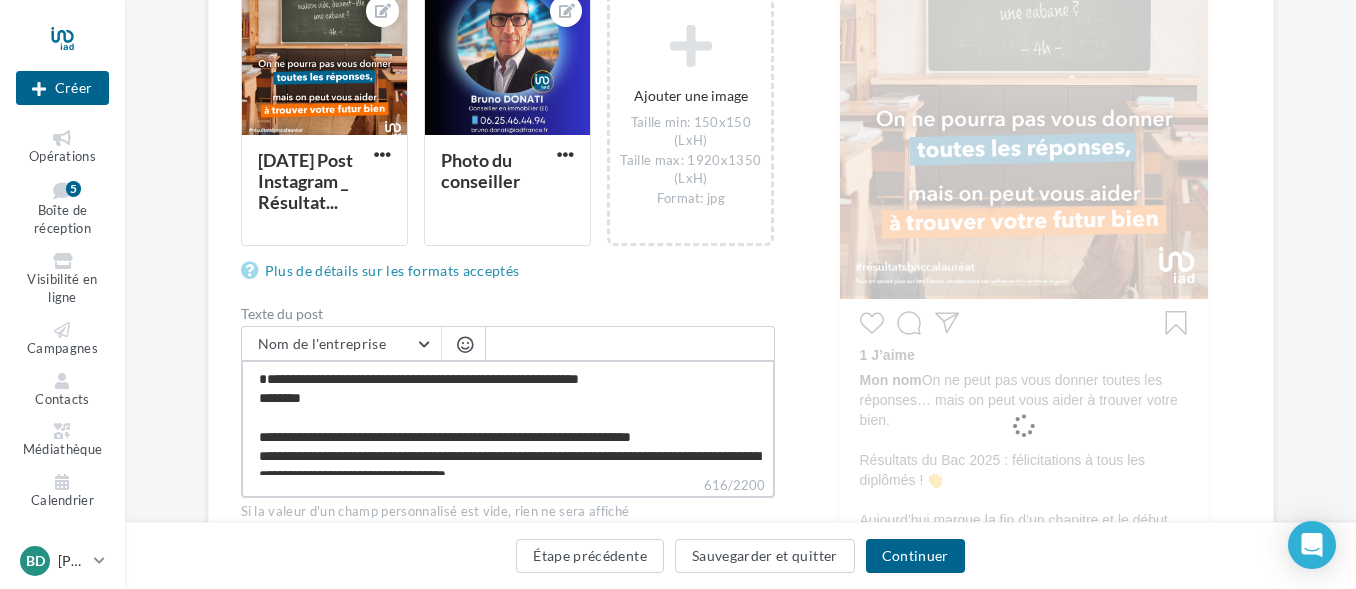 type on "**********" 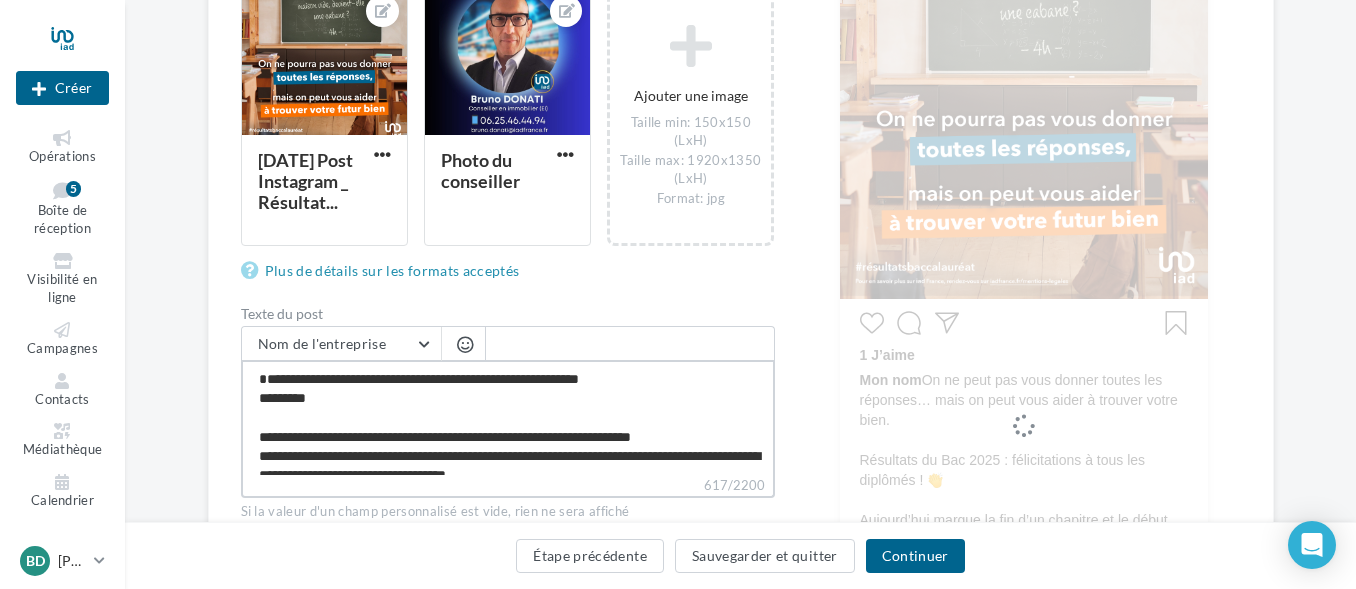 type on "**********" 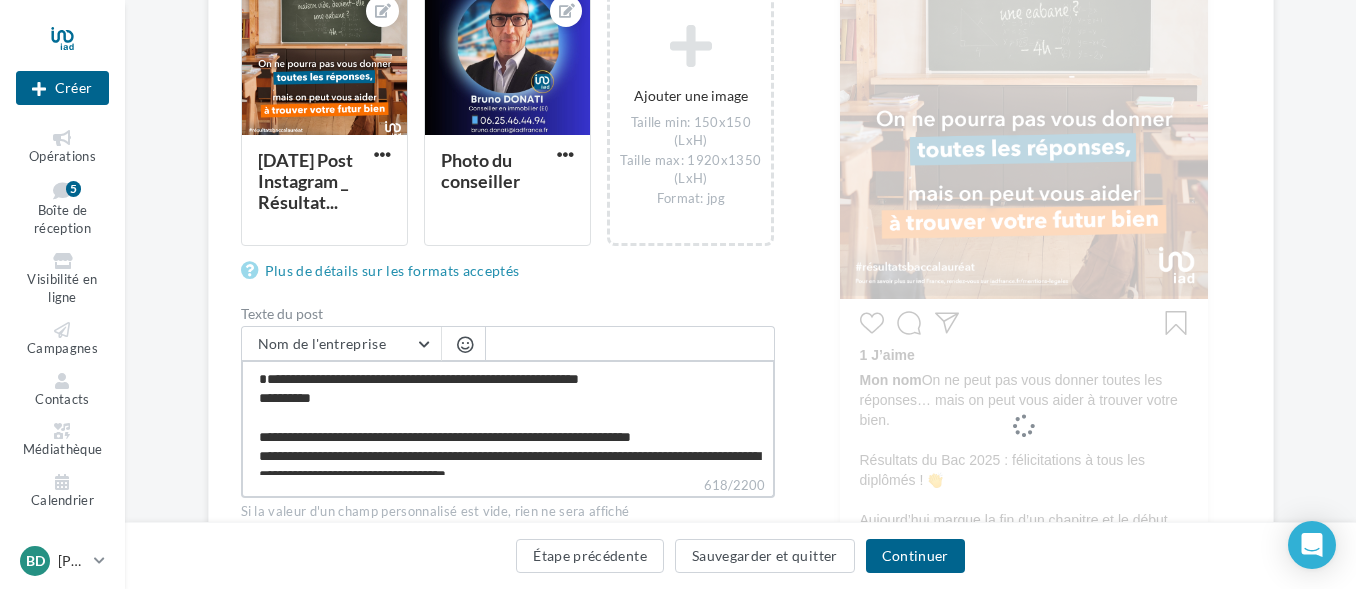 type on "**********" 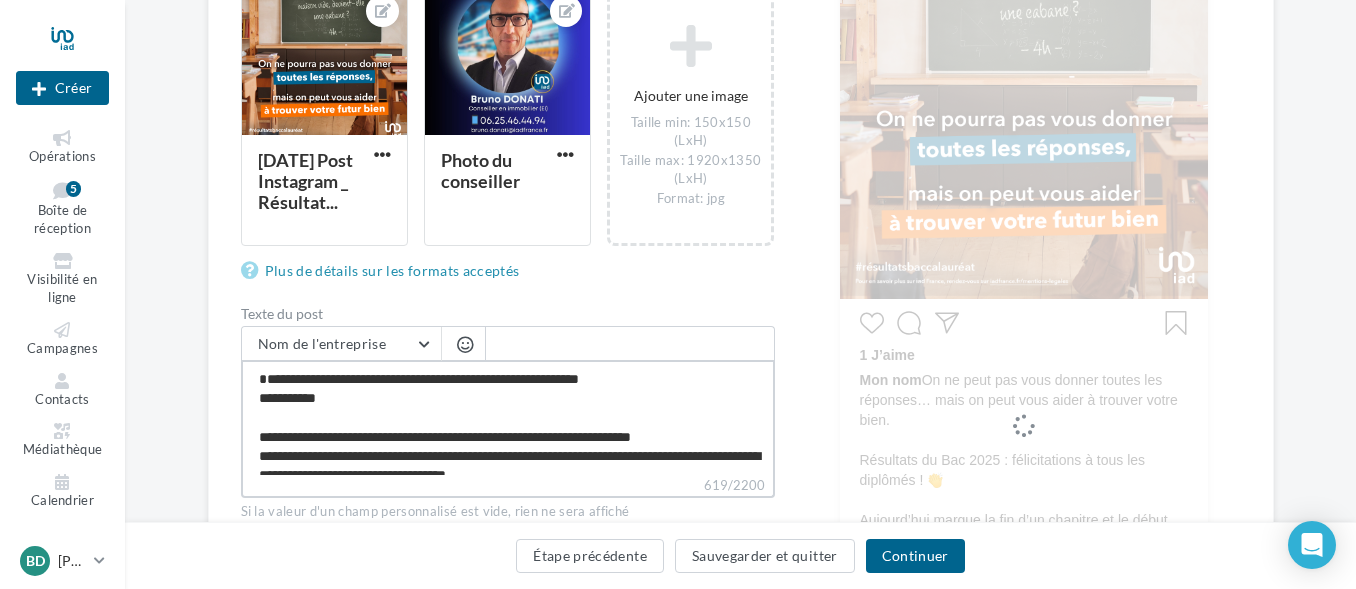 type on "**********" 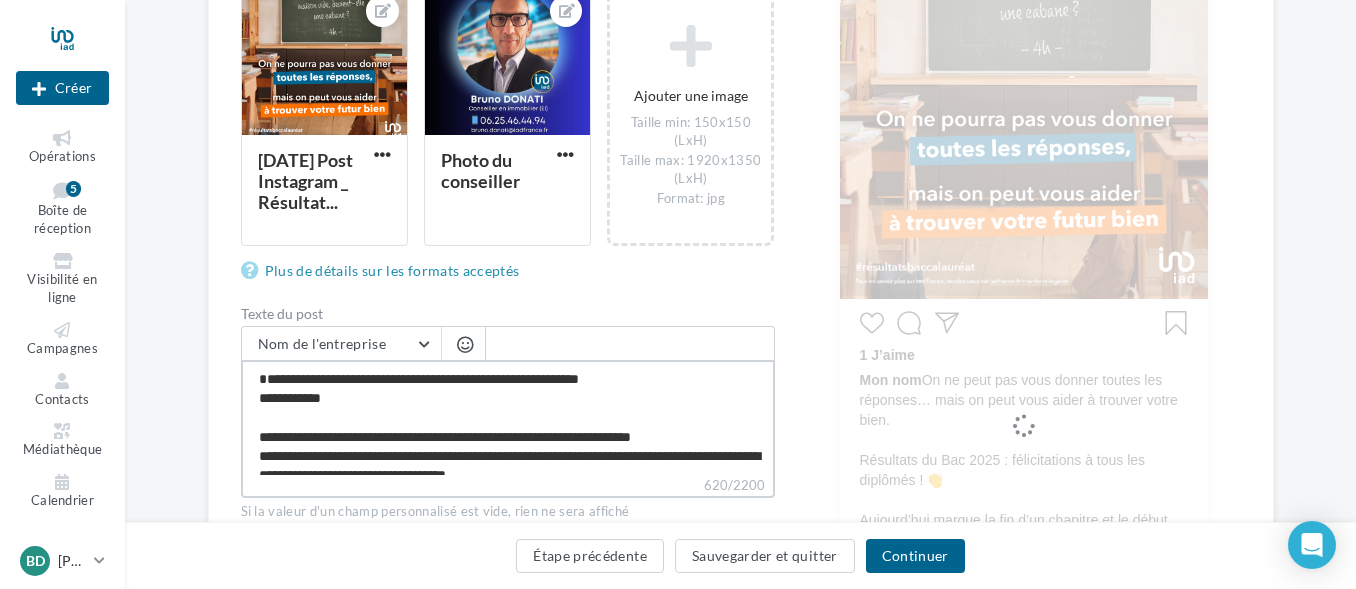 type on "**********" 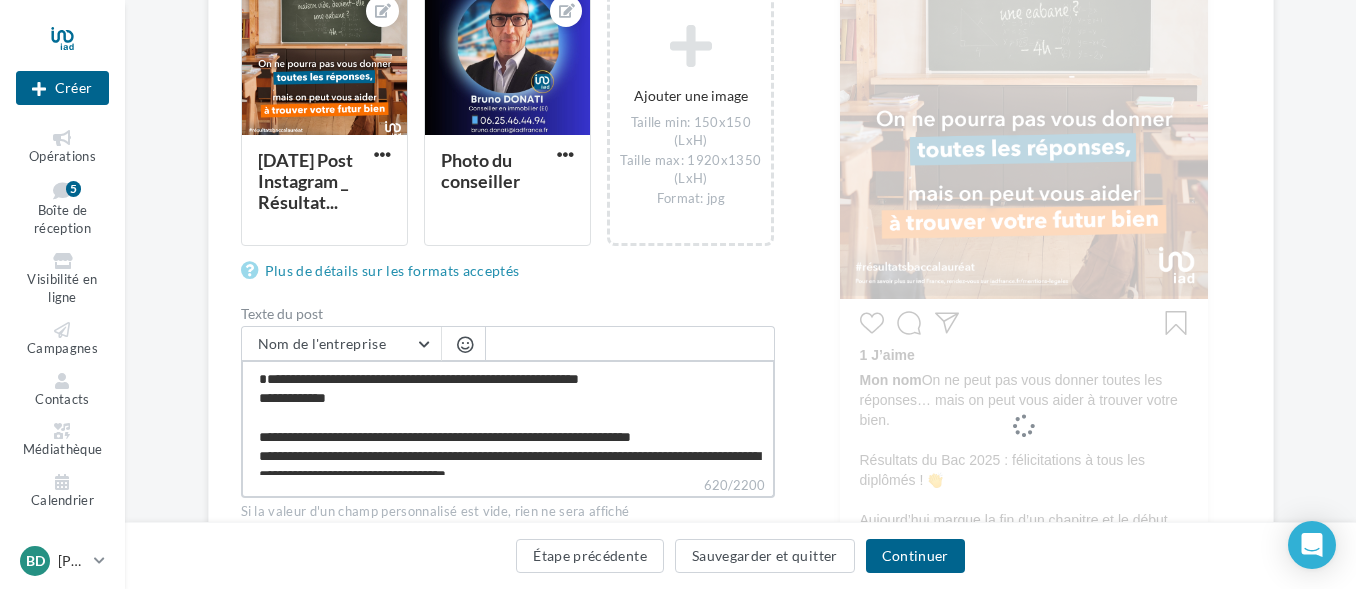 type on "**********" 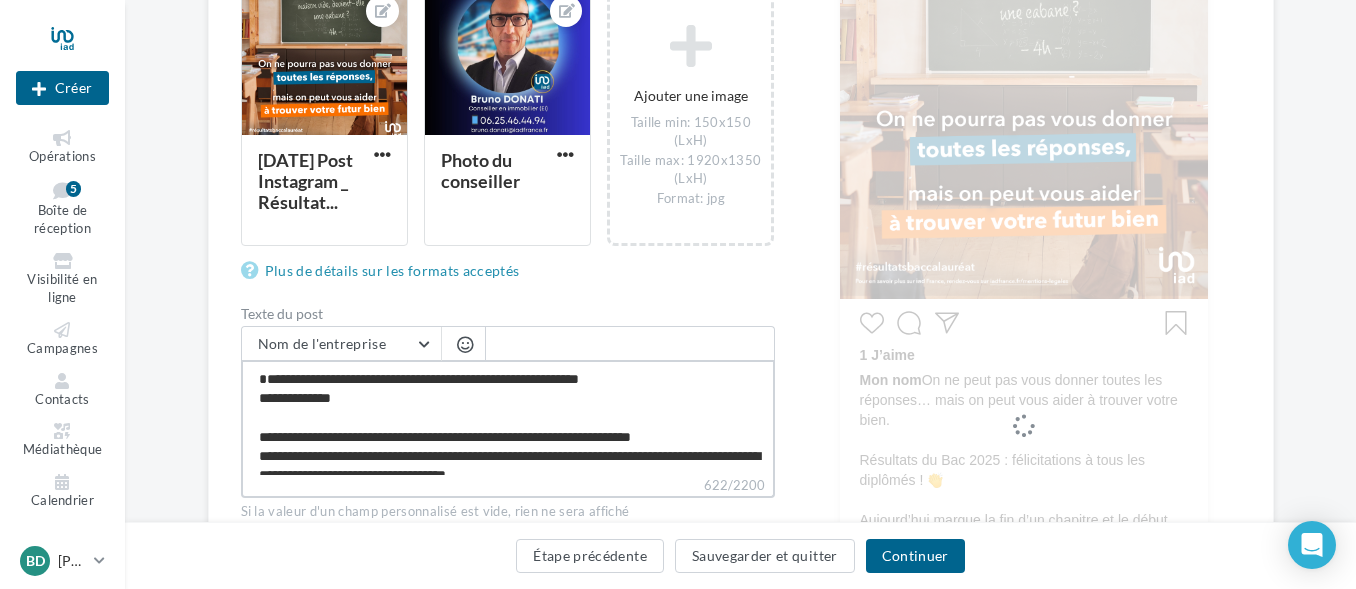 type on "**********" 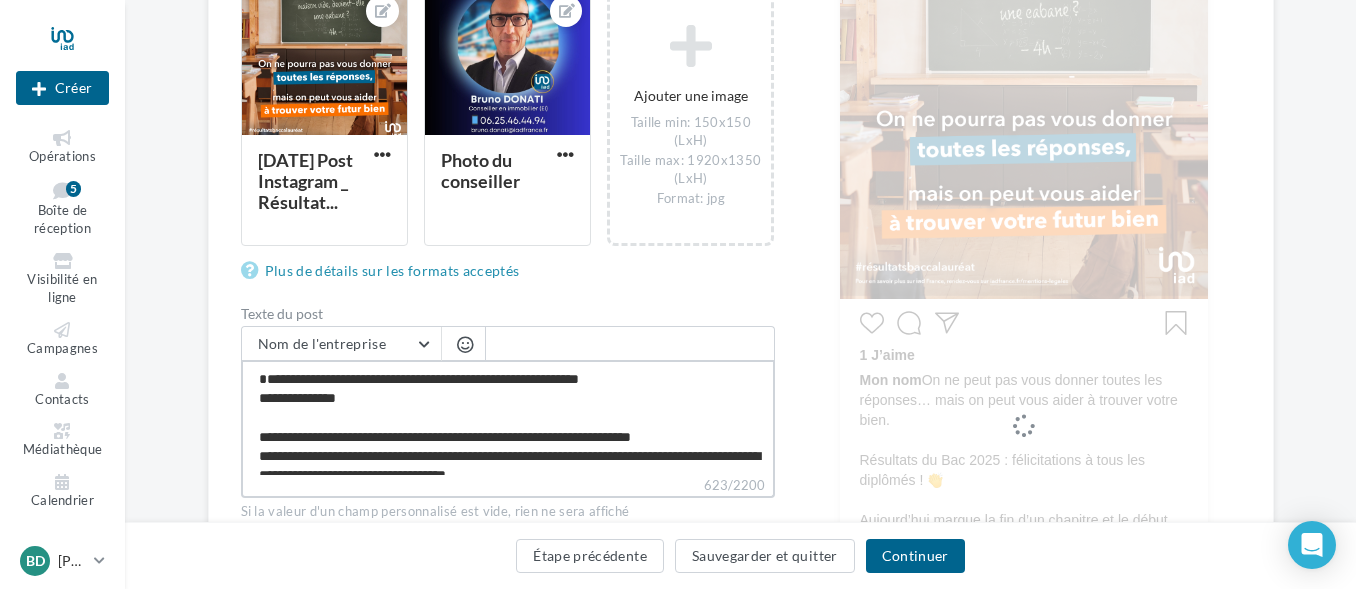 type on "**********" 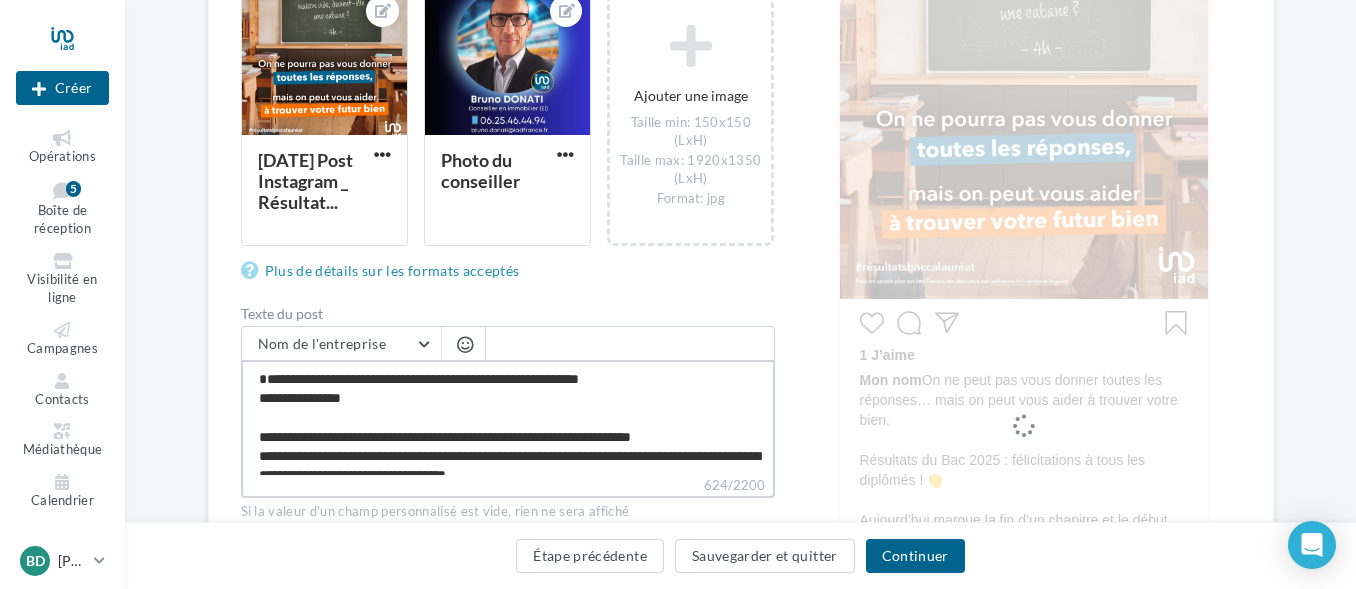 type on "**********" 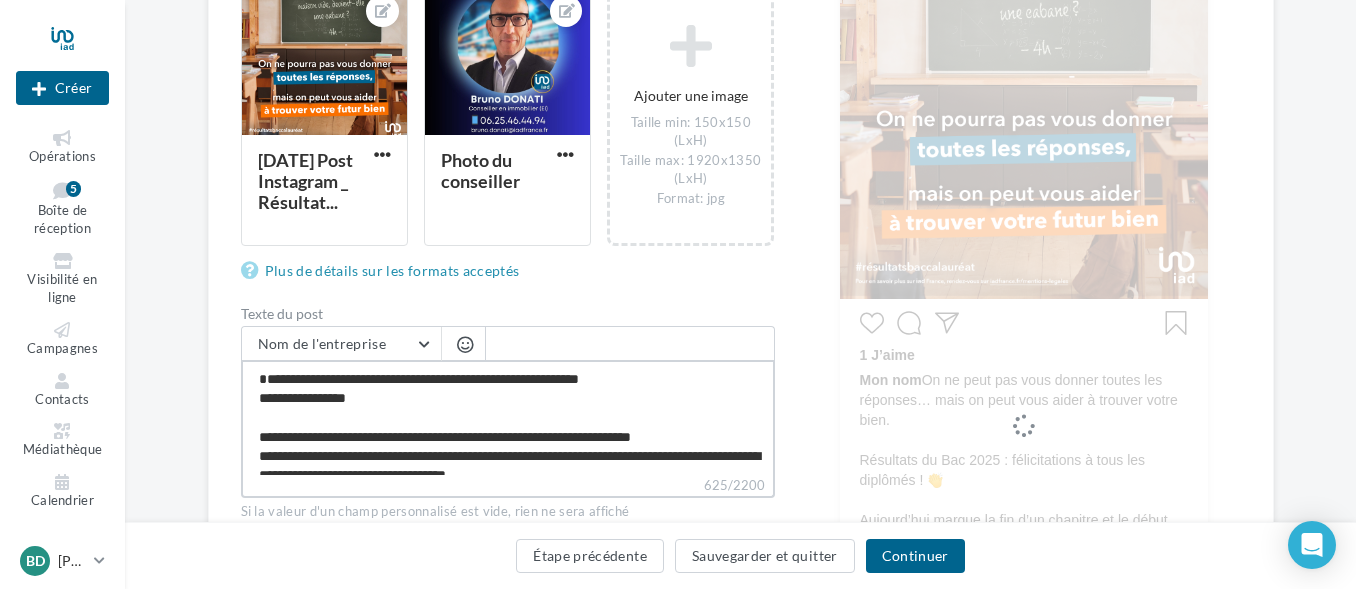 type on "**********" 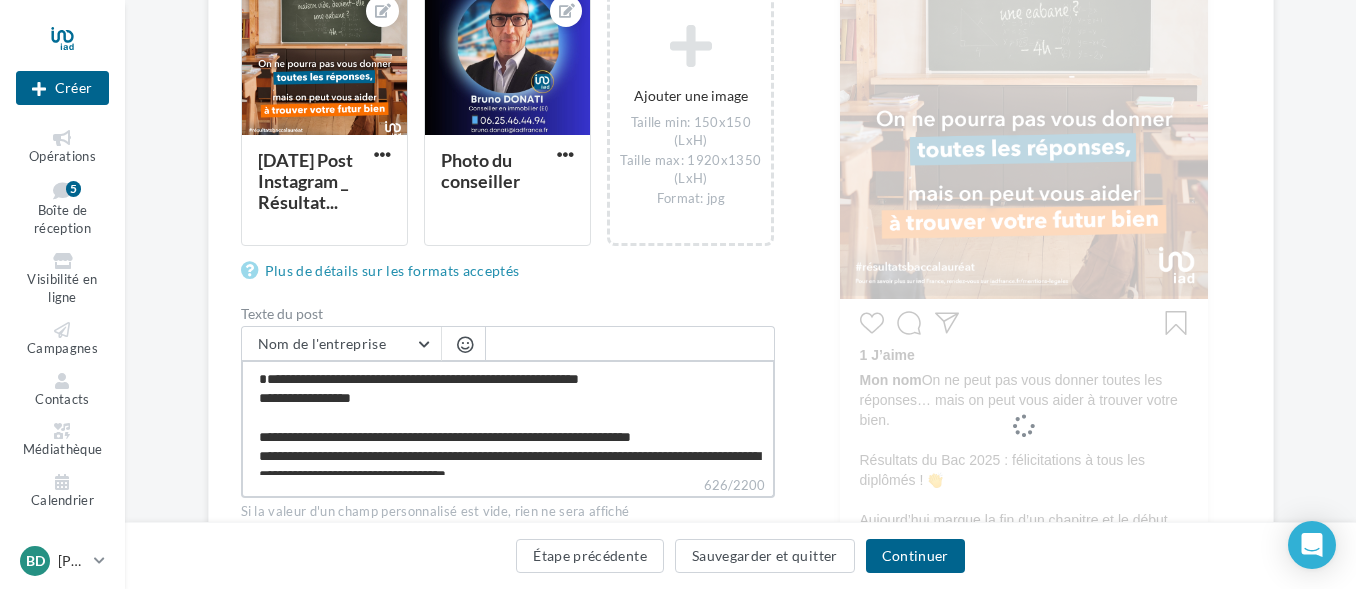 type on "**********" 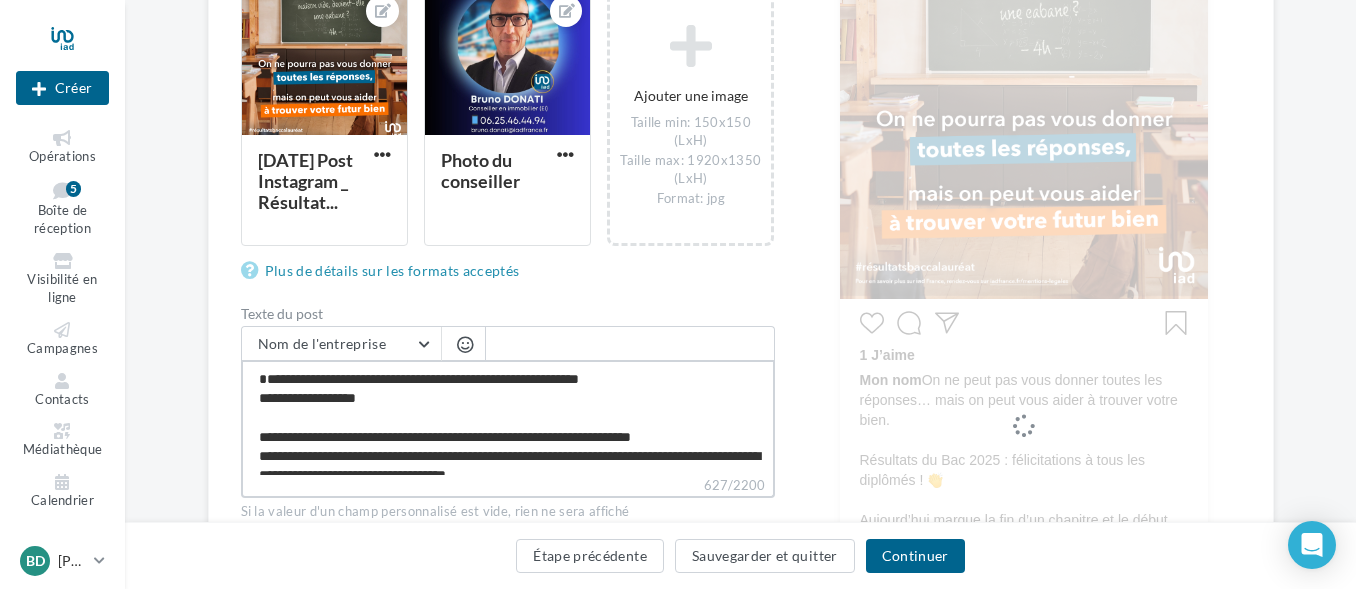 type on "**********" 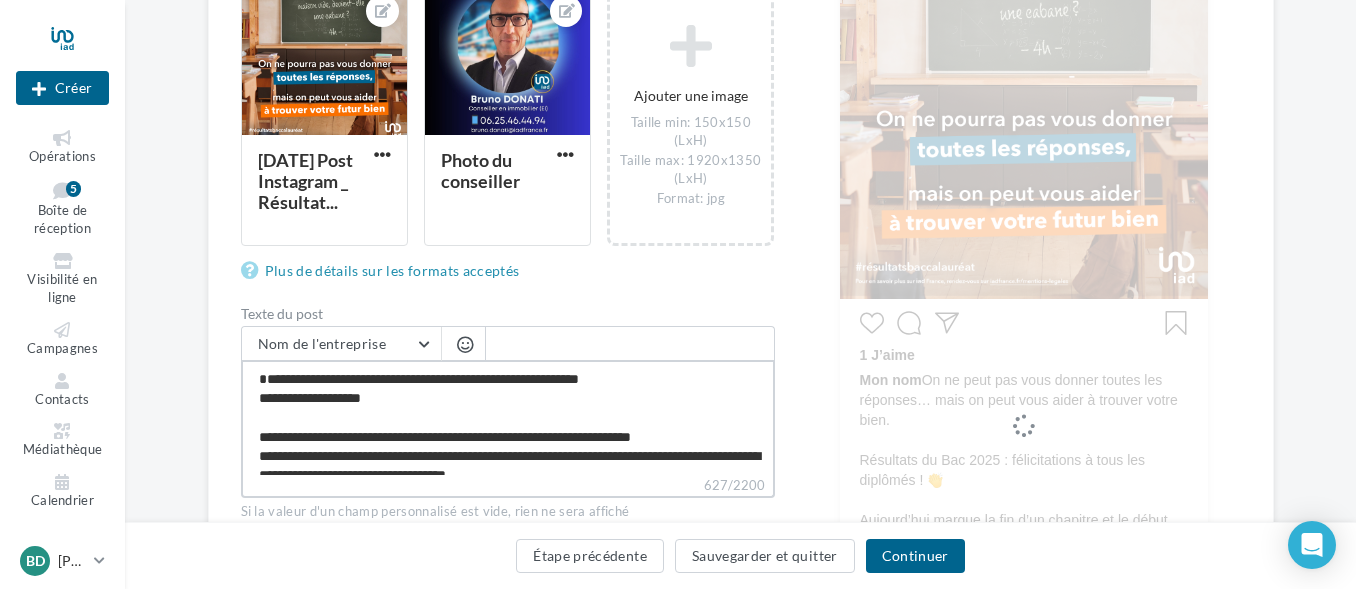 type on "**********" 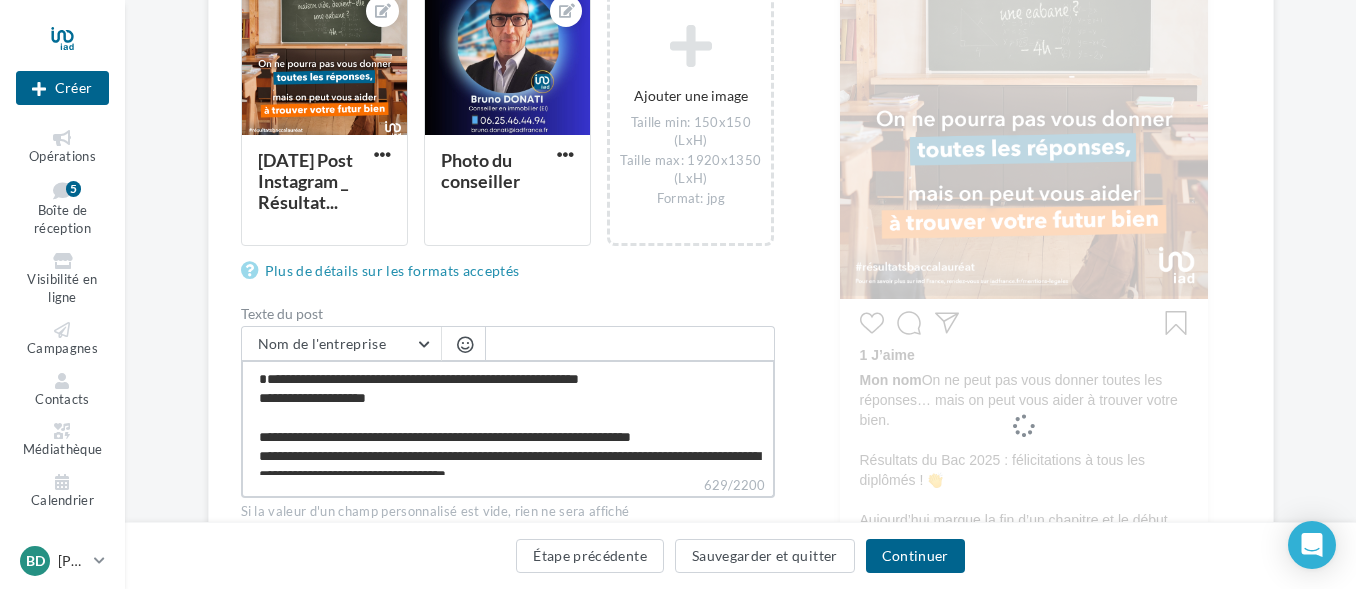 type on "**********" 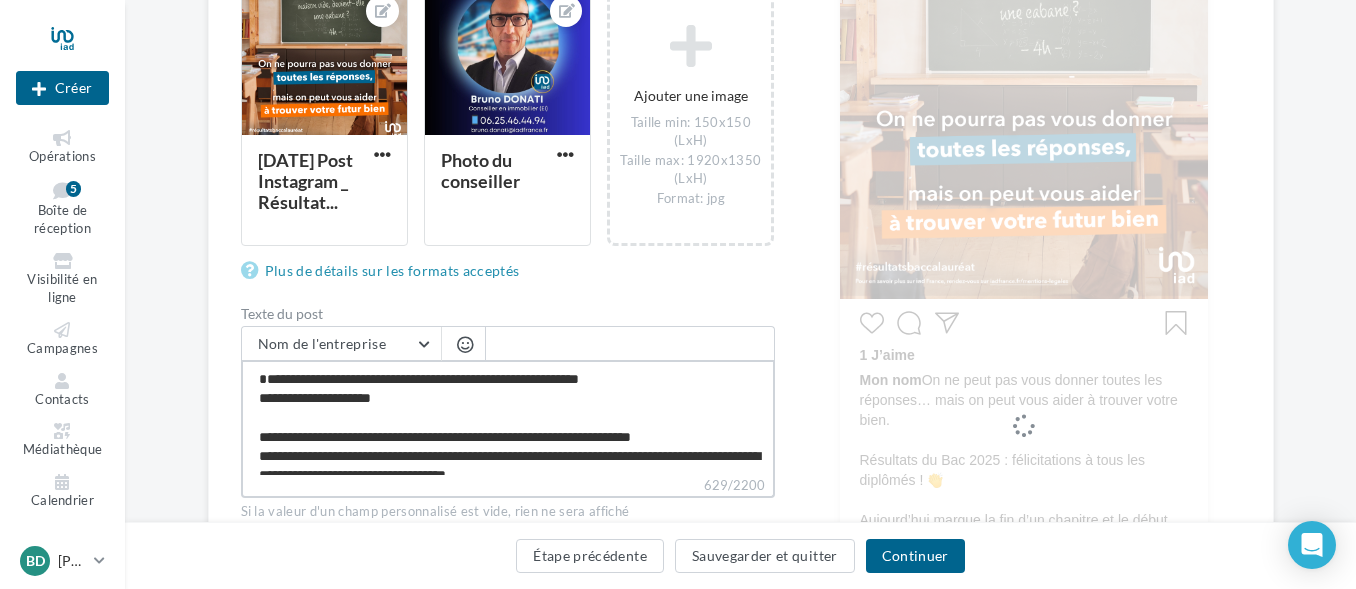 type on "**********" 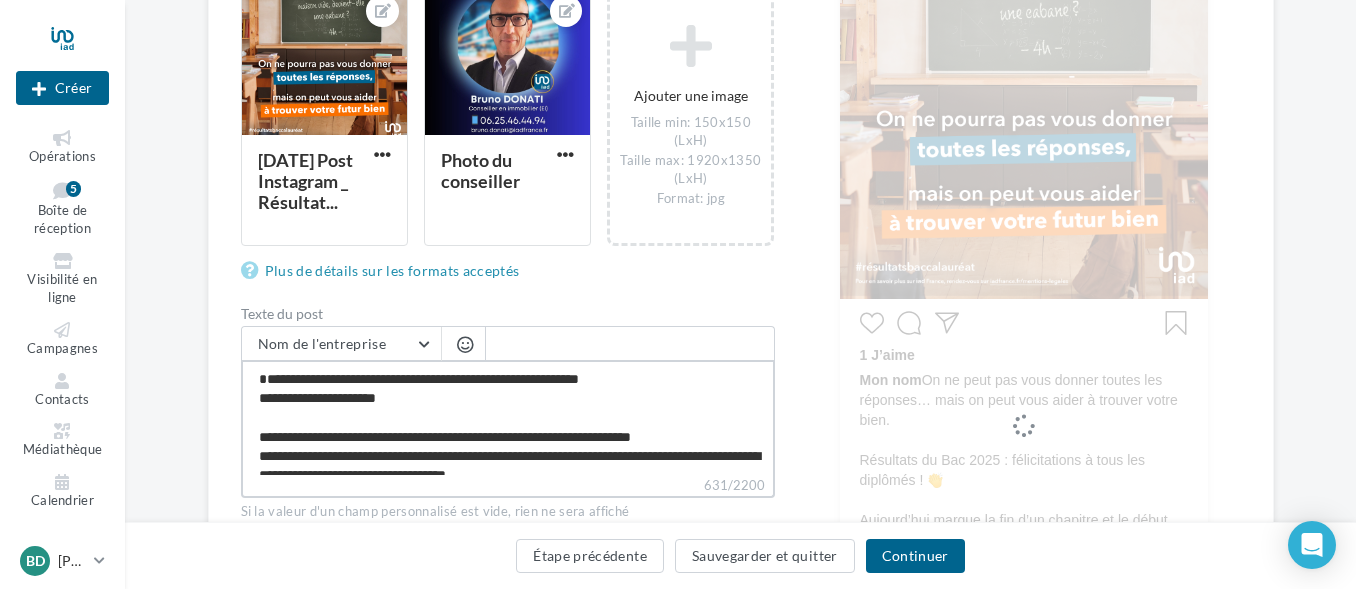 type on "**********" 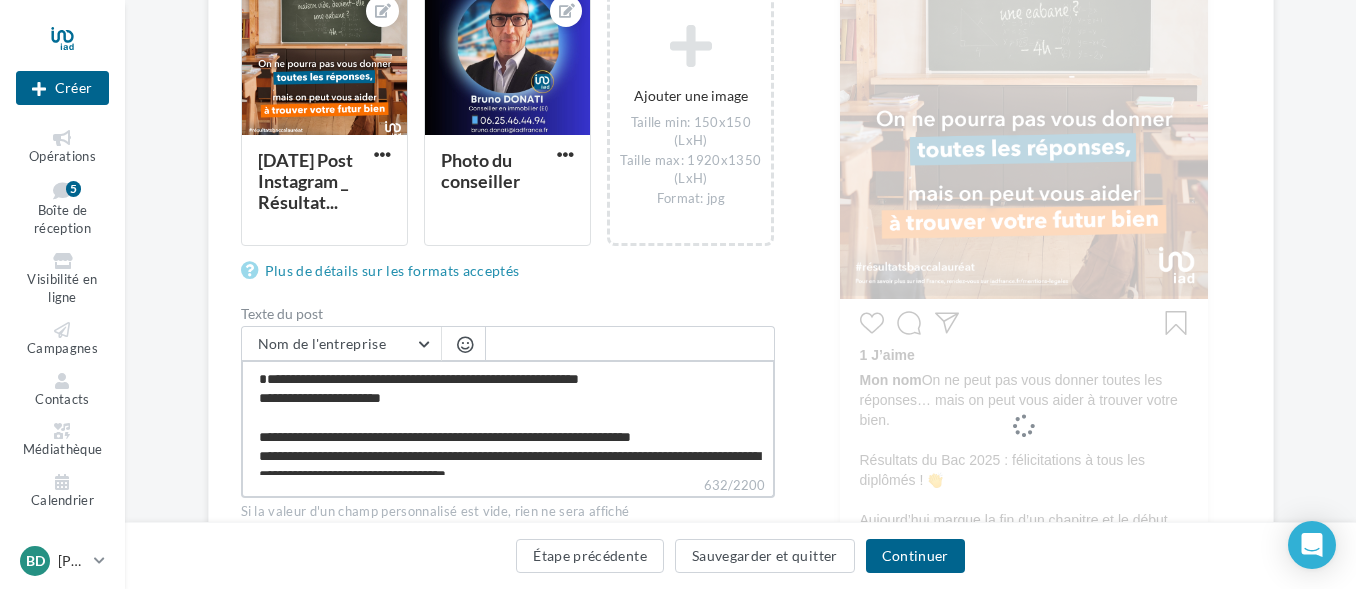 type on "**********" 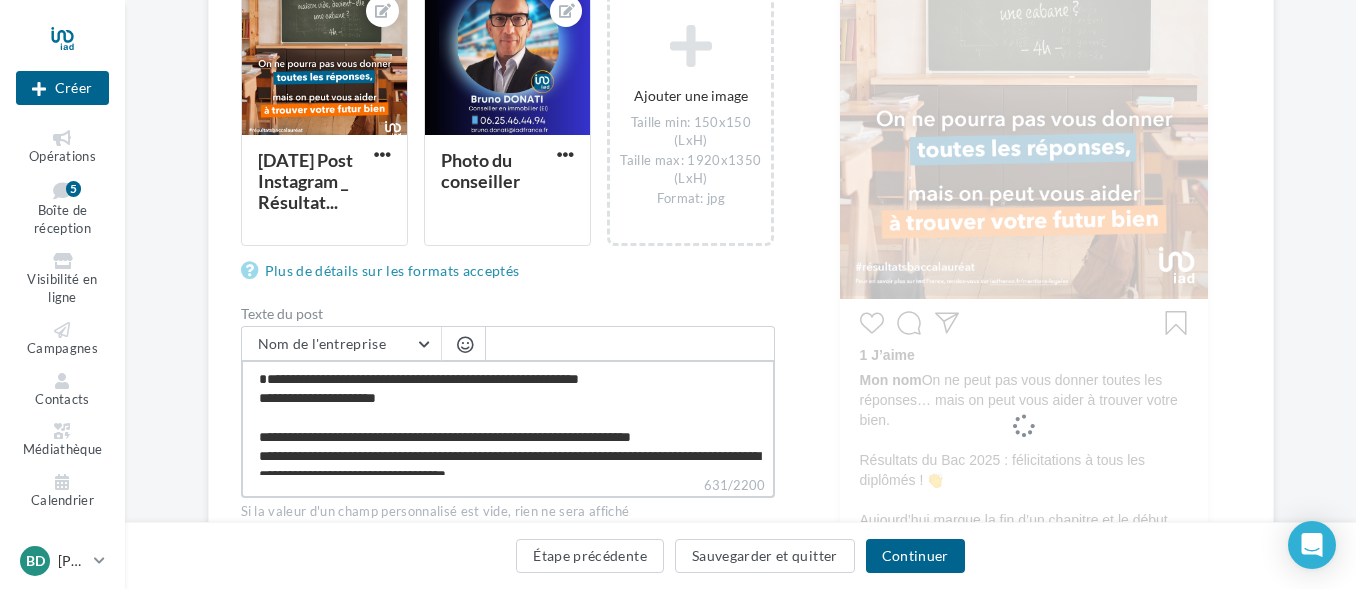 type on "**********" 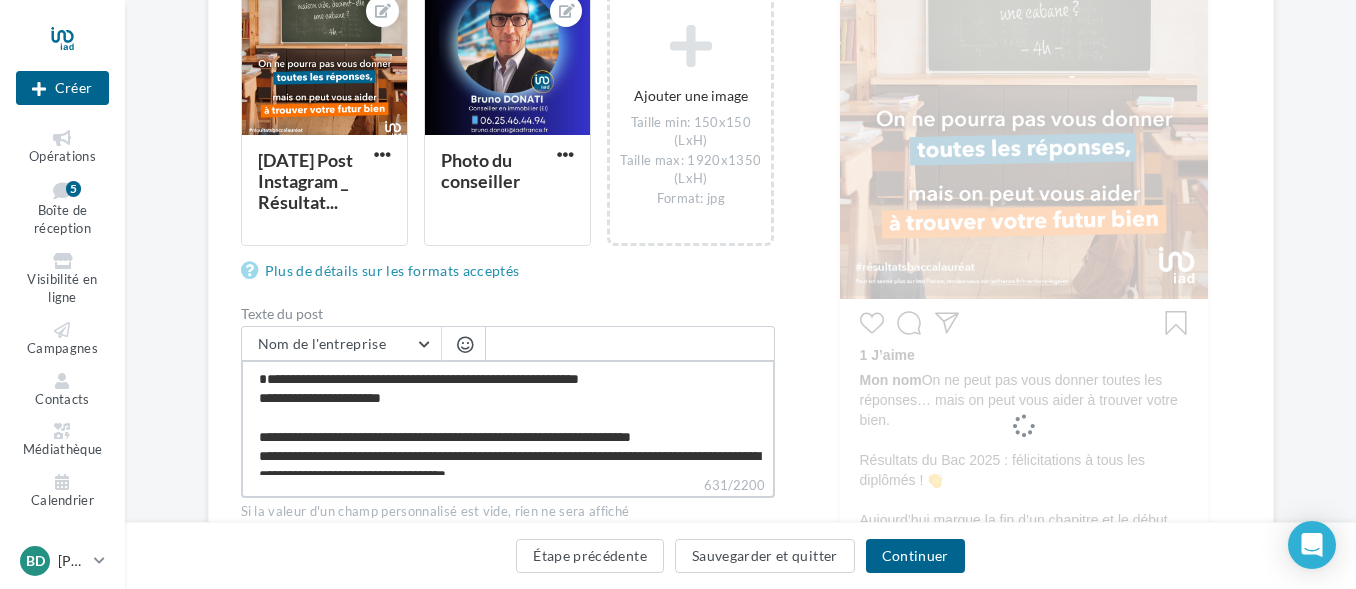 type on "**********" 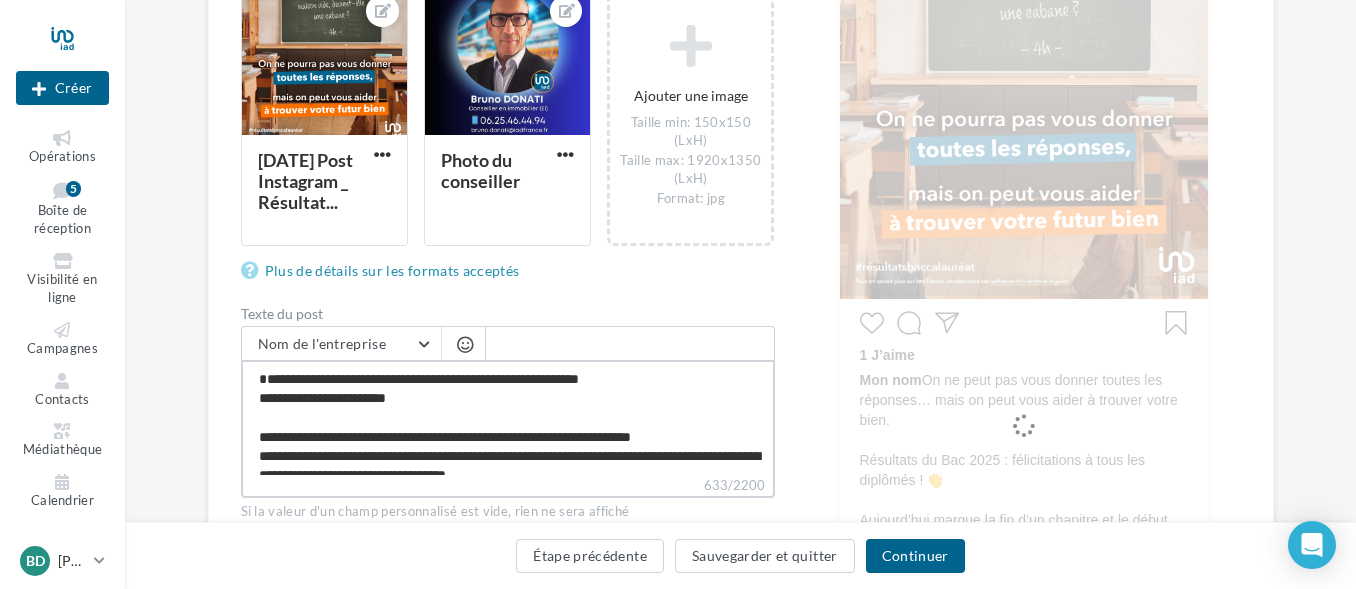 drag, startPoint x: 356, startPoint y: 420, endPoint x: 333, endPoint y: 422, distance: 23.086792 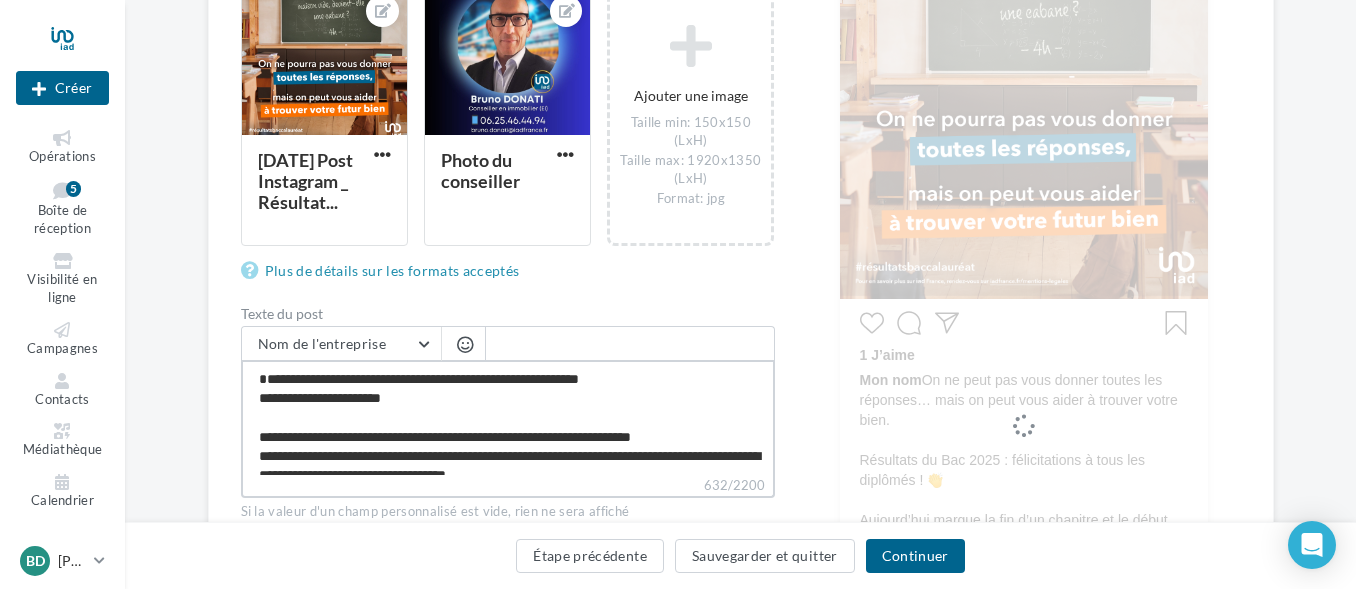 type on "**********" 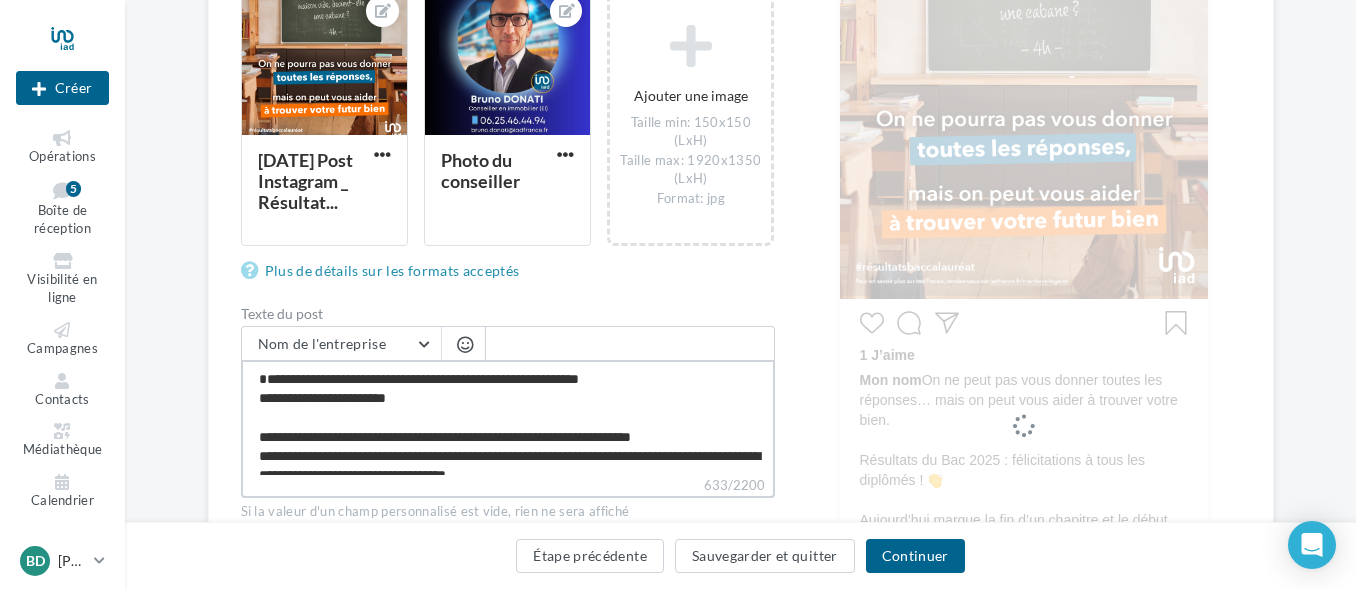 drag, startPoint x: 414, startPoint y: 437, endPoint x: 433, endPoint y: 417, distance: 27.58623 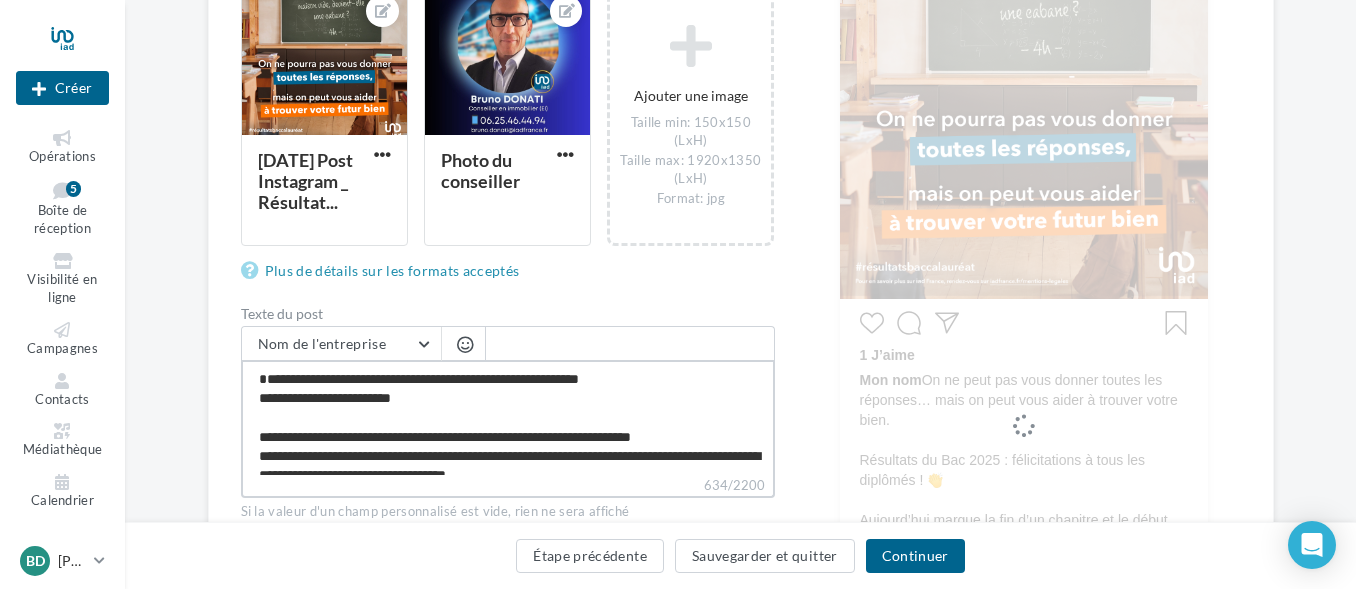 type on "**********" 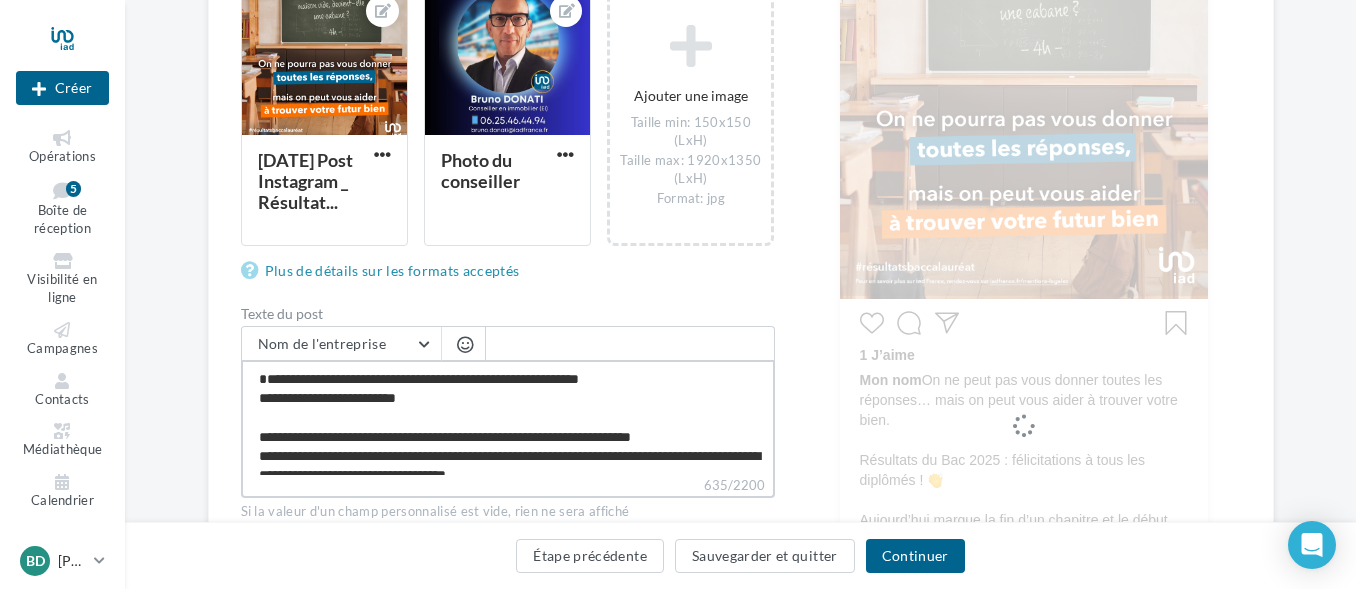 type on "**********" 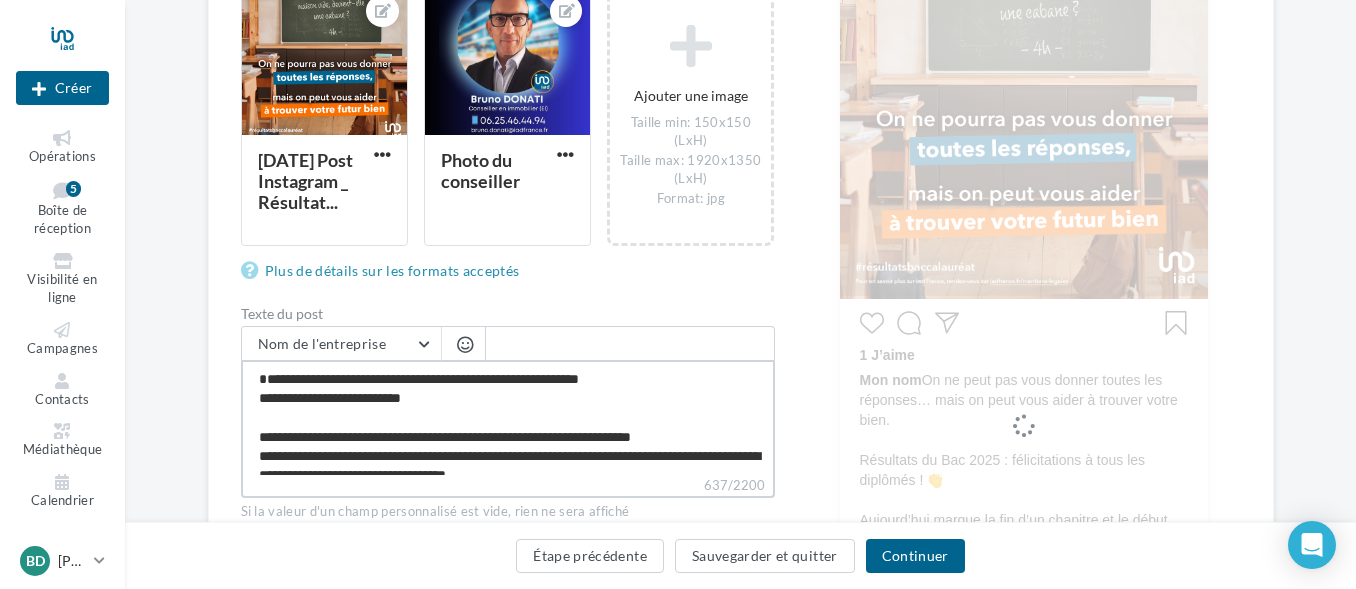 type on "**********" 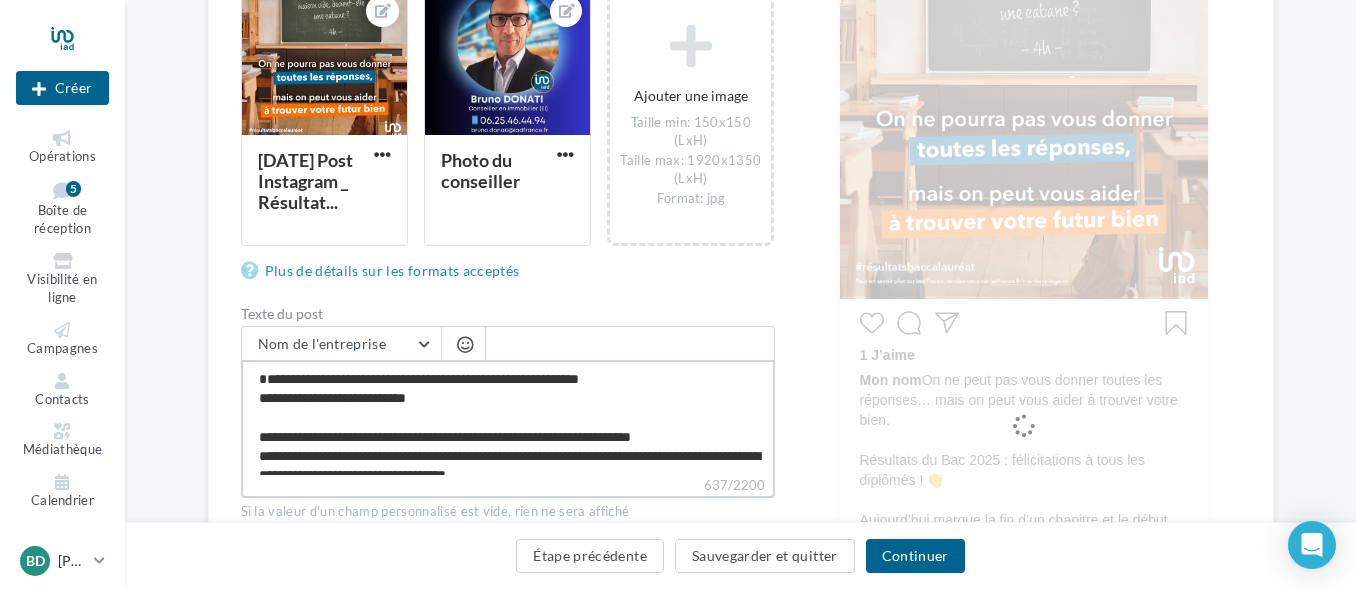 type on "**********" 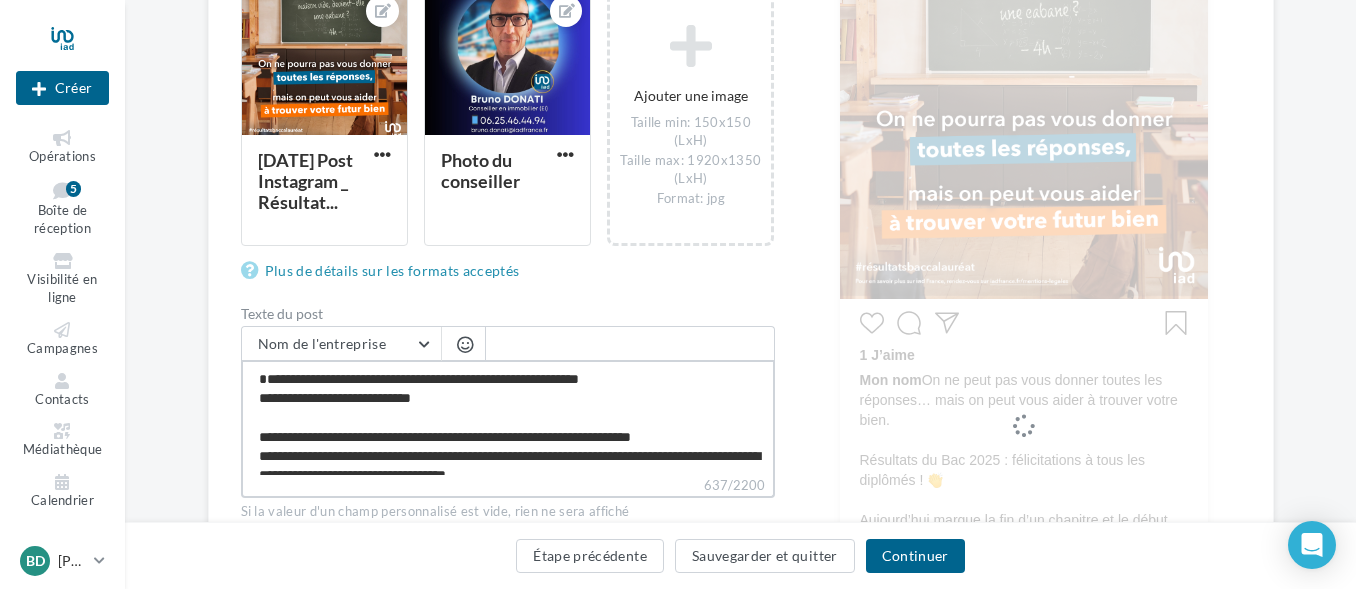 type on "**********" 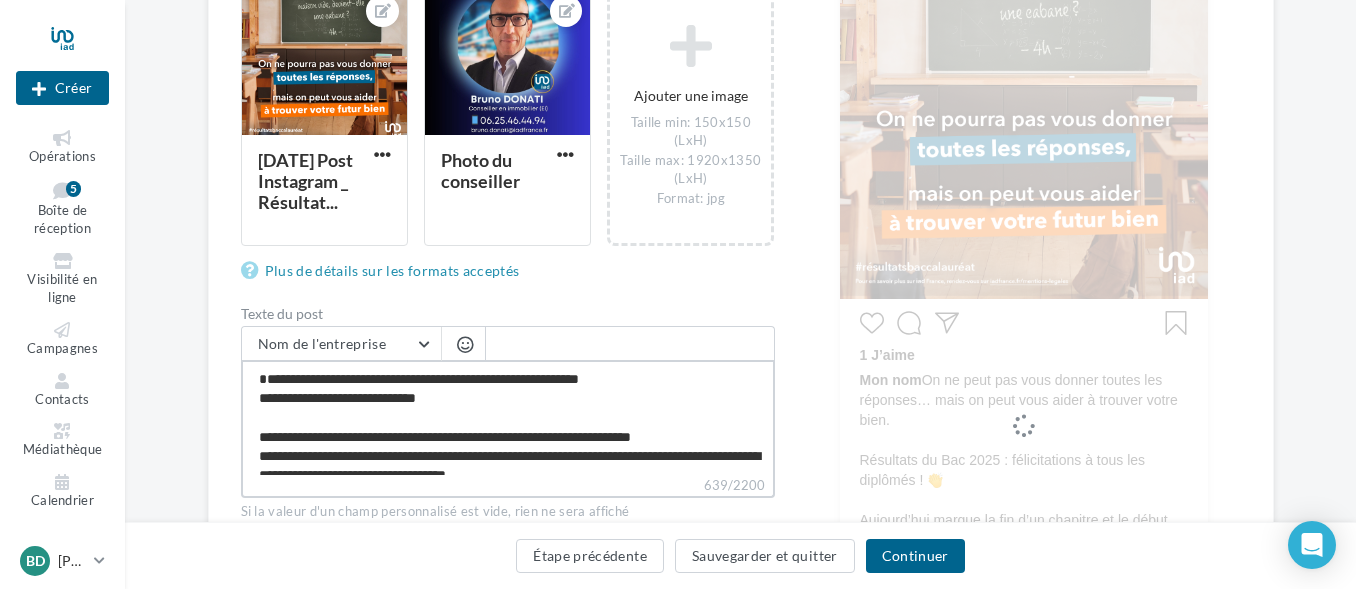 type on "**********" 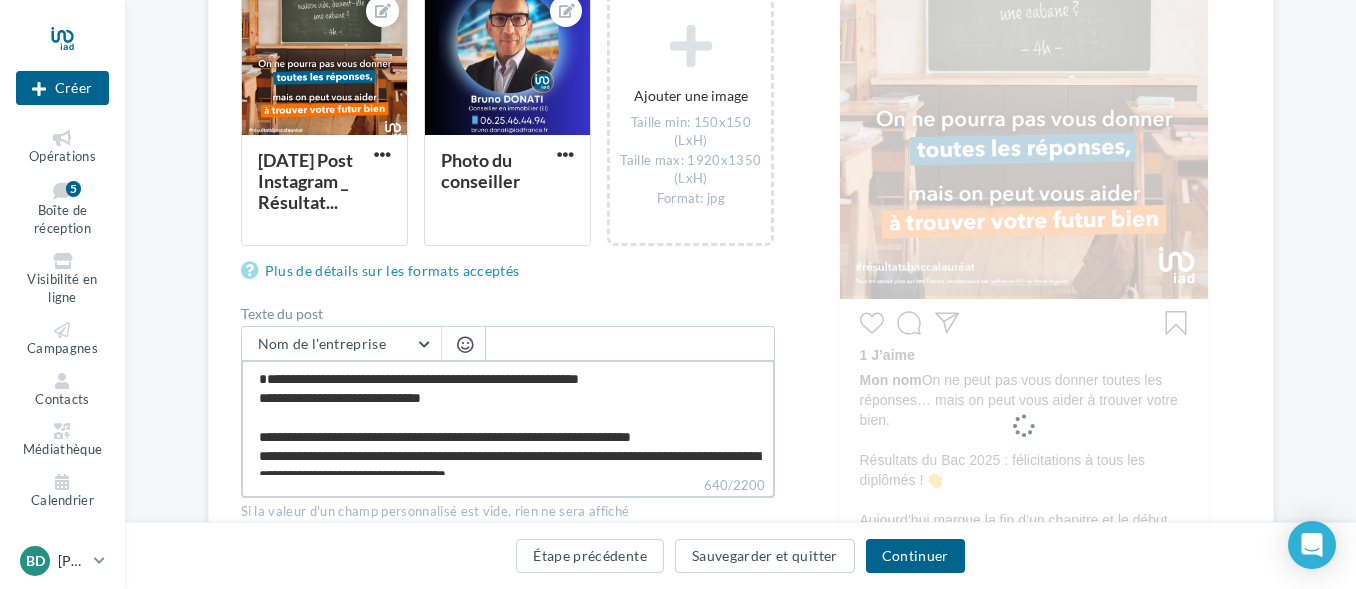 type on "**********" 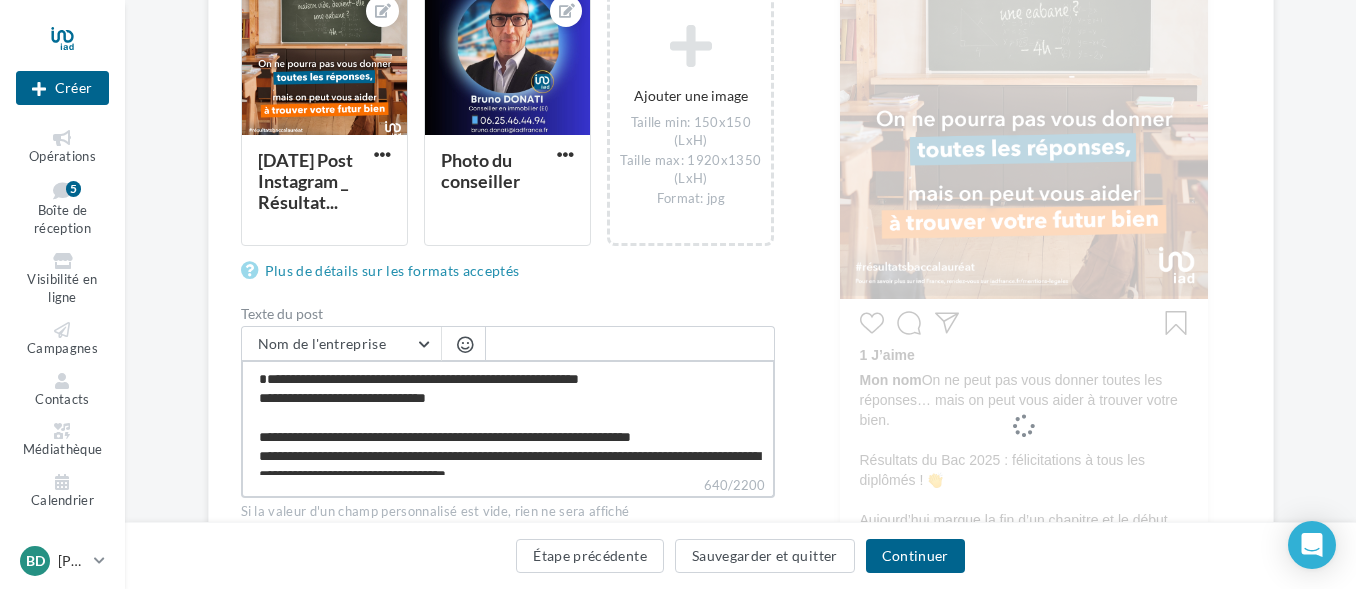 type on "**********" 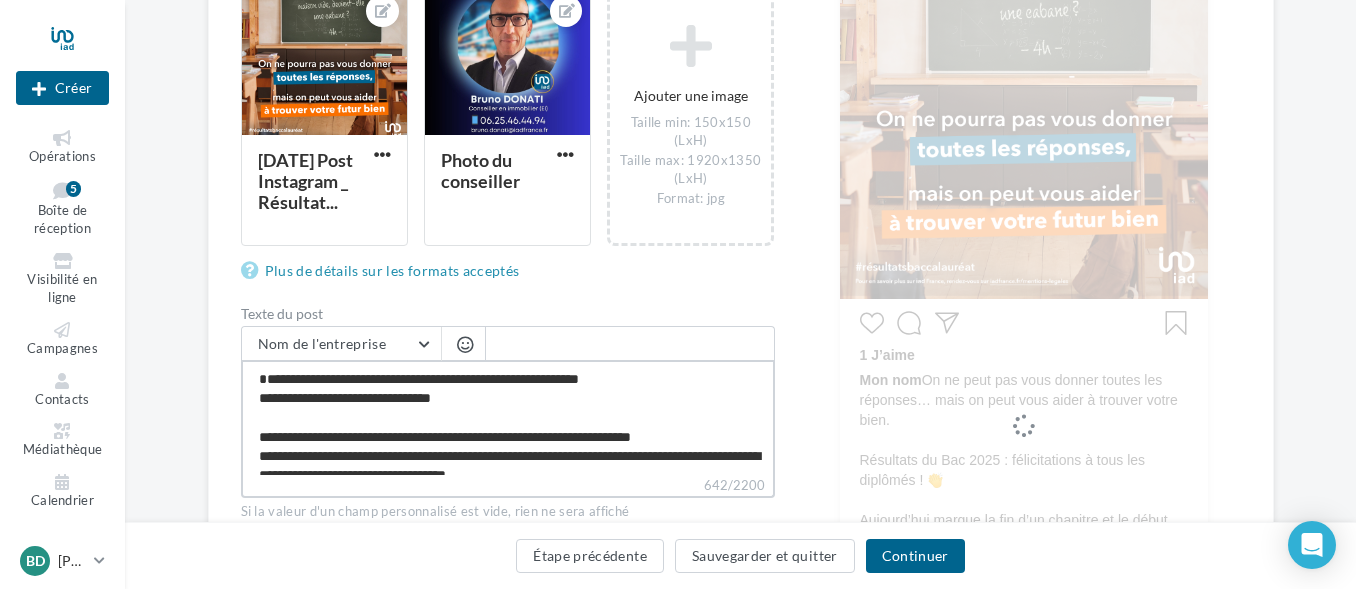 type on "**********" 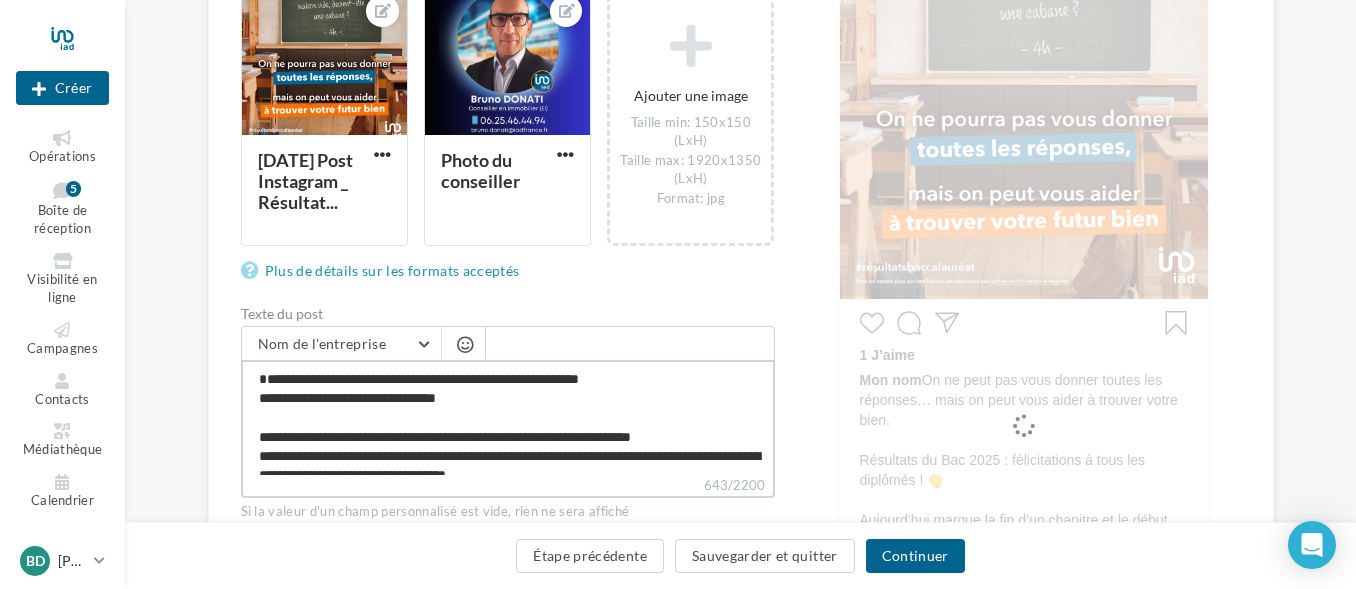 type on "**********" 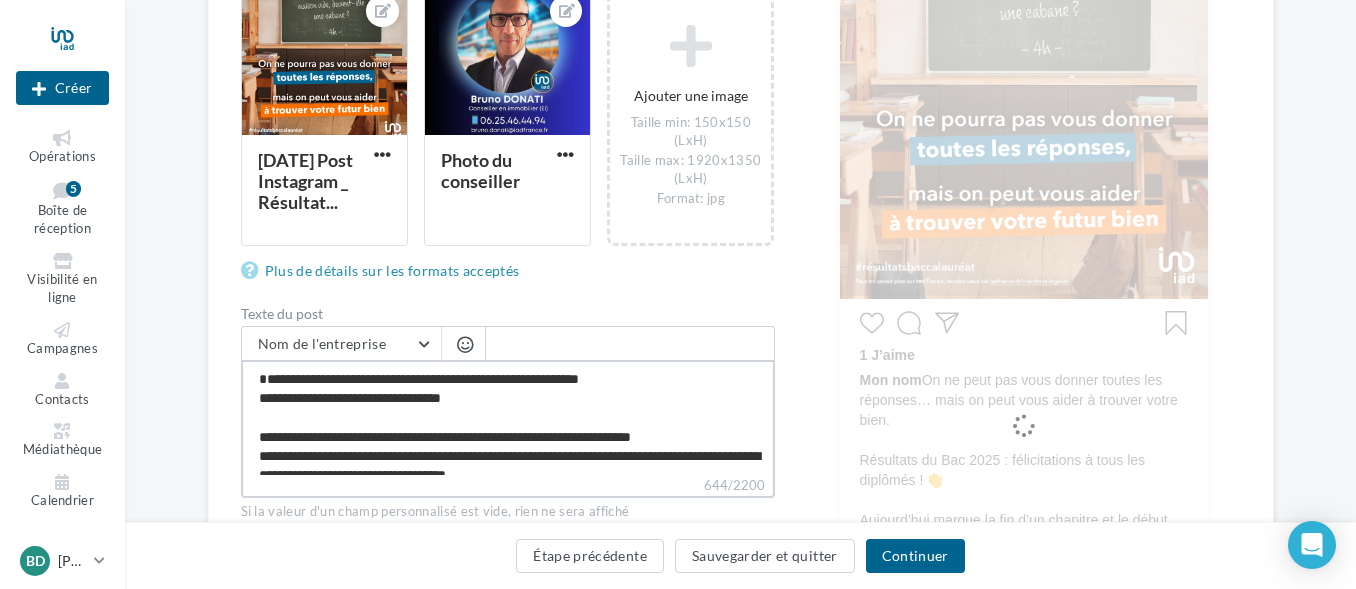 type on "**********" 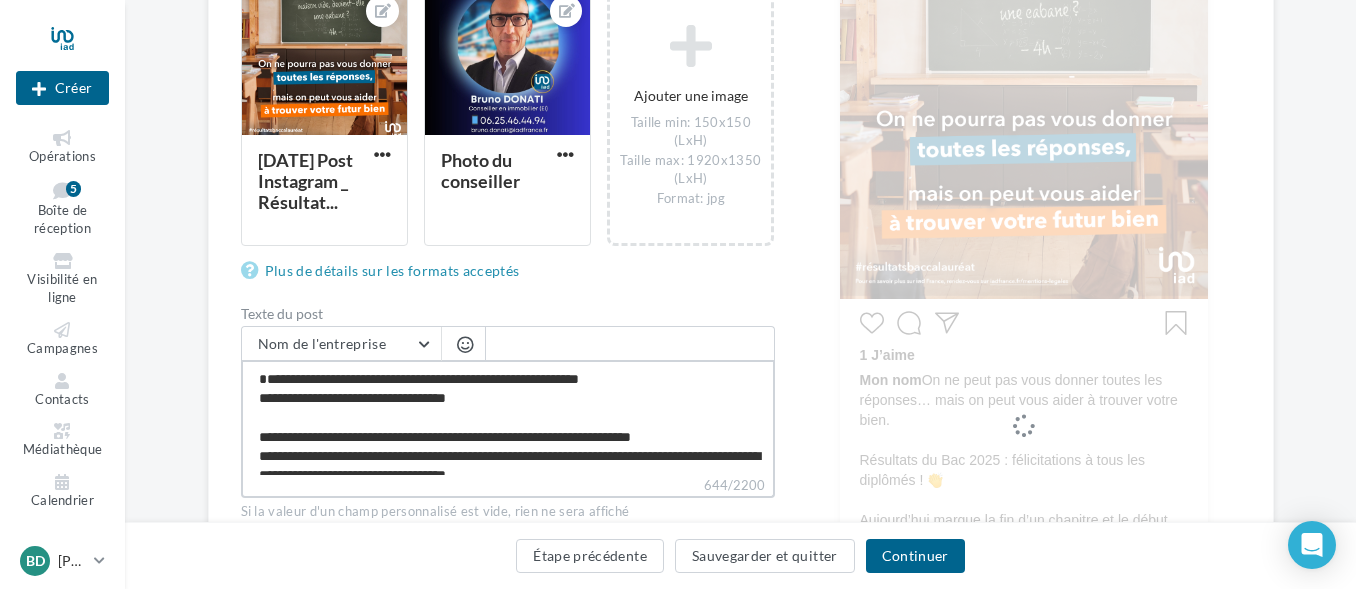 type on "**********" 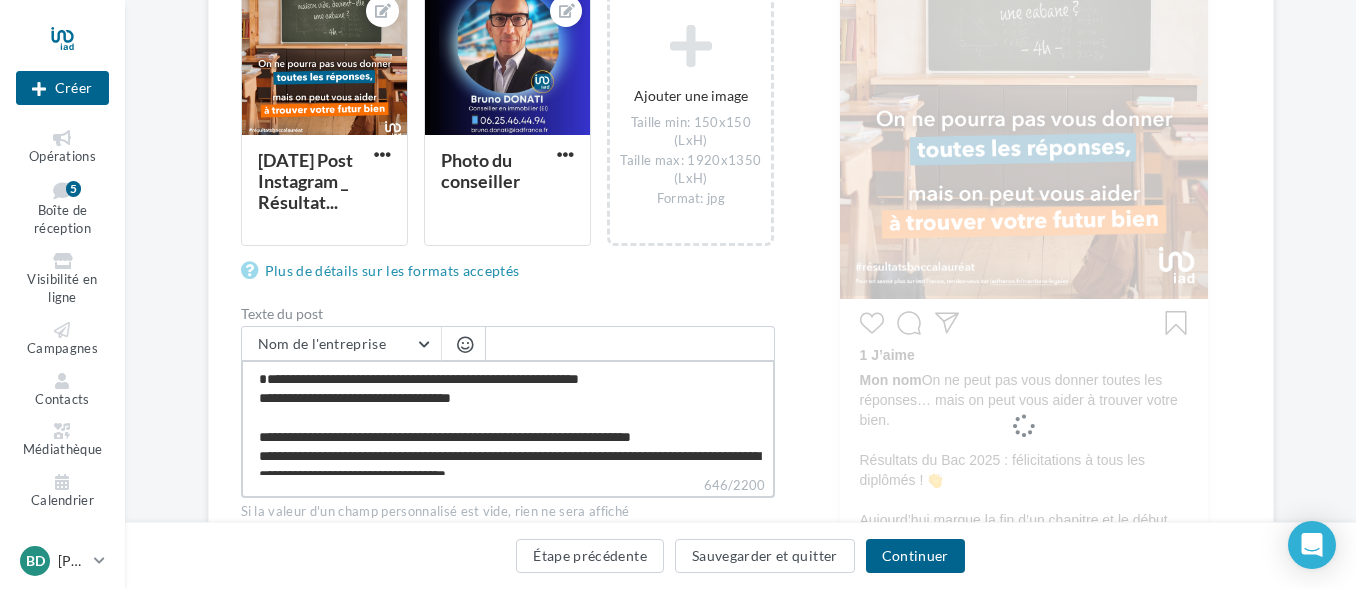 type on "**********" 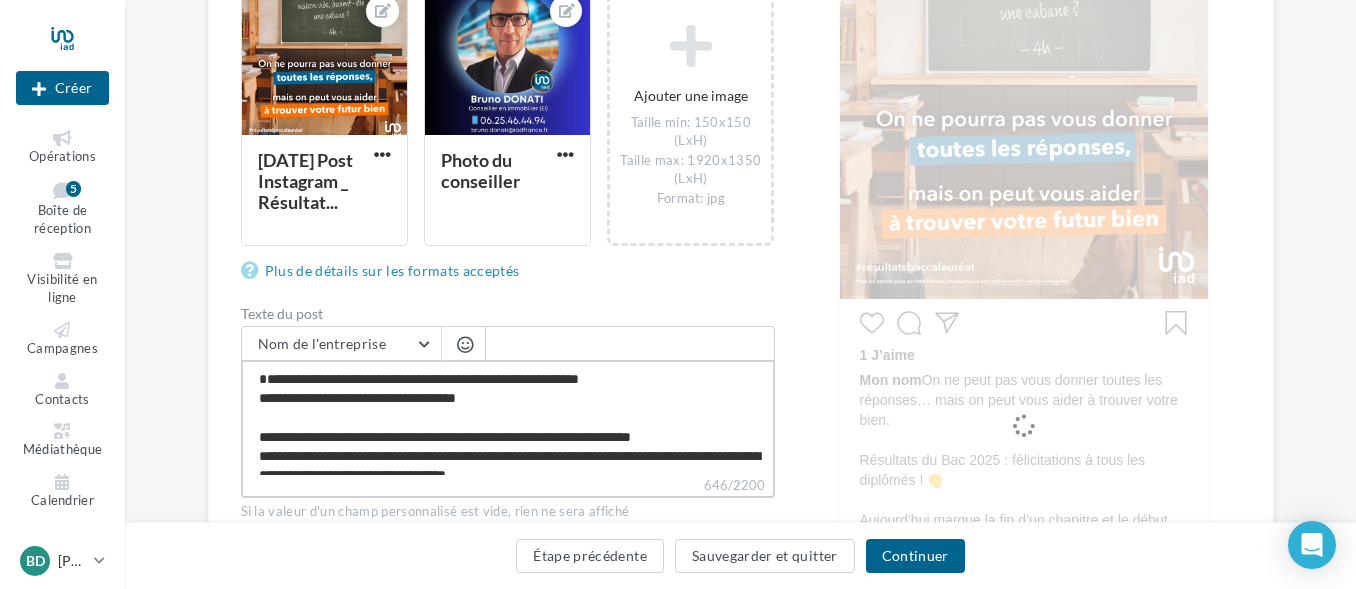 type on "**********" 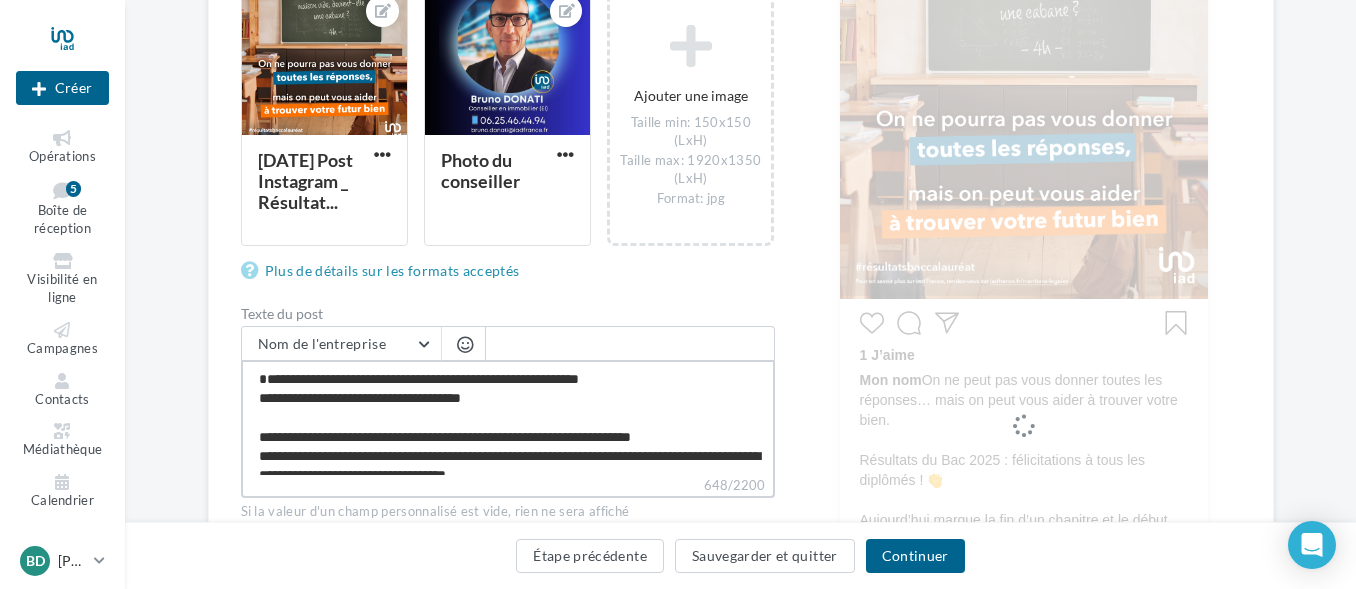 type on "**********" 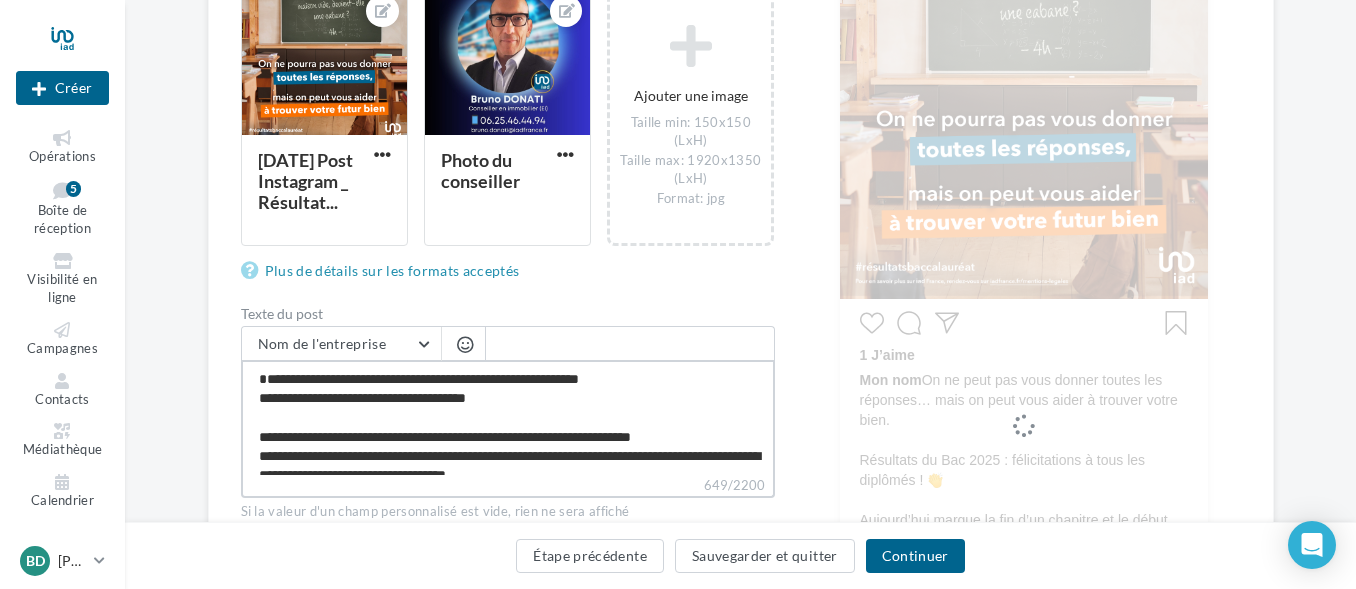 type on "**********" 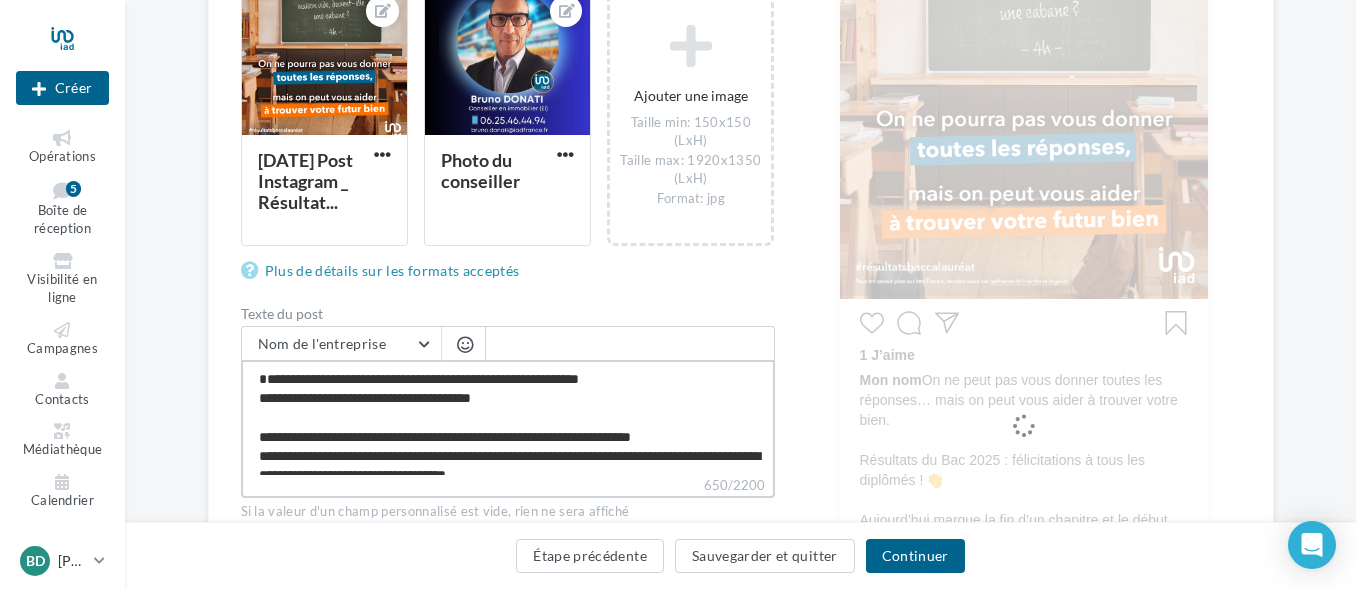 type on "**********" 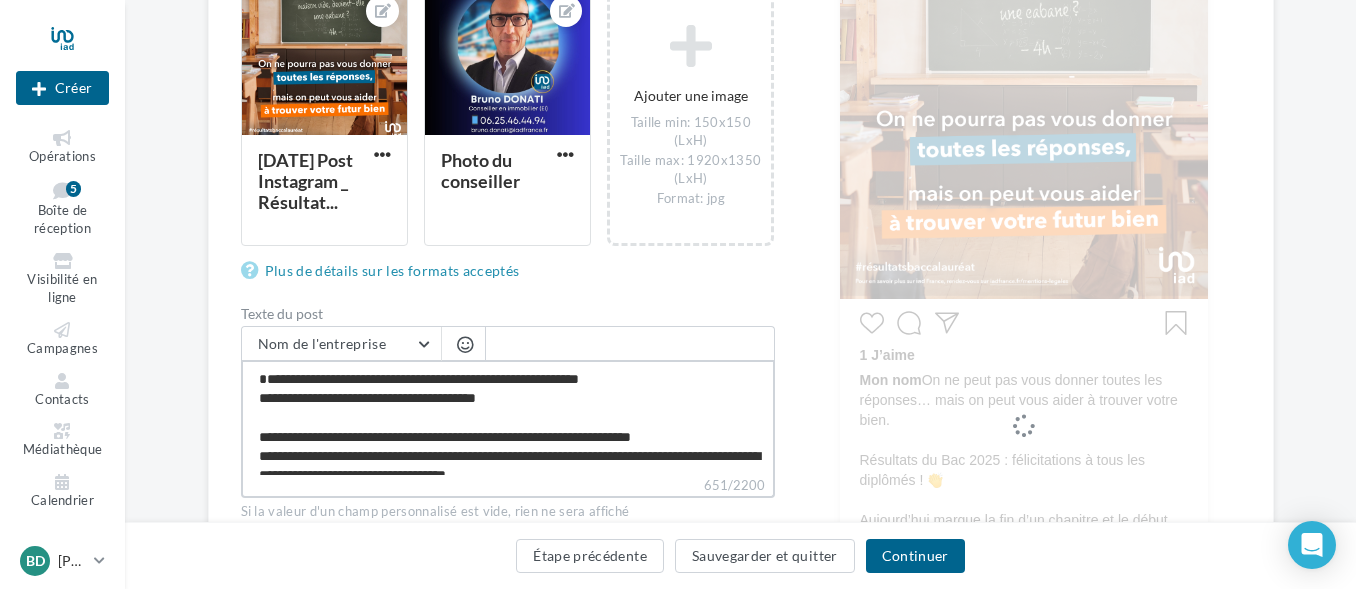 type on "**********" 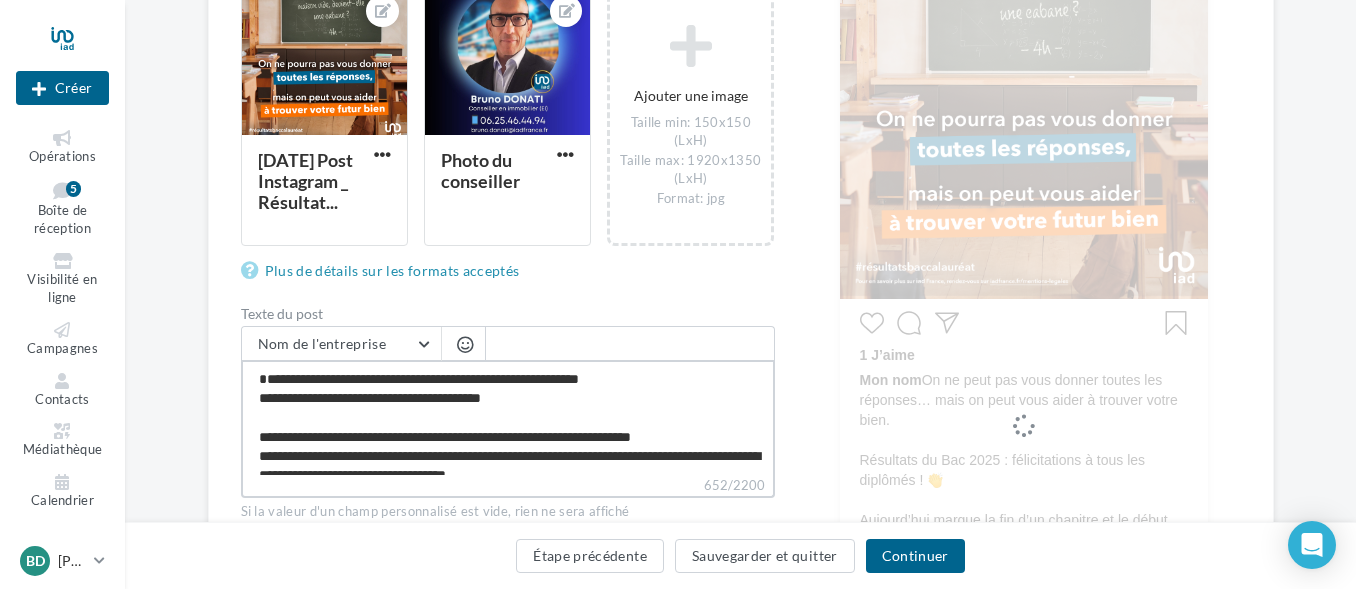 type on "**********" 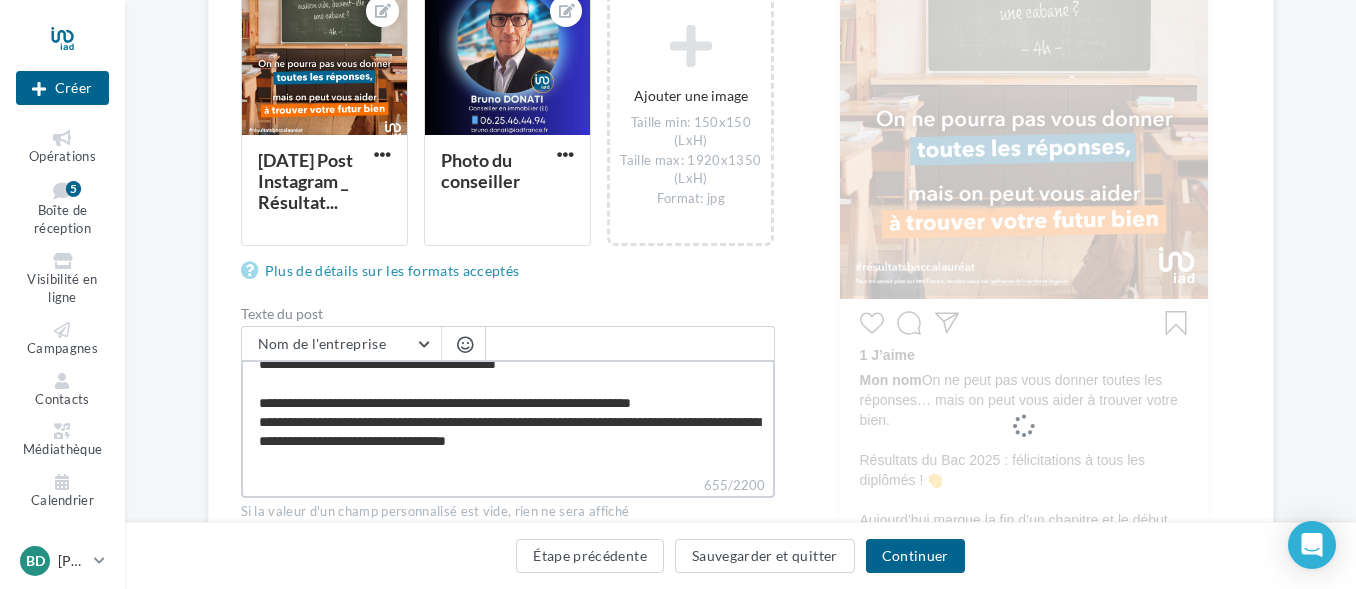 scroll, scrollTop: 0, scrollLeft: 0, axis: both 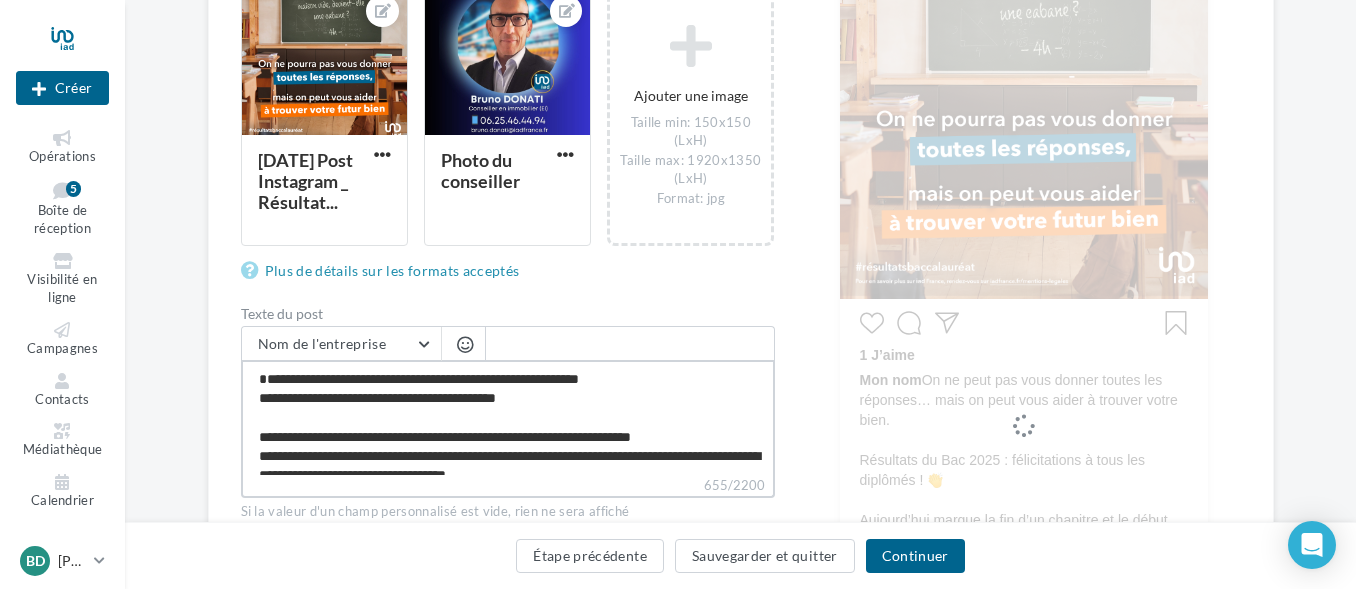 click on "**********" at bounding box center (508, 417) 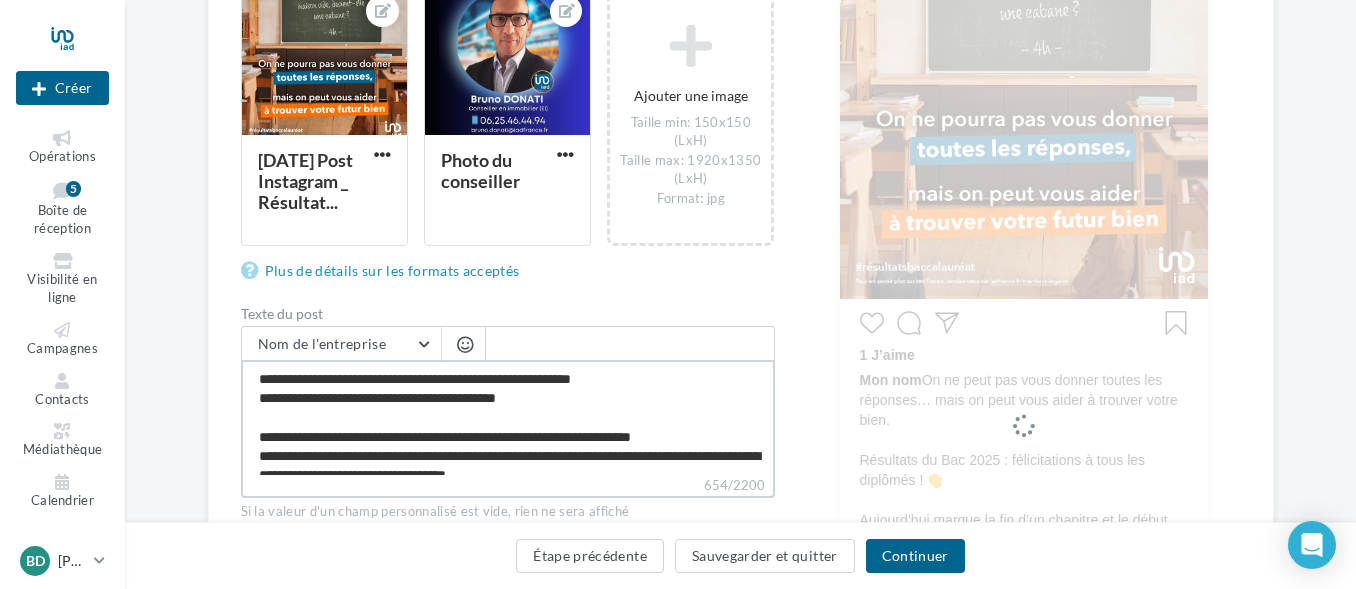type on "**********" 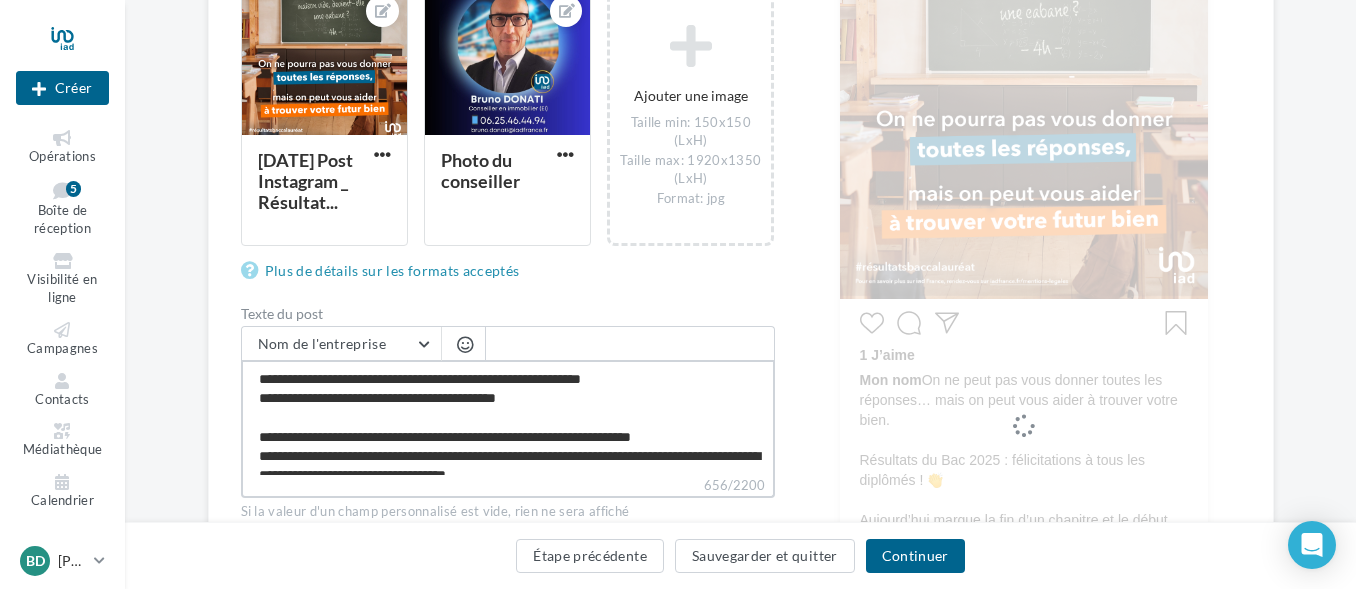 click on "**********" at bounding box center (508, 417) 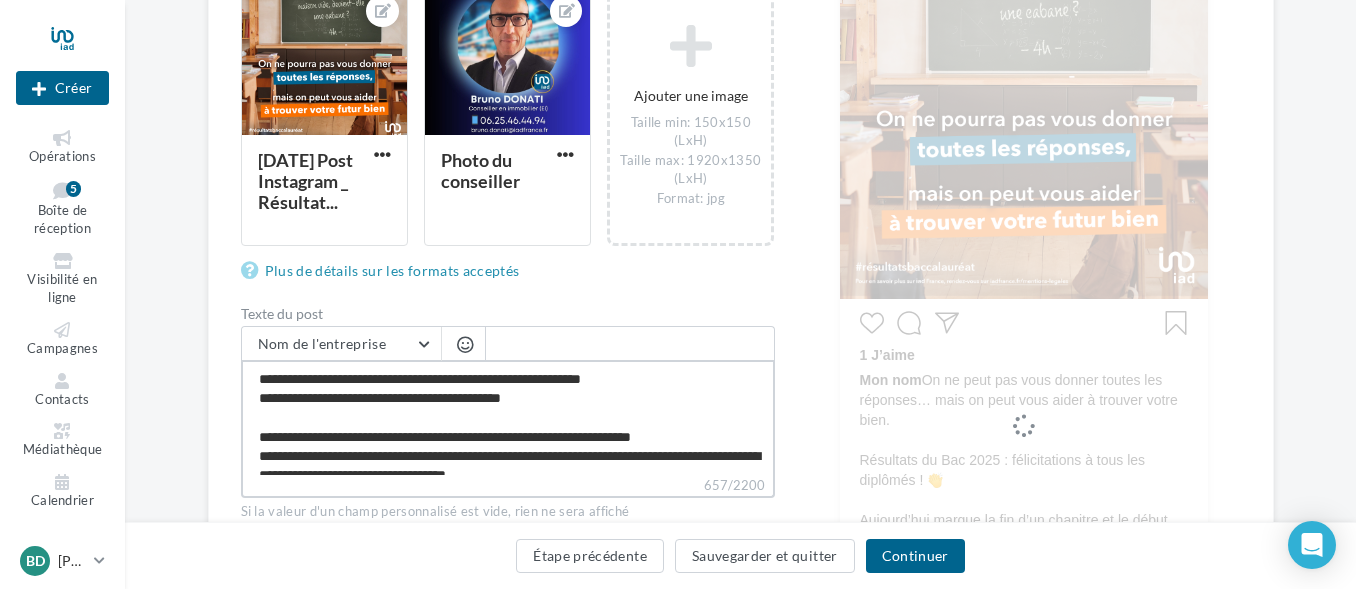 type on "**********" 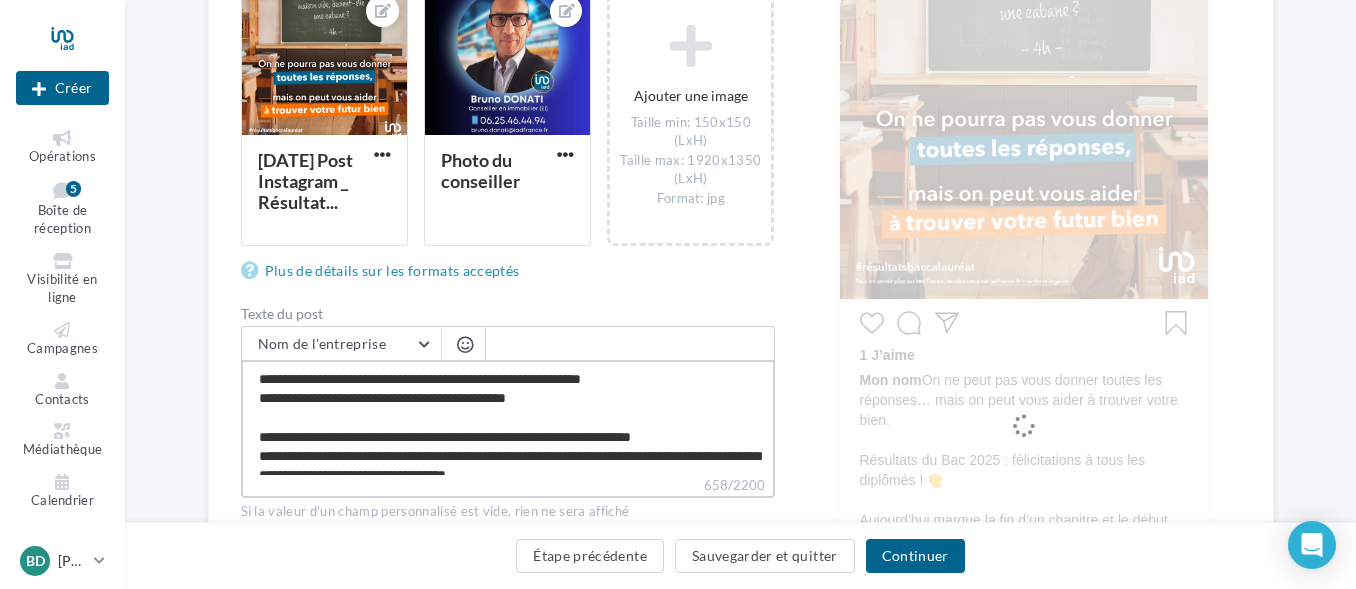 type on "**********" 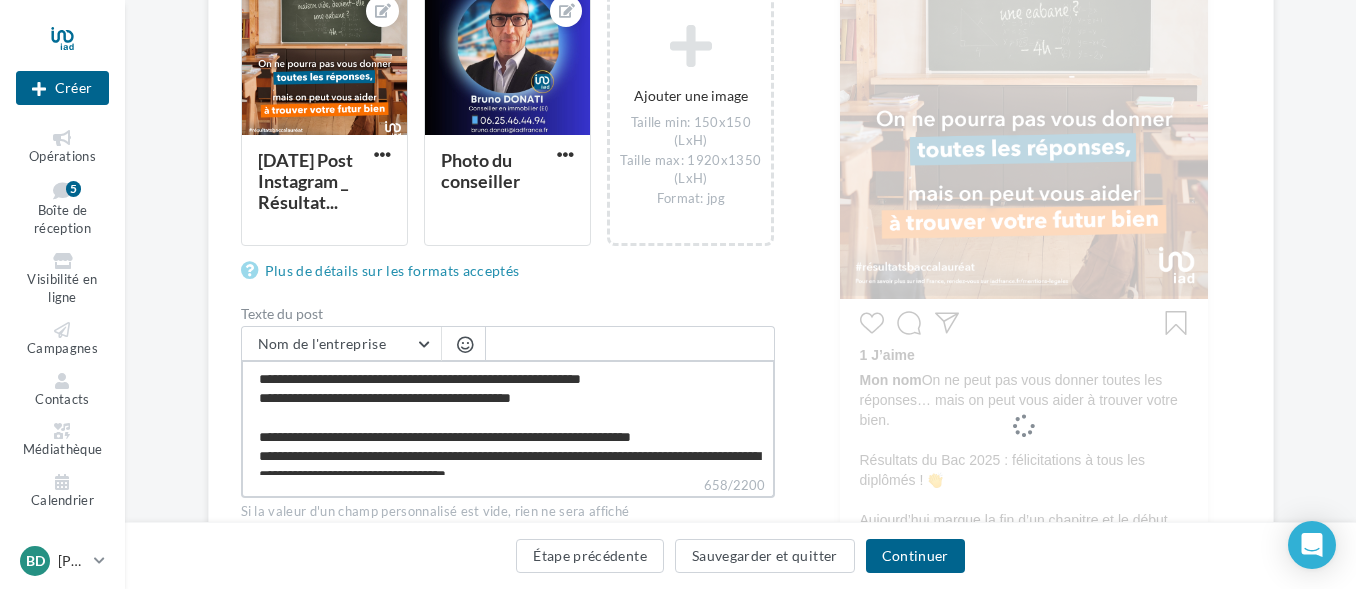 type on "**********" 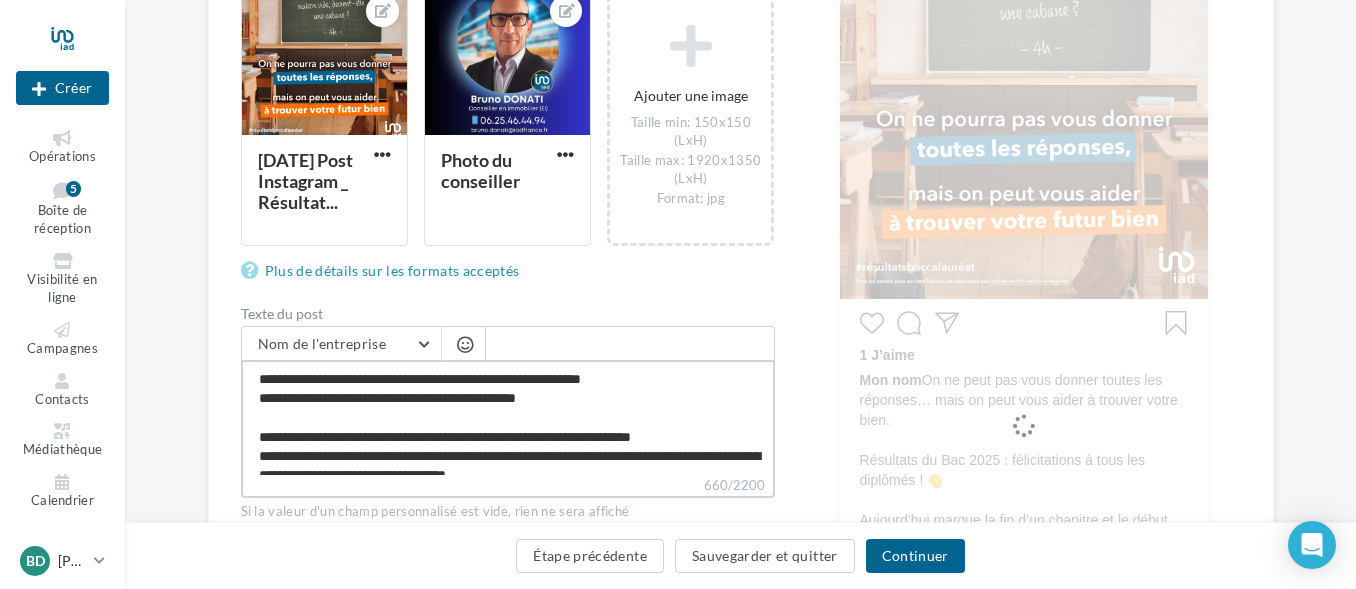 type on "**********" 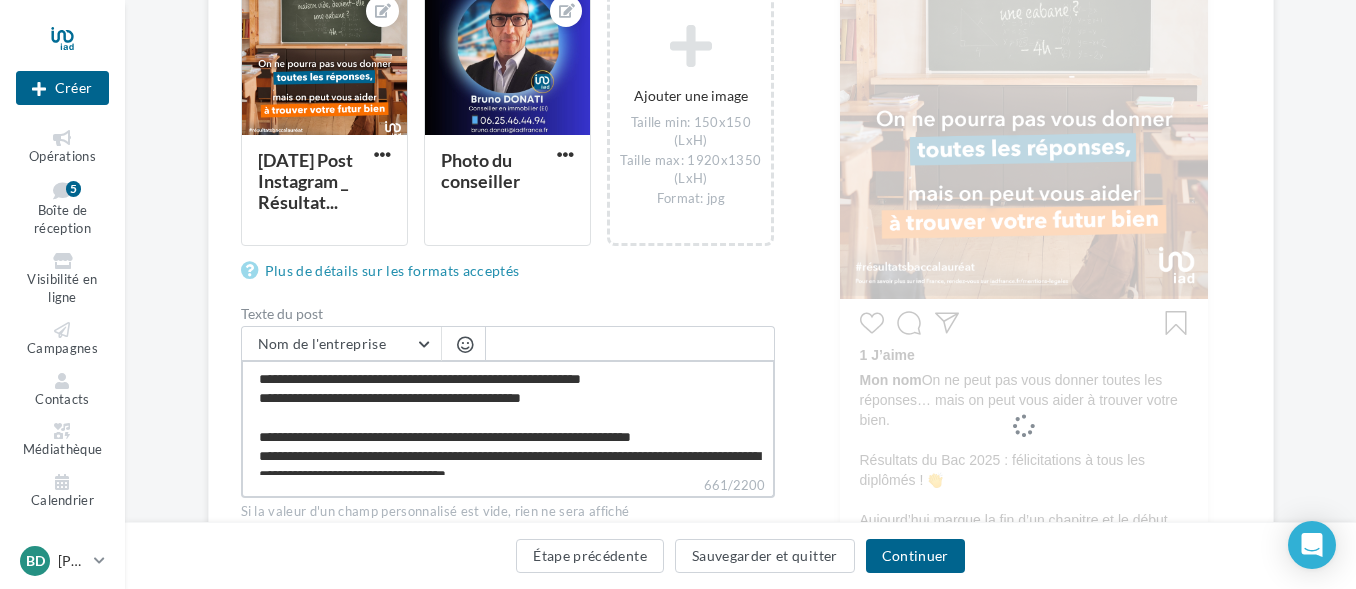 type on "**********" 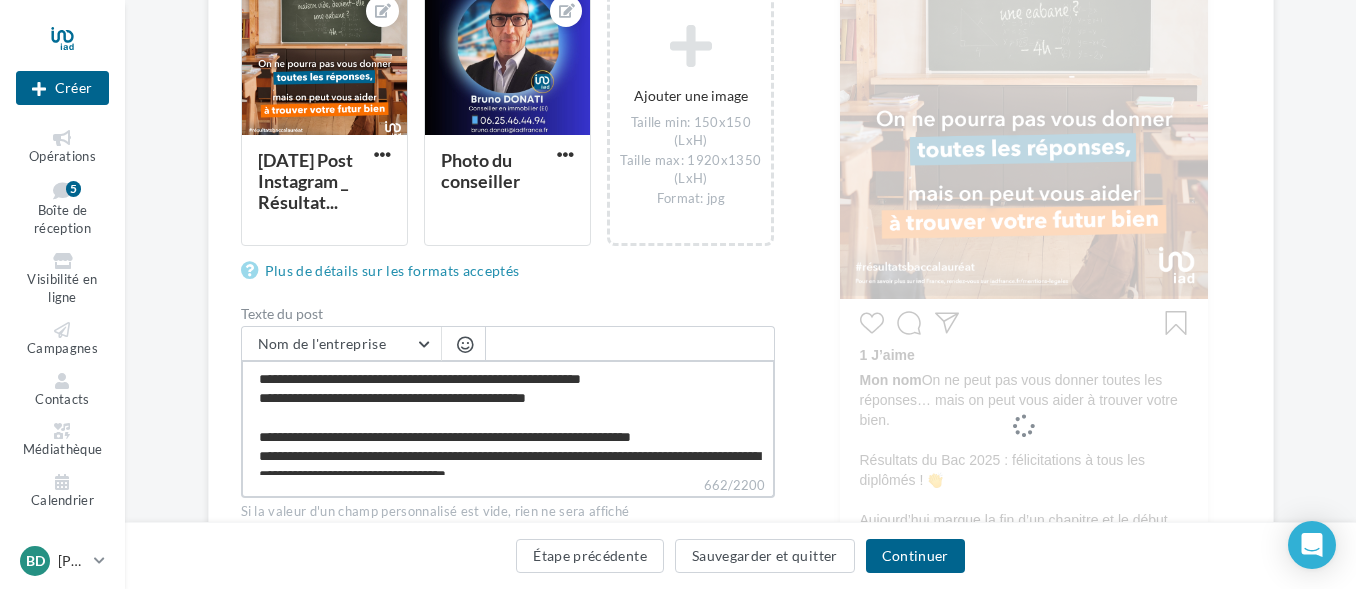 type on "**********" 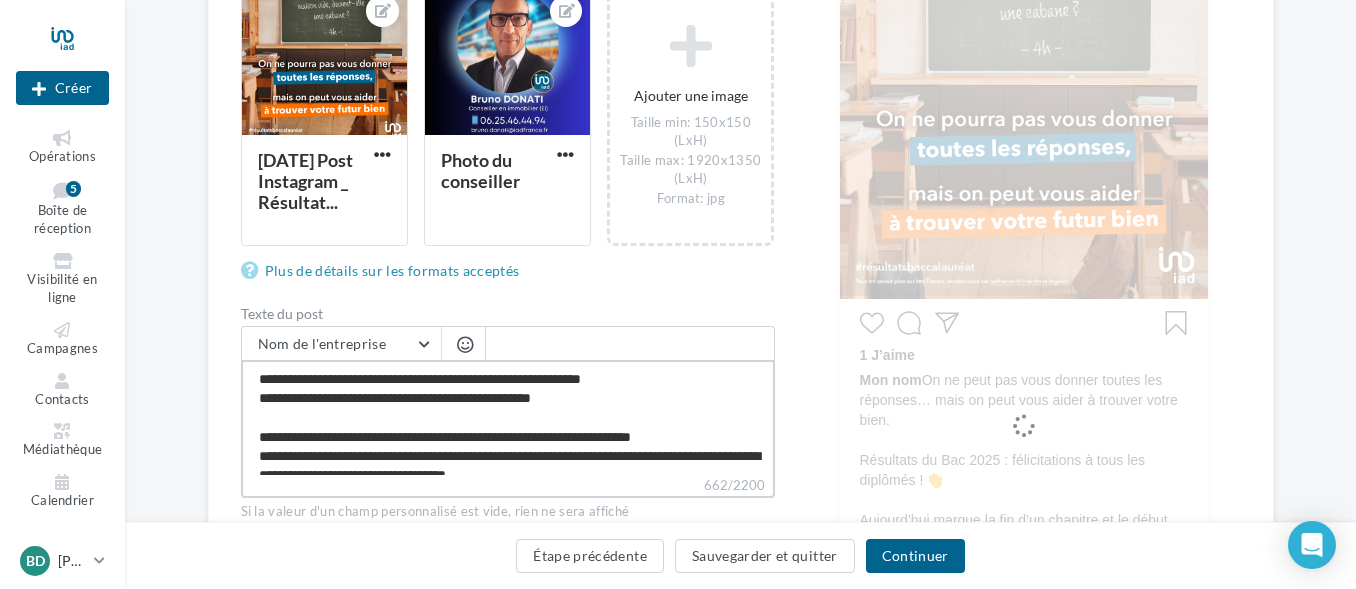 type on "**********" 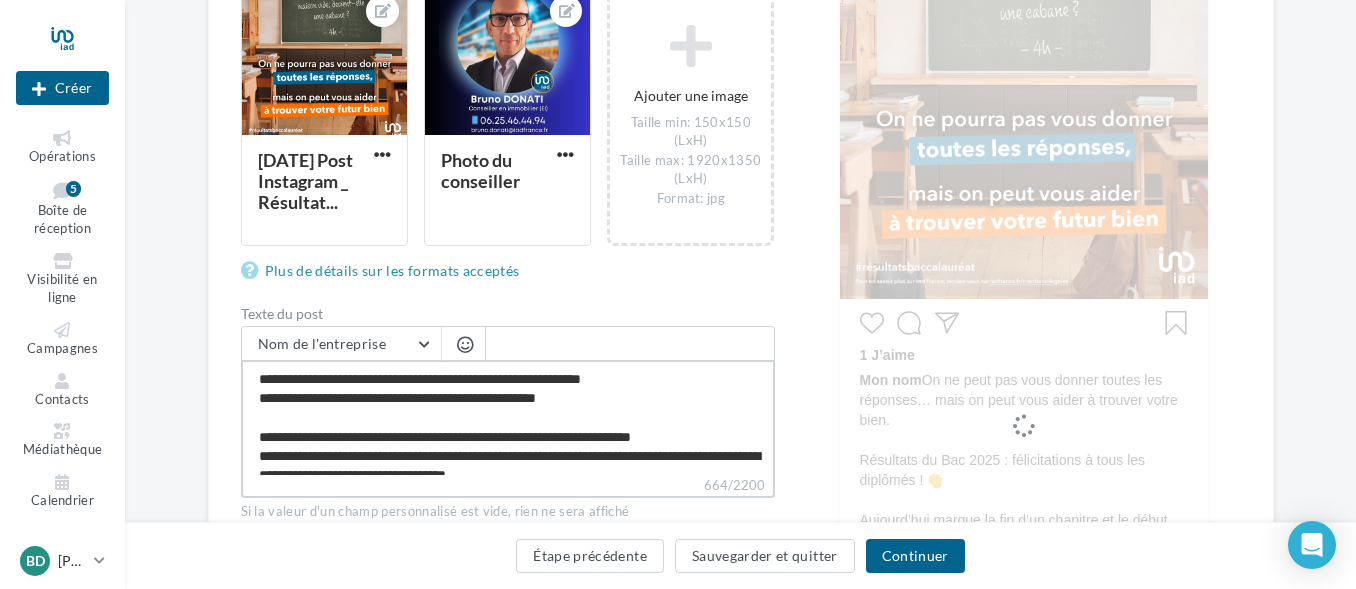type on "**********" 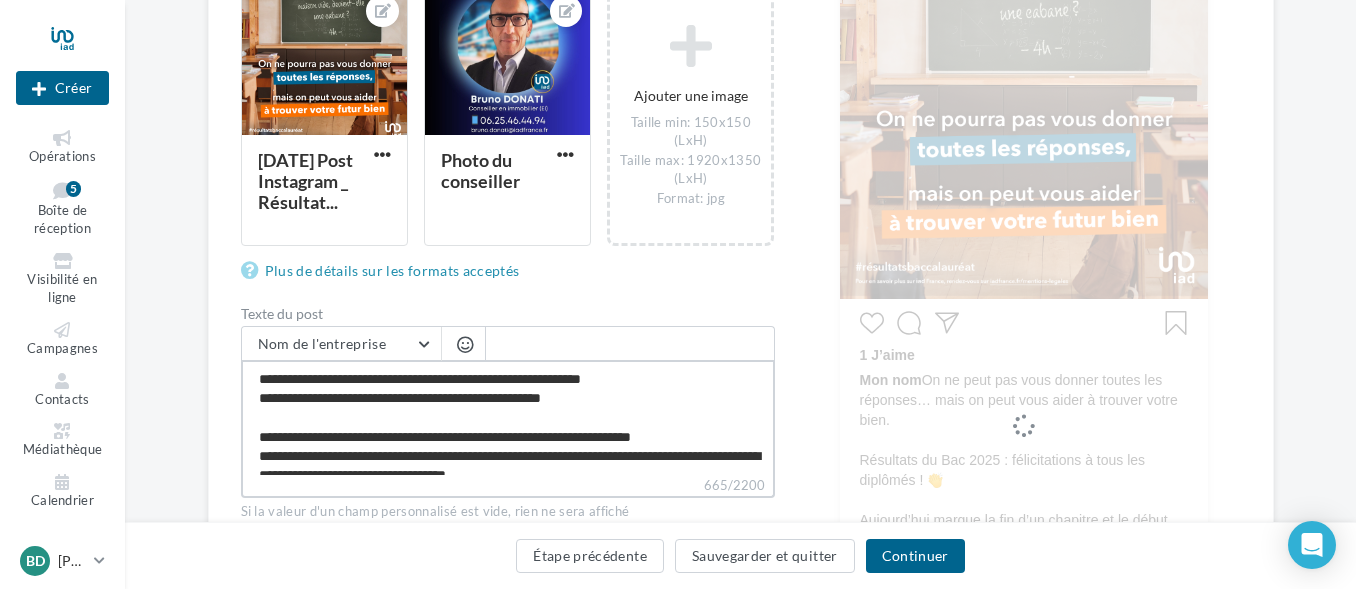 type on "**********" 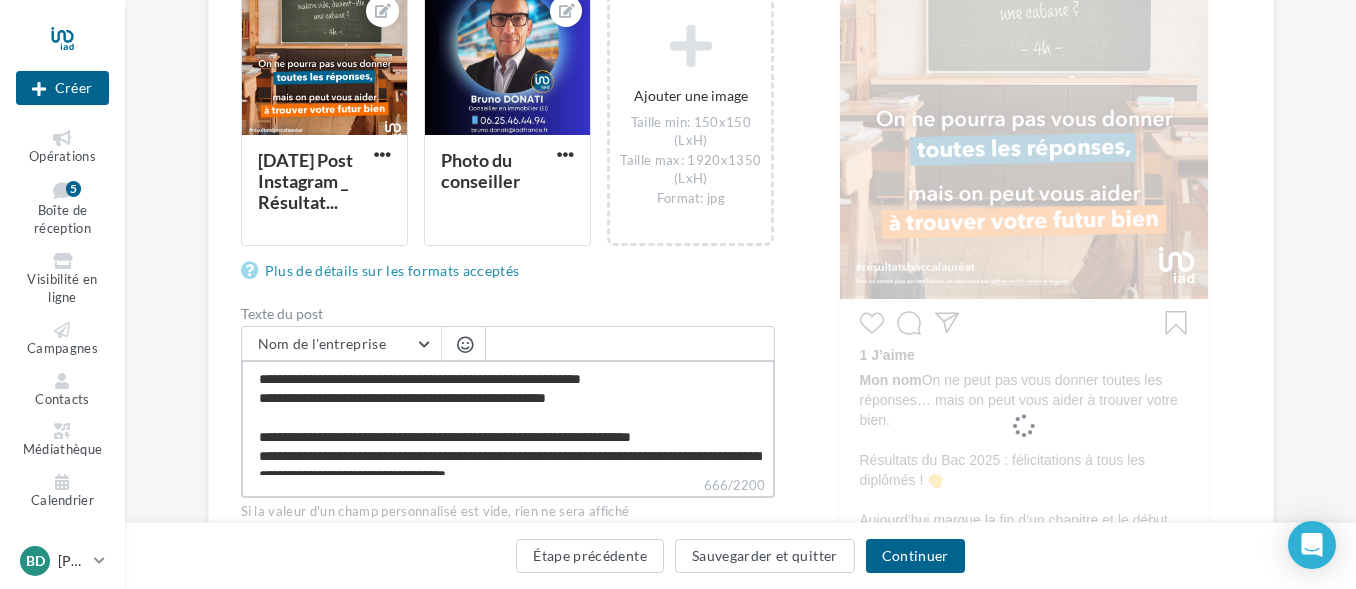 type on "**********" 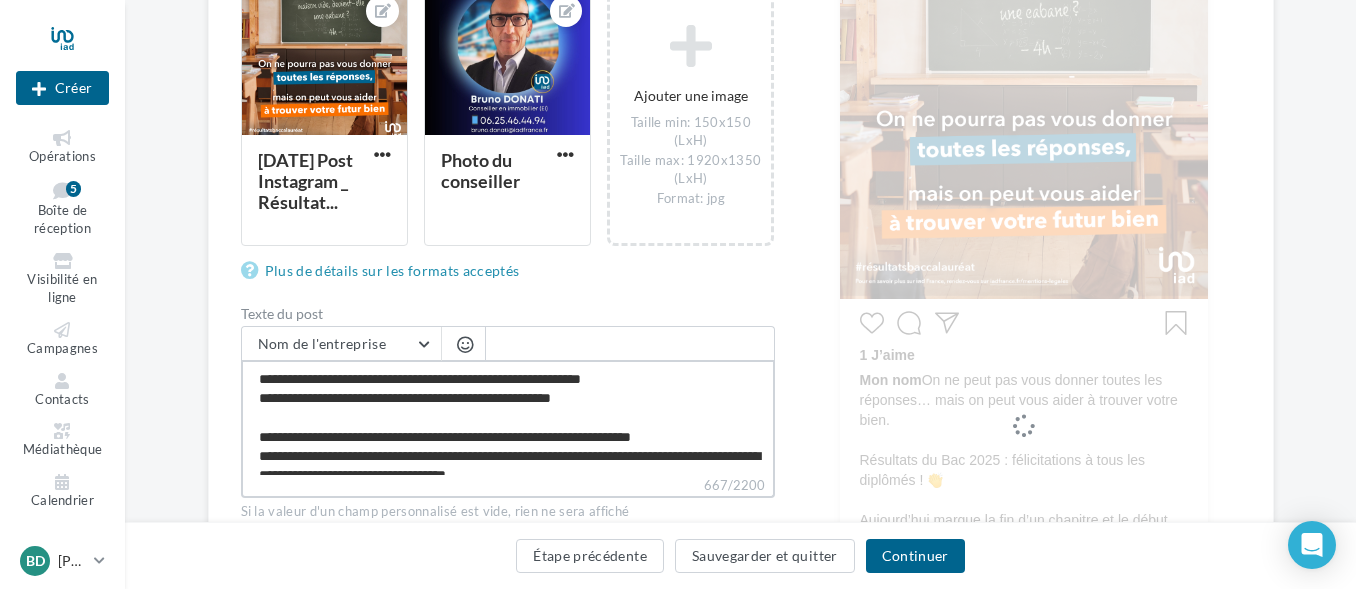 type on "**********" 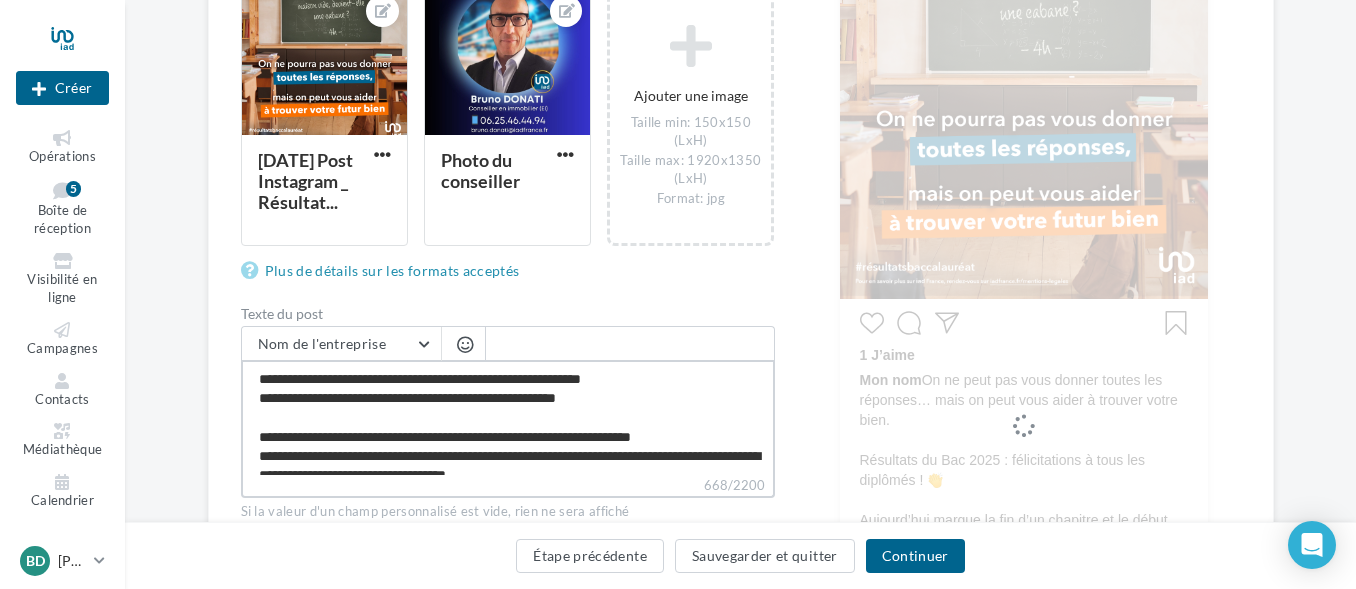 click on "**********" at bounding box center (508, 417) 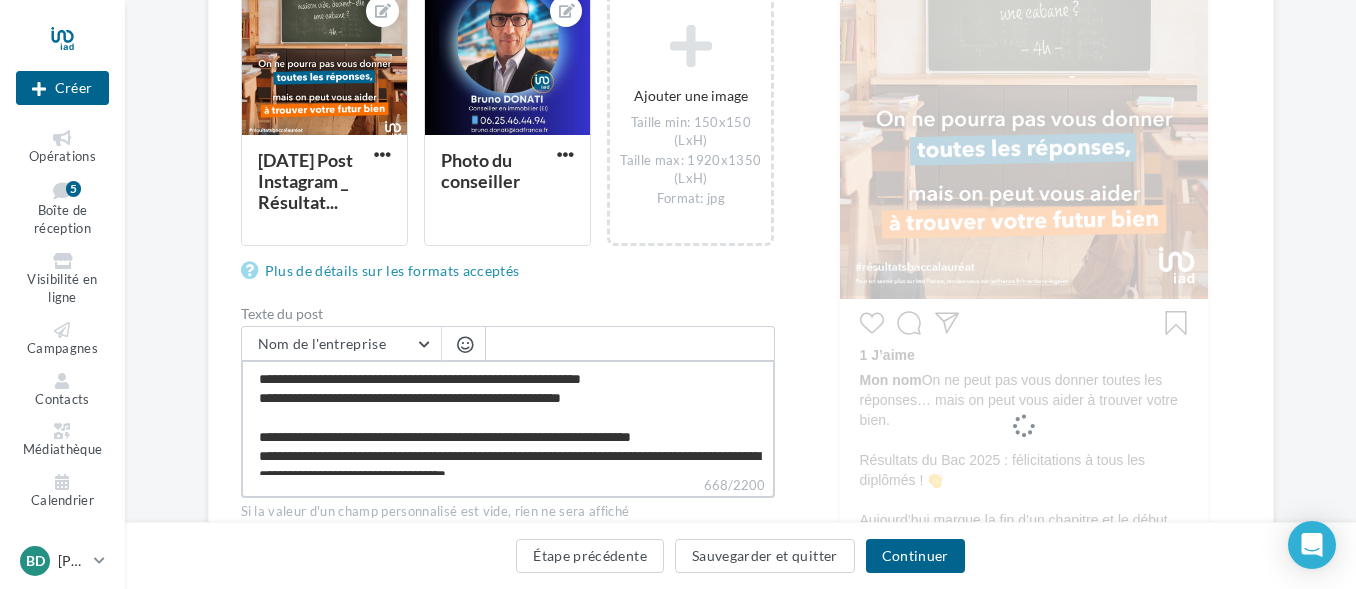 type on "**********" 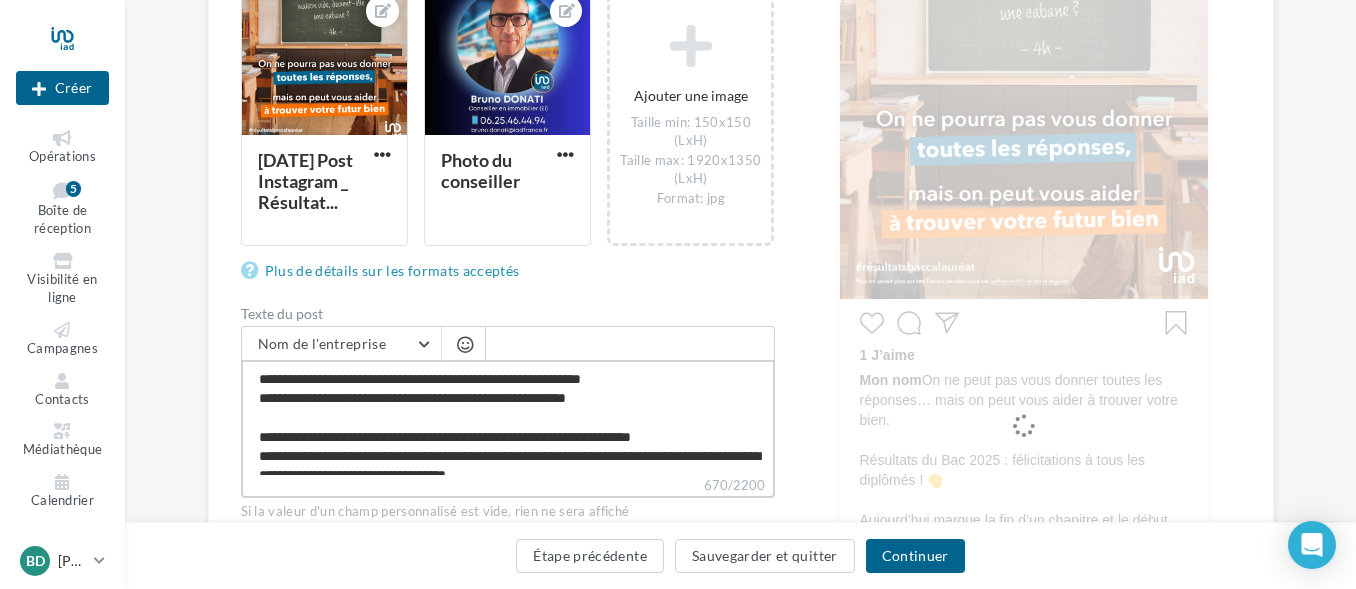 type on "**********" 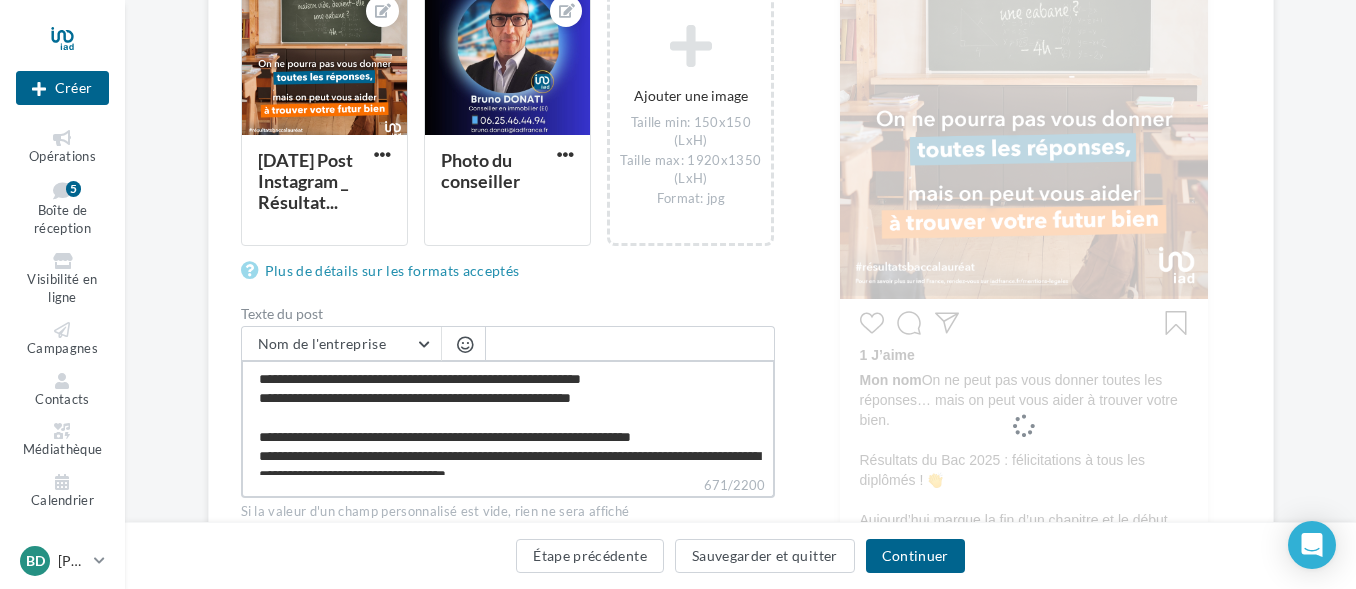 type on "**********" 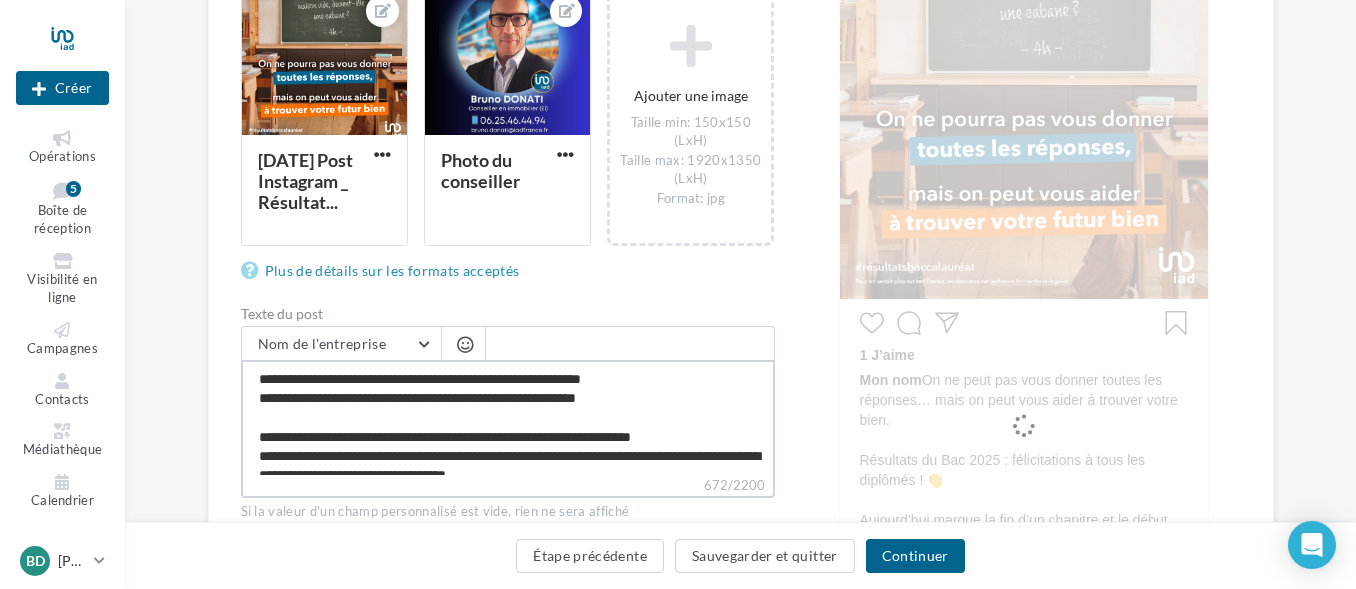 type on "**********" 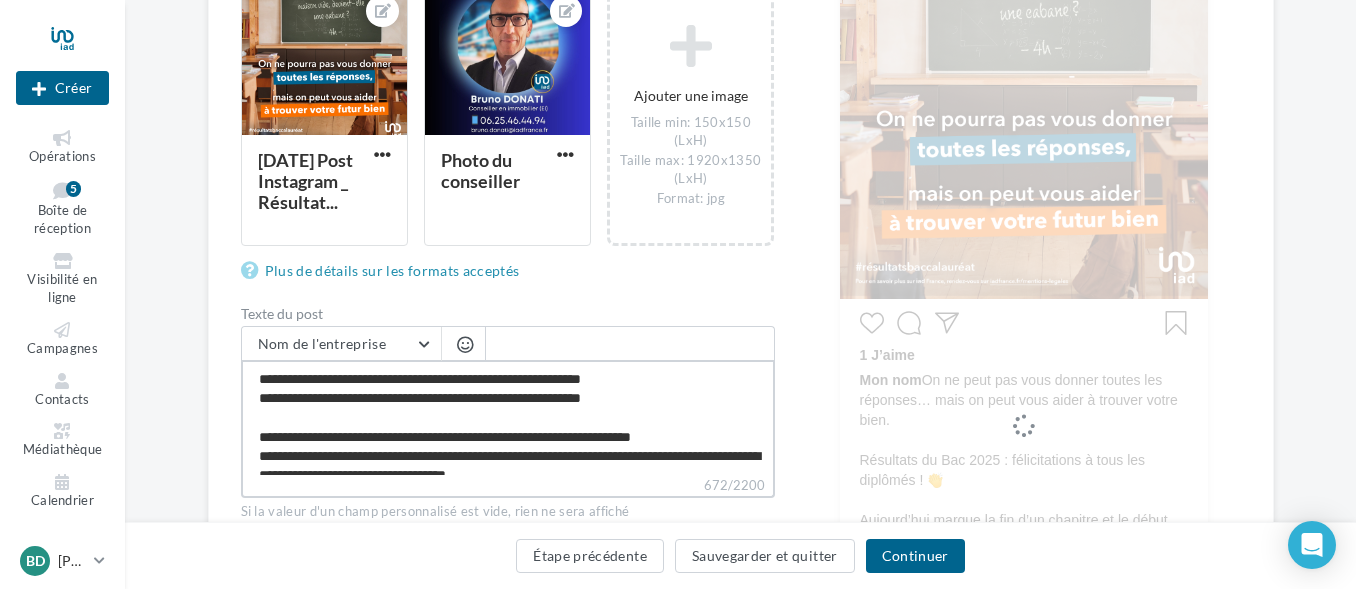 type on "**********" 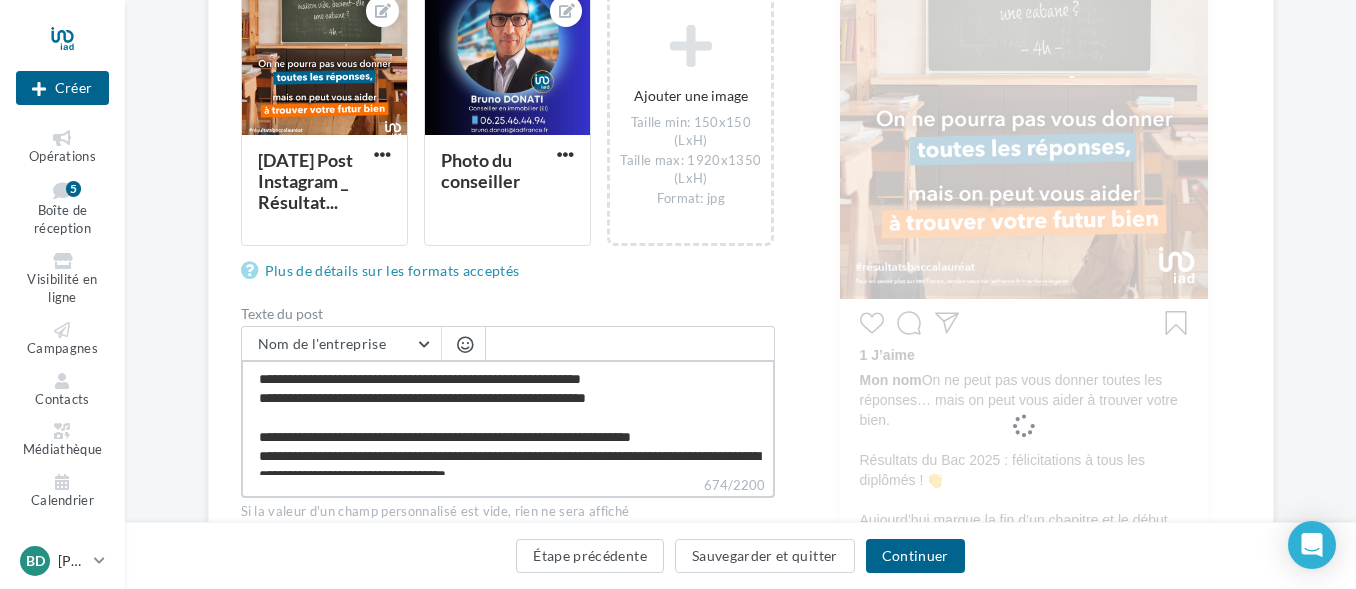 type on "**********" 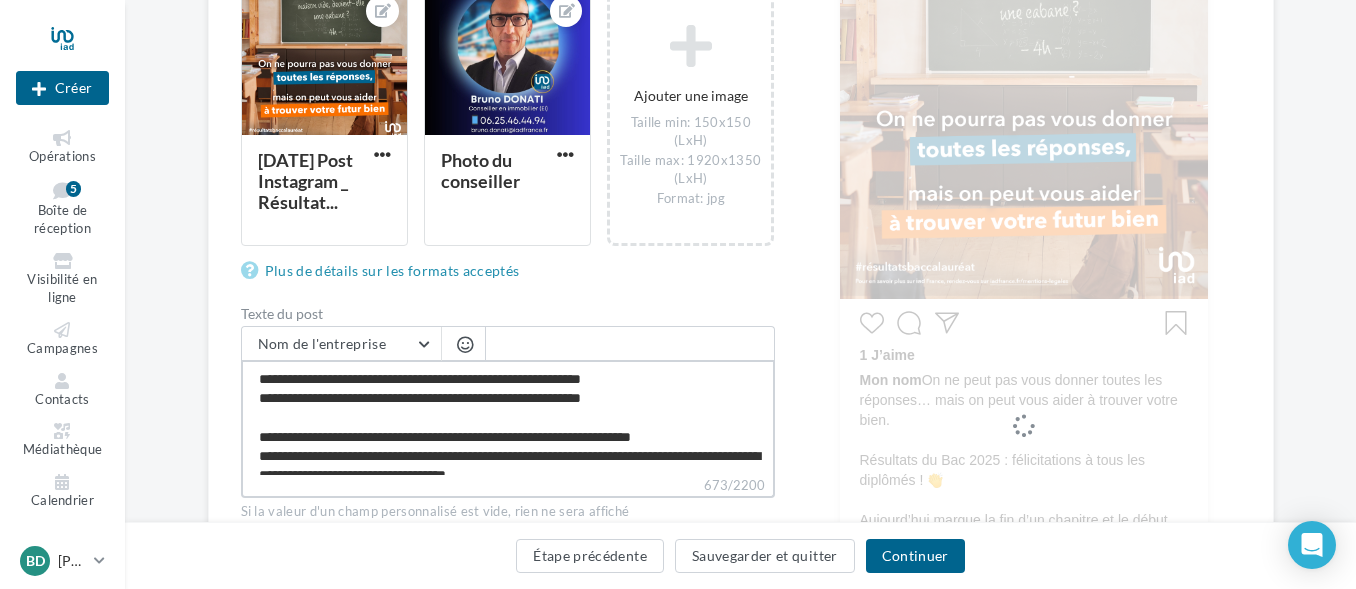 scroll, scrollTop: 100, scrollLeft: 0, axis: vertical 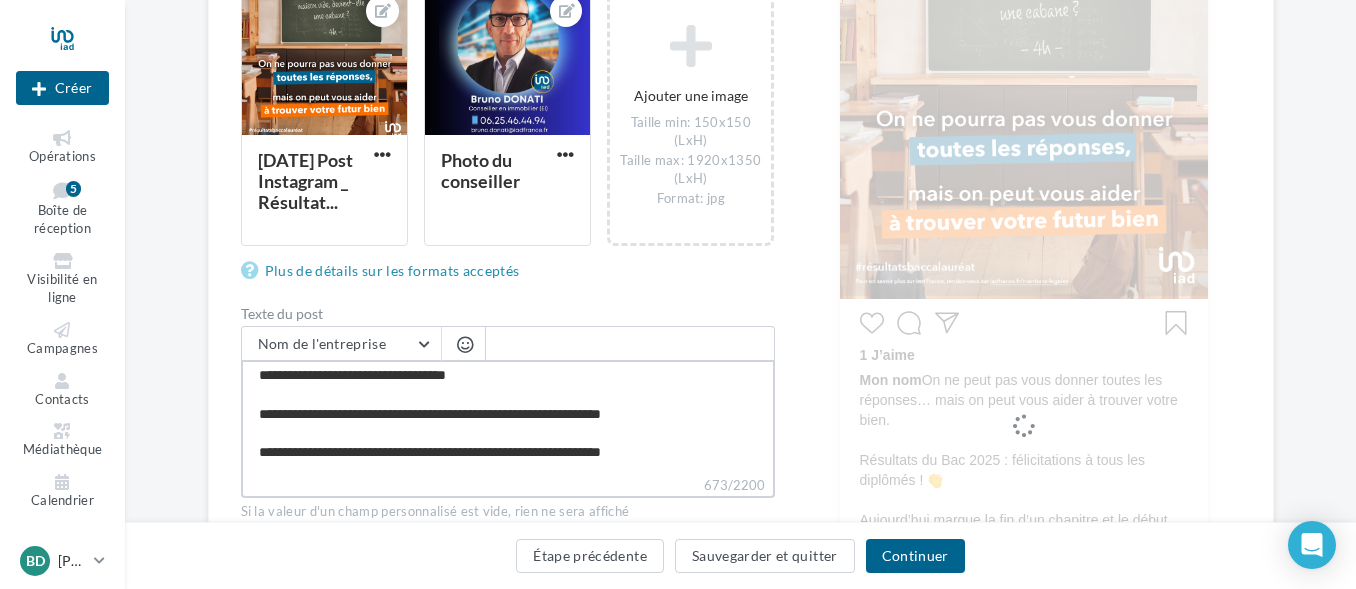 click on "**********" at bounding box center (508, 417) 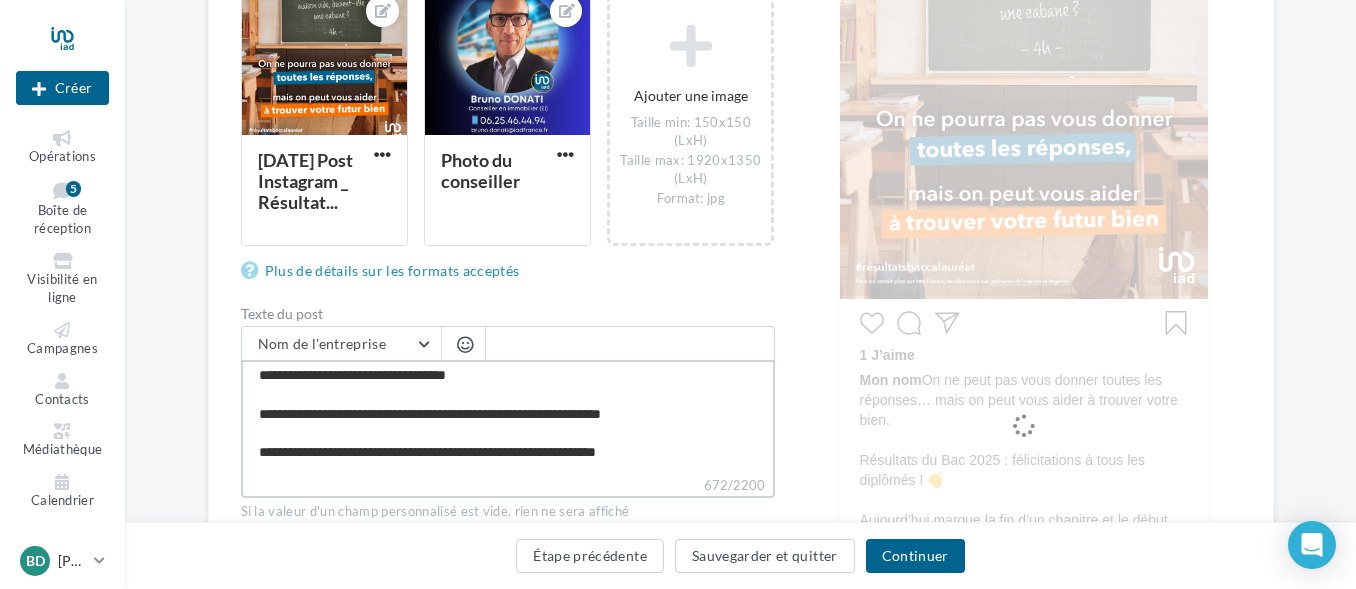 scroll, scrollTop: 200, scrollLeft: 0, axis: vertical 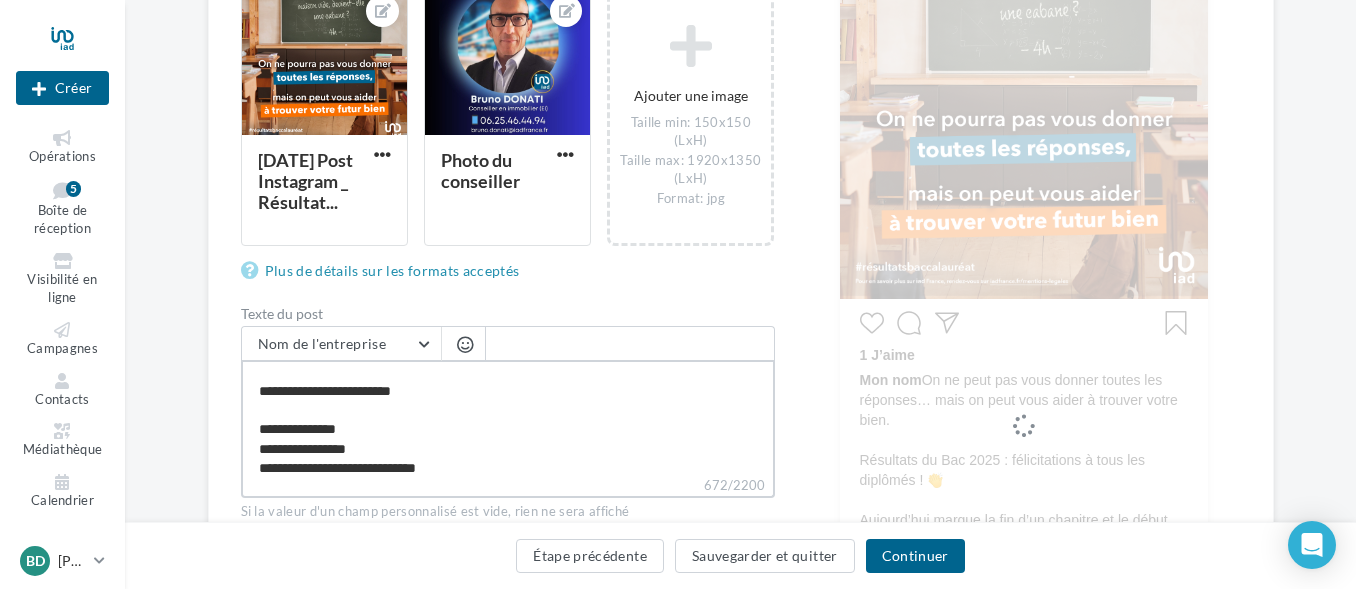 click on "**********" at bounding box center (508, 417) 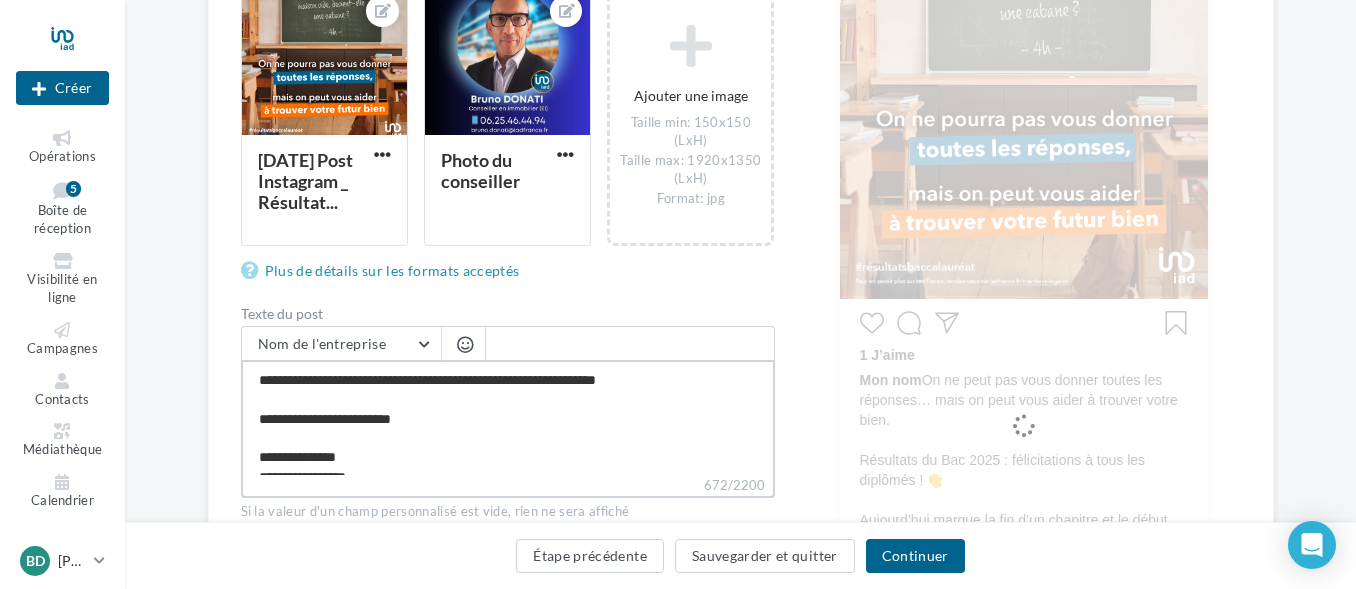 scroll, scrollTop: 200, scrollLeft: 0, axis: vertical 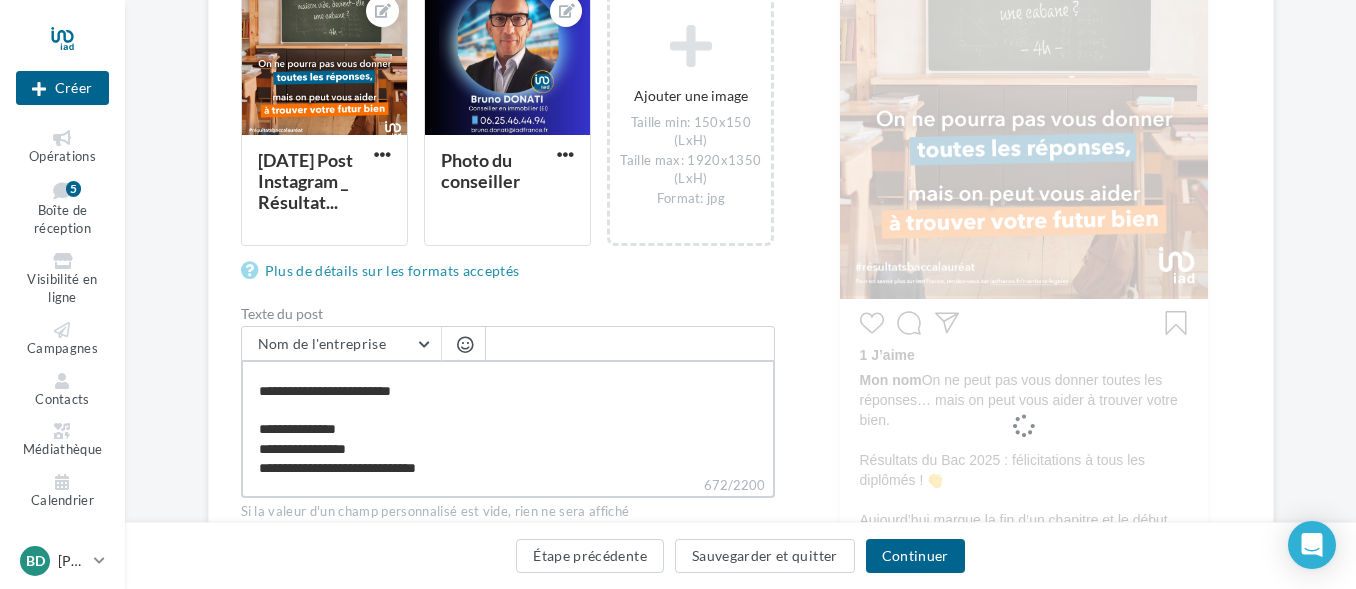 click on "**********" at bounding box center [508, 417] 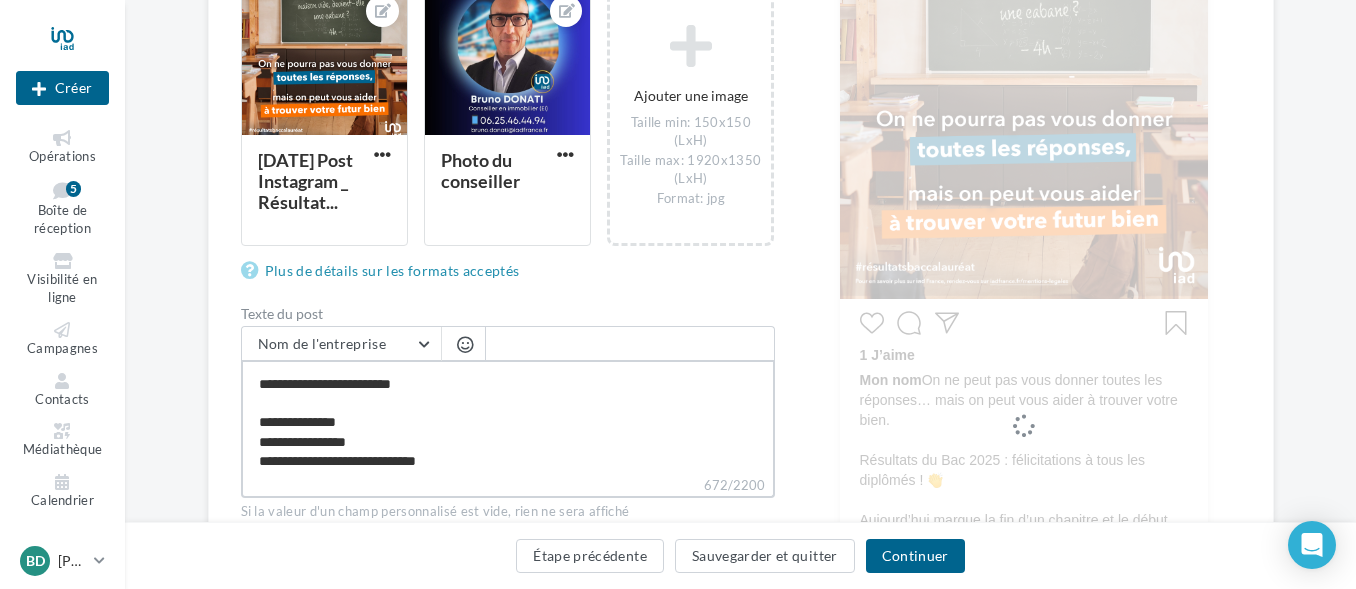 scroll, scrollTop: 250, scrollLeft: 0, axis: vertical 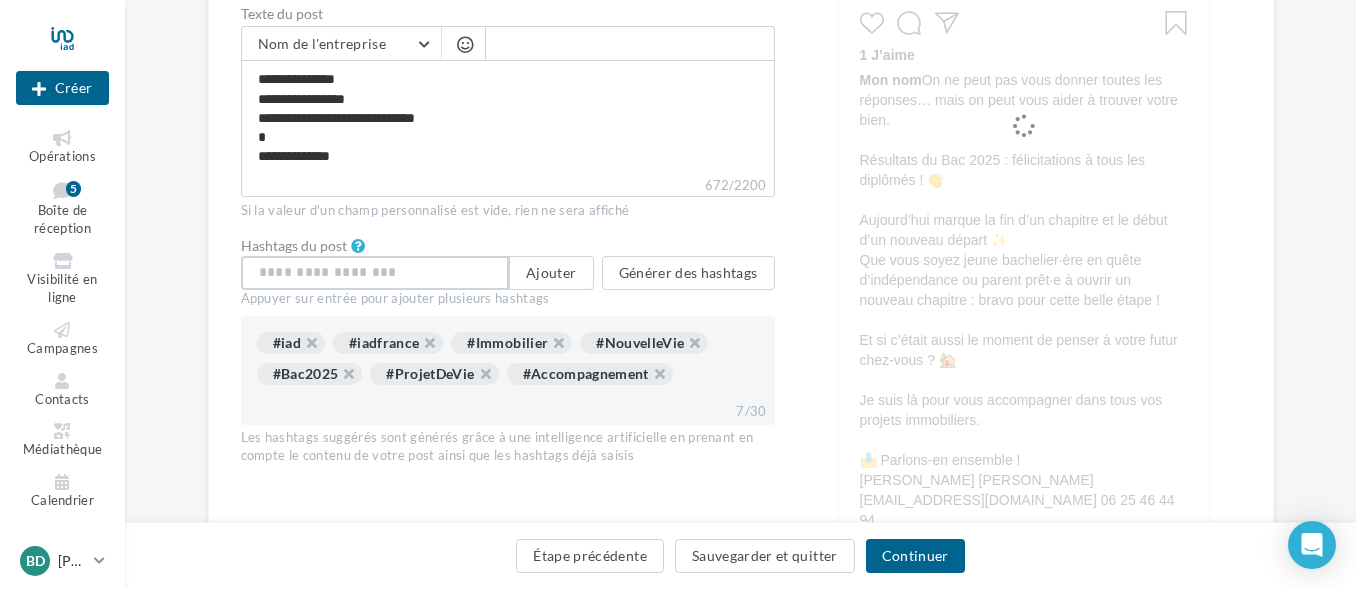 click at bounding box center [375, 273] 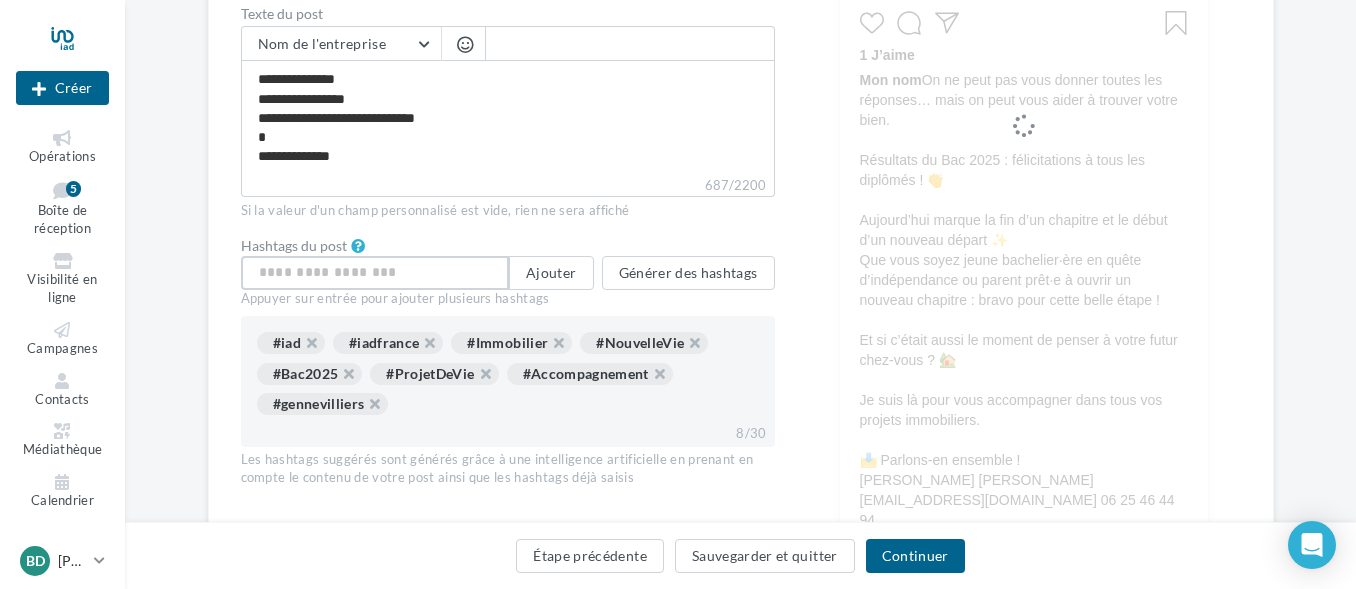 click at bounding box center (375, 273) 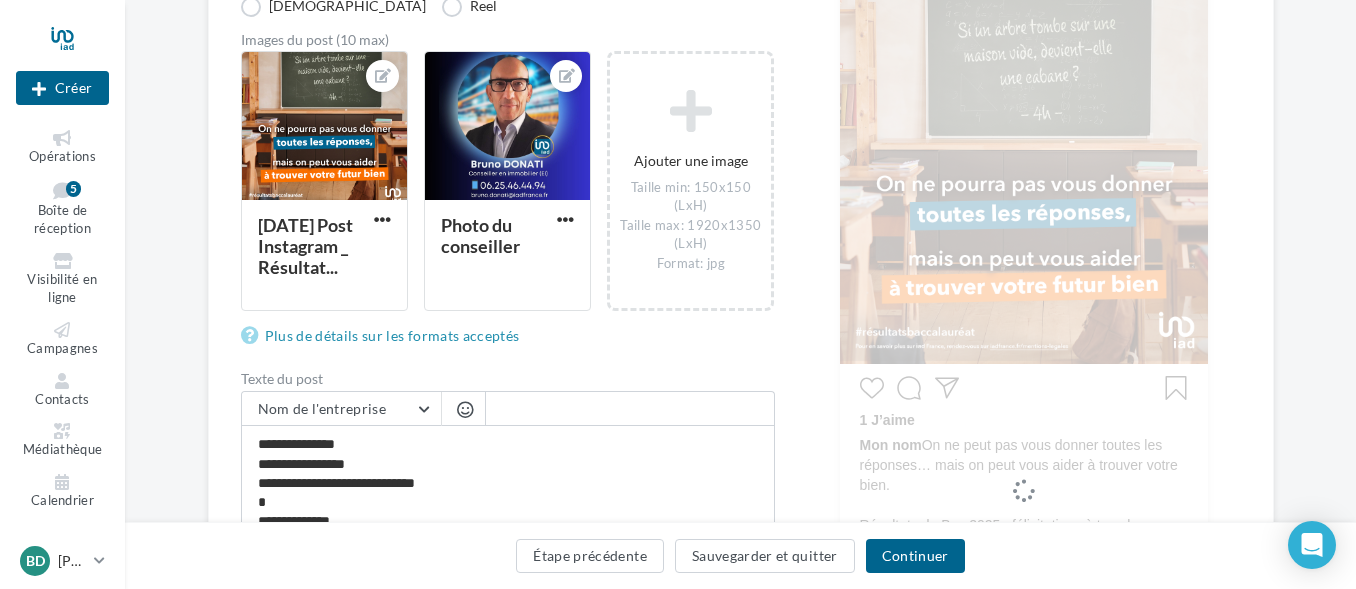 scroll, scrollTop: 300, scrollLeft: 0, axis: vertical 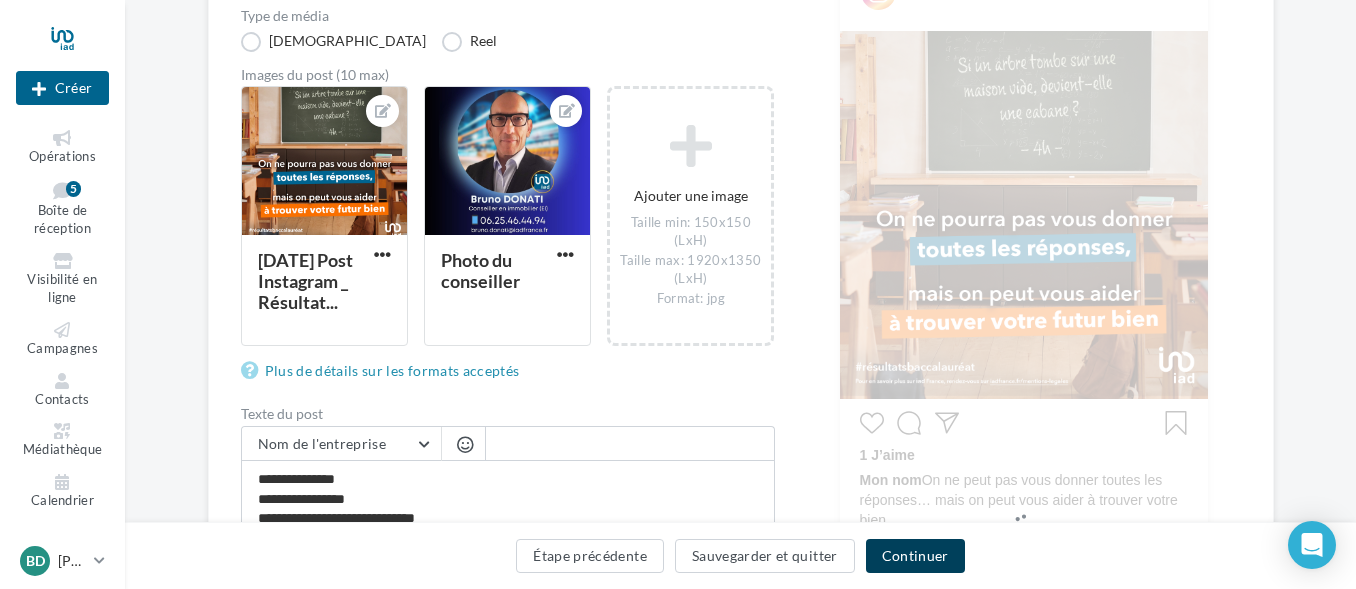 click on "Continuer" at bounding box center [915, 556] 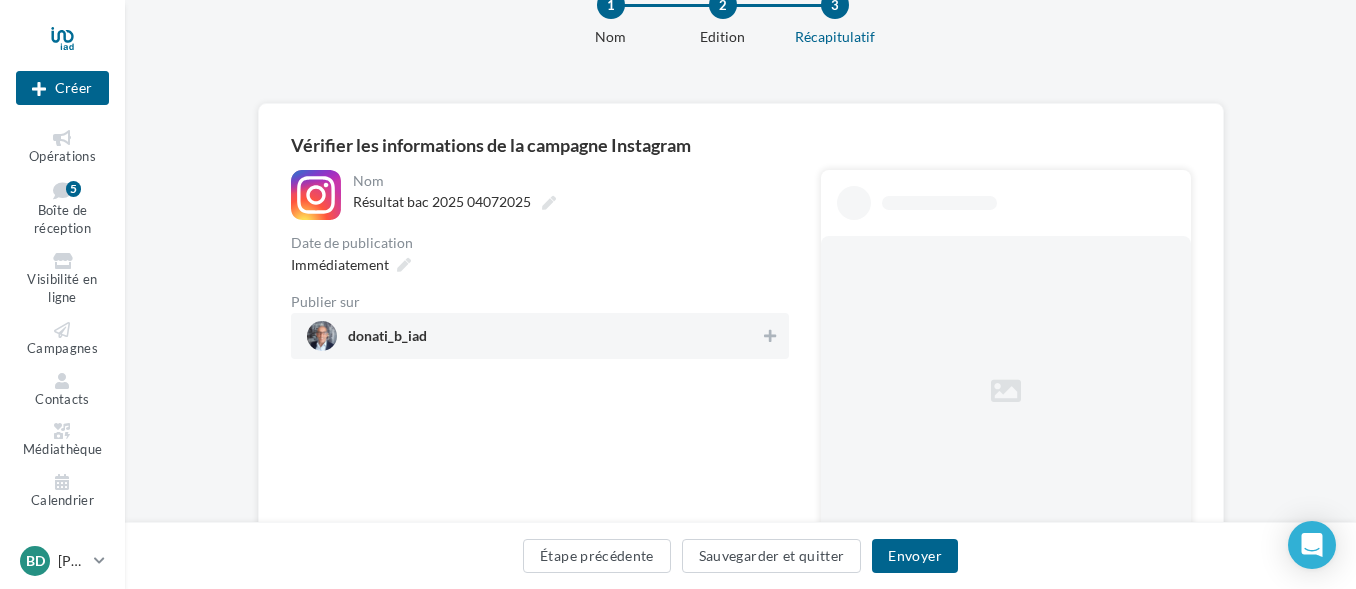 scroll, scrollTop: 100, scrollLeft: 0, axis: vertical 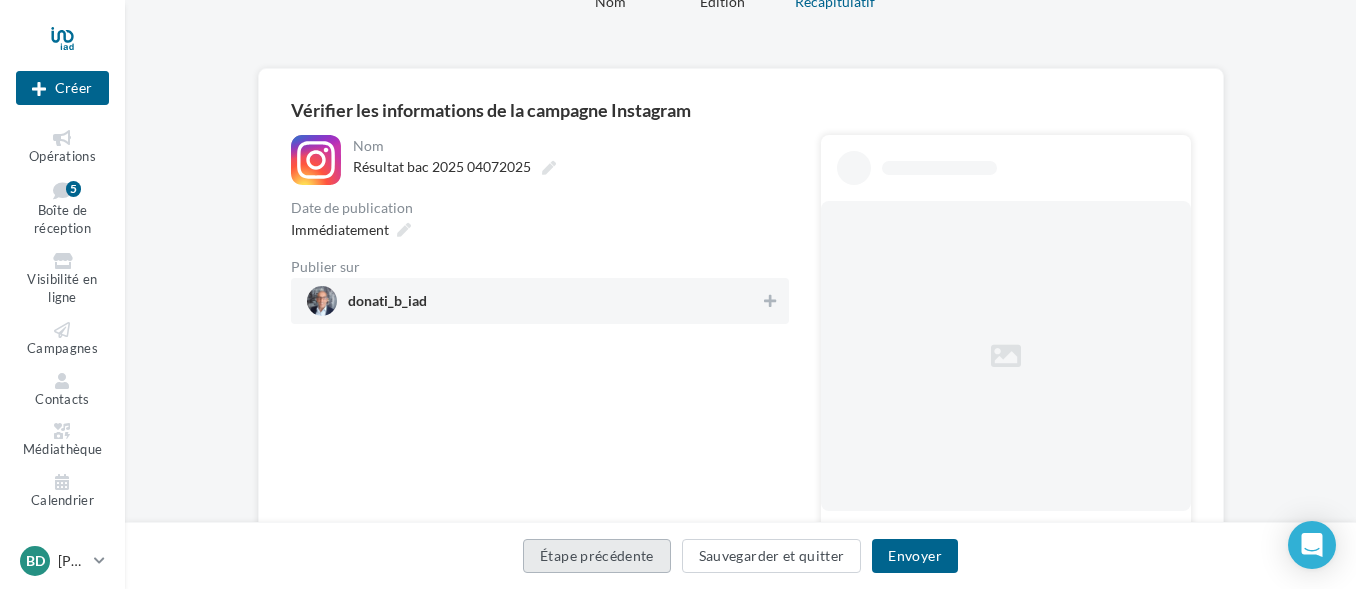 click on "Étape précédente" at bounding box center (597, 556) 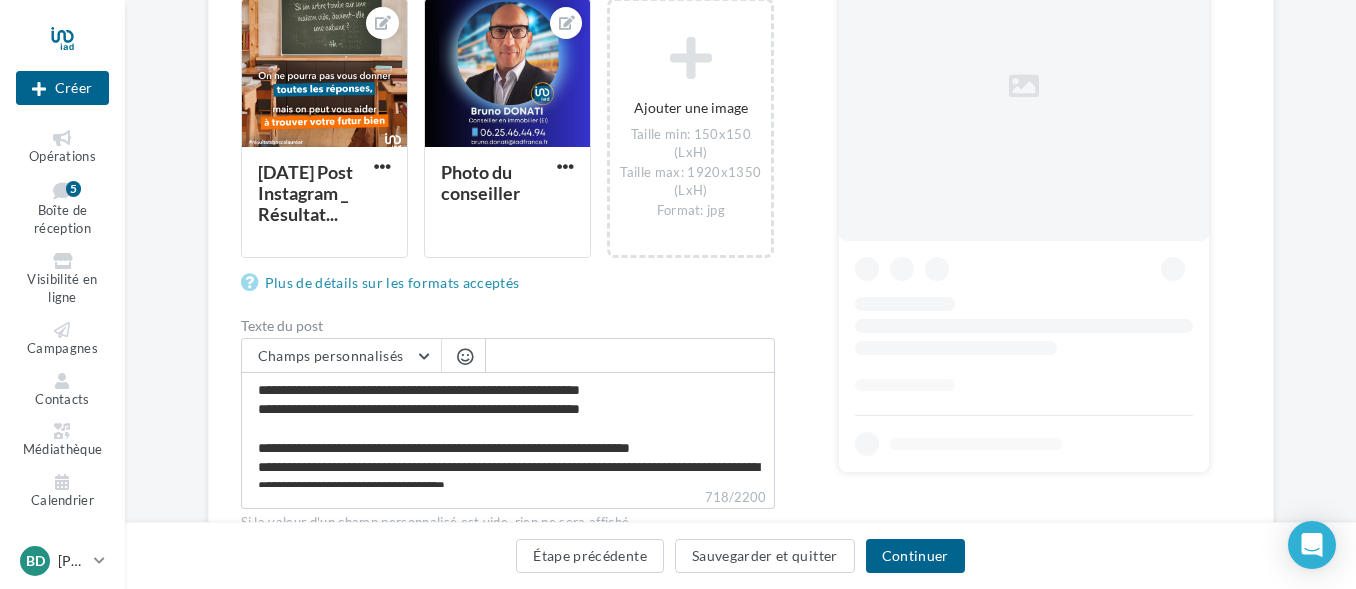 scroll, scrollTop: 400, scrollLeft: 0, axis: vertical 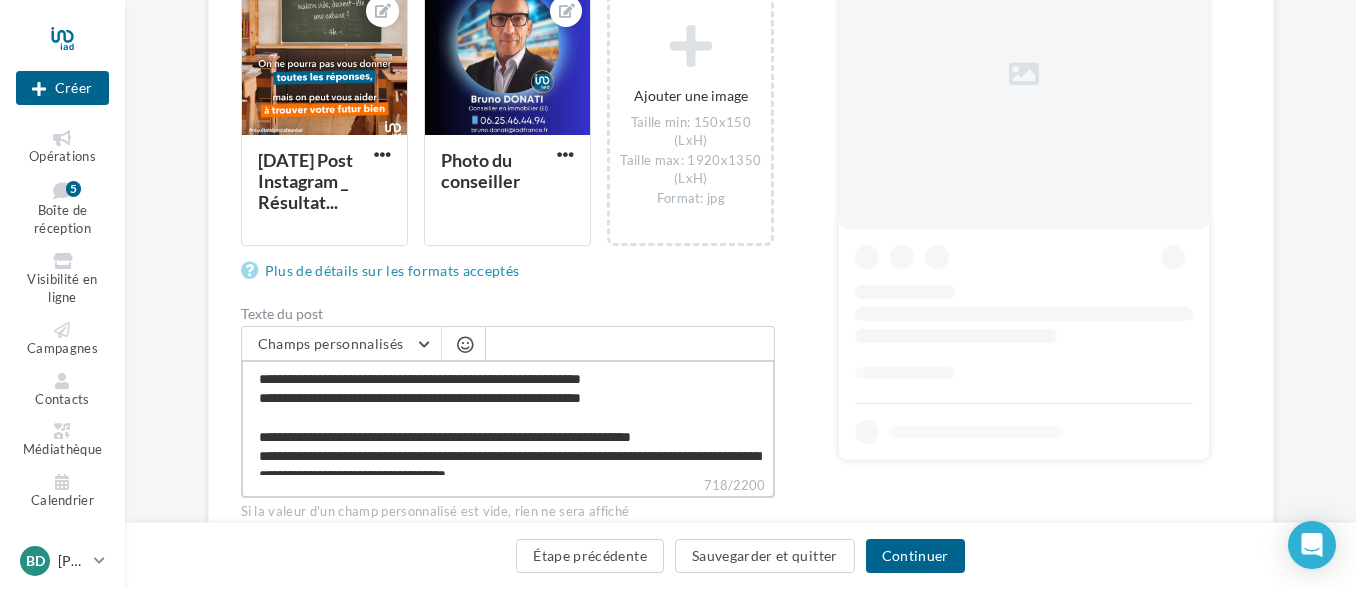 click on "**********" at bounding box center [508, 417] 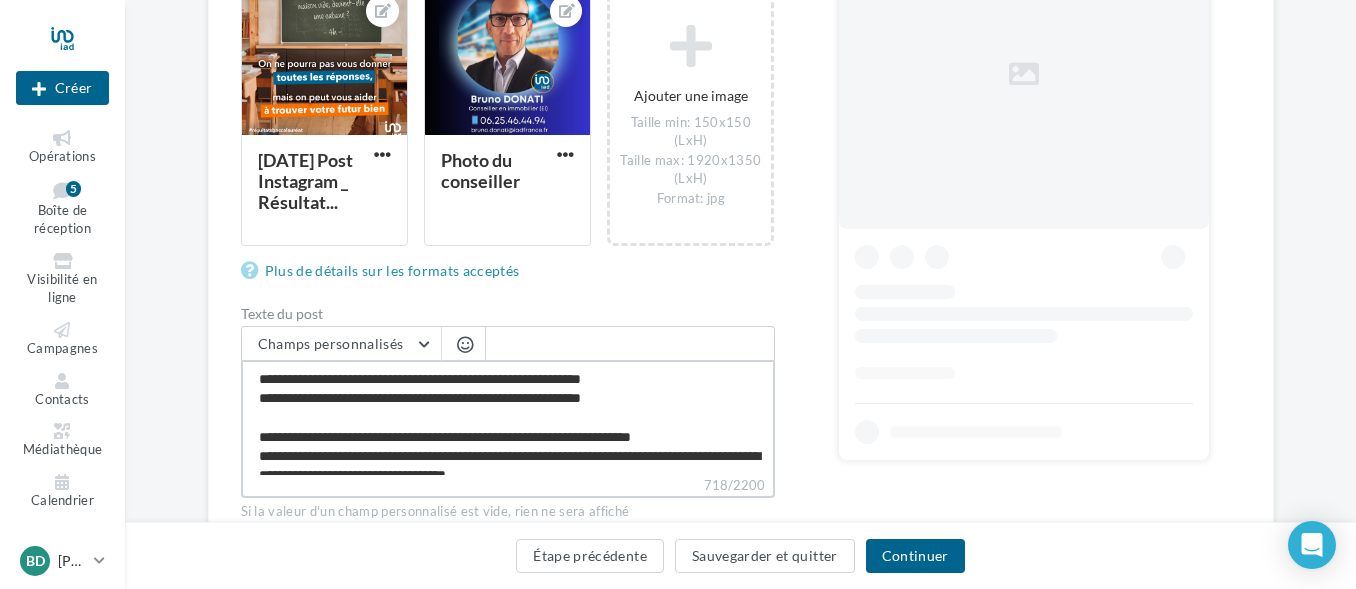 click on "**********" at bounding box center (508, 417) 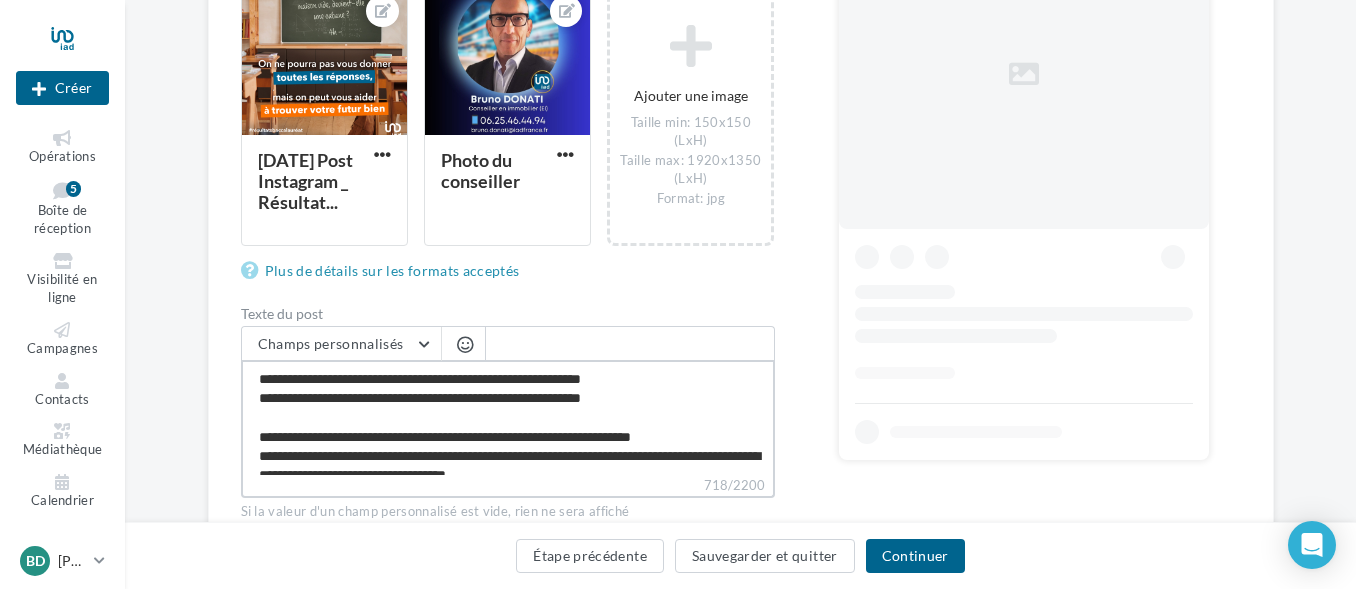 click on "**********" at bounding box center [508, 417] 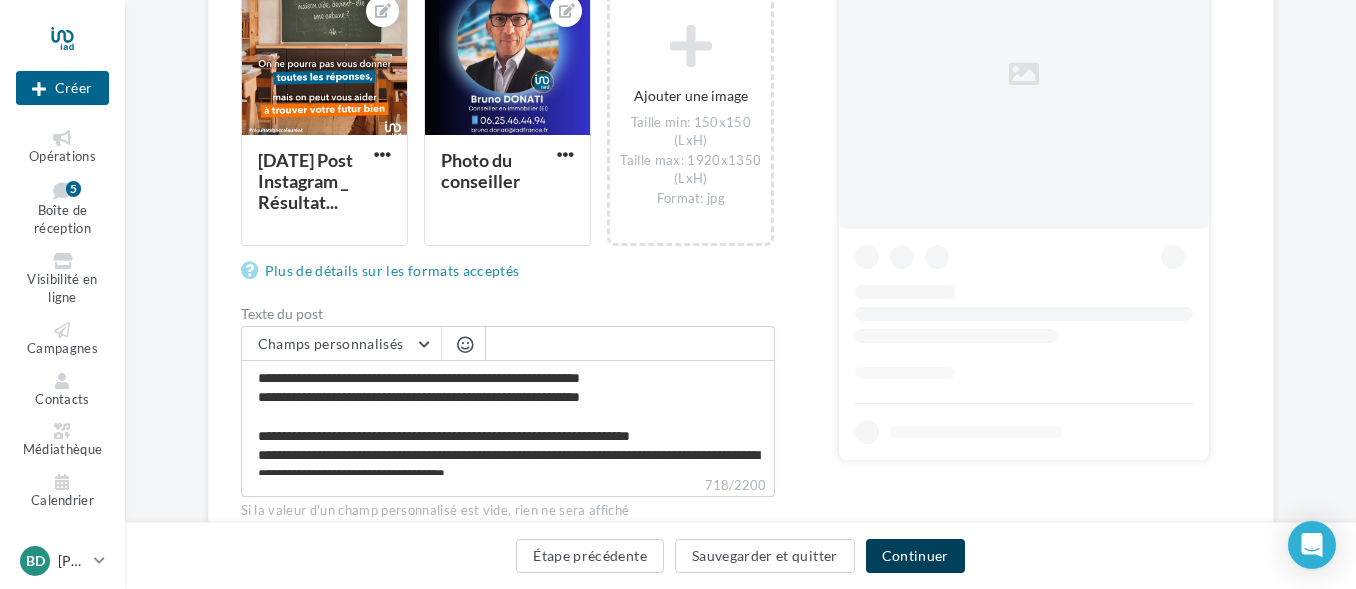 click on "Continuer" at bounding box center [915, 556] 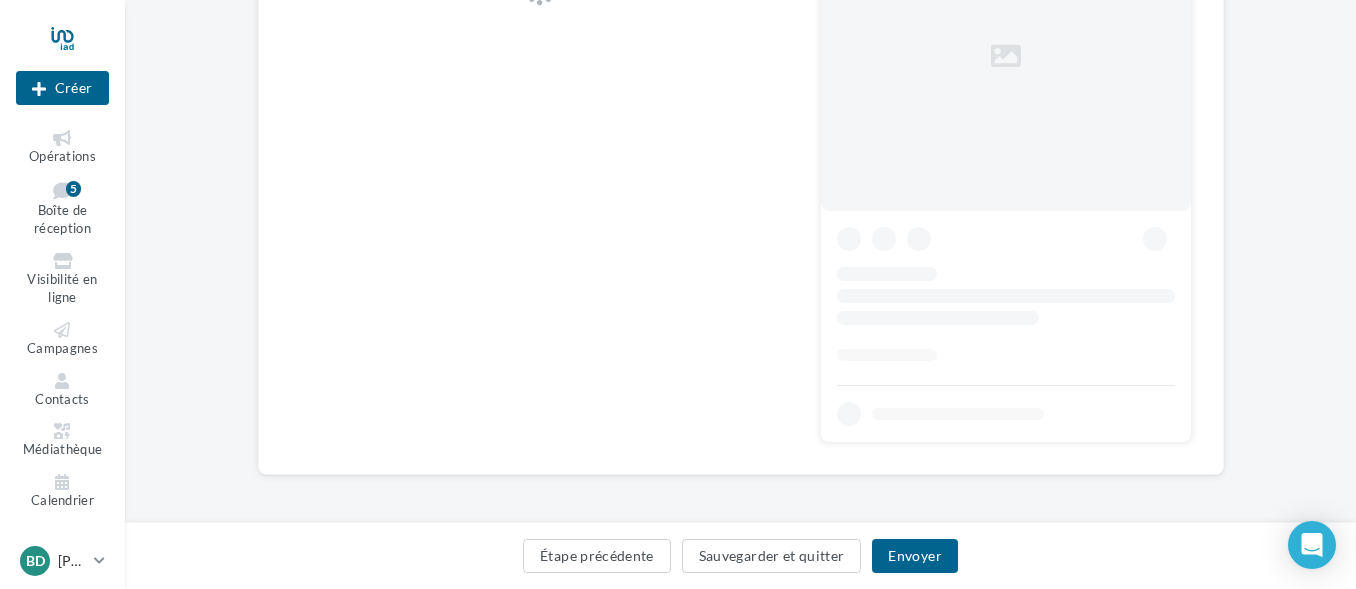 scroll, scrollTop: 0, scrollLeft: 0, axis: both 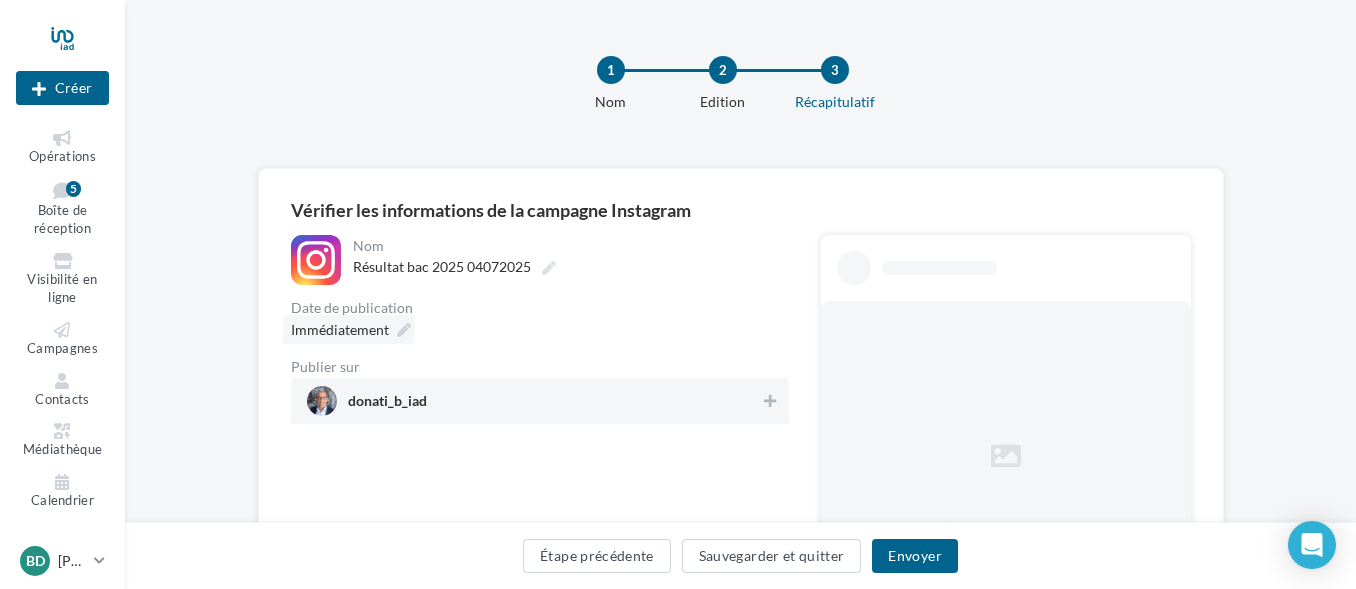 click on "Immédiatement" at bounding box center (340, 329) 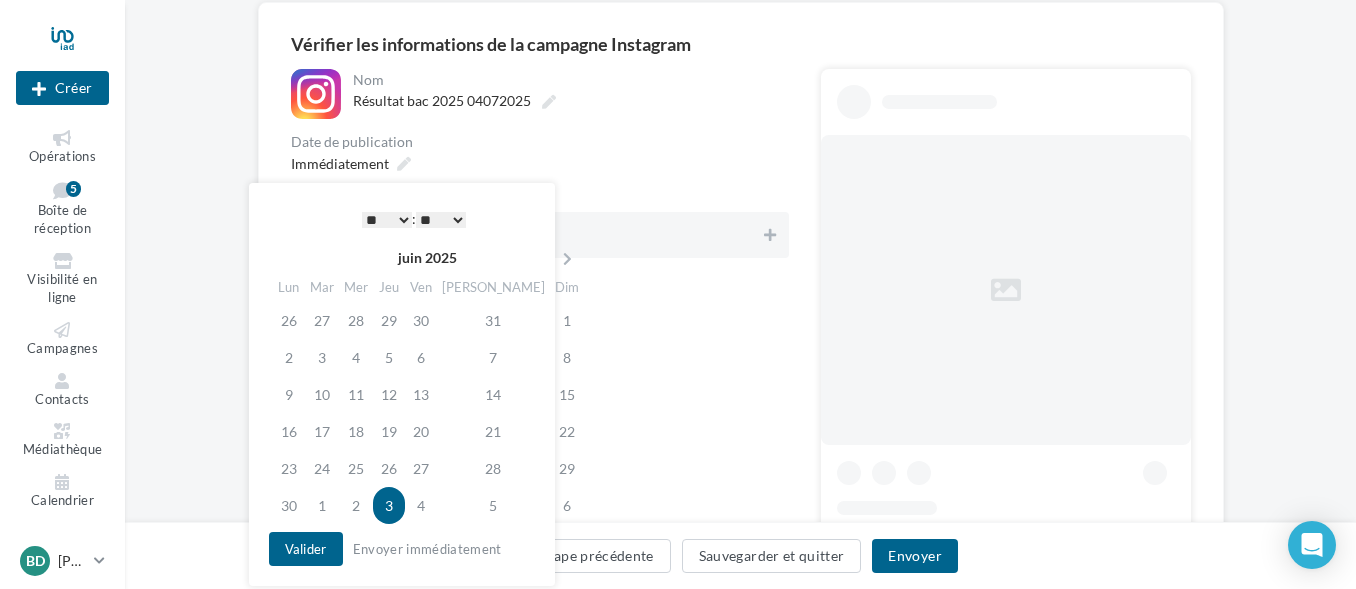 scroll, scrollTop: 200, scrollLeft: 0, axis: vertical 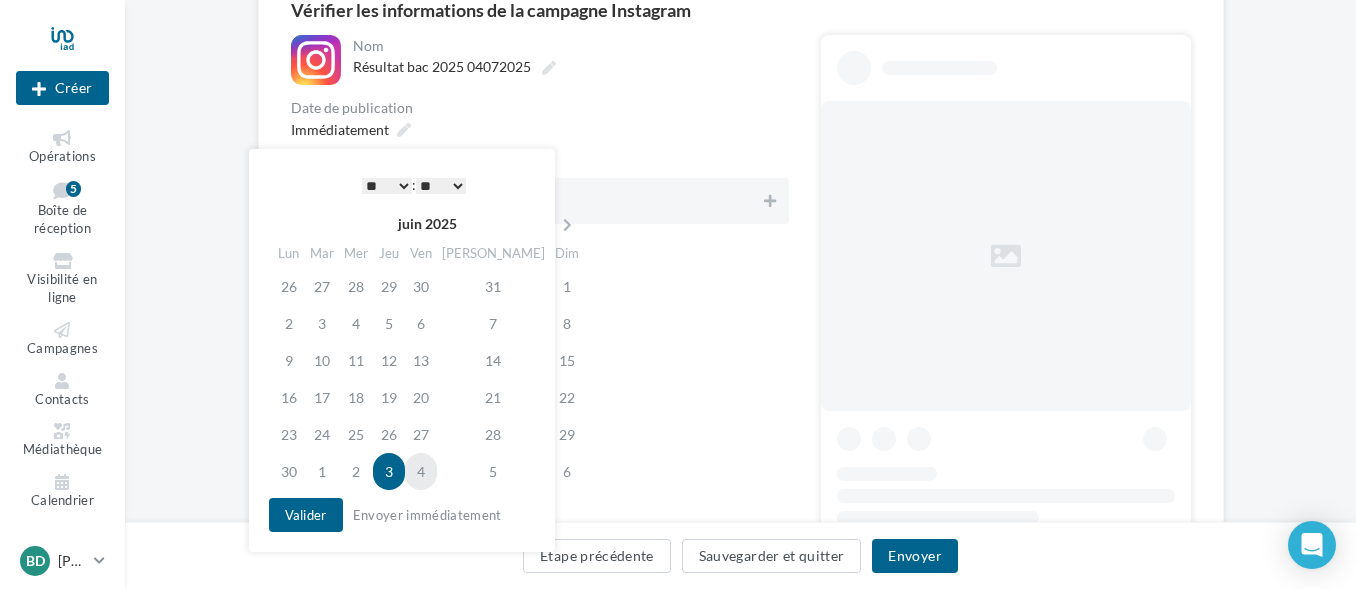 click on "4" at bounding box center (421, 471) 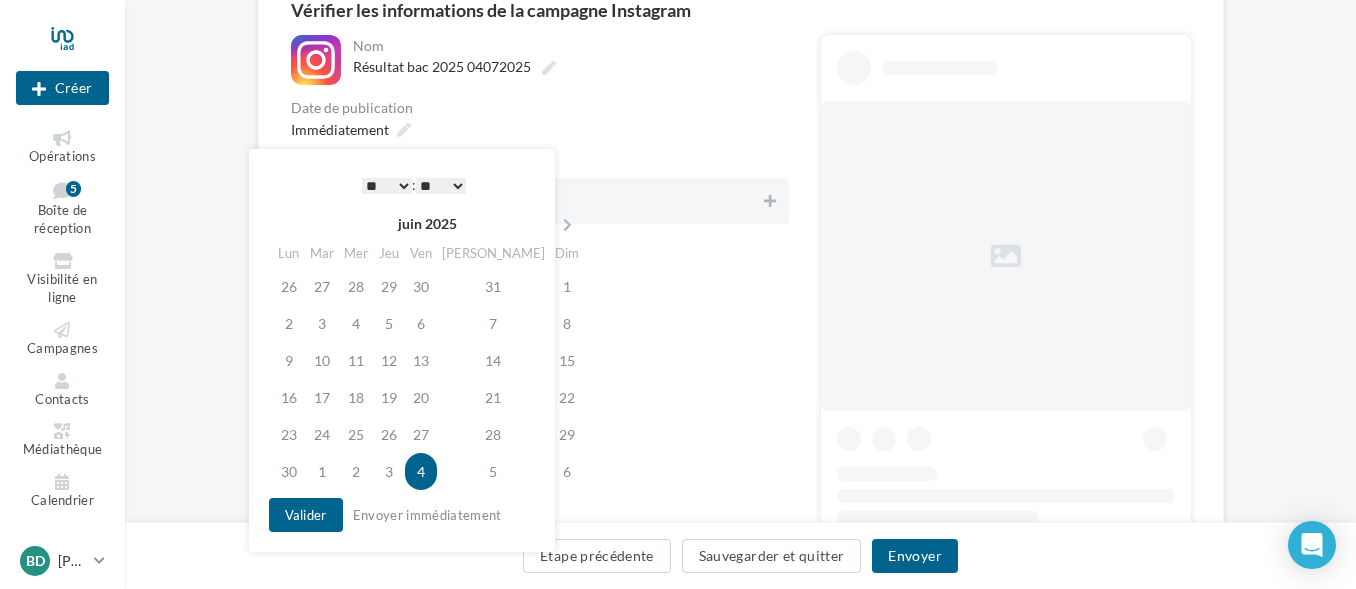 click on "* * * * * * * * * * ** ** ** ** ** ** ** ** ** ** ** ** ** **" at bounding box center (387, 186) 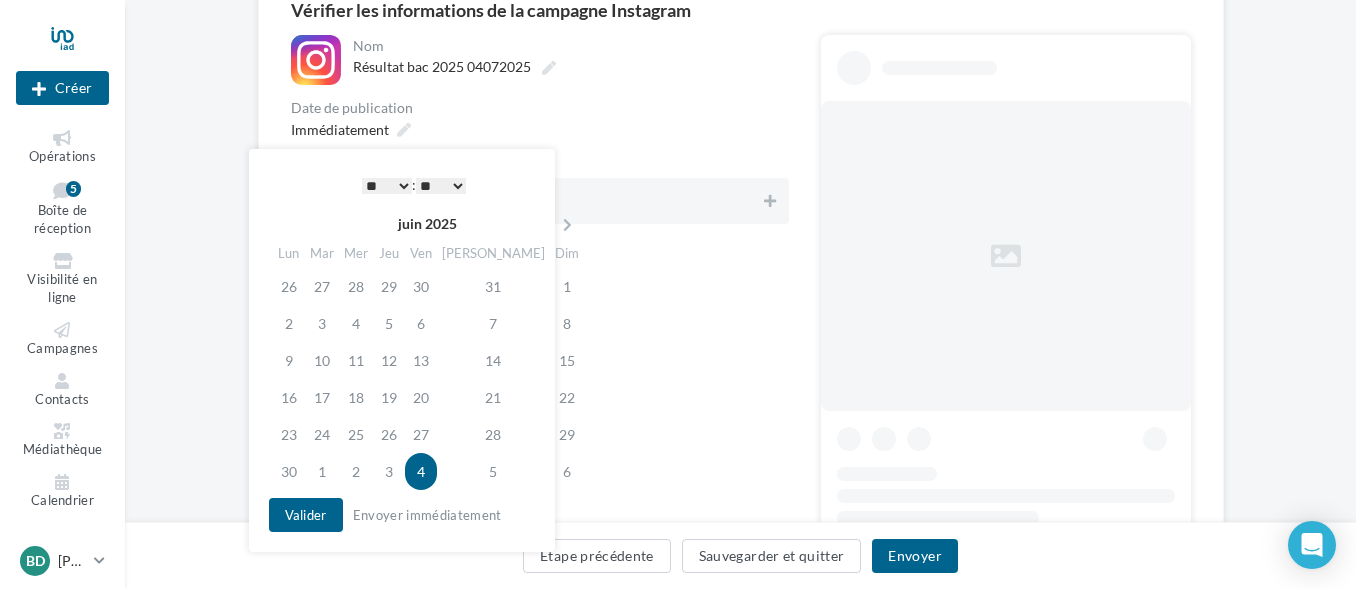 click on "** ** ** ** ** **" at bounding box center (441, 186) 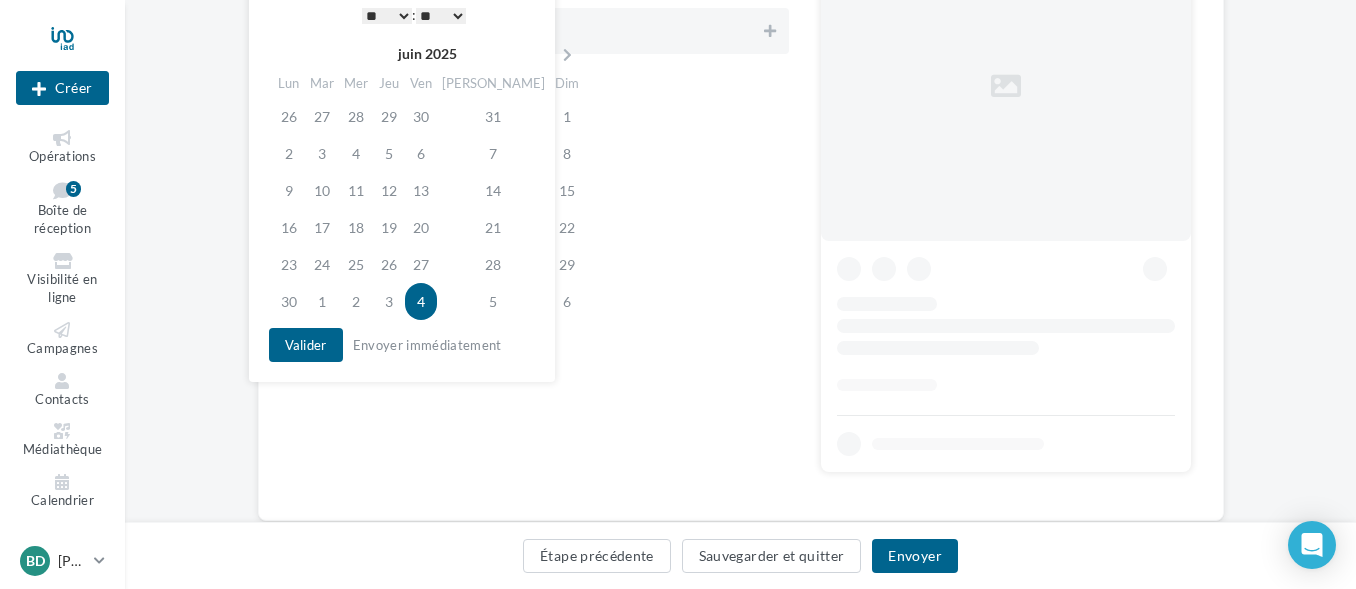 scroll, scrollTop: 400, scrollLeft: 0, axis: vertical 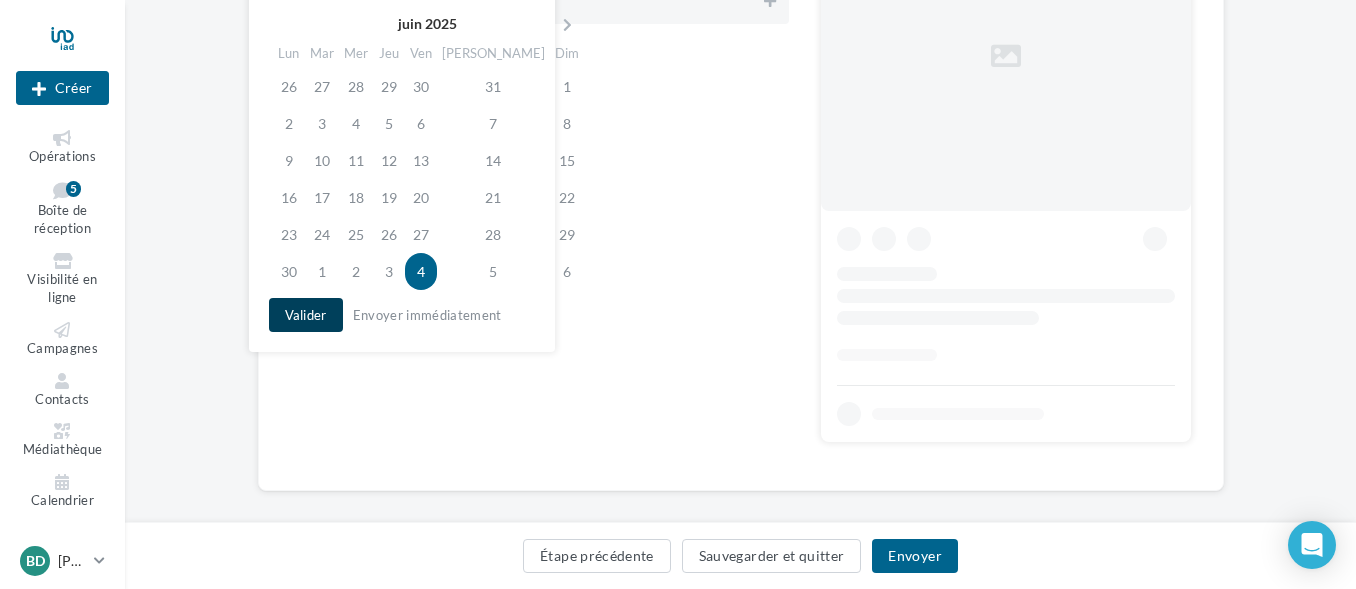 click on "Valider" at bounding box center [306, 315] 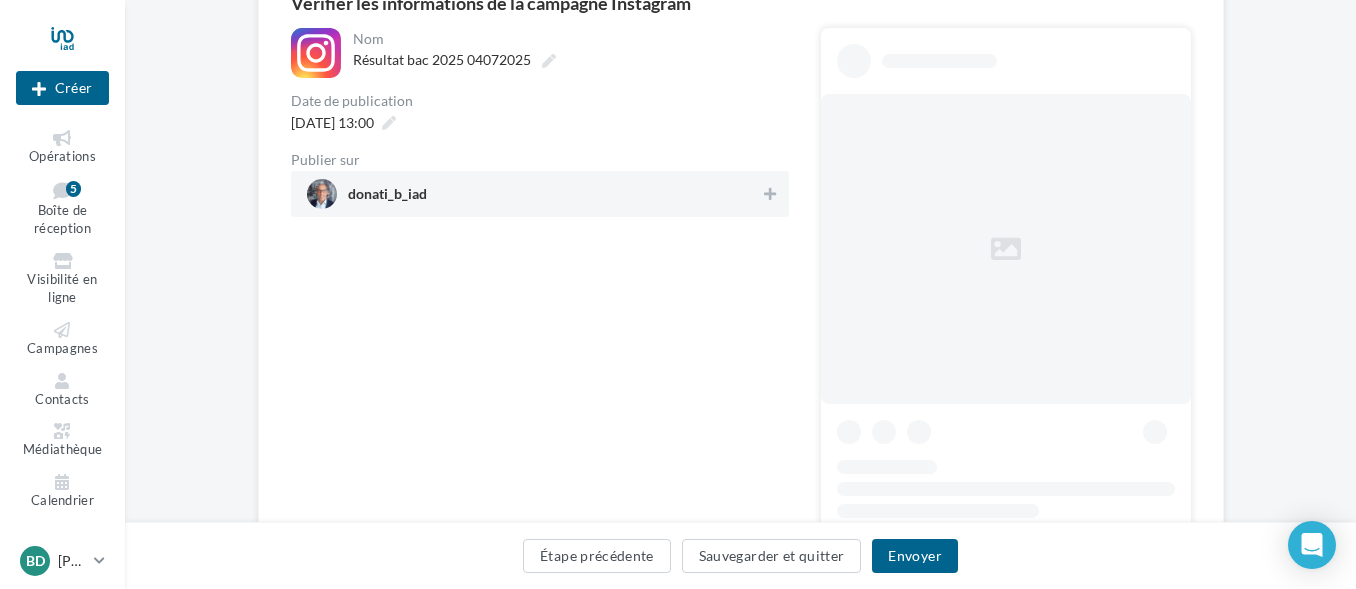 scroll, scrollTop: 200, scrollLeft: 0, axis: vertical 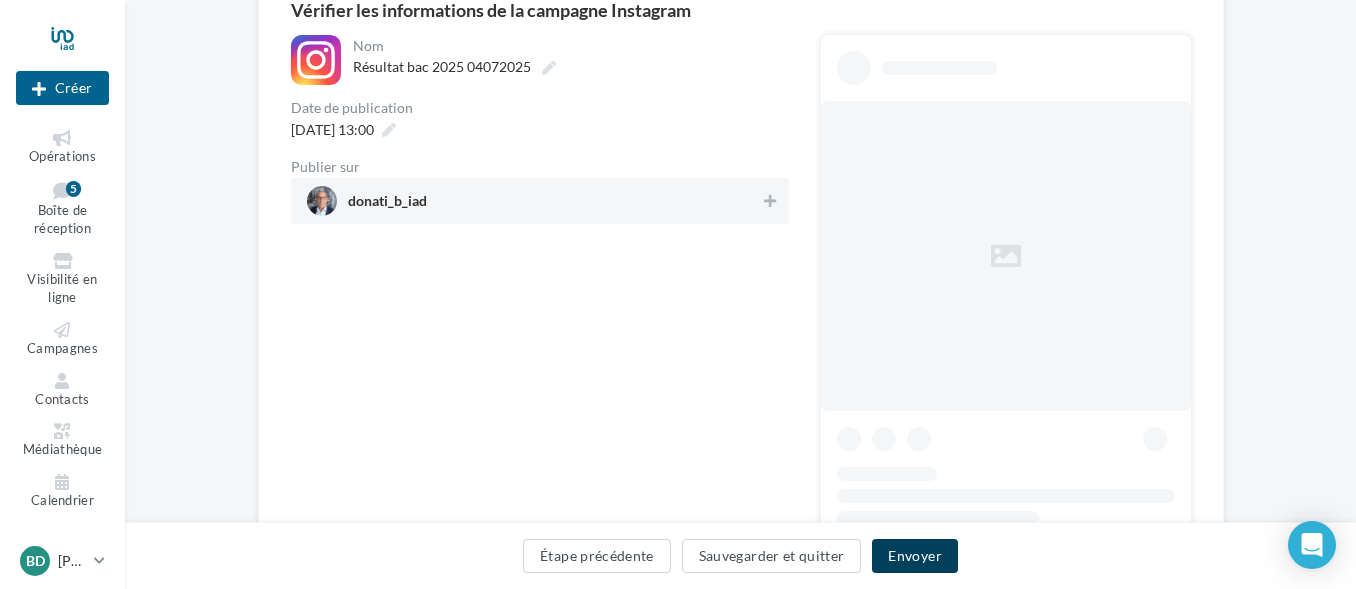 click on "Envoyer" at bounding box center (914, 556) 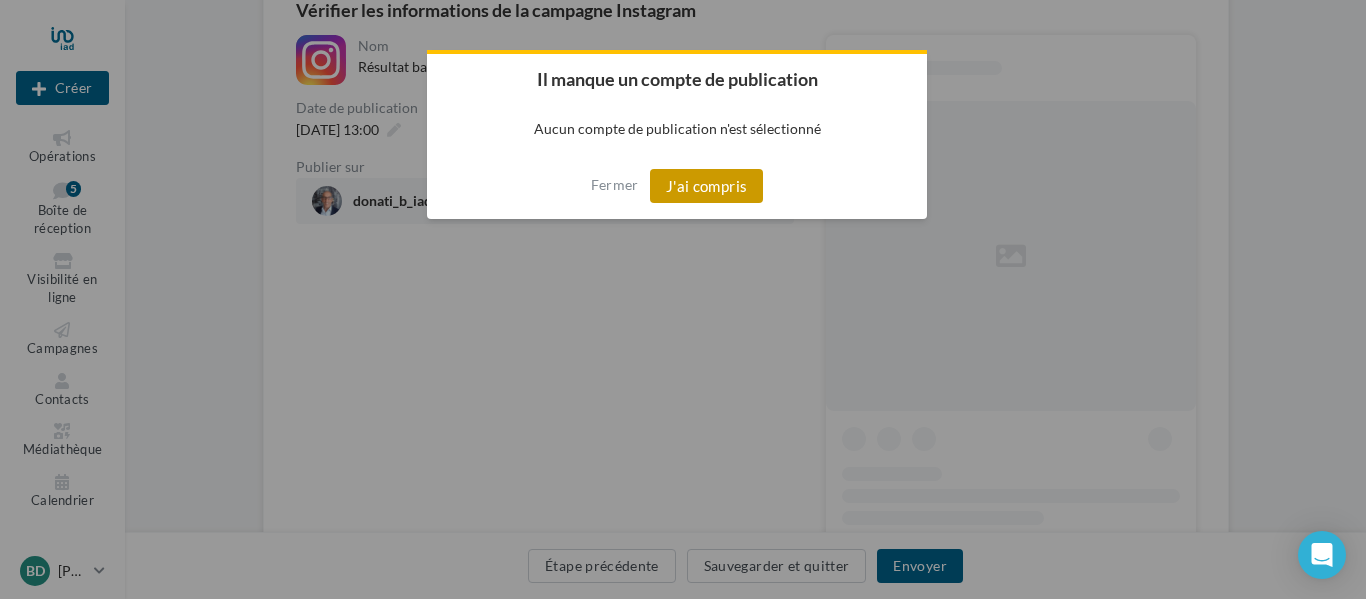 click on "J'ai compris" at bounding box center [707, 186] 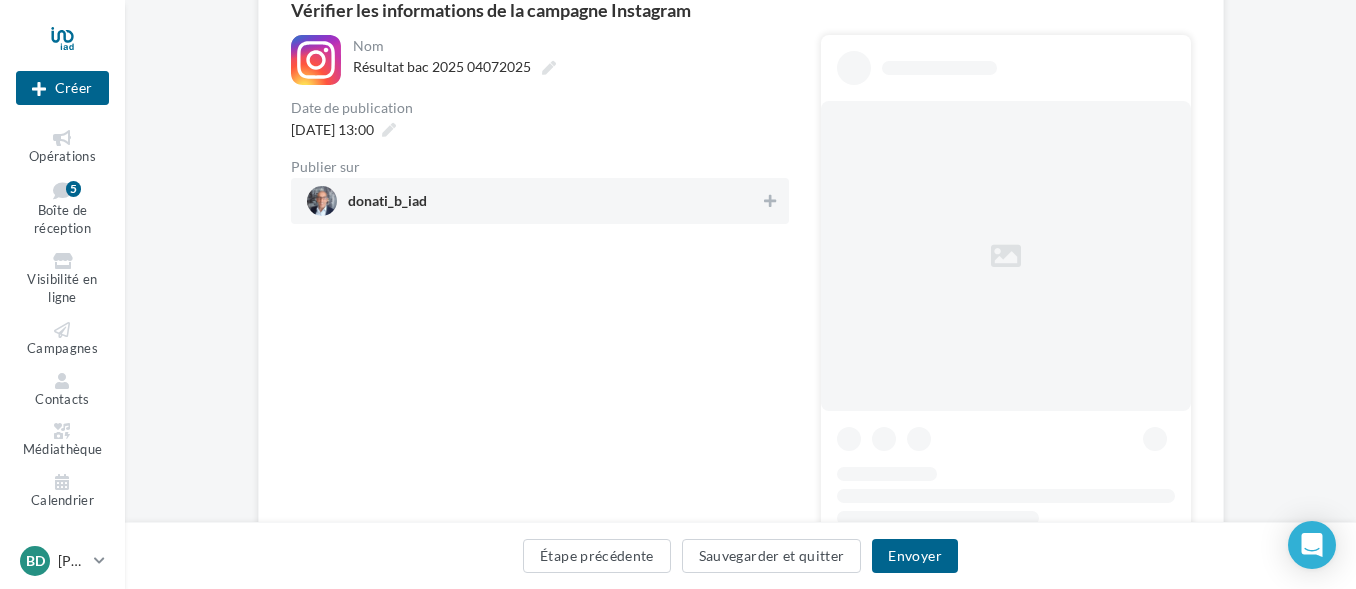 click on "donati_b_iad" at bounding box center [534, 201] 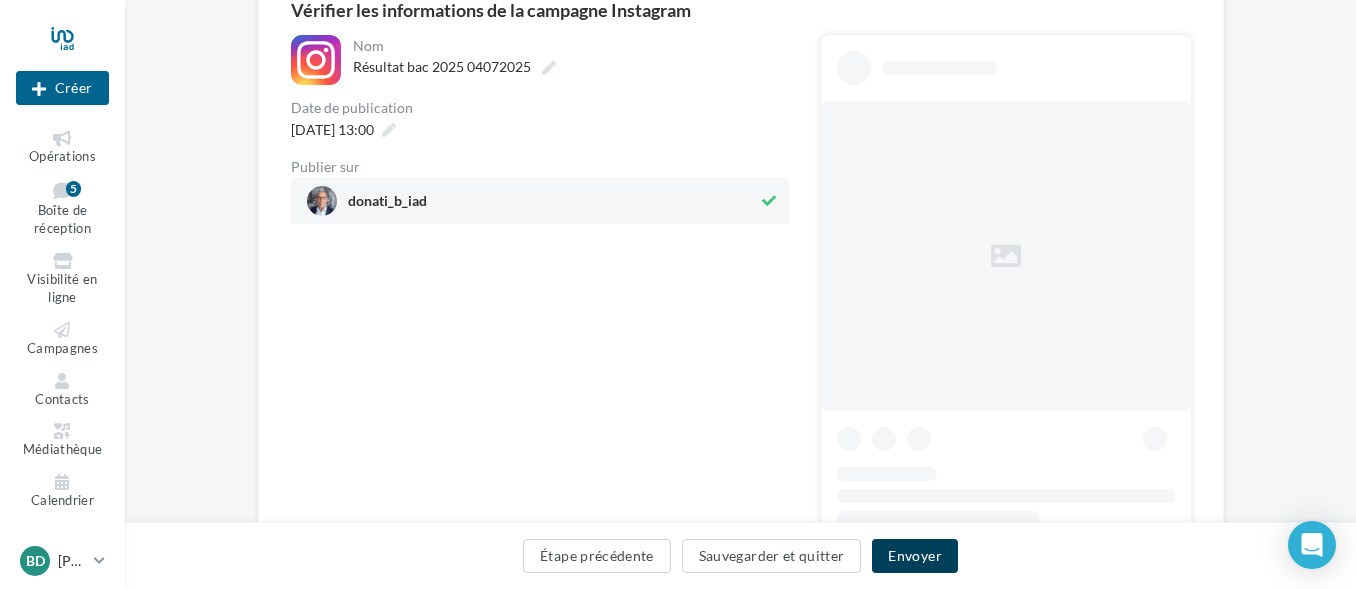 click on "Envoyer" at bounding box center (914, 556) 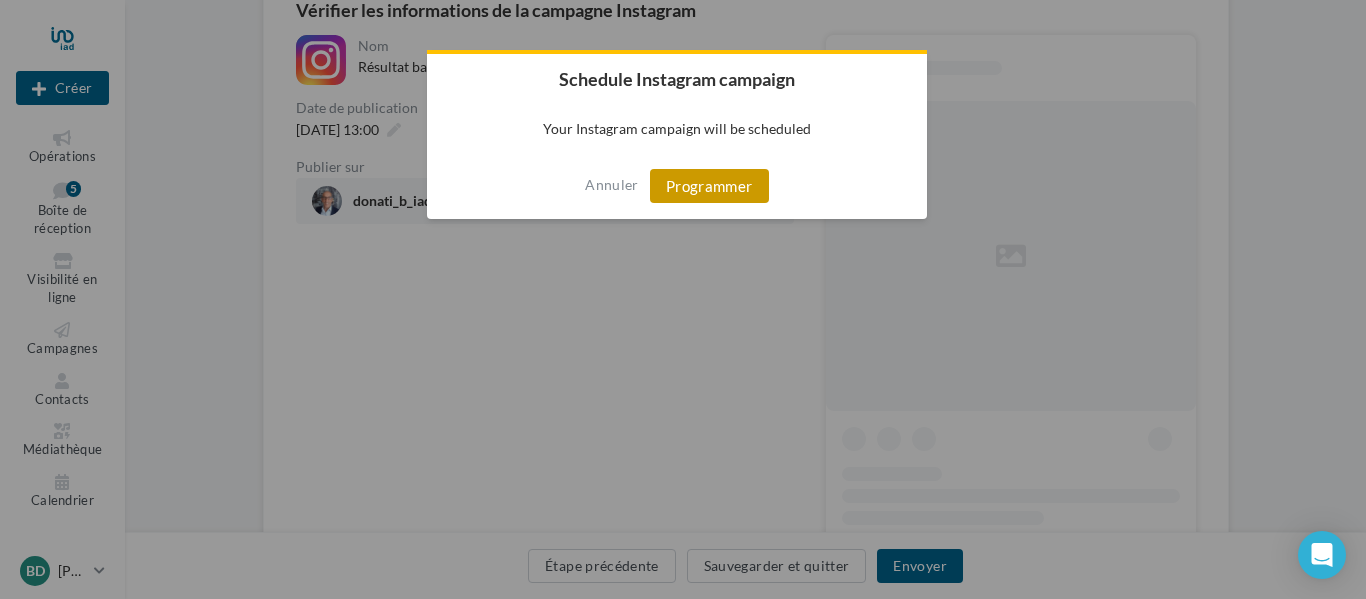 click on "Programmer" at bounding box center (709, 186) 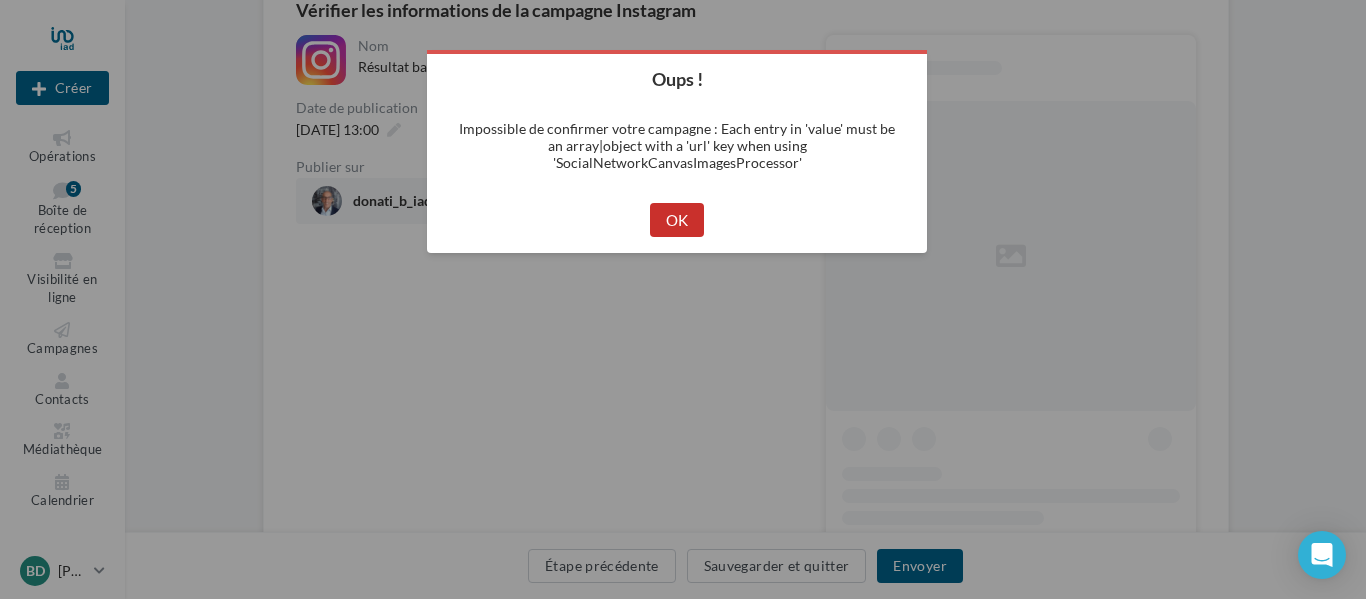 click on "OK" at bounding box center [677, 220] 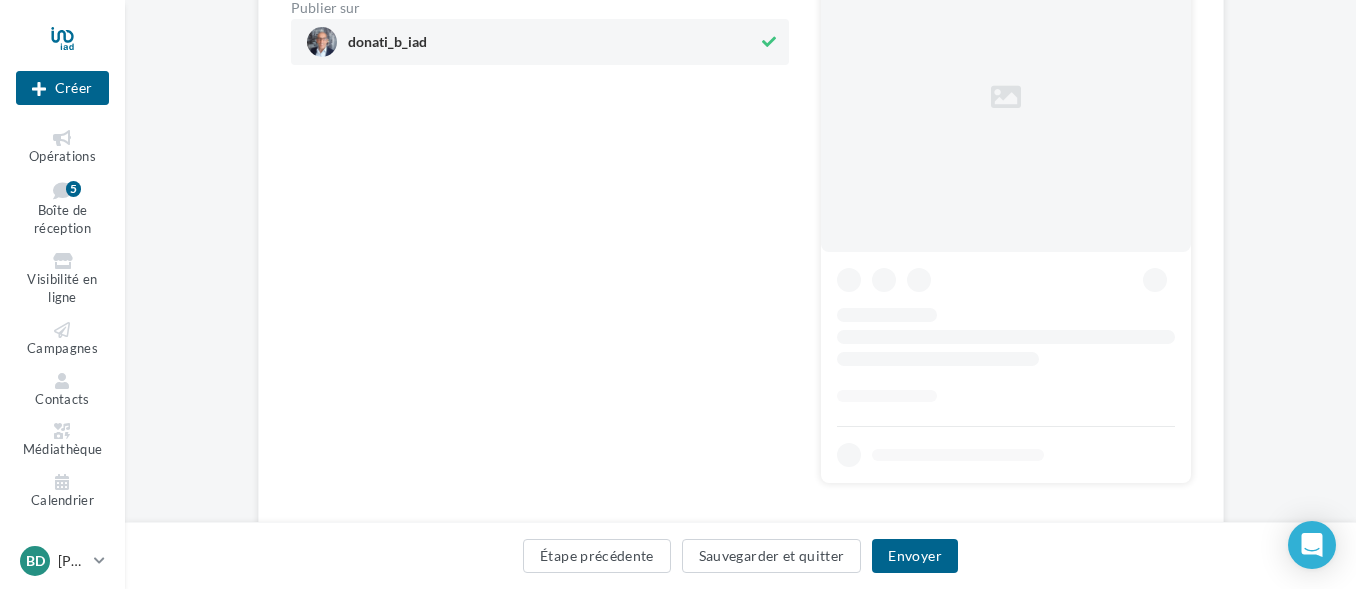 scroll, scrollTop: 420, scrollLeft: 0, axis: vertical 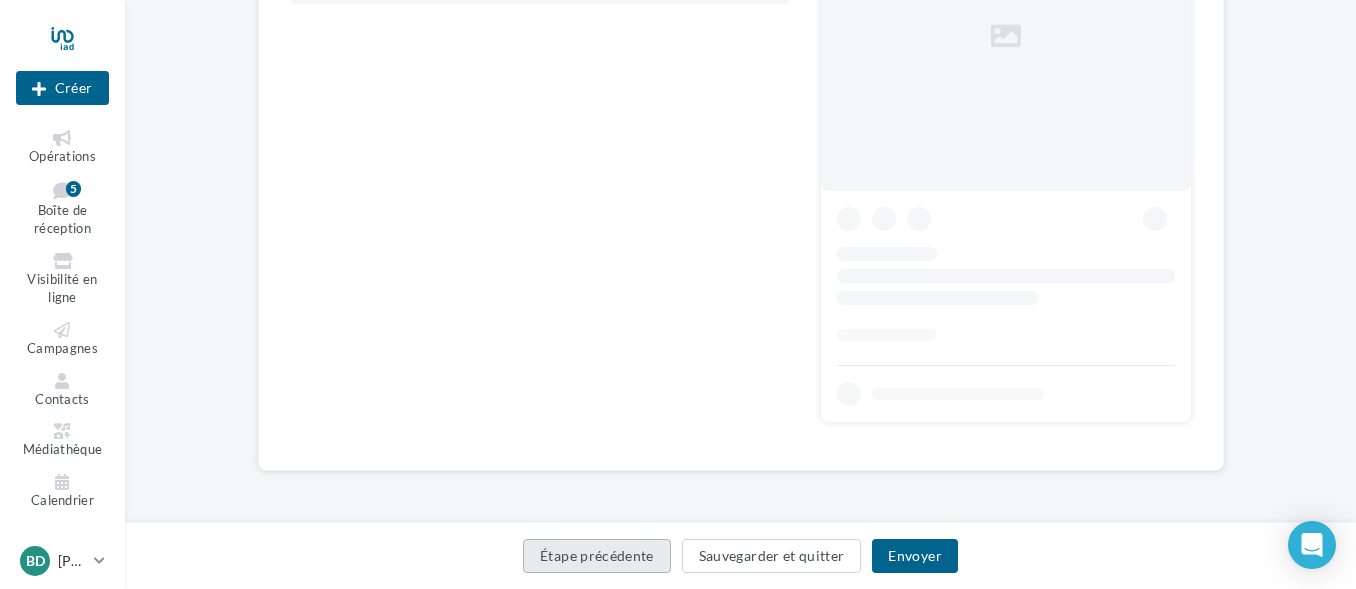 click on "Étape précédente" at bounding box center [597, 556] 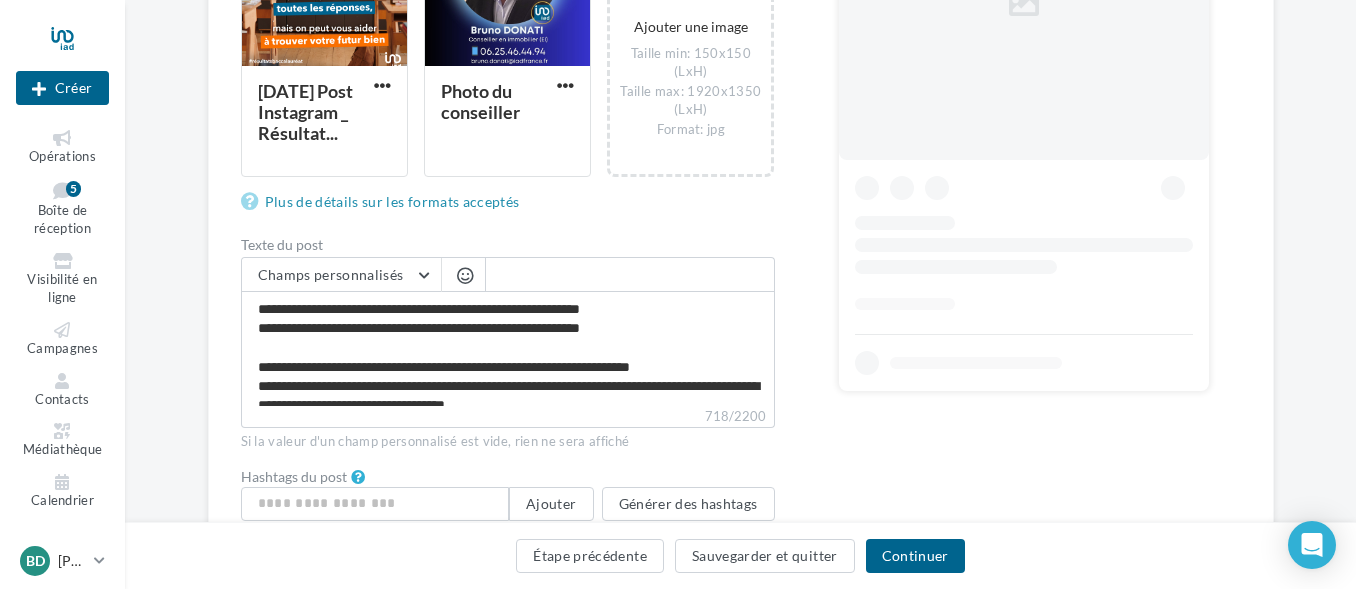 scroll, scrollTop: 526, scrollLeft: 0, axis: vertical 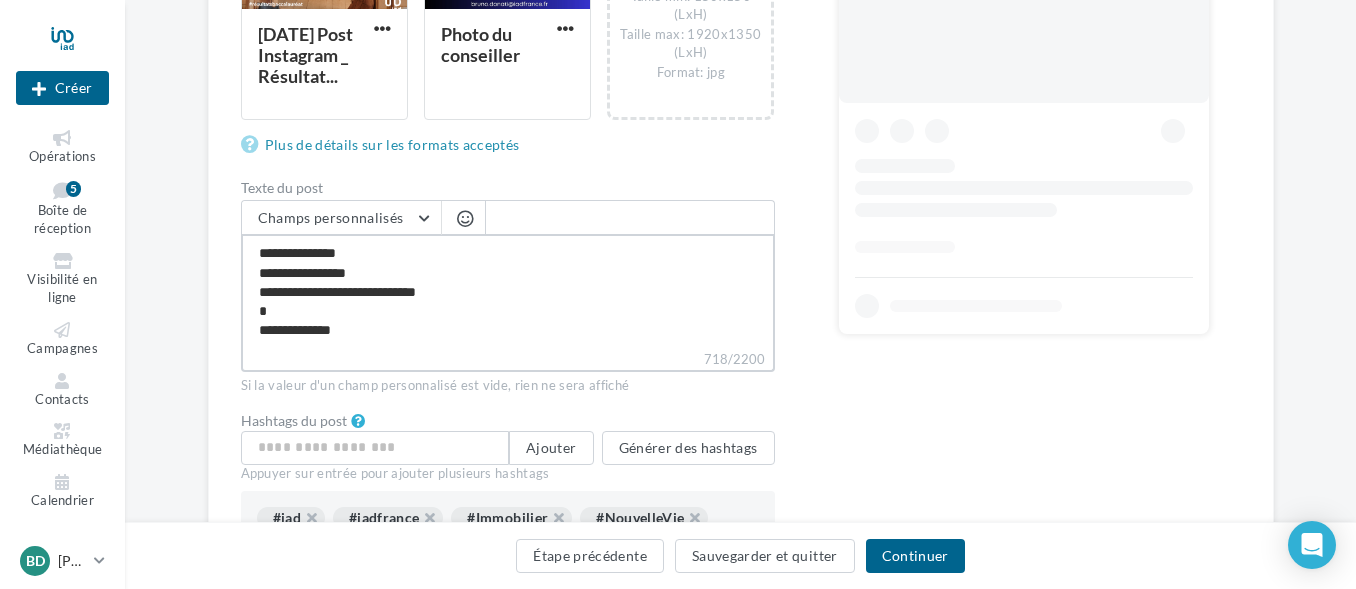 drag, startPoint x: 411, startPoint y: 334, endPoint x: 227, endPoint y: 333, distance: 184.00272 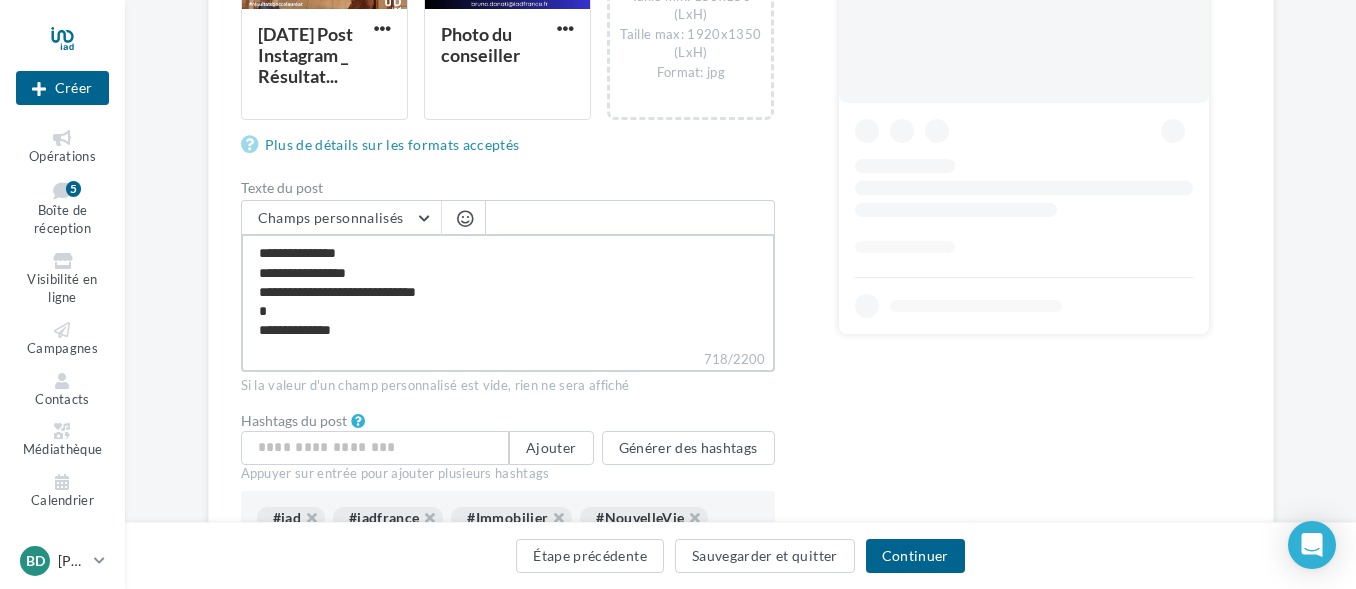 click on "Édition de la campagne Instagram
Type de campagne
Post
Story
Type de média
Visuel   Reel
Images du post (10 max)
08-07-24 Post Instagram _ Résultat...
Photo du conseiller
Ajouter une image     Taille min: 150x150 (LxH)   Taille max: 1920x1350 (LxH)   Format: jpg
Plus de détails sur les formats acceptés
Texte du post
Champs personnalisés         Nom de l'entreprise     Téléphone de l'entreprise     Site internet du conseiller     Ligne d'adresse 1     Ligne d'adresse 1     Ligne d'adresse 2     Ville     Adresse e-mail du conseiller     Prénom du conseiller     Nom du conseiller     Numéro de mobile du conseiller         Code postal" at bounding box center (741, 180) 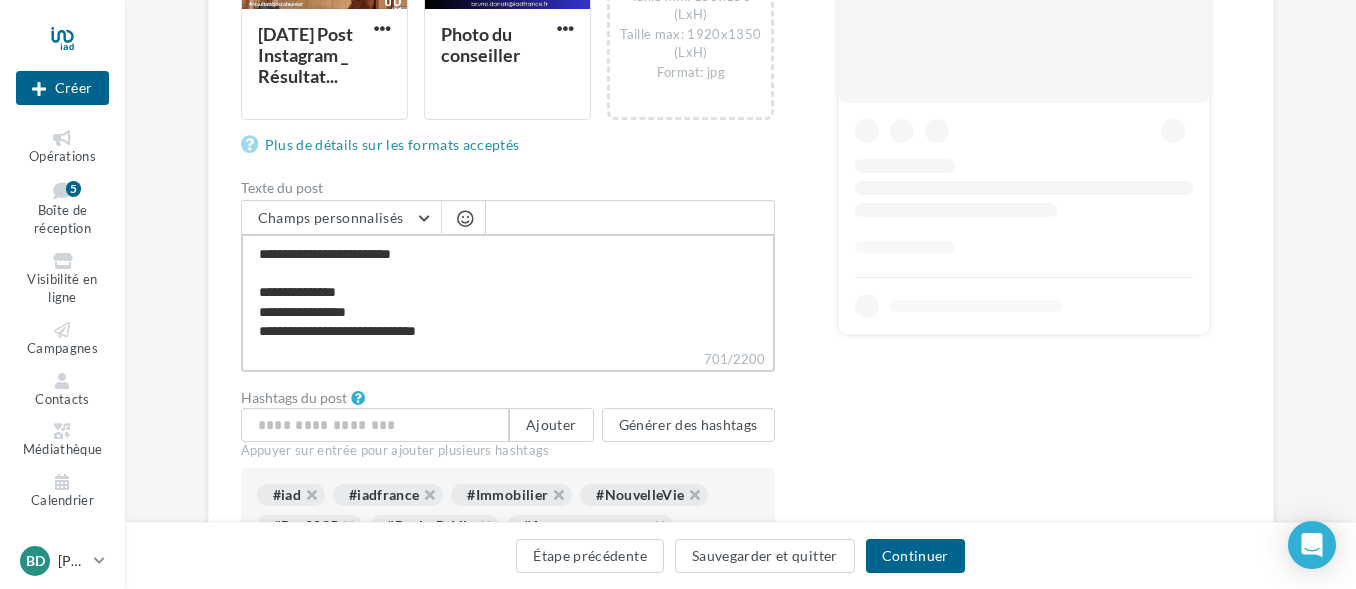 scroll, scrollTop: 211, scrollLeft: 0, axis: vertical 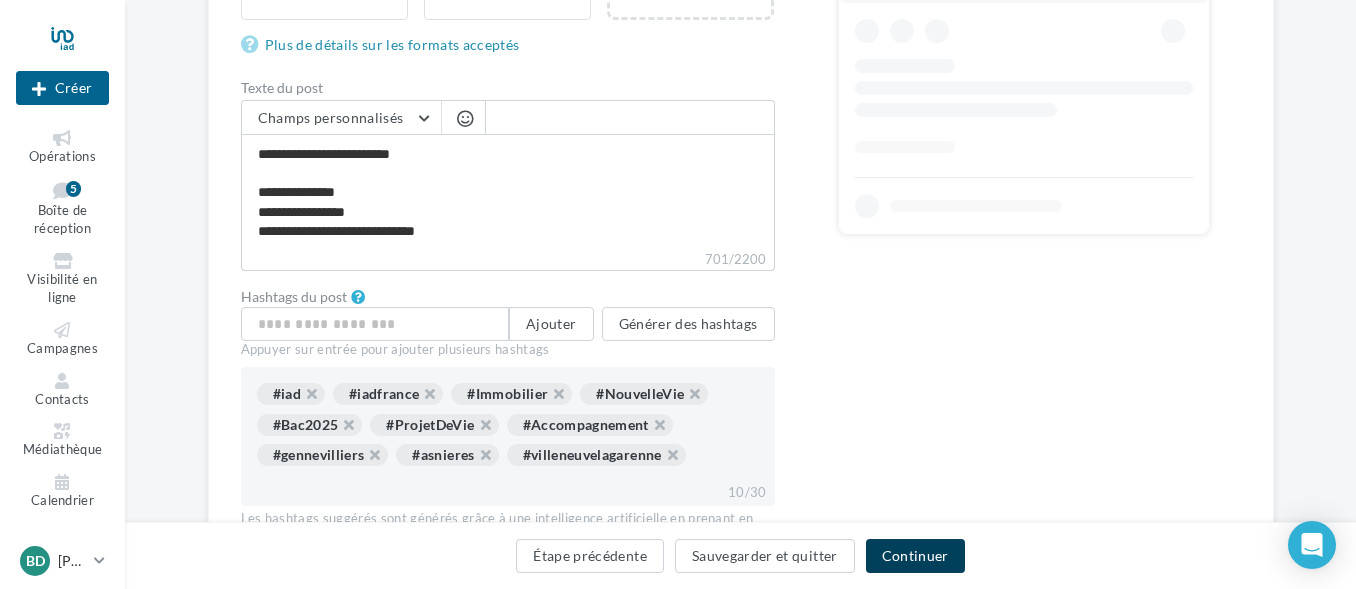 click on "Continuer" at bounding box center [915, 556] 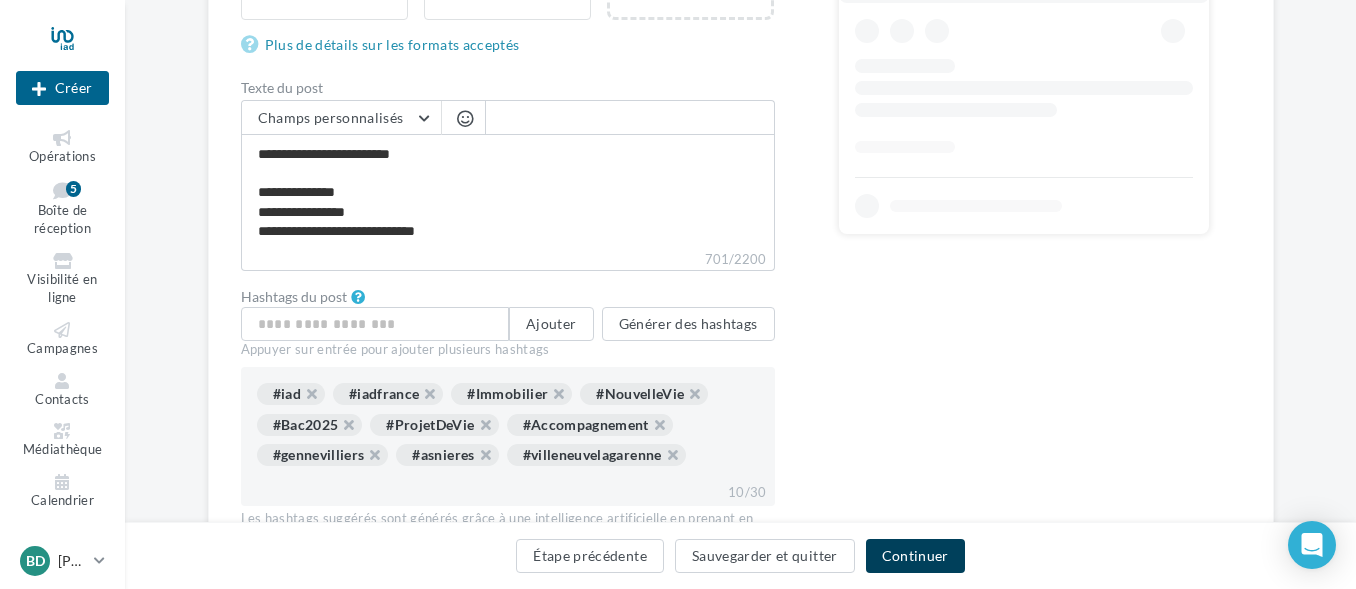 scroll, scrollTop: 0, scrollLeft: 0, axis: both 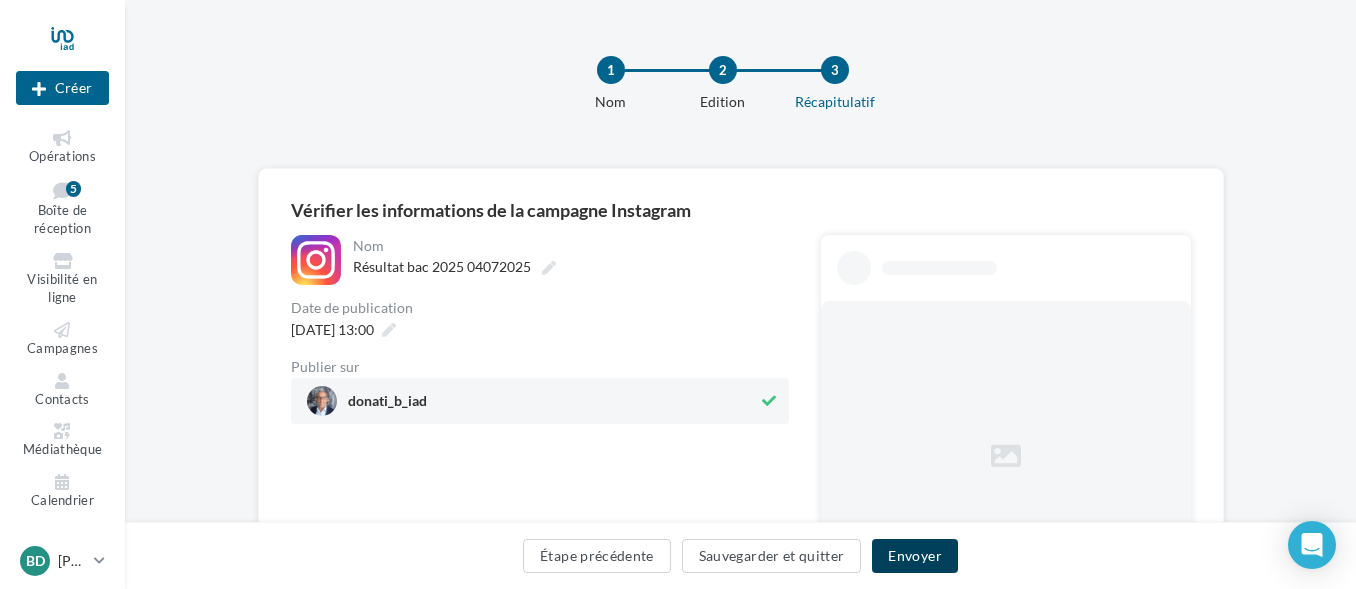 click on "Envoyer" at bounding box center (914, 556) 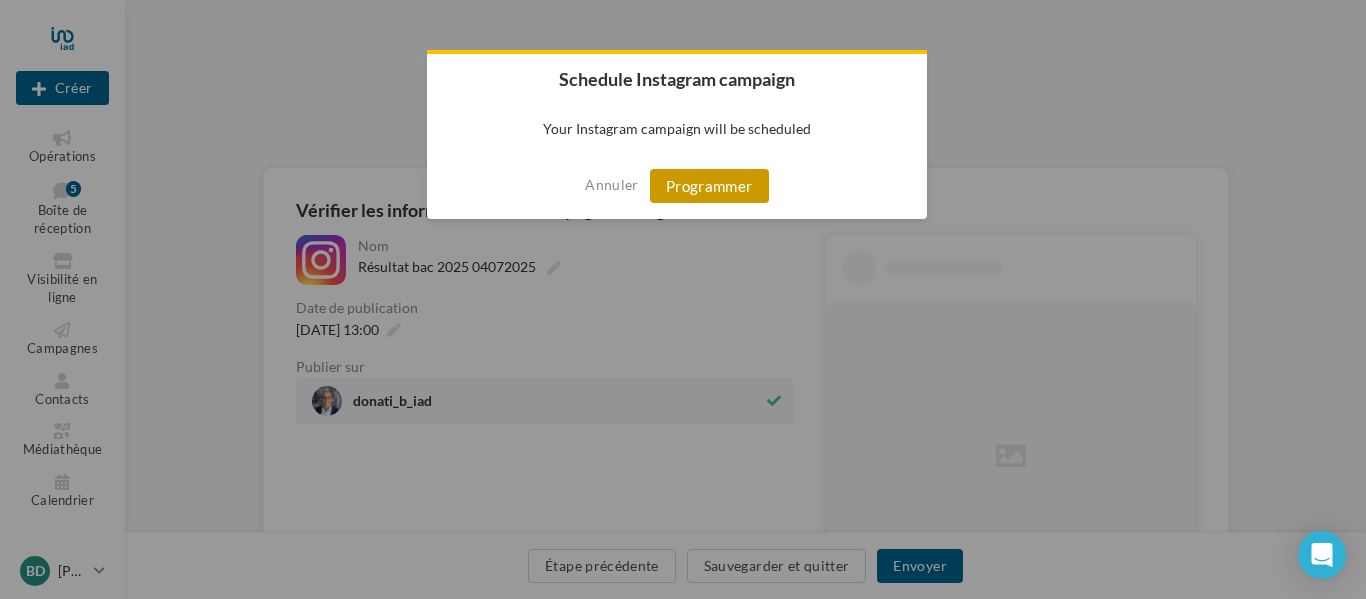click on "Programmer" at bounding box center (709, 186) 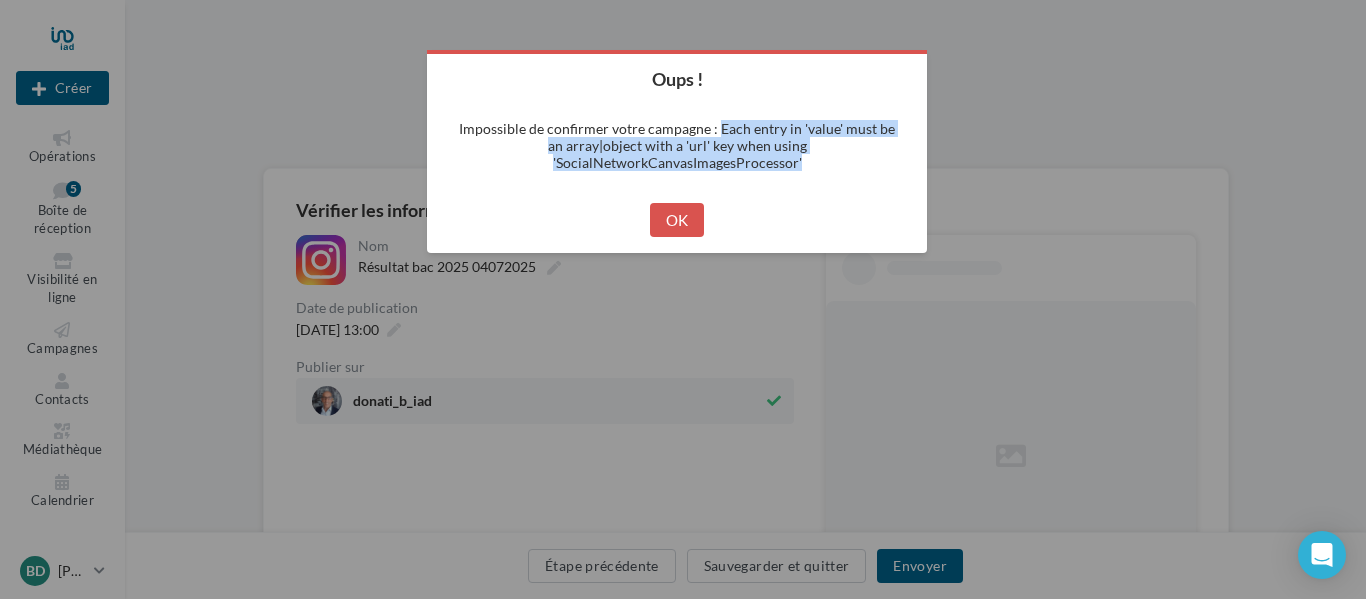 drag, startPoint x: 721, startPoint y: 128, endPoint x: 807, endPoint y: 167, distance: 94.42987 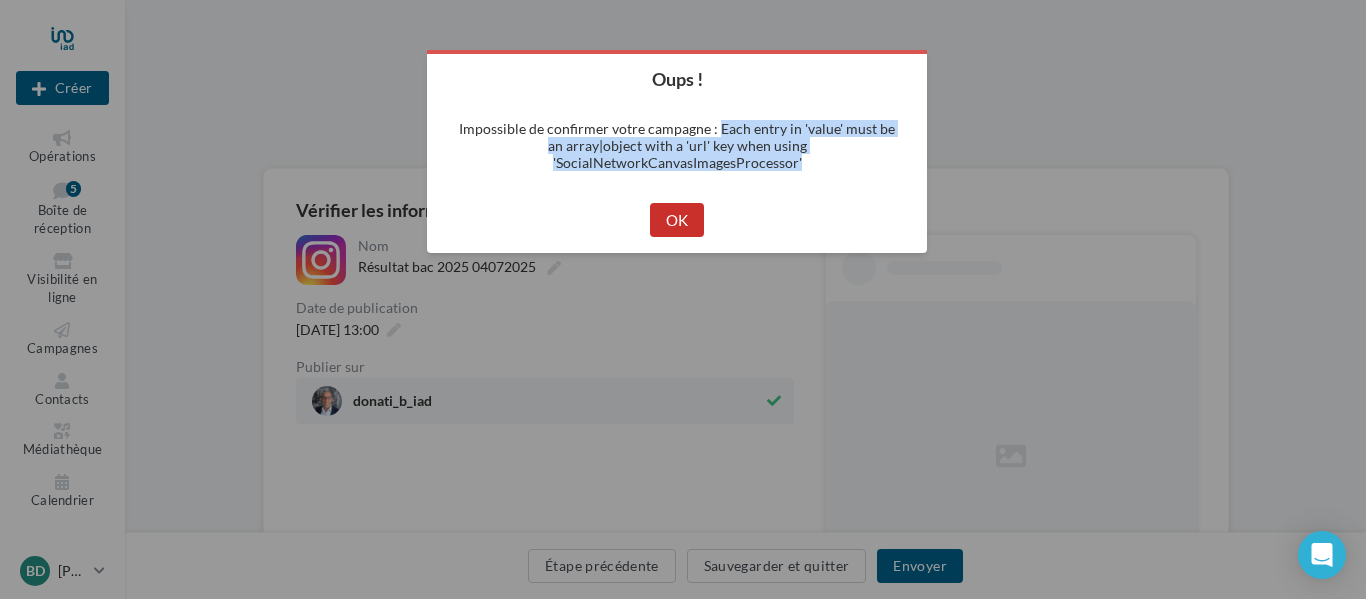click on "OK" at bounding box center (677, 220) 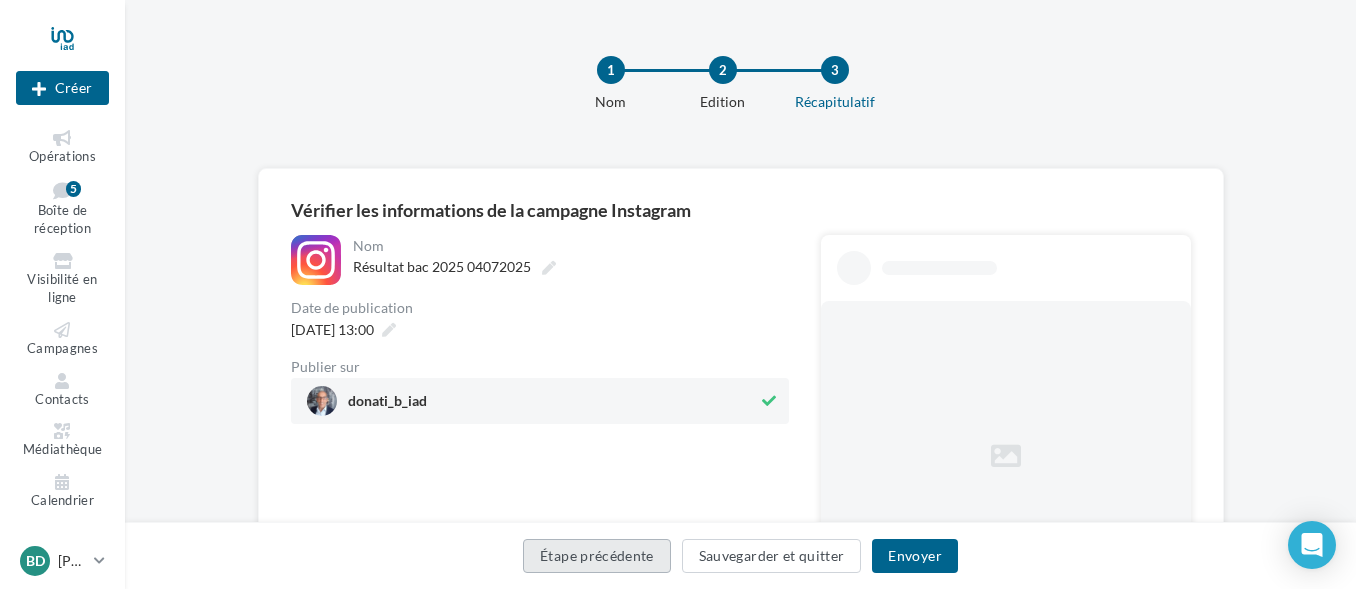 click on "Étape précédente" at bounding box center (597, 556) 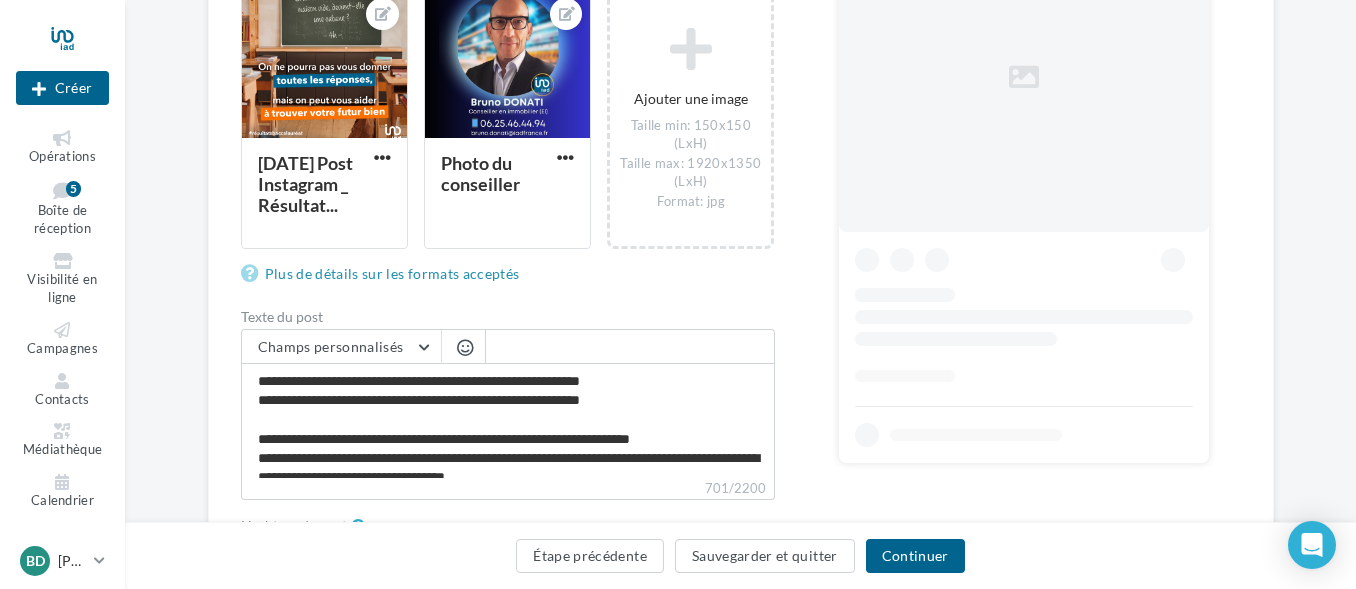 scroll, scrollTop: 400, scrollLeft: 0, axis: vertical 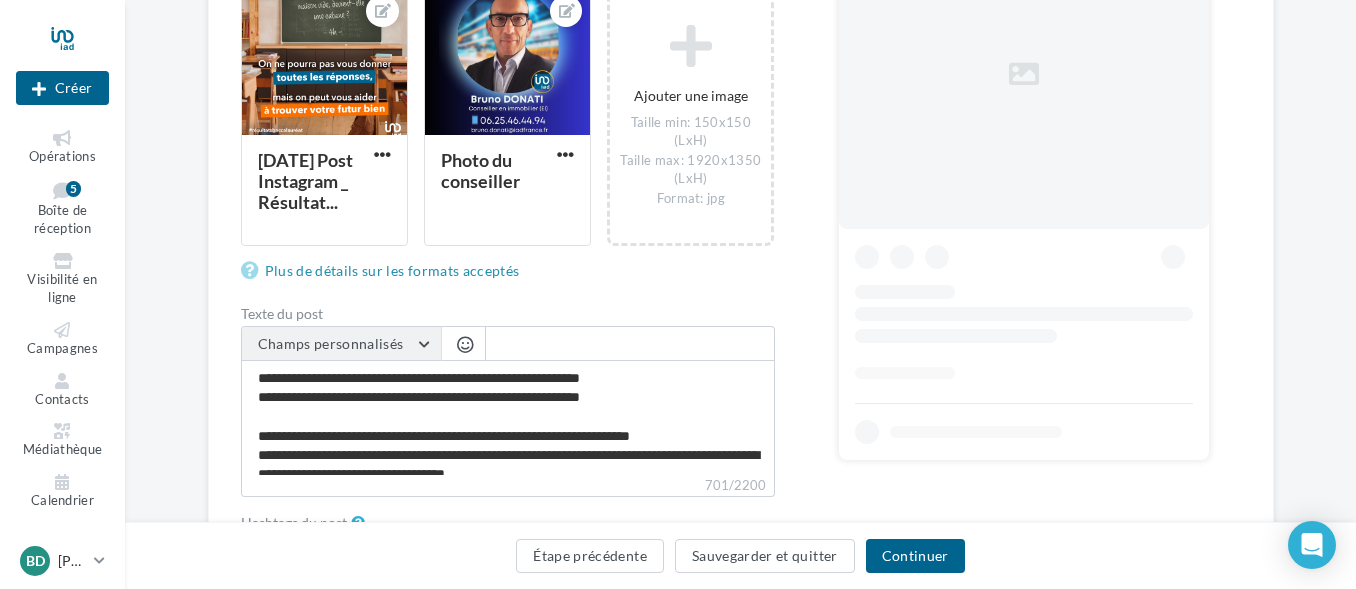 click on "Champs personnalisés" at bounding box center [341, 344] 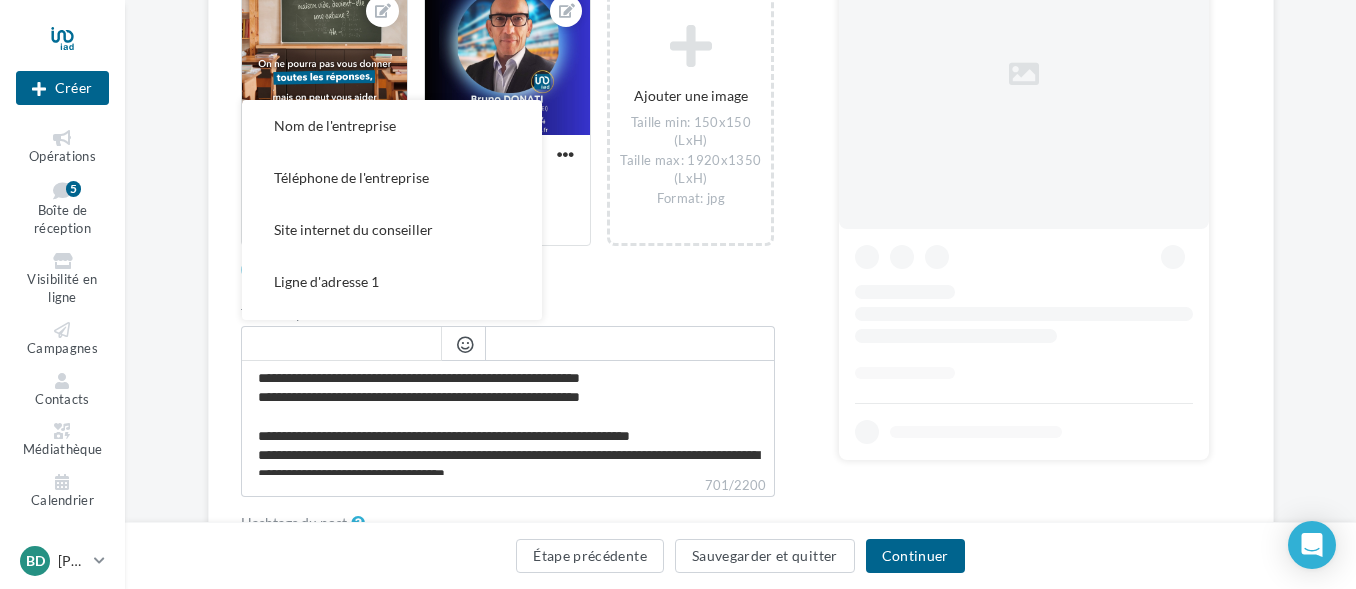 click at bounding box center (1024, 156) 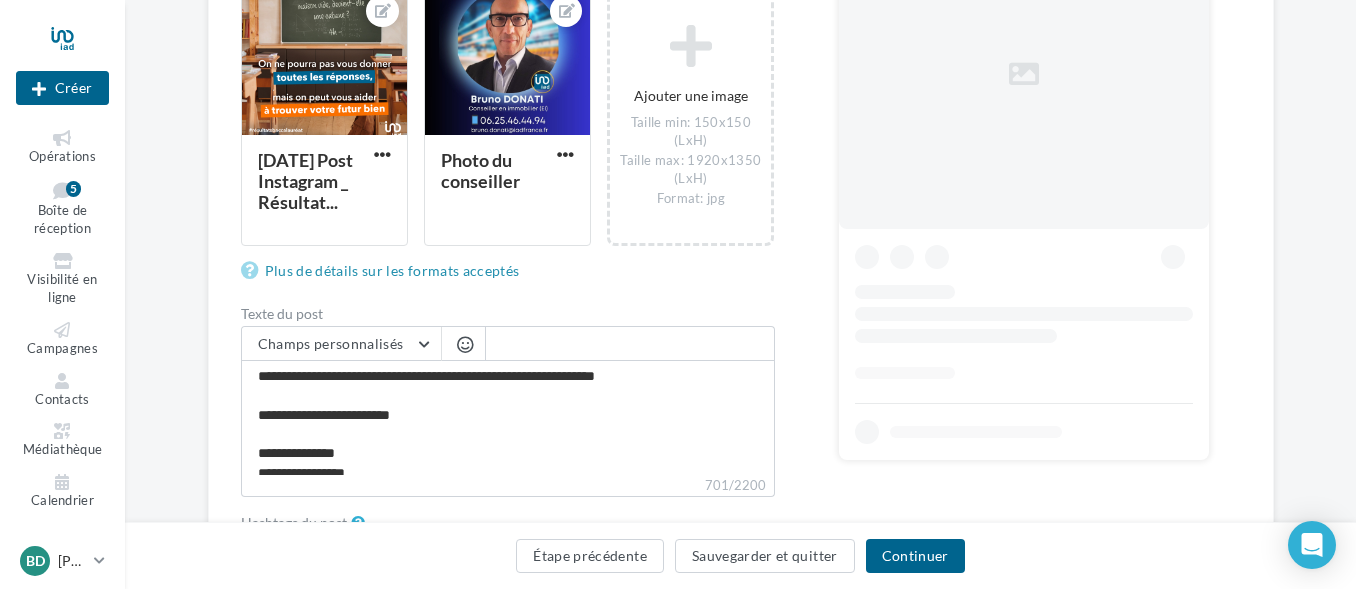 scroll, scrollTop: 210, scrollLeft: 0, axis: vertical 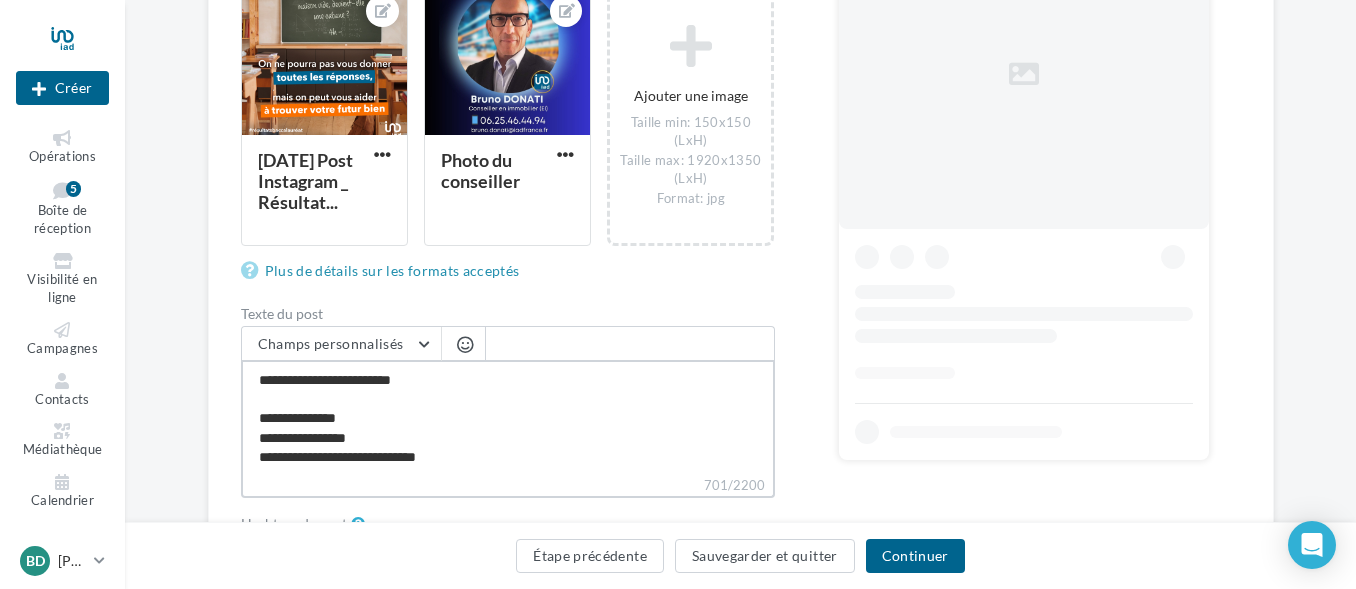 drag, startPoint x: 283, startPoint y: 383, endPoint x: 245, endPoint y: 383, distance: 38 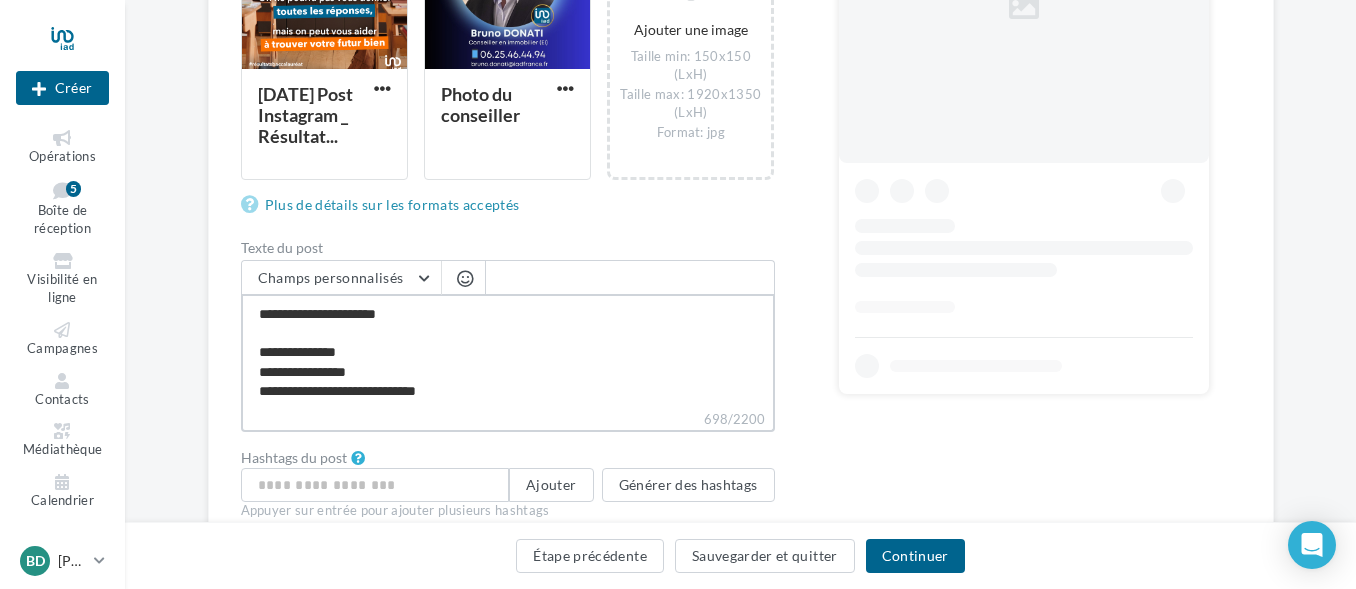 scroll, scrollTop: 500, scrollLeft: 0, axis: vertical 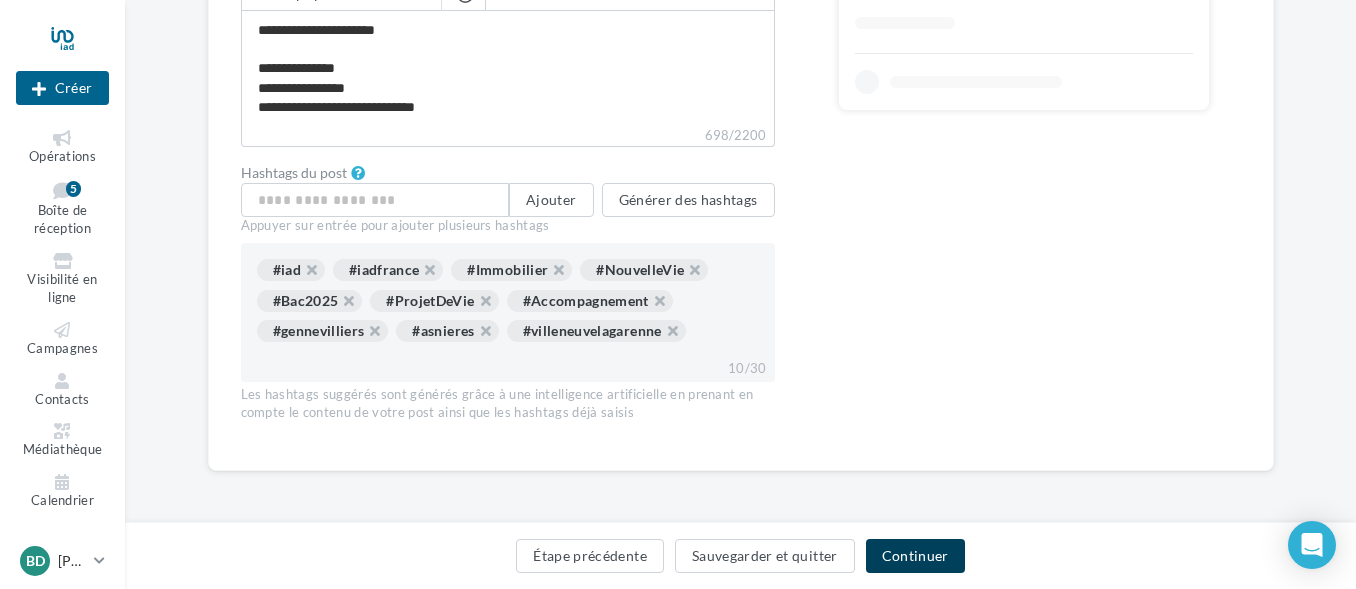 click on "Continuer" at bounding box center [915, 556] 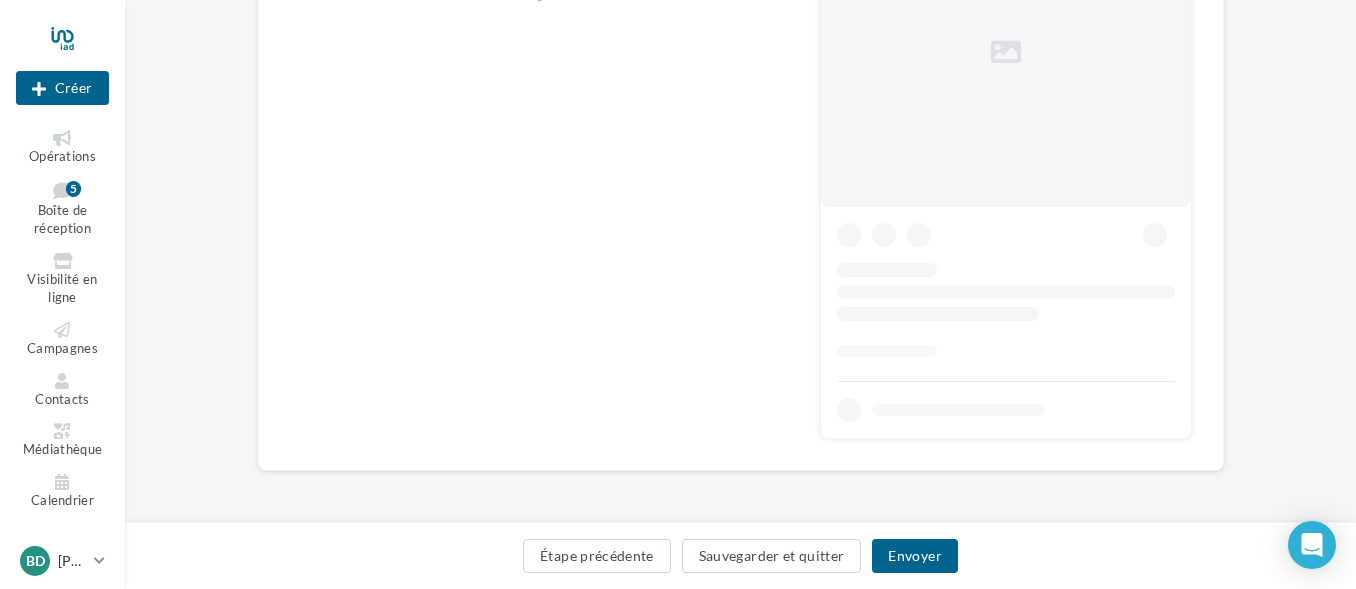 scroll, scrollTop: 0, scrollLeft: 0, axis: both 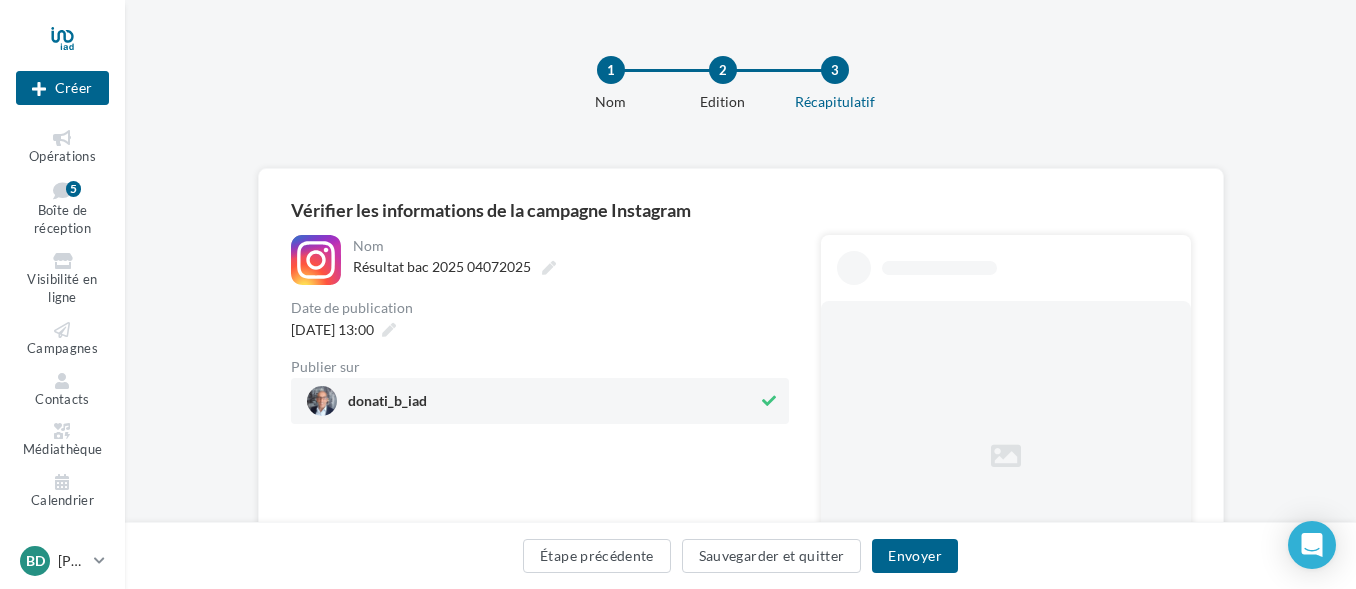 click at bounding box center (769, 401) 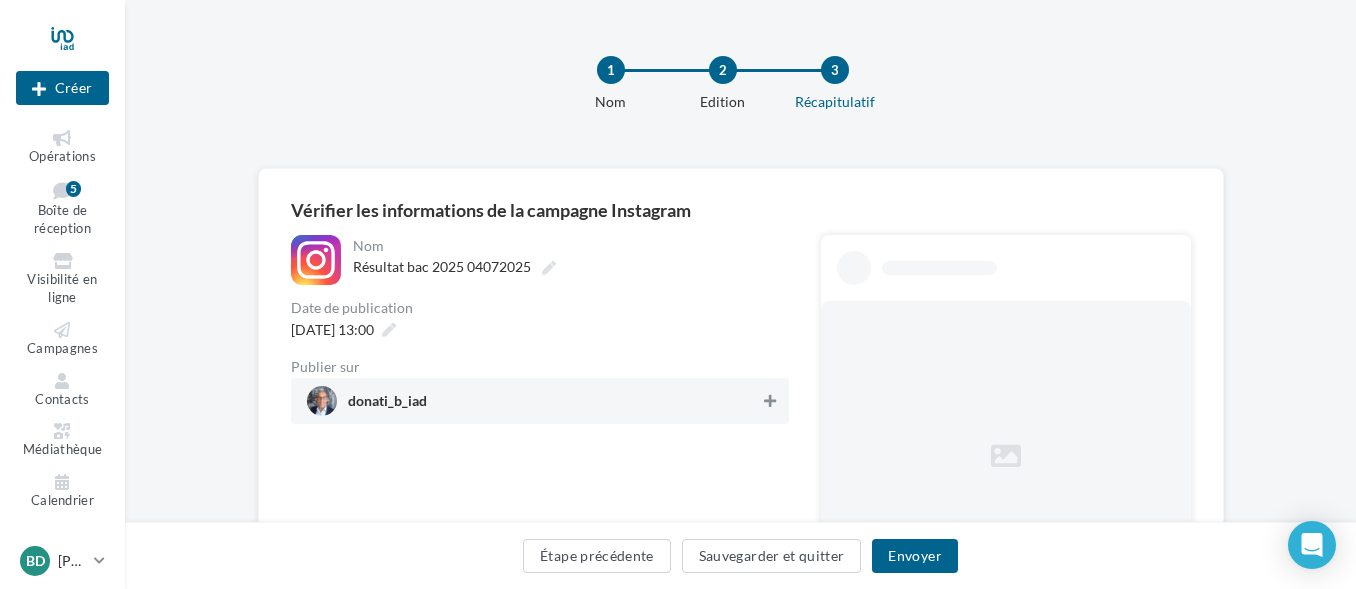 click at bounding box center [770, 401] 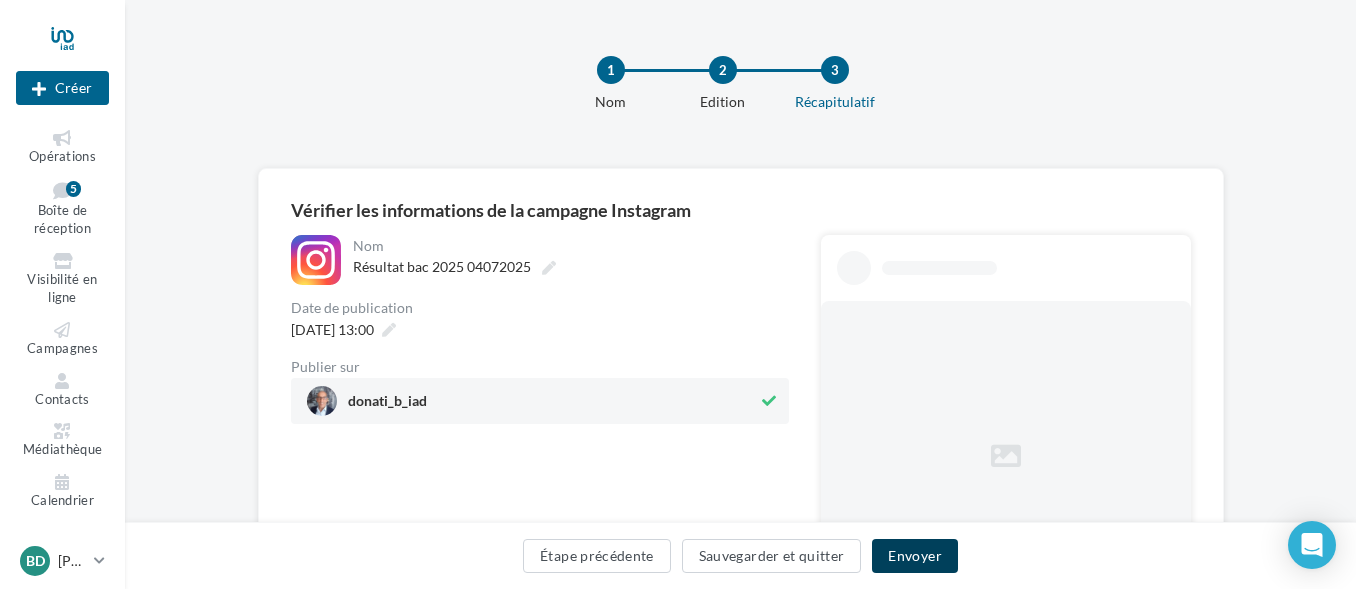 click on "Envoyer" at bounding box center (914, 556) 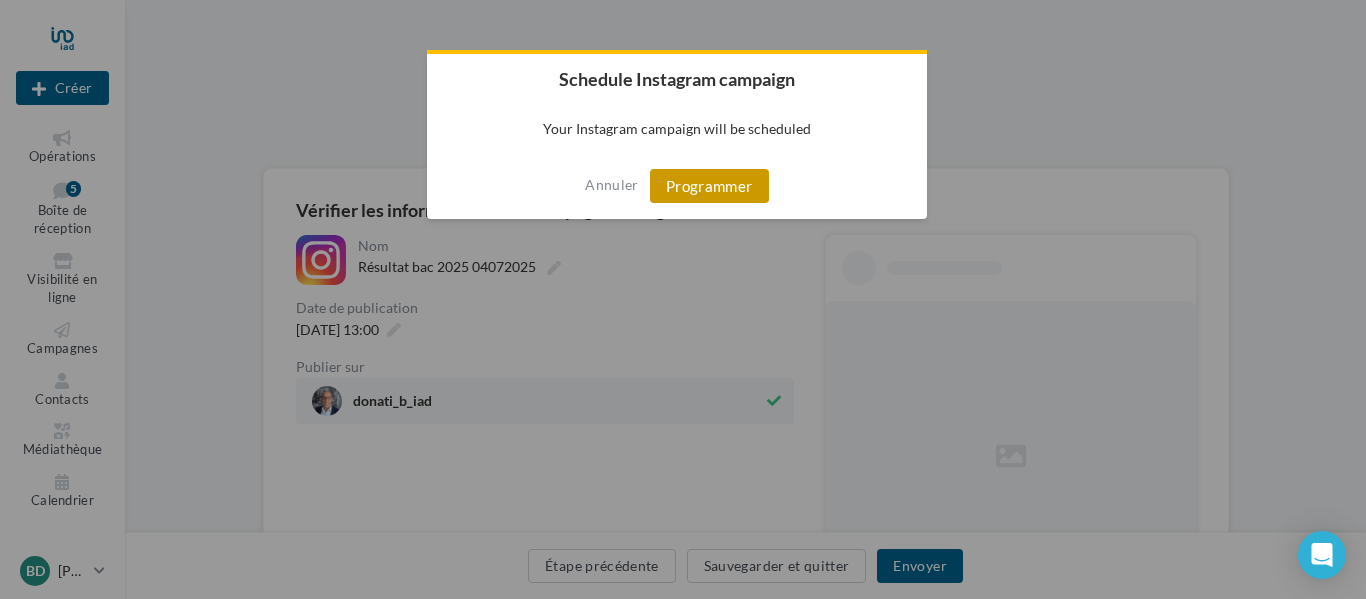 click on "Programmer" at bounding box center (709, 186) 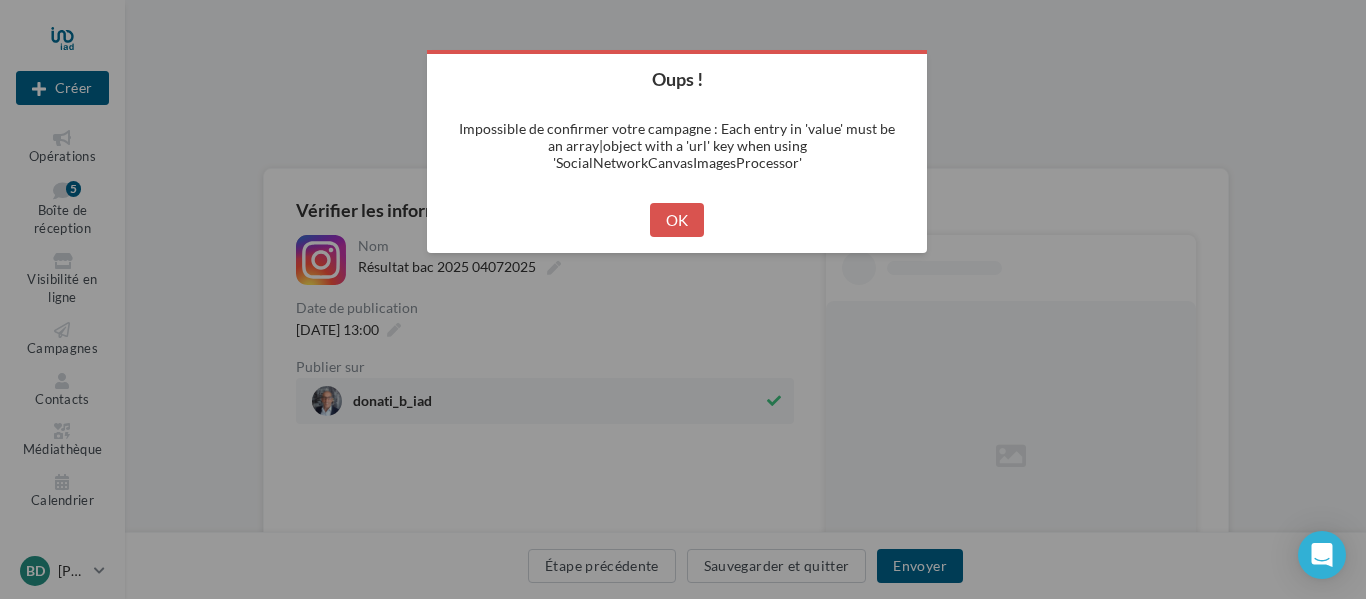 drag, startPoint x: 661, startPoint y: 218, endPoint x: 678, endPoint y: 223, distance: 17.720045 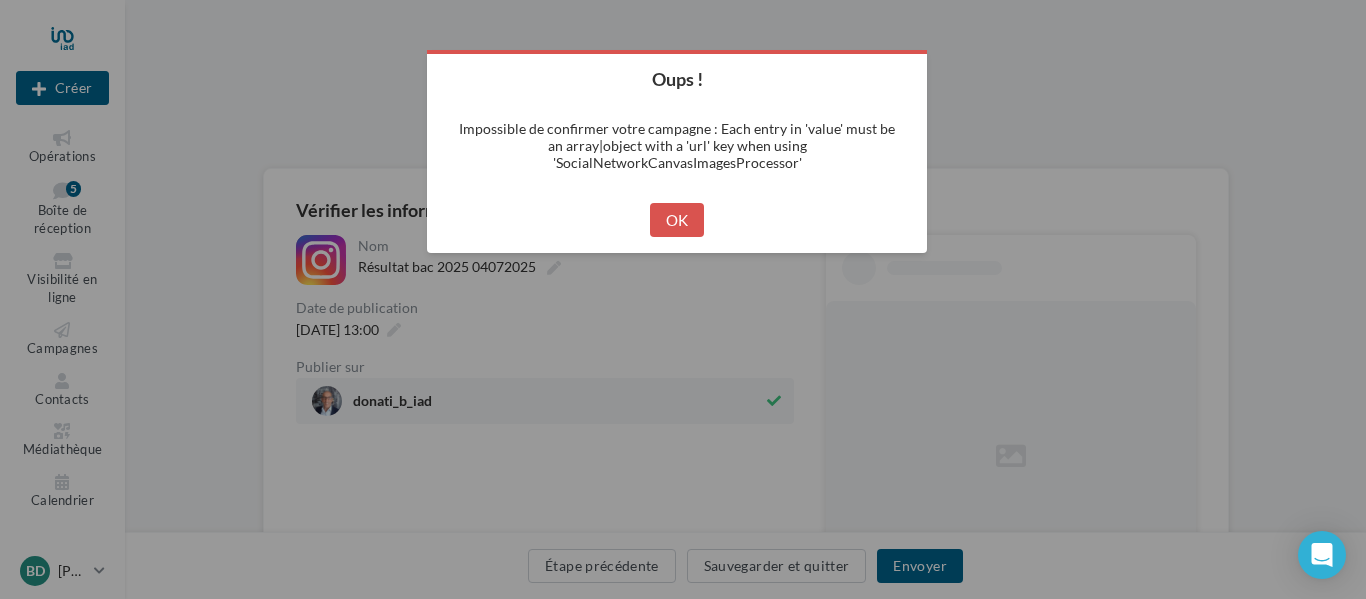 click on "OK" at bounding box center (677, 220) 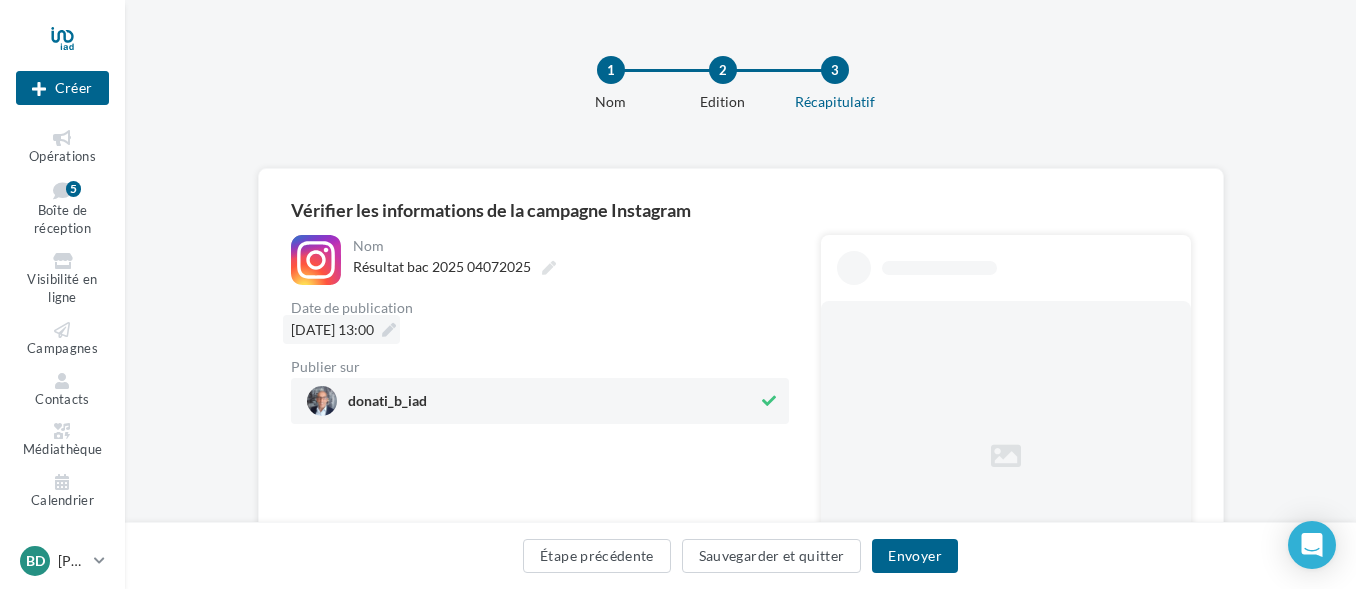 click at bounding box center [389, 330] 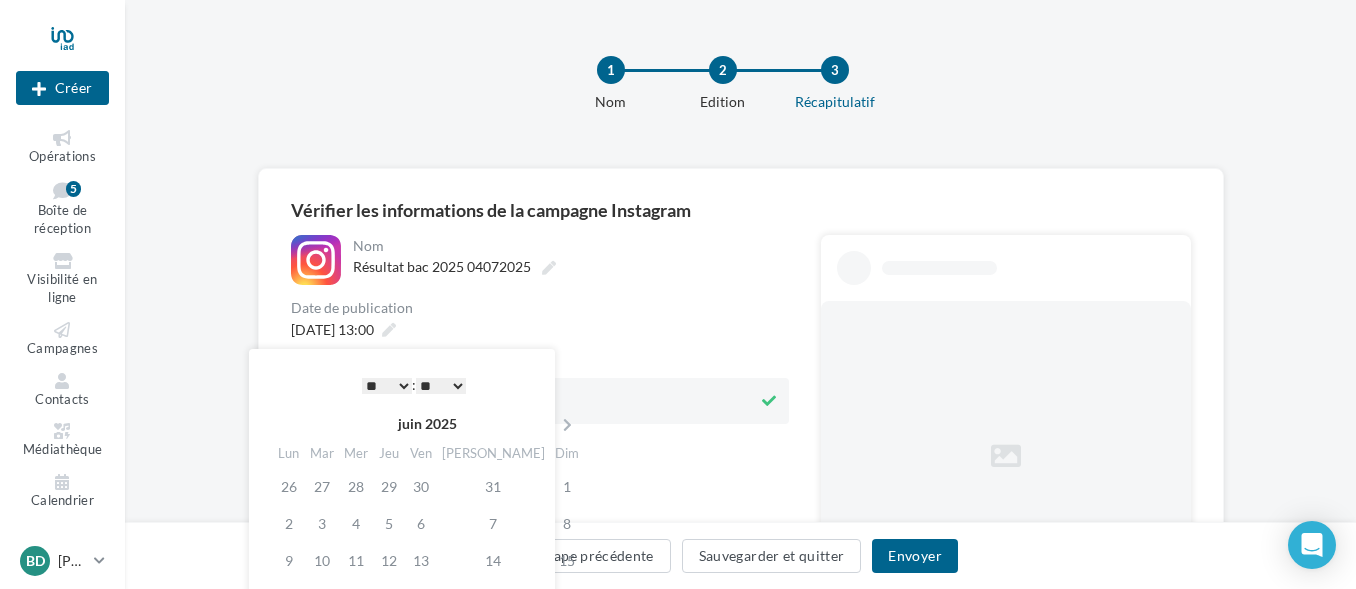 click on "* * * * * * * * * * ** ** ** ** ** ** ** ** ** ** ** ** ** **" at bounding box center [387, 386] 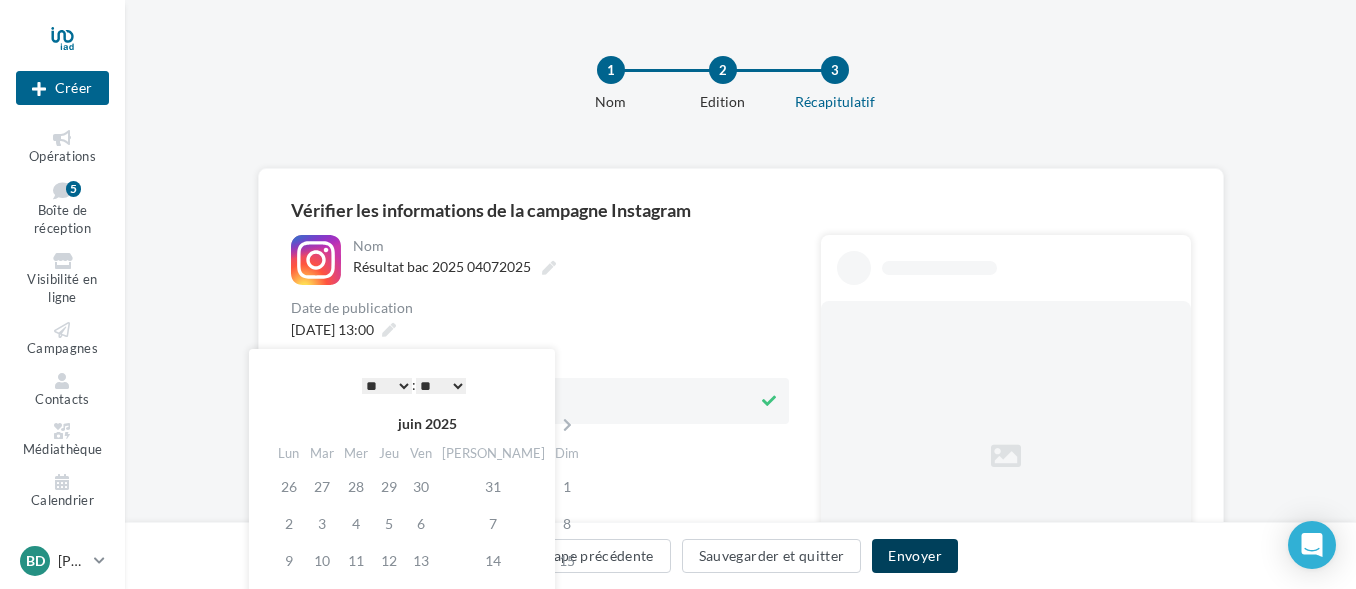 click on "Envoyer" at bounding box center [914, 556] 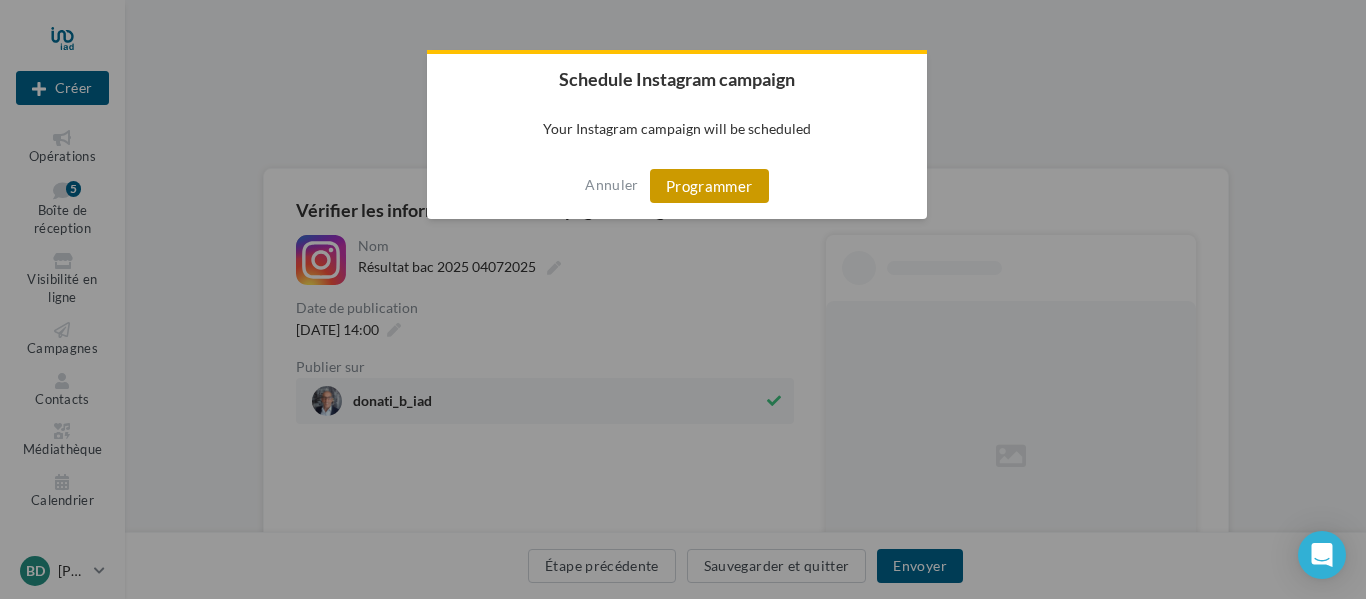 click on "Programmer" at bounding box center (709, 186) 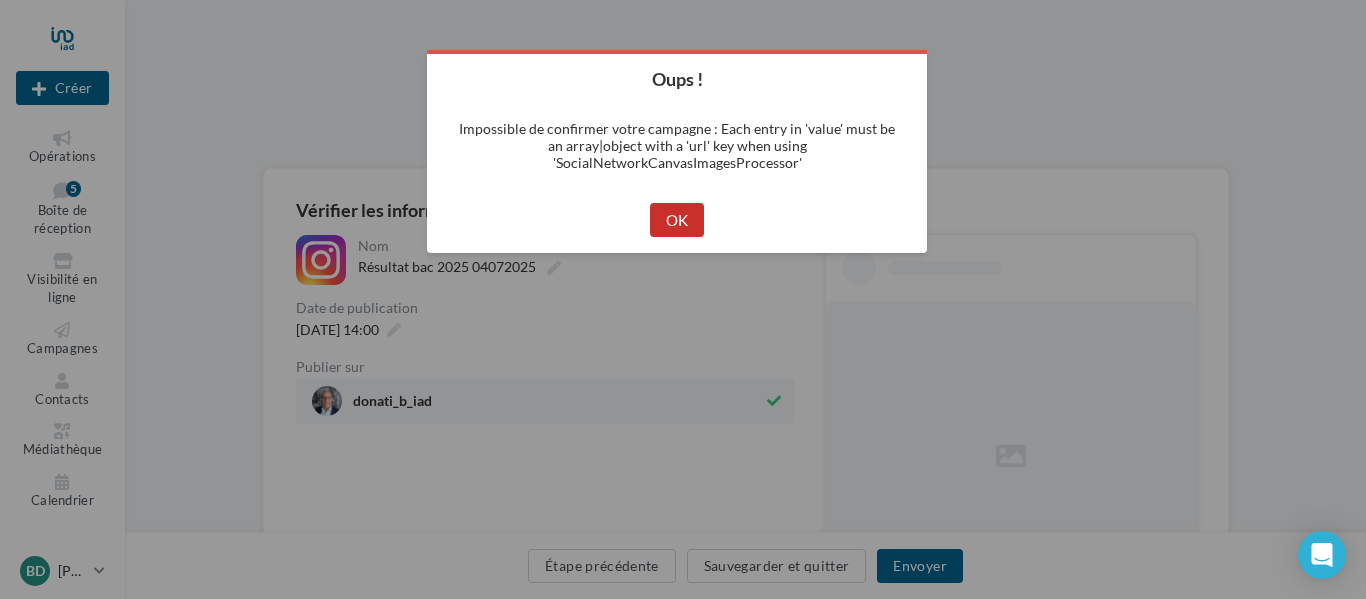 click on "OK" at bounding box center [677, 220] 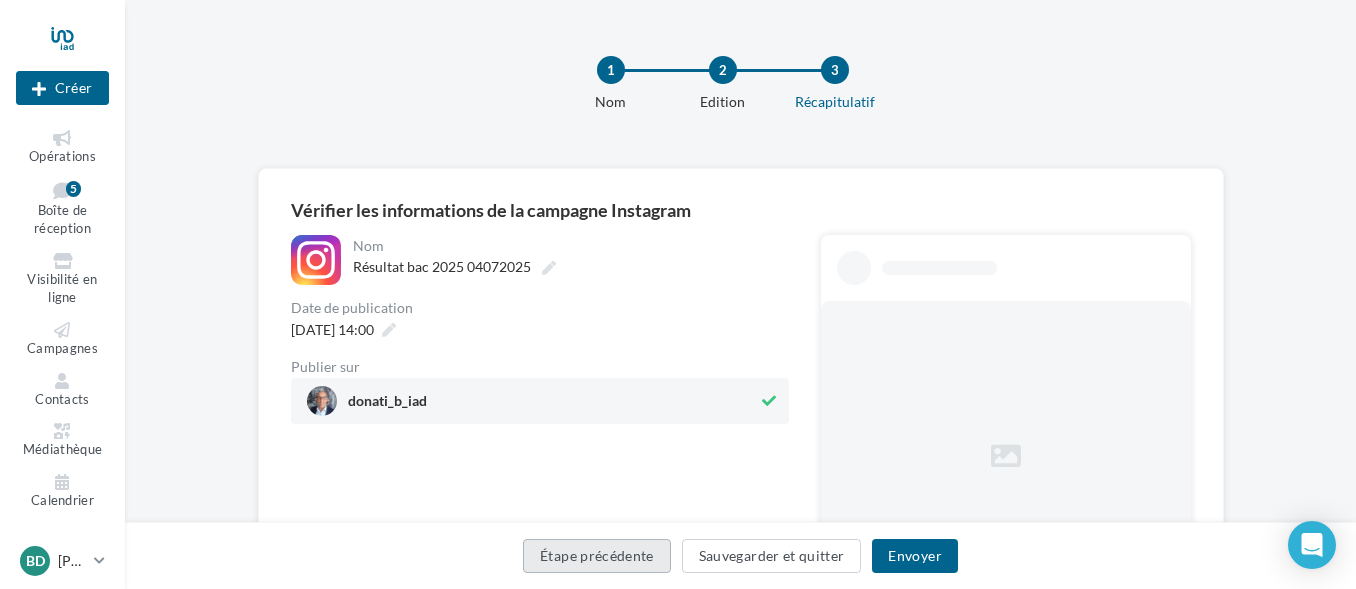 click on "Étape précédente" at bounding box center [597, 556] 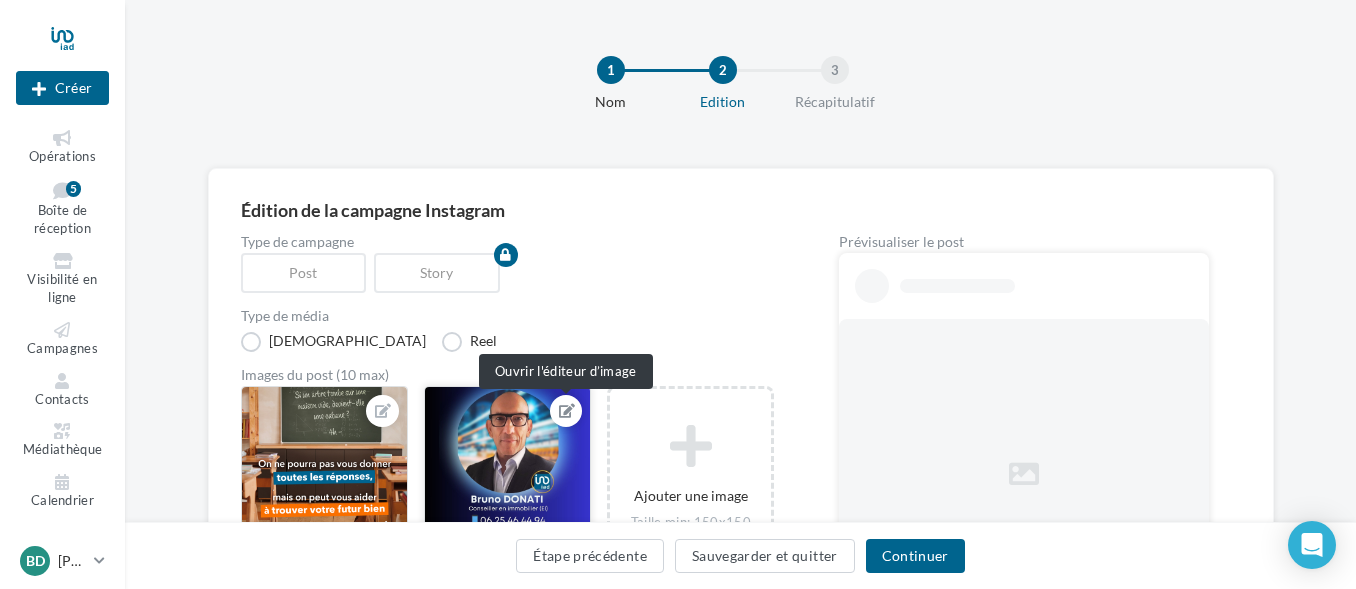 click at bounding box center [567, 411] 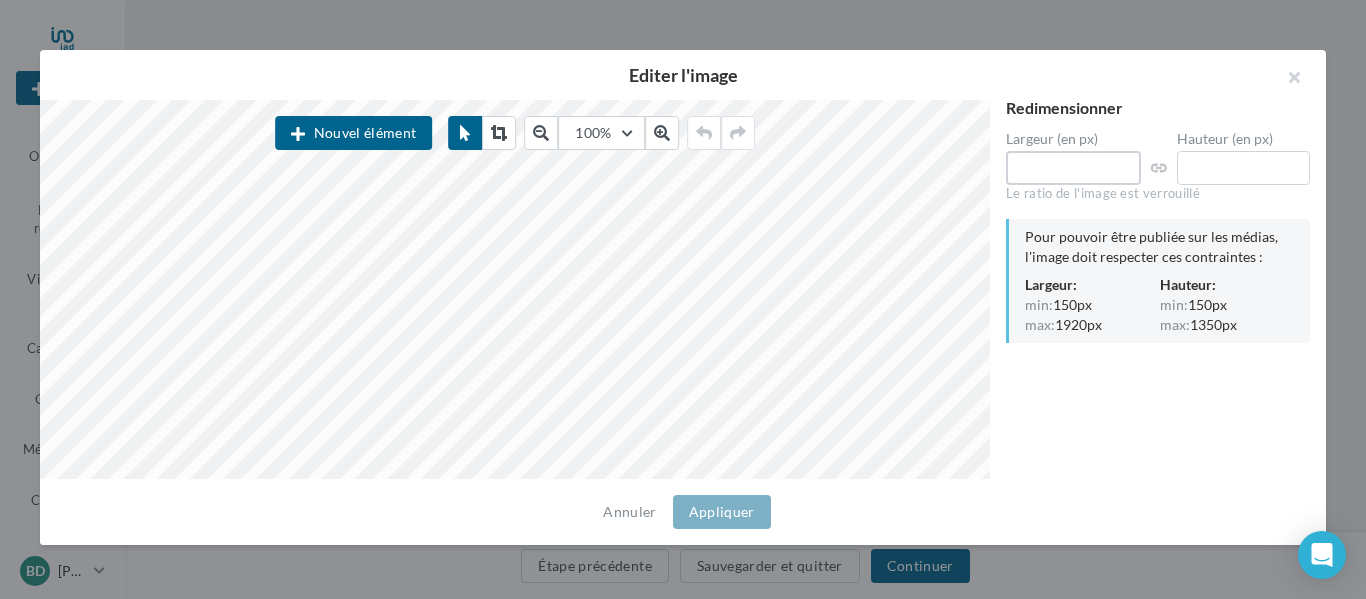 click on "****" at bounding box center (1073, 168) 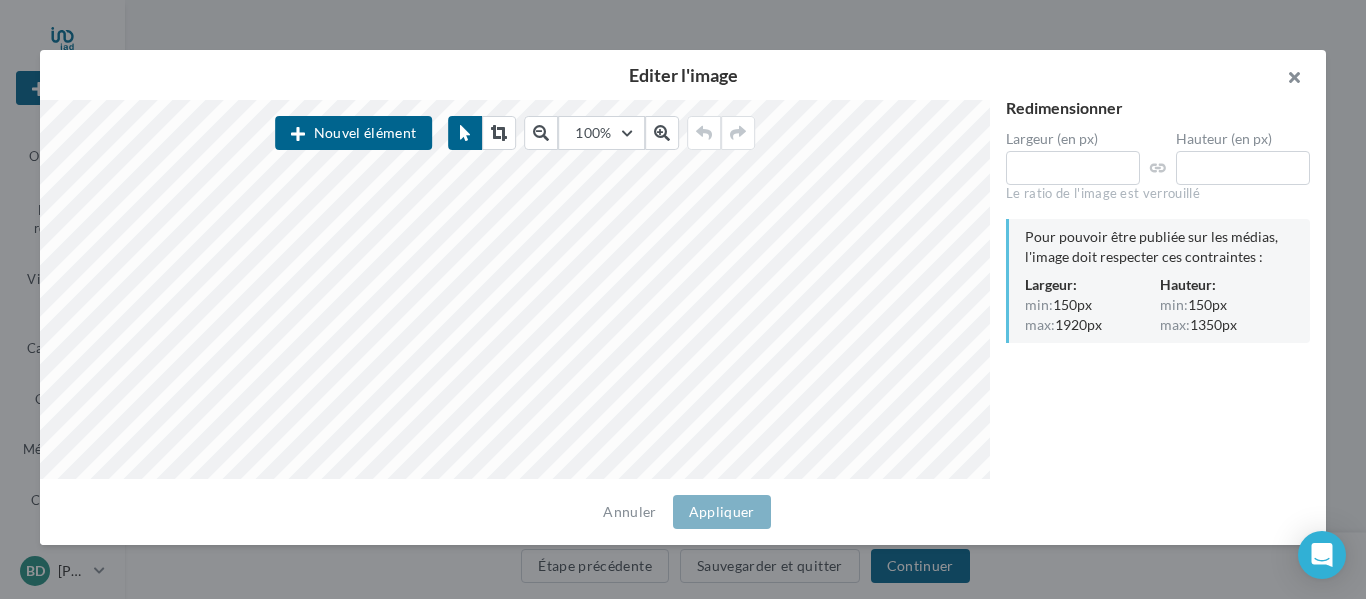 click at bounding box center (1286, 80) 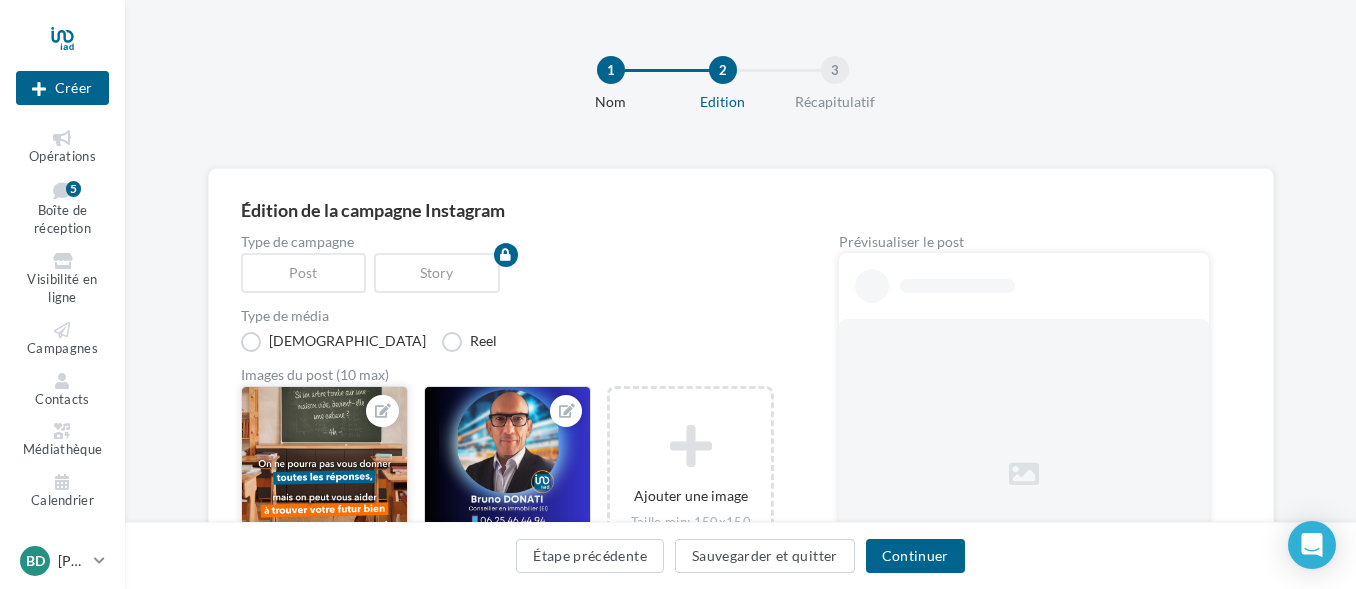 click at bounding box center (324, 462) 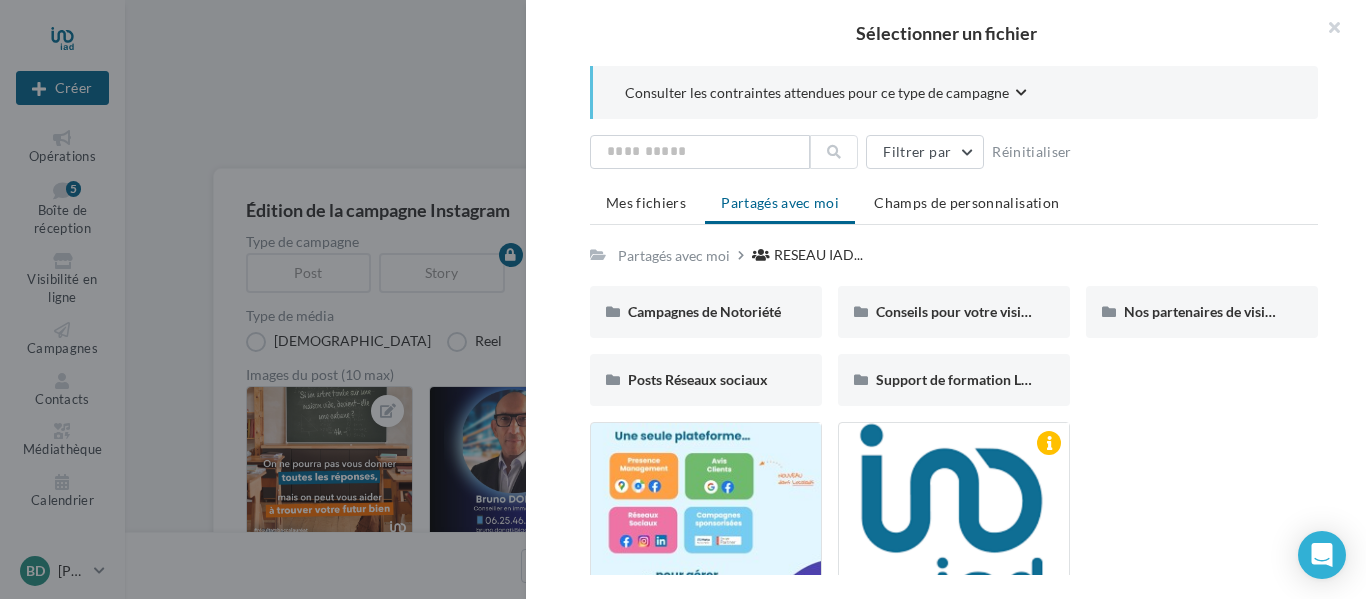click at bounding box center (683, 299) 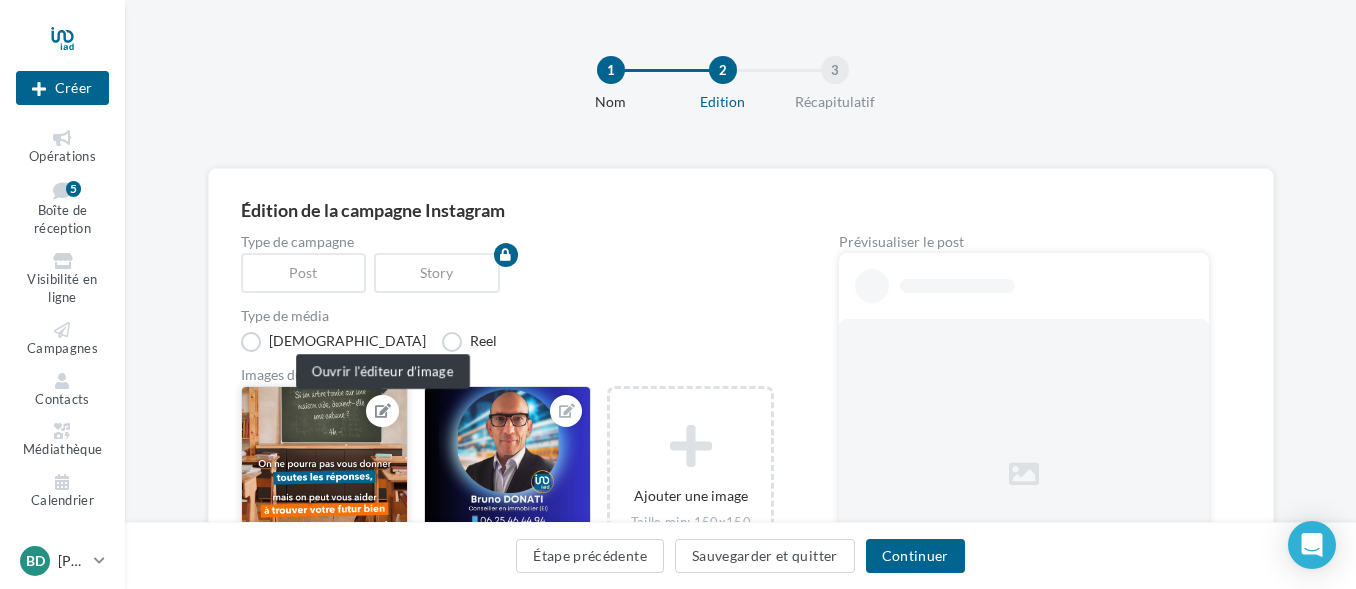 click at bounding box center [383, 411] 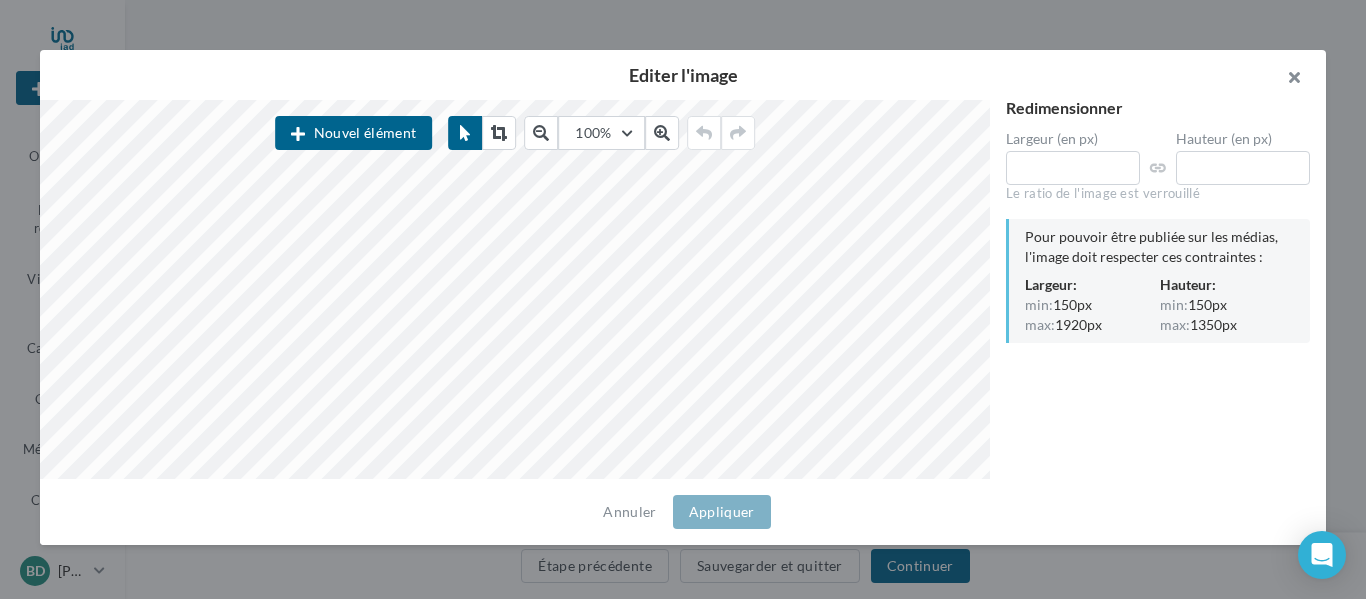 click at bounding box center (1286, 80) 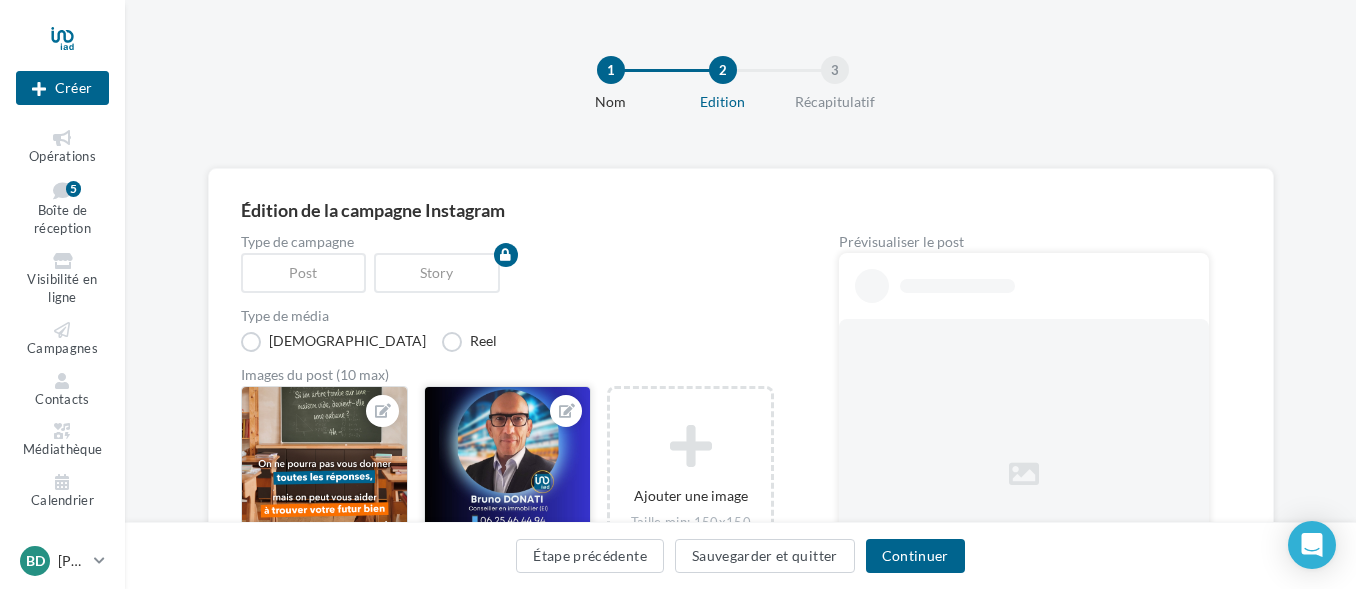 click at bounding box center [507, 462] 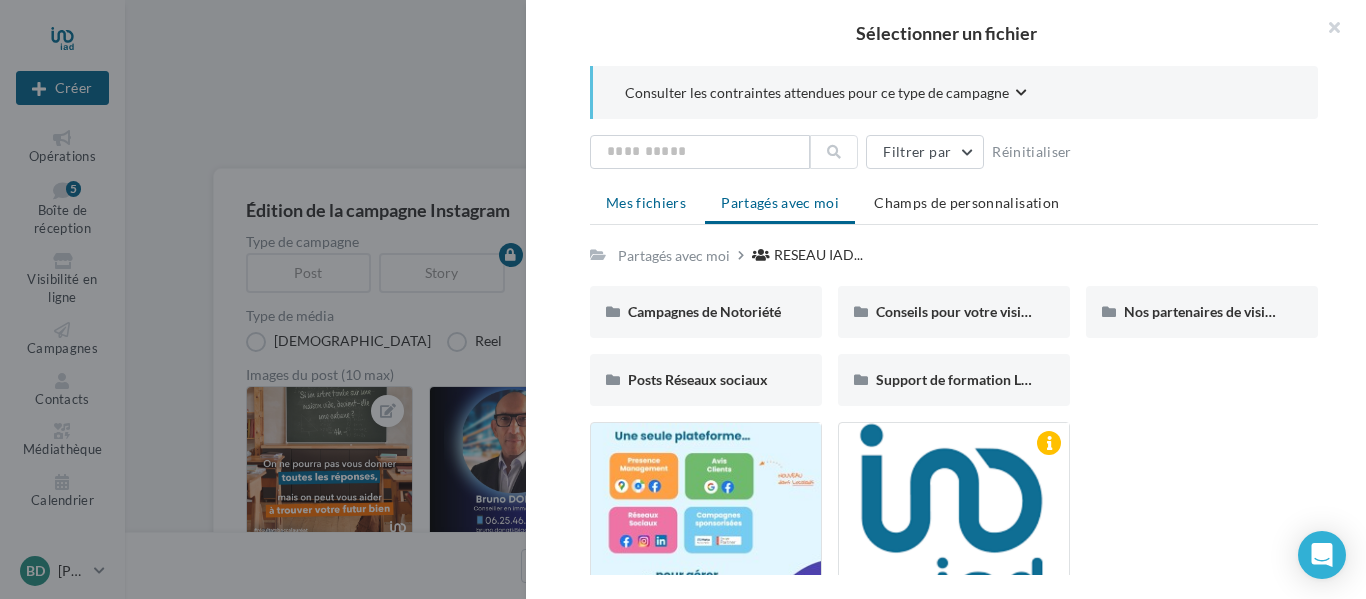 click on "Mes fichiers" at bounding box center [646, 202] 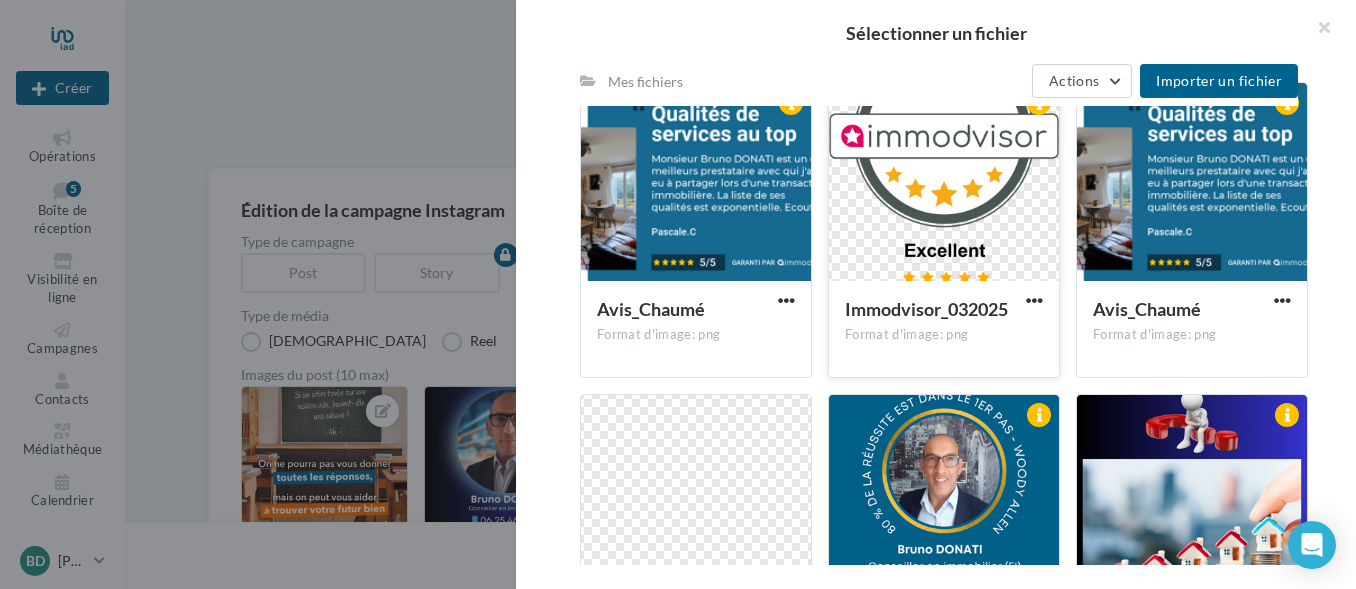 scroll, scrollTop: 696, scrollLeft: 0, axis: vertical 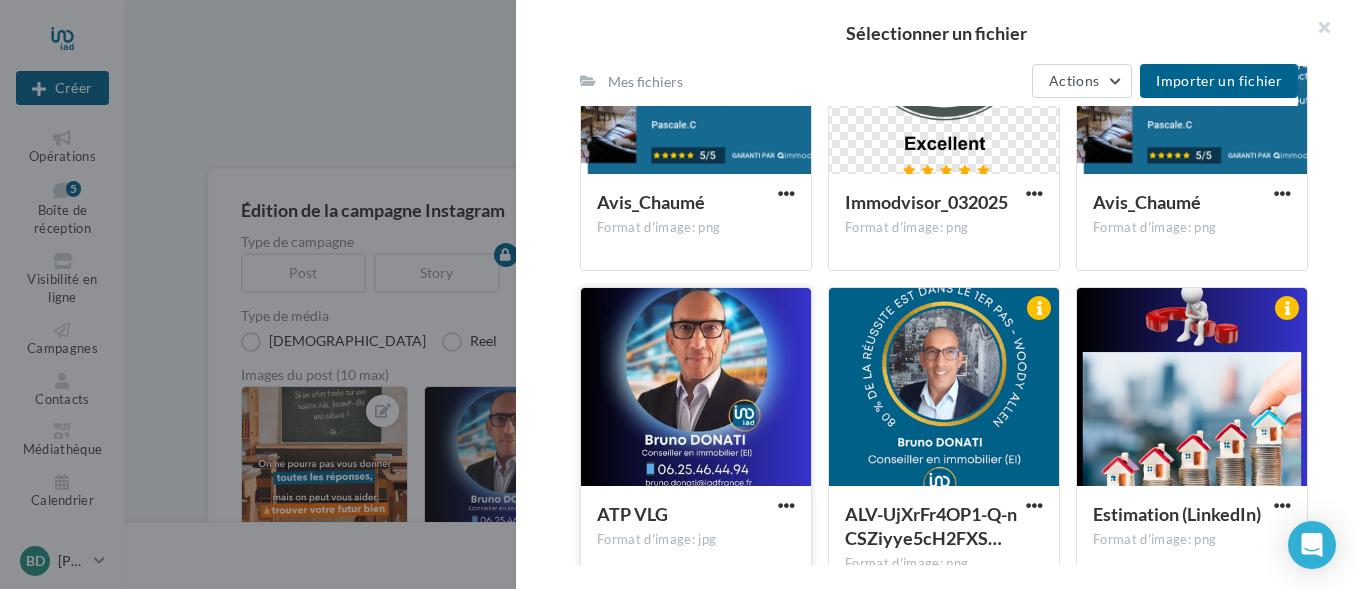 click at bounding box center [696, 388] 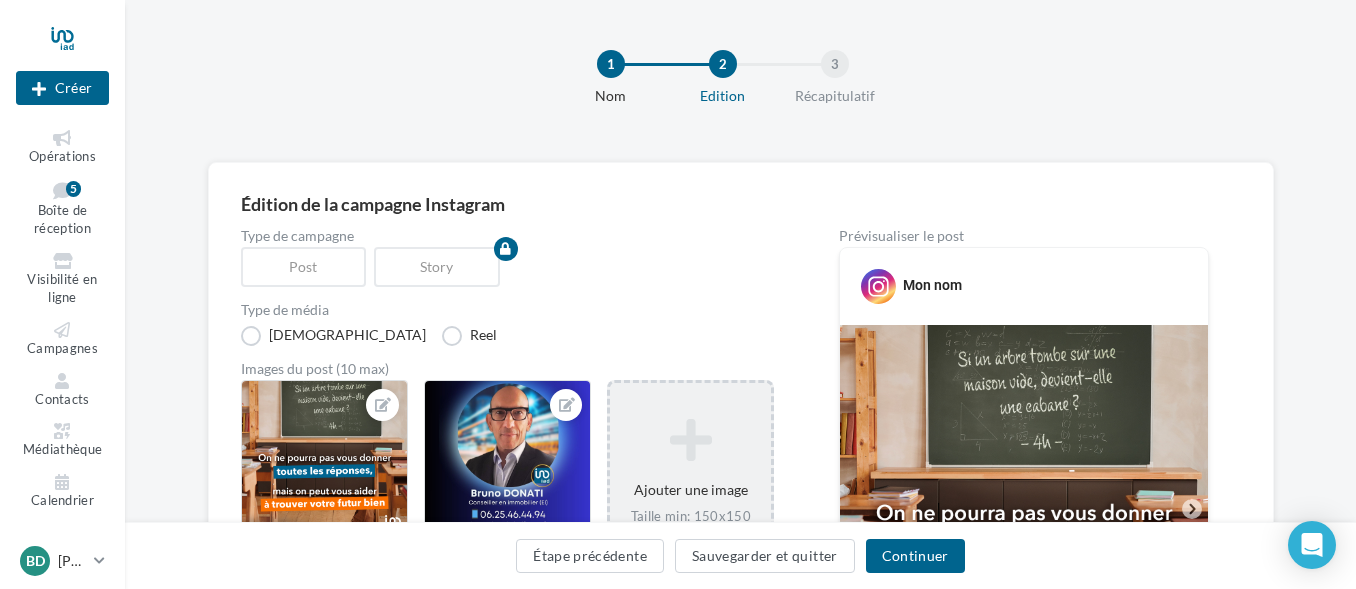 scroll, scrollTop: 100, scrollLeft: 0, axis: vertical 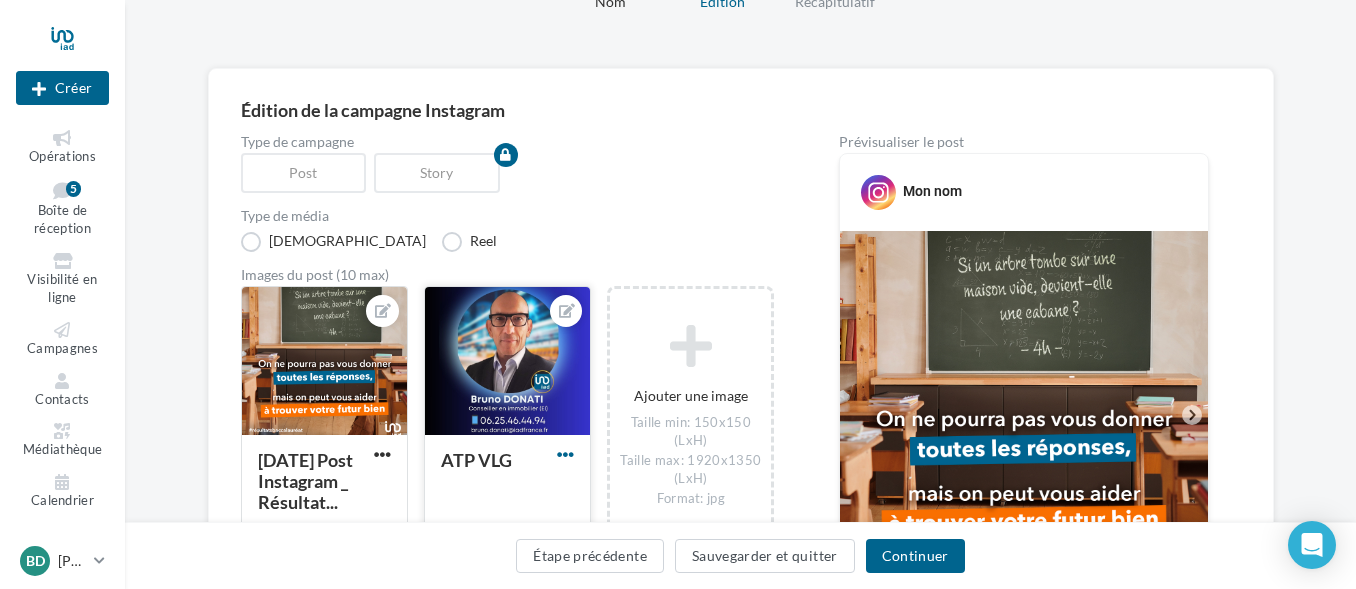 click at bounding box center (565, 454) 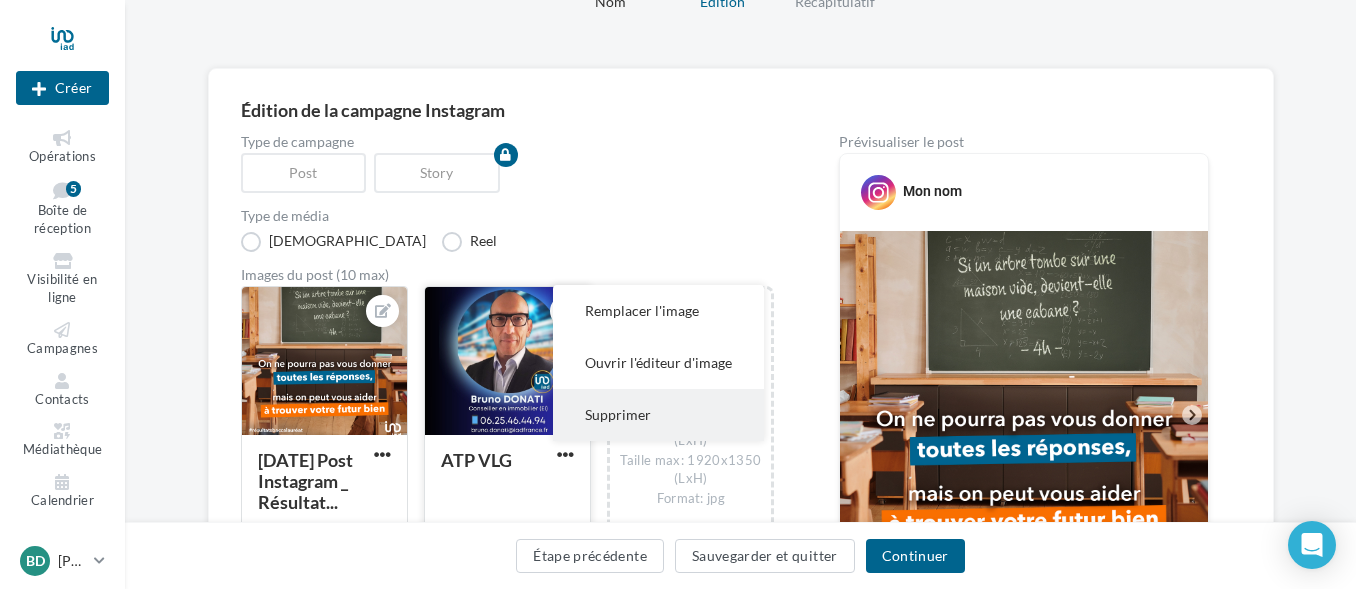 click on "Supprimer" at bounding box center [658, 415] 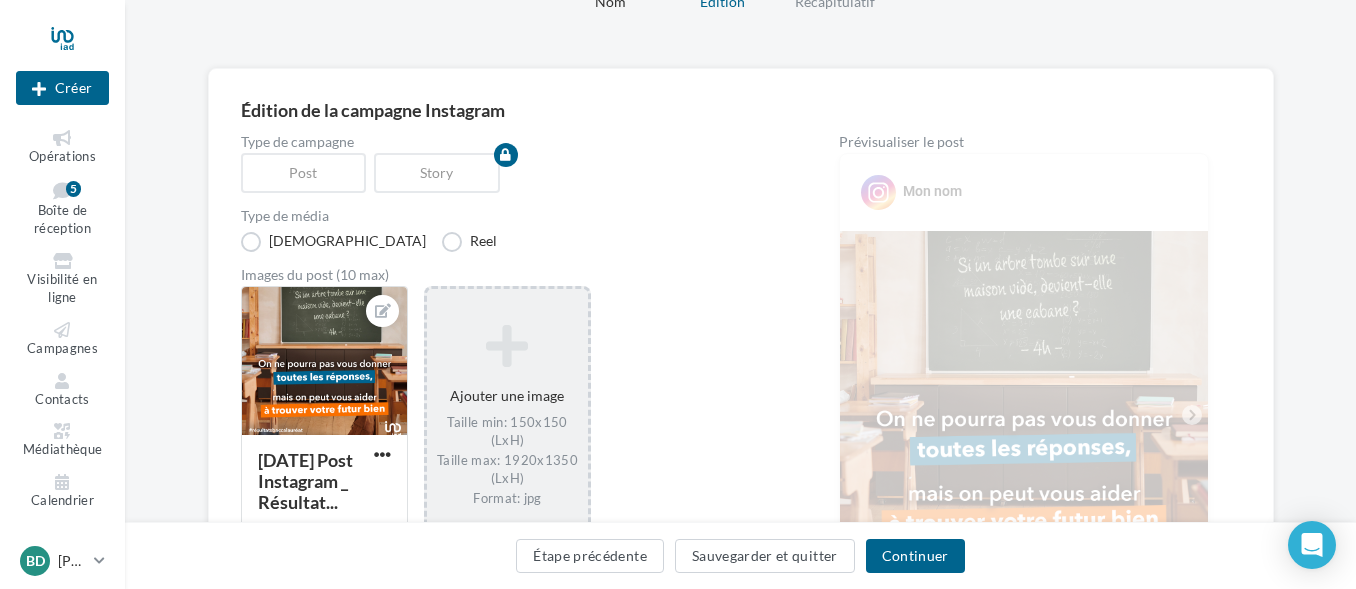 click on "Ajouter une image     Taille min: 150x150 (LxH)   Taille max: 1920x1350 (LxH)   Format: jpg" at bounding box center (507, 415) 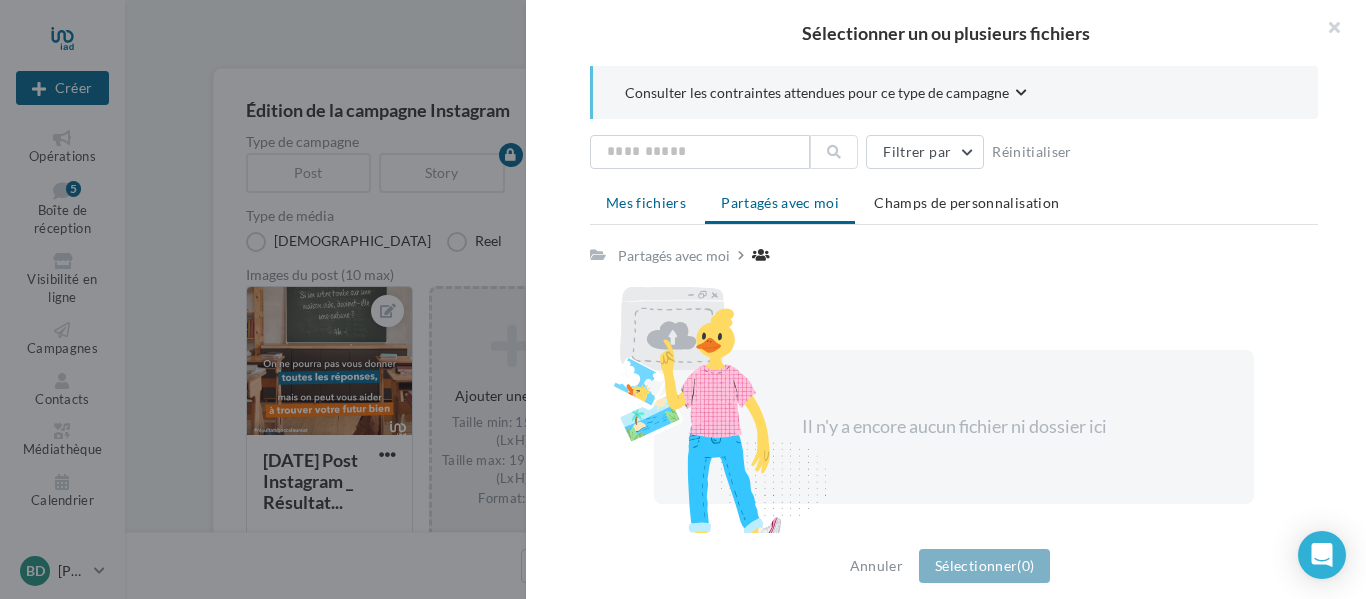 click on "Mes fichiers" at bounding box center [646, 202] 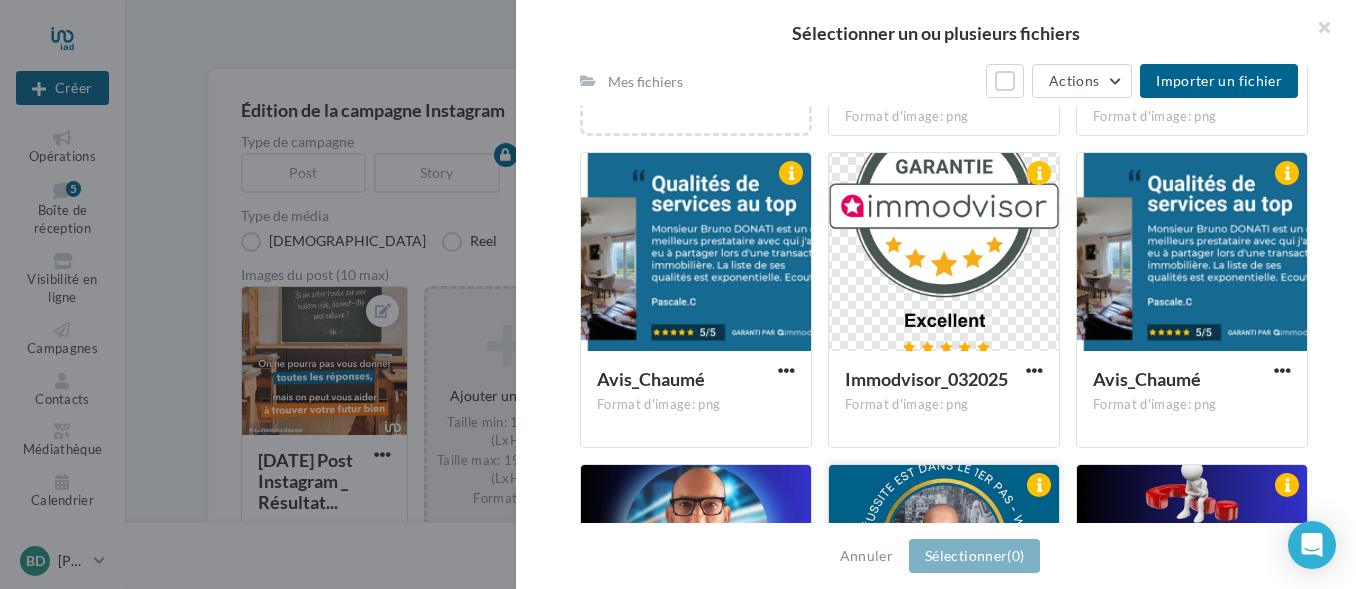 scroll, scrollTop: 484, scrollLeft: 0, axis: vertical 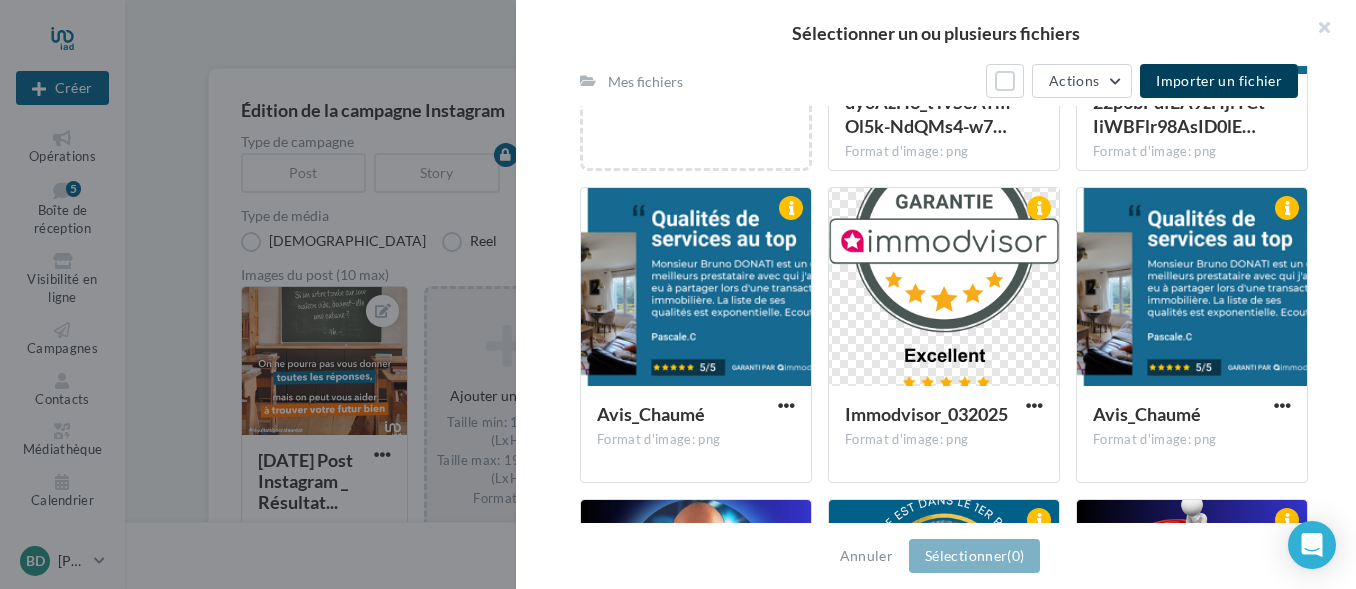 click on "Importer un fichier" at bounding box center [1219, 80] 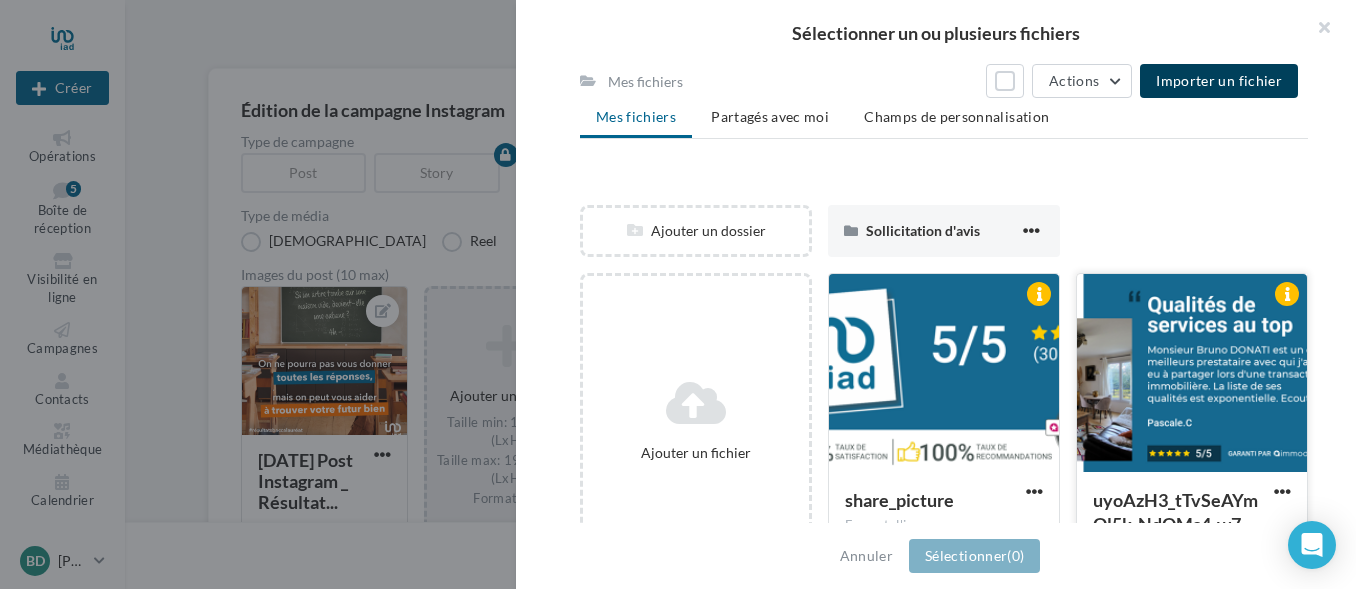 scroll, scrollTop: 200, scrollLeft: 0, axis: vertical 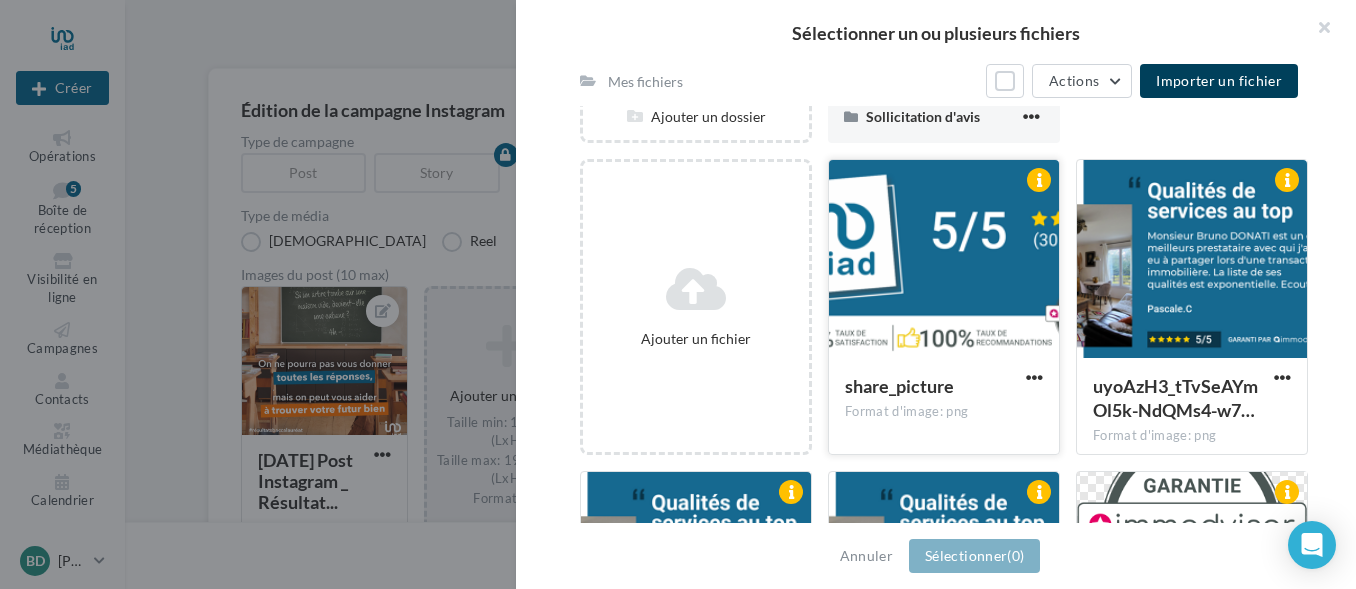 click at bounding box center (944, 260) 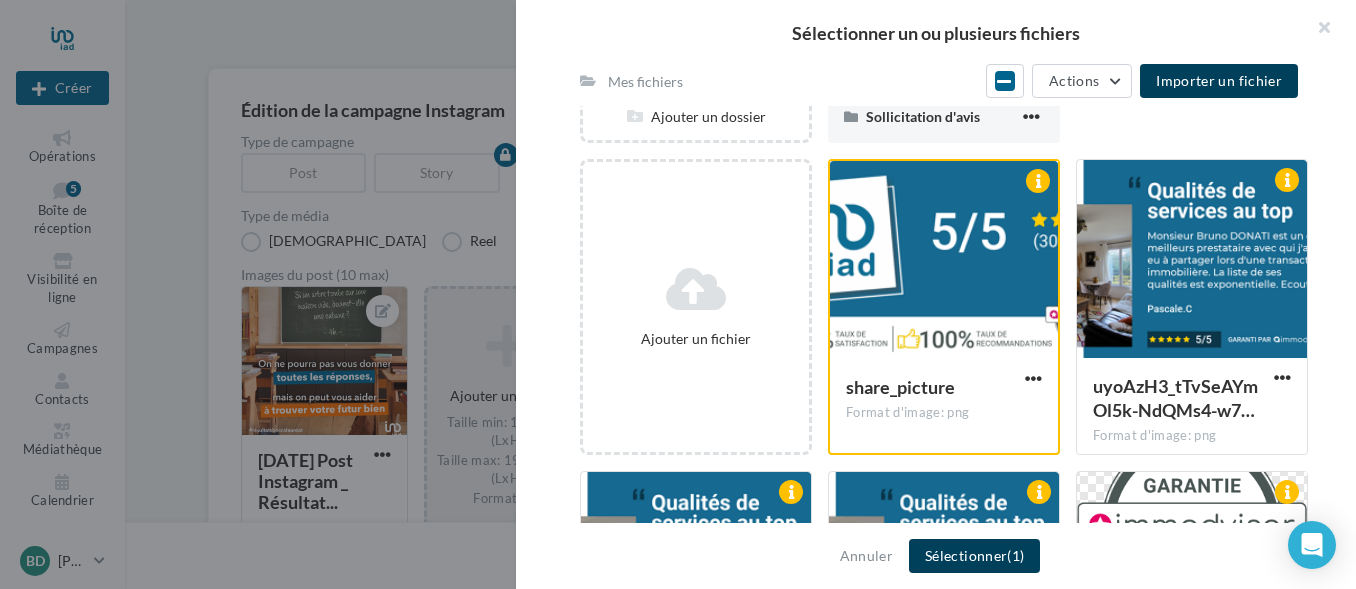 click on "Sélectionner   (1)" at bounding box center (974, 556) 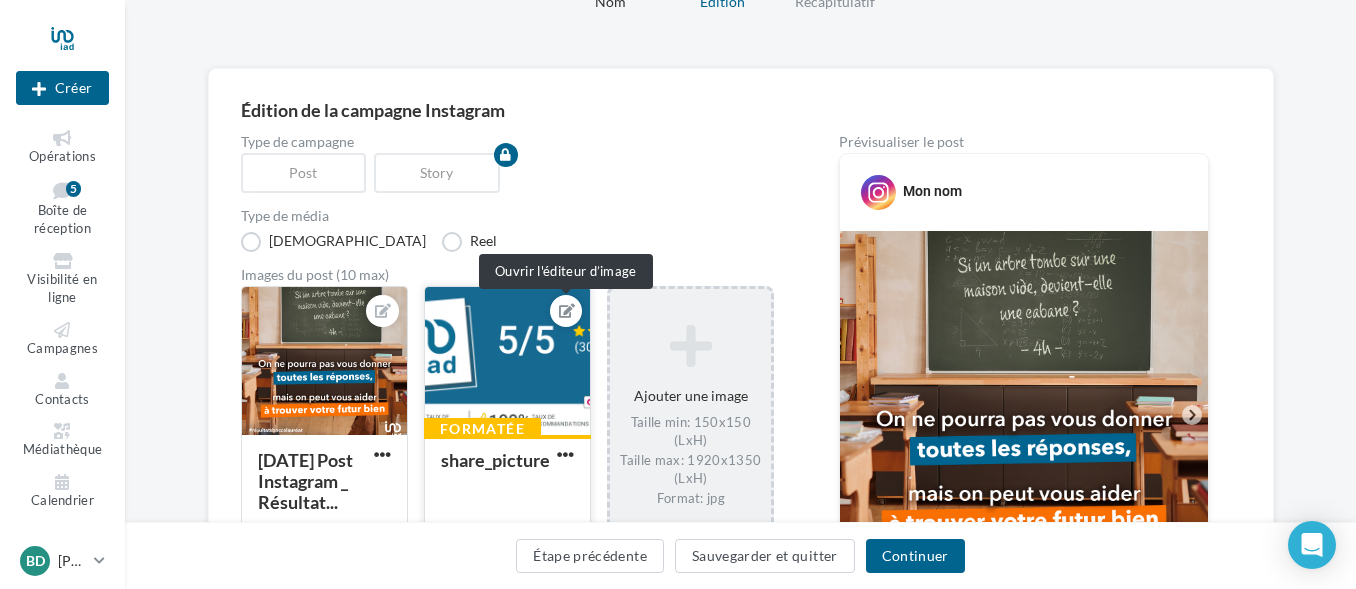 click at bounding box center [567, 311] 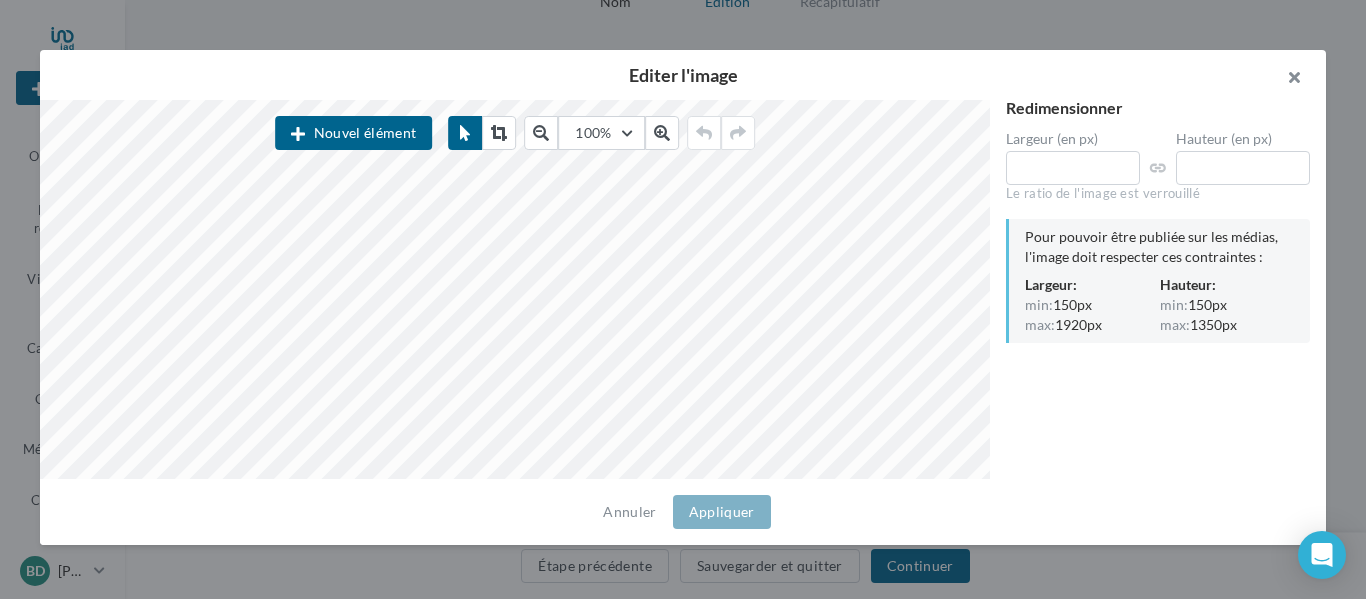 click at bounding box center (1286, 80) 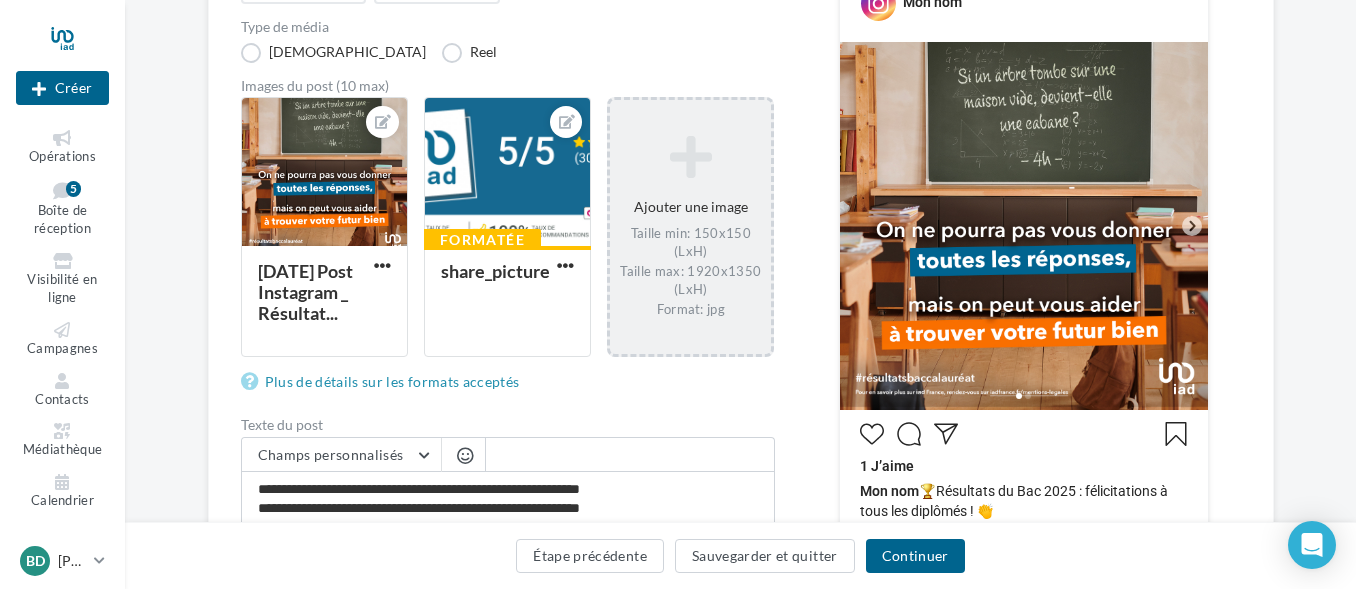 scroll, scrollTop: 300, scrollLeft: 0, axis: vertical 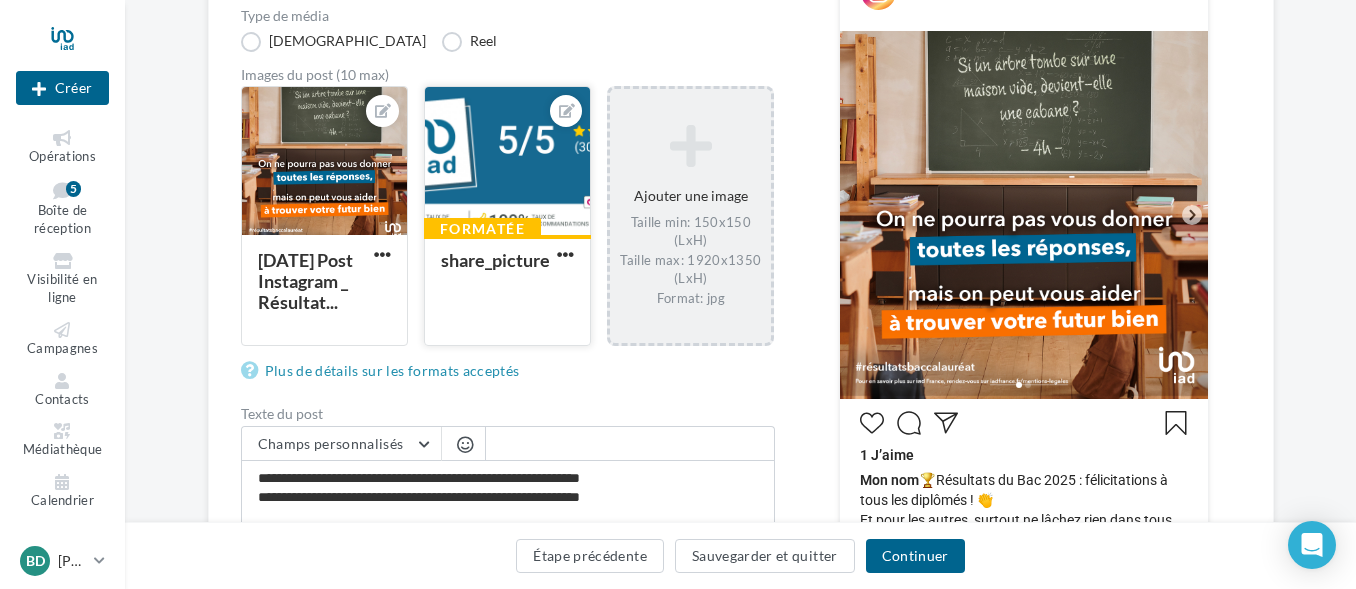 click at bounding box center (507, 162) 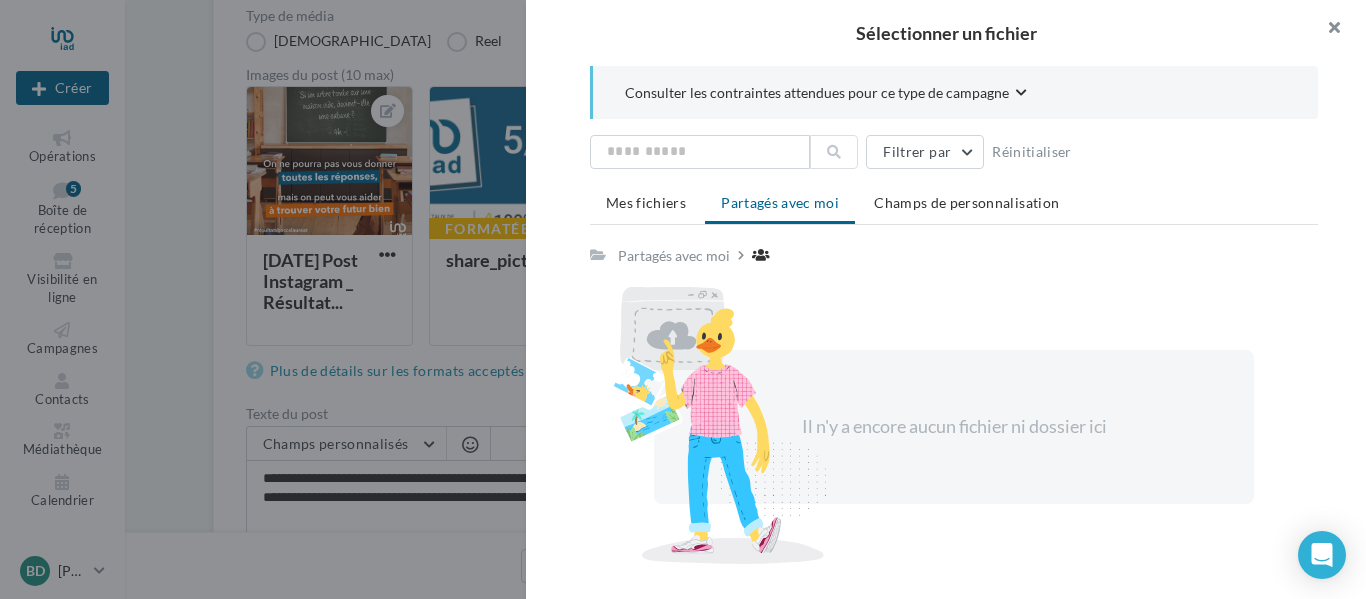 click at bounding box center [1326, 30] 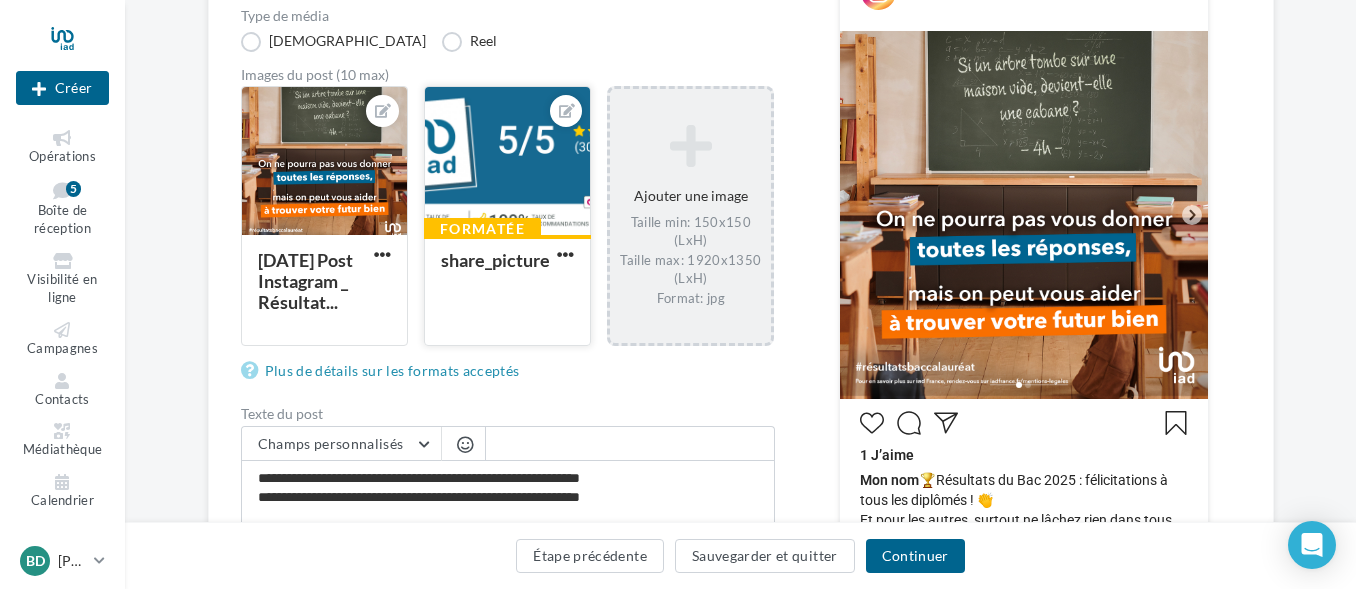 drag, startPoint x: 524, startPoint y: 139, endPoint x: 485, endPoint y: 129, distance: 40.261642 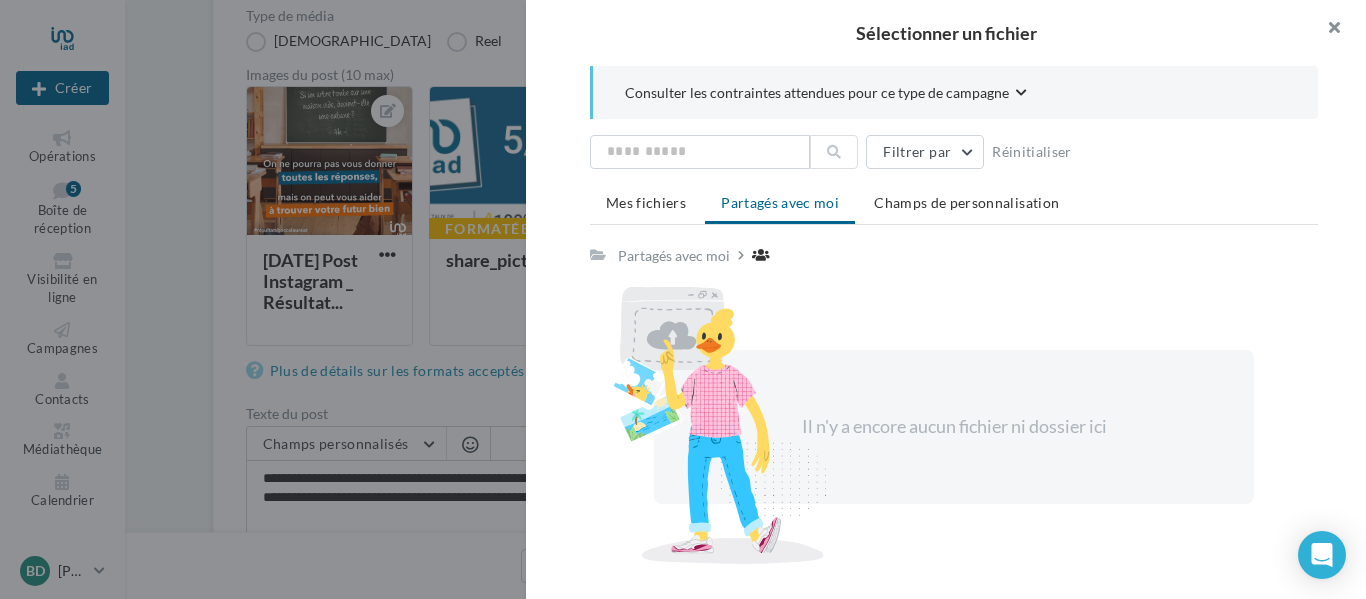 click at bounding box center [1326, 30] 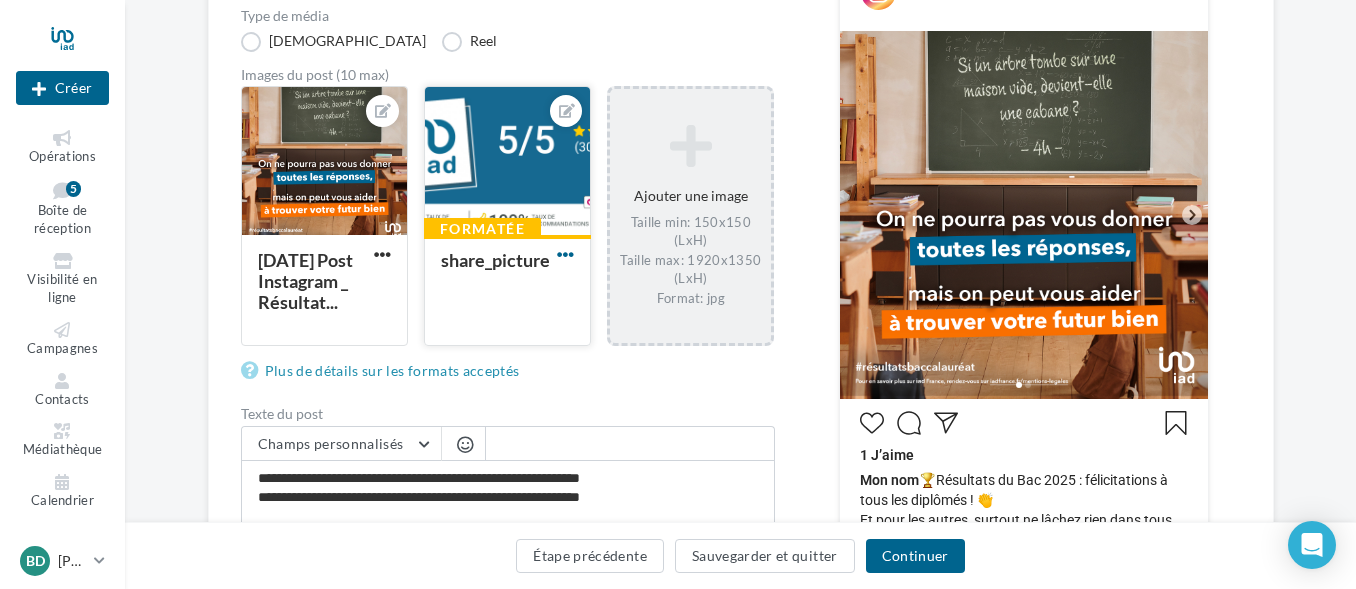 click at bounding box center [565, 254] 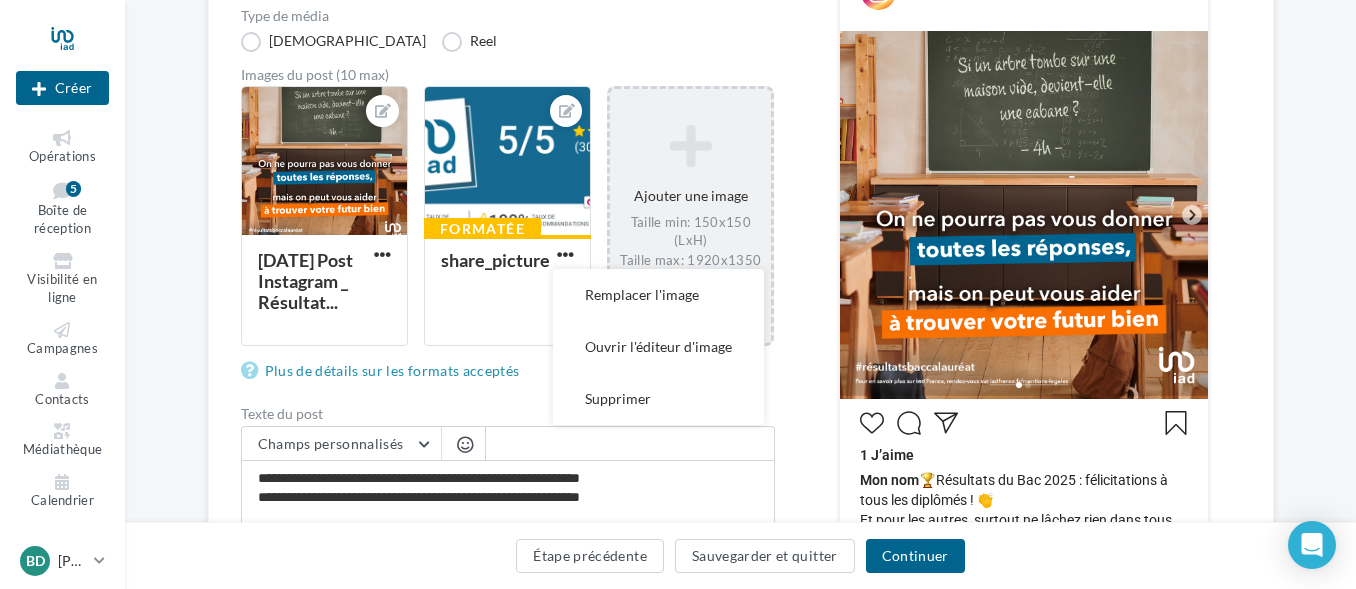 click on "Supprimer" at bounding box center [658, 399] 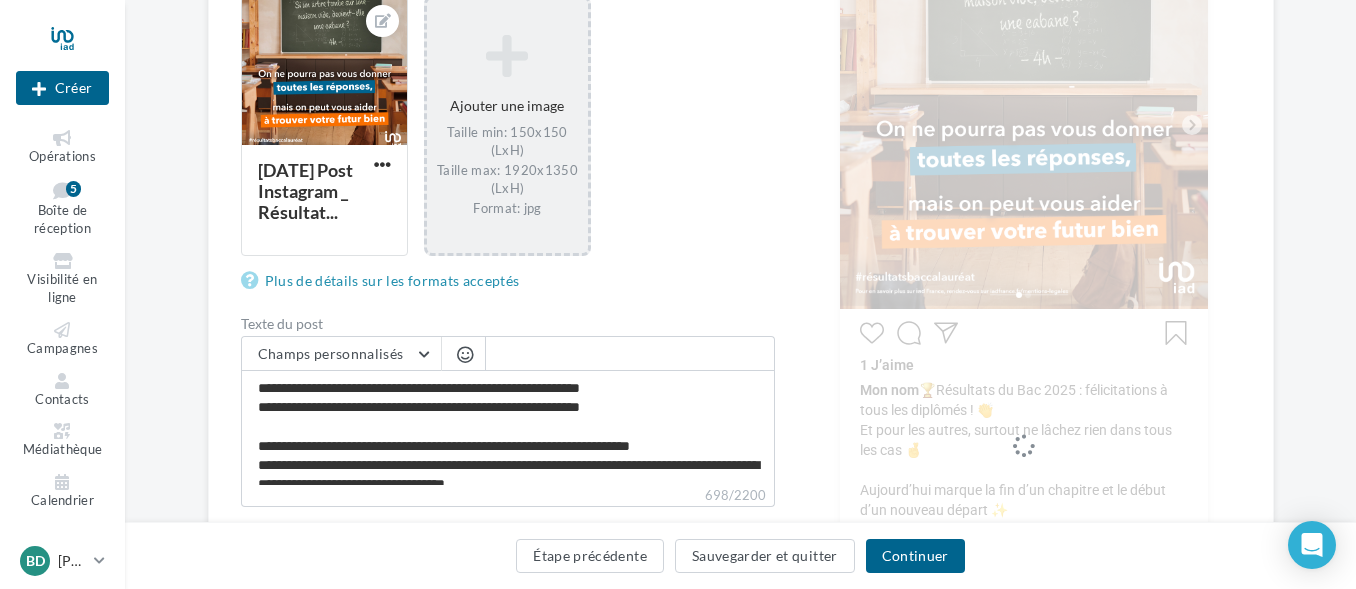 scroll, scrollTop: 500, scrollLeft: 0, axis: vertical 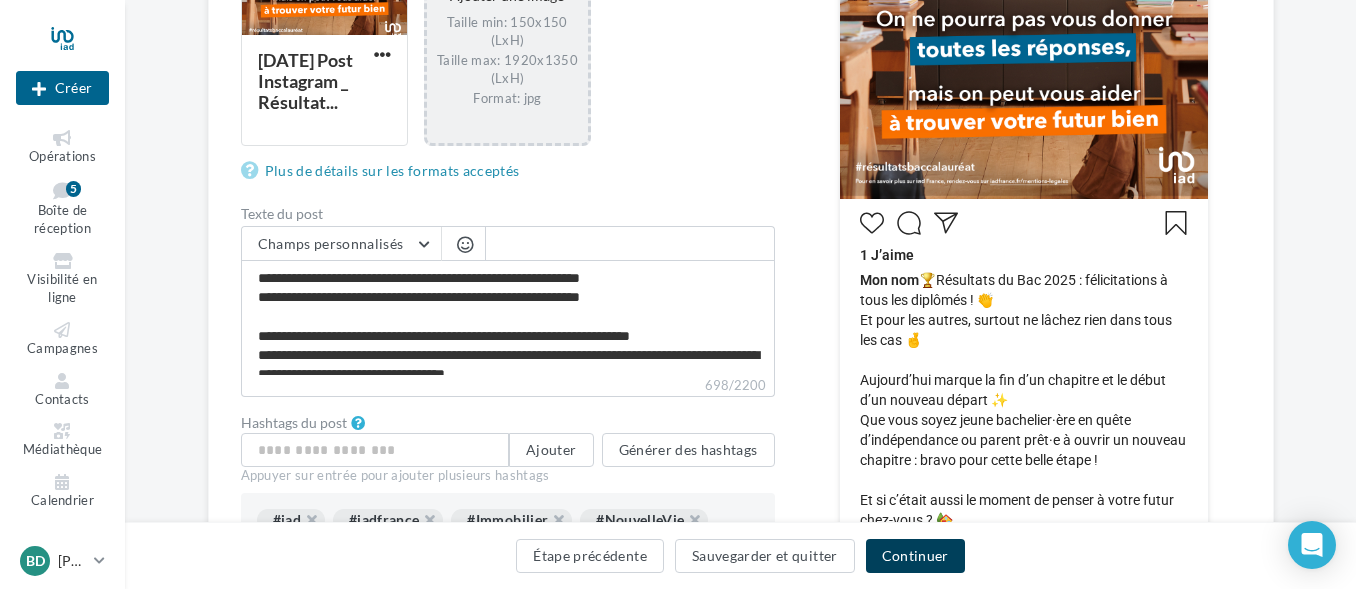 click on "Continuer" at bounding box center (915, 556) 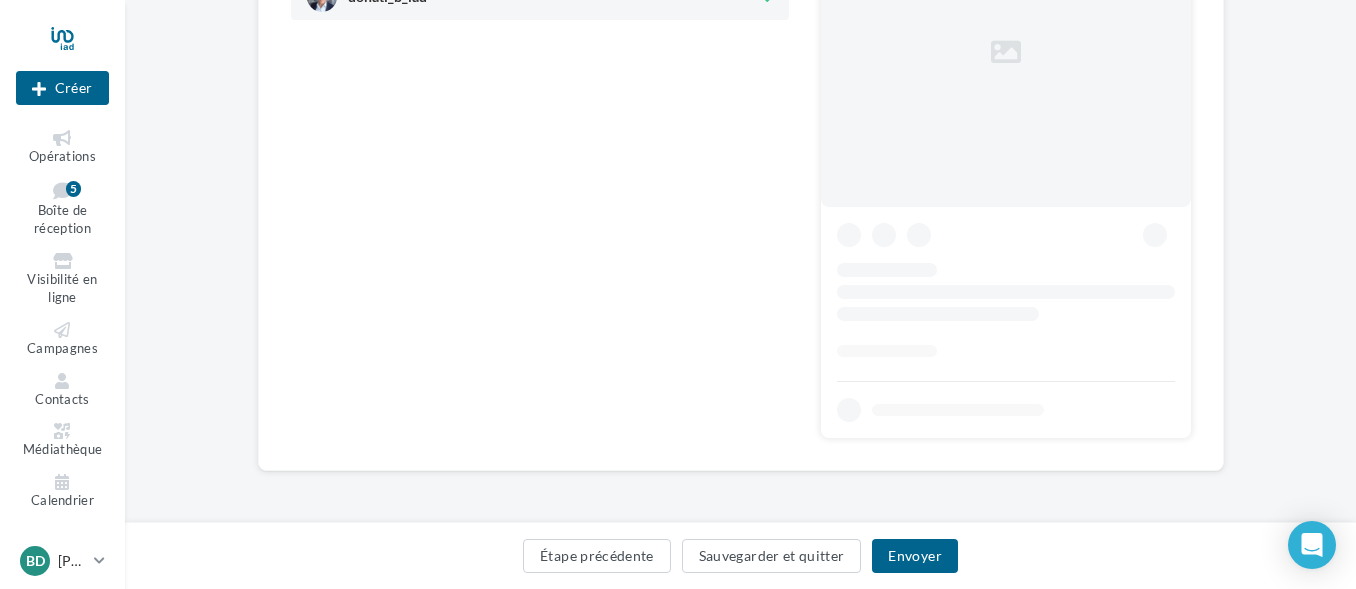scroll, scrollTop: 0, scrollLeft: 0, axis: both 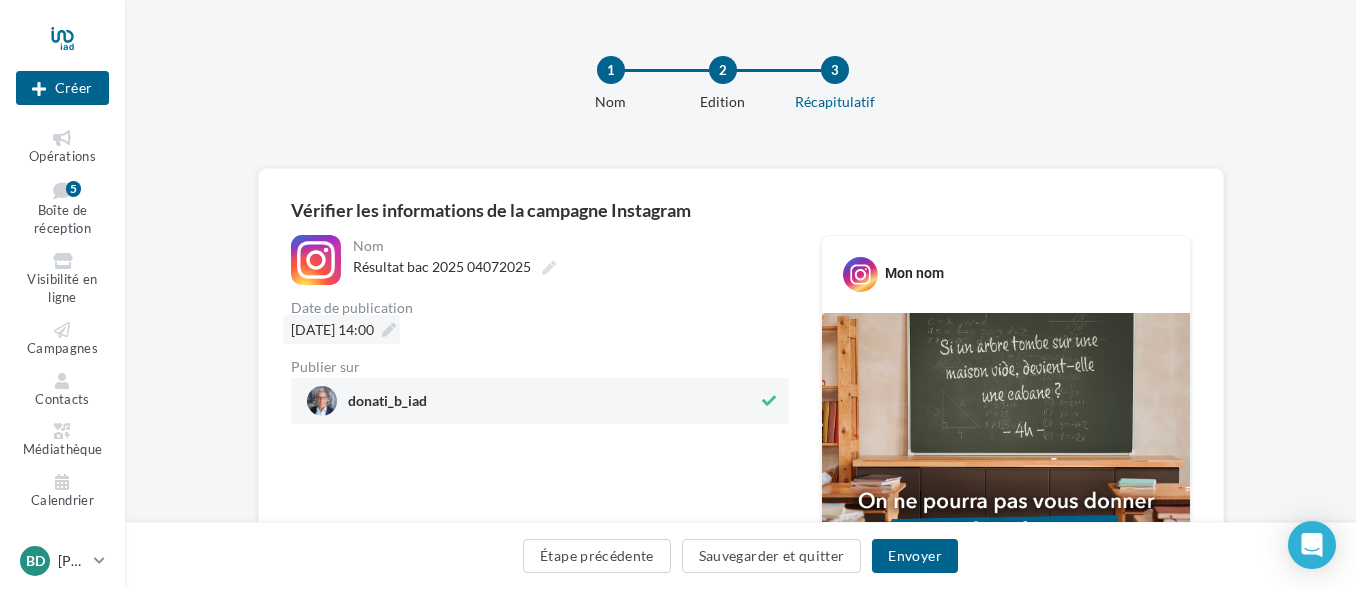 click at bounding box center [389, 330] 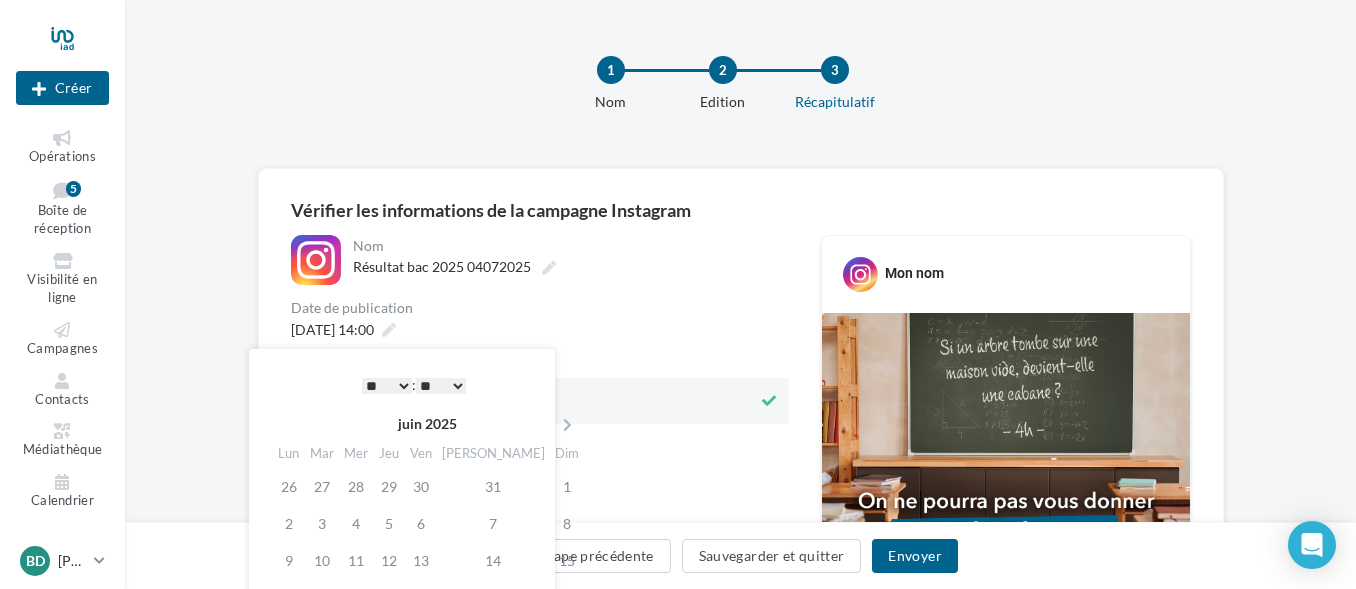 click on "* * * * * * * * * * ** ** ** ** ** ** ** ** ** ** ** ** ** **" at bounding box center (387, 386) 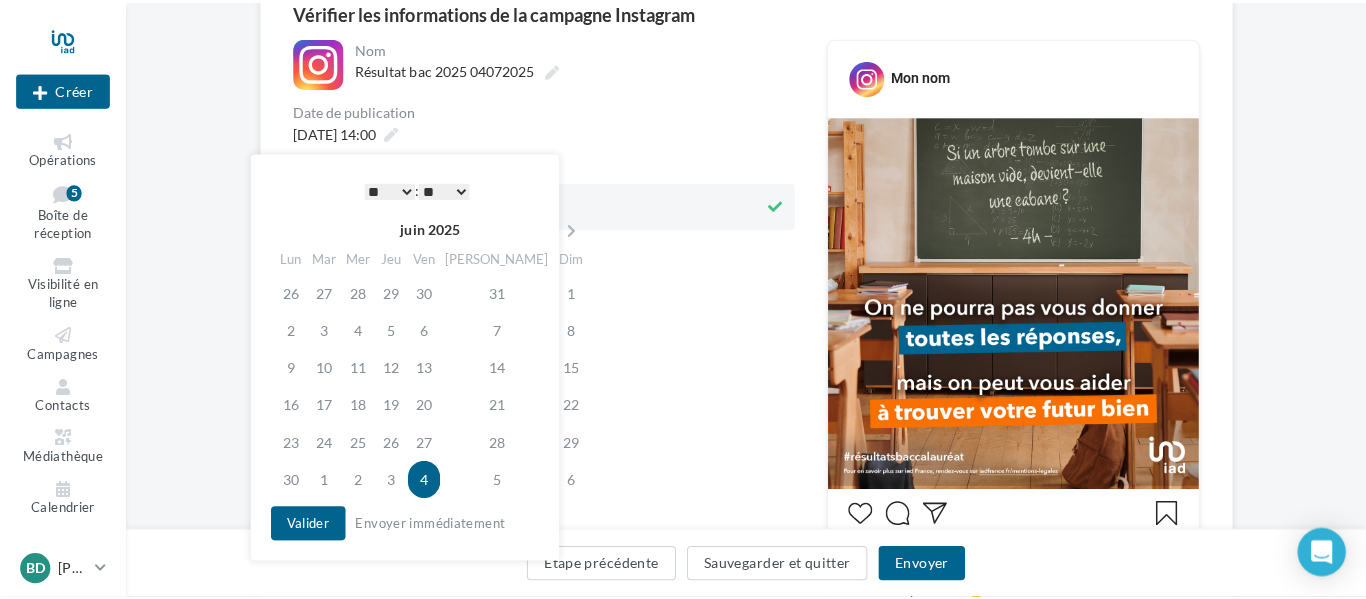 scroll, scrollTop: 200, scrollLeft: 0, axis: vertical 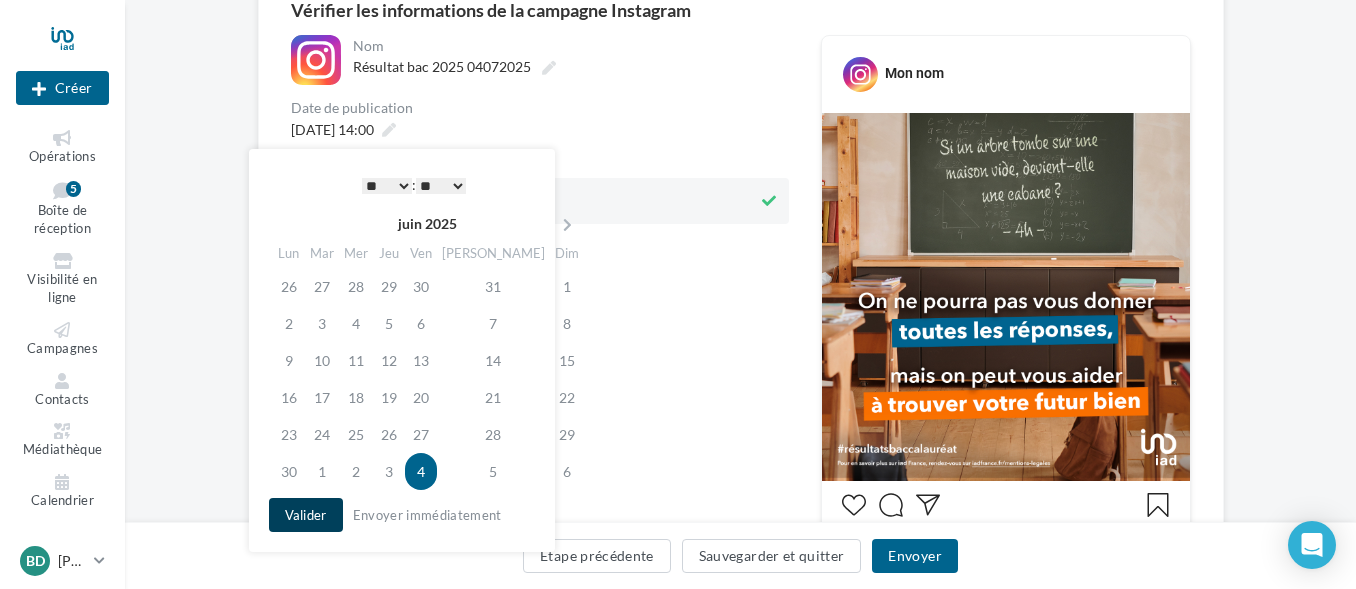click on "Valider" at bounding box center (306, 515) 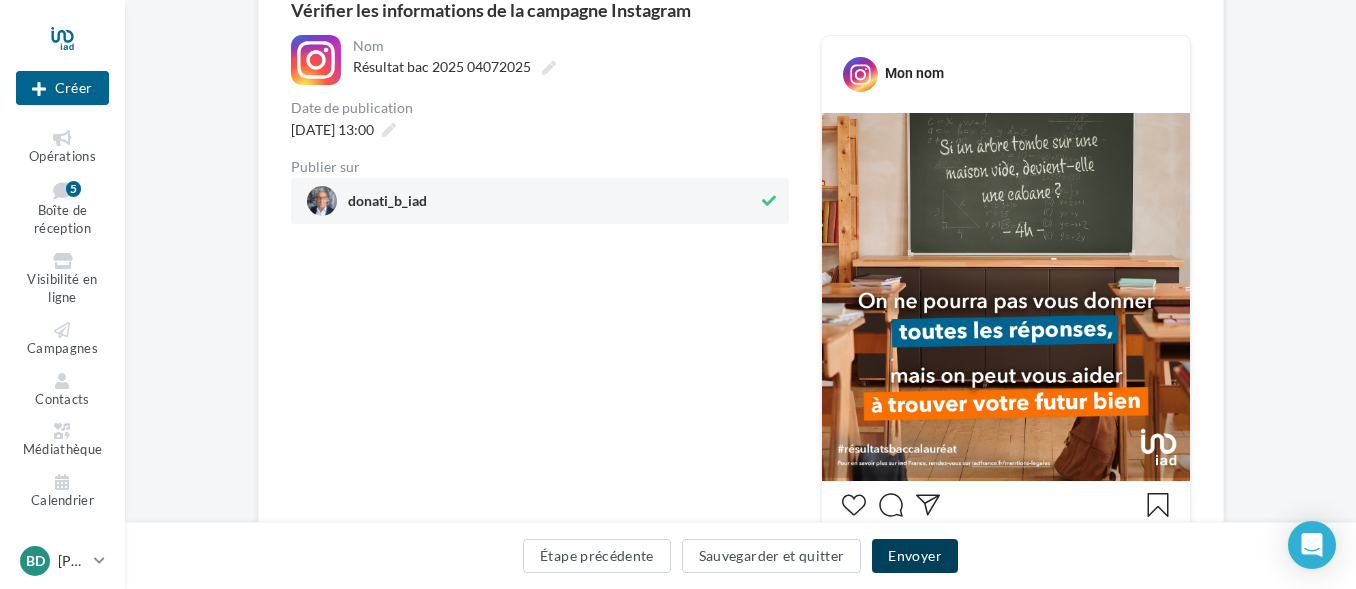 click on "Envoyer" at bounding box center (914, 556) 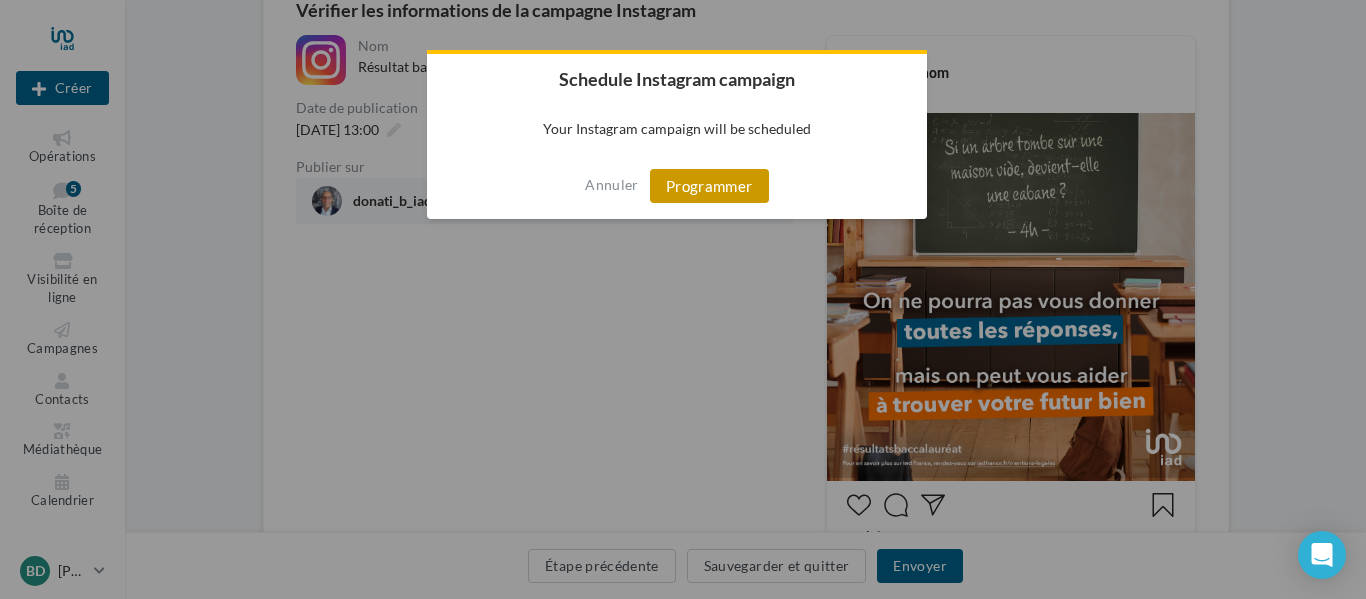 click on "Programmer" at bounding box center (709, 186) 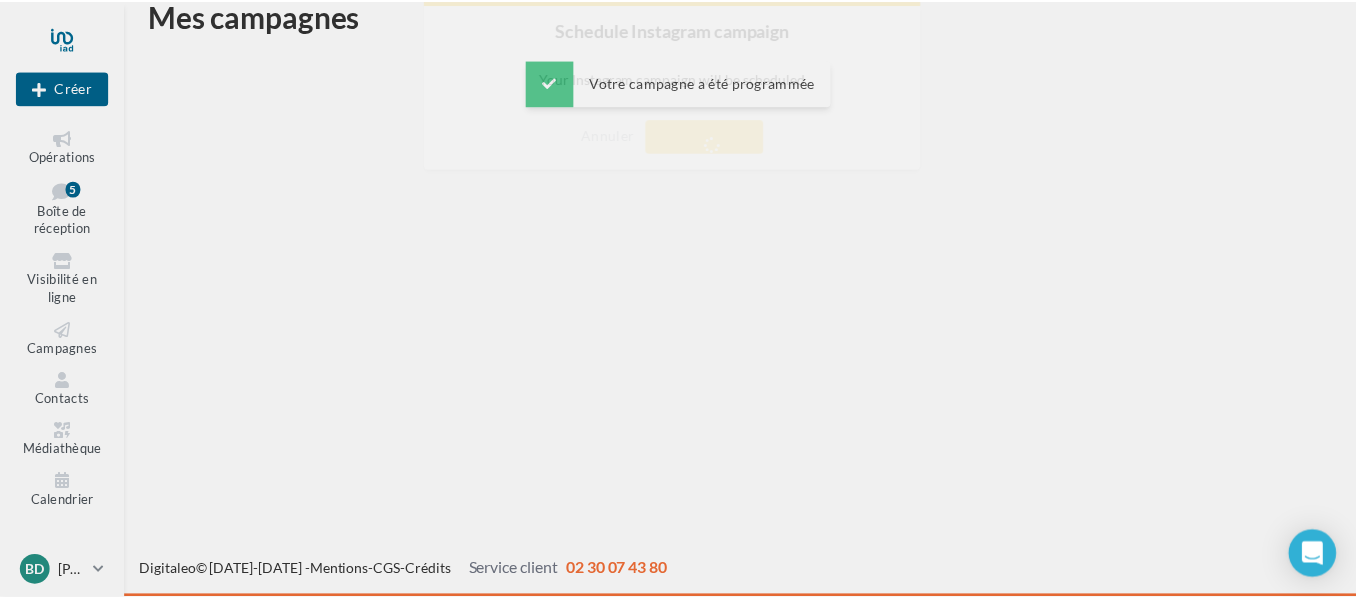 scroll, scrollTop: 32, scrollLeft: 0, axis: vertical 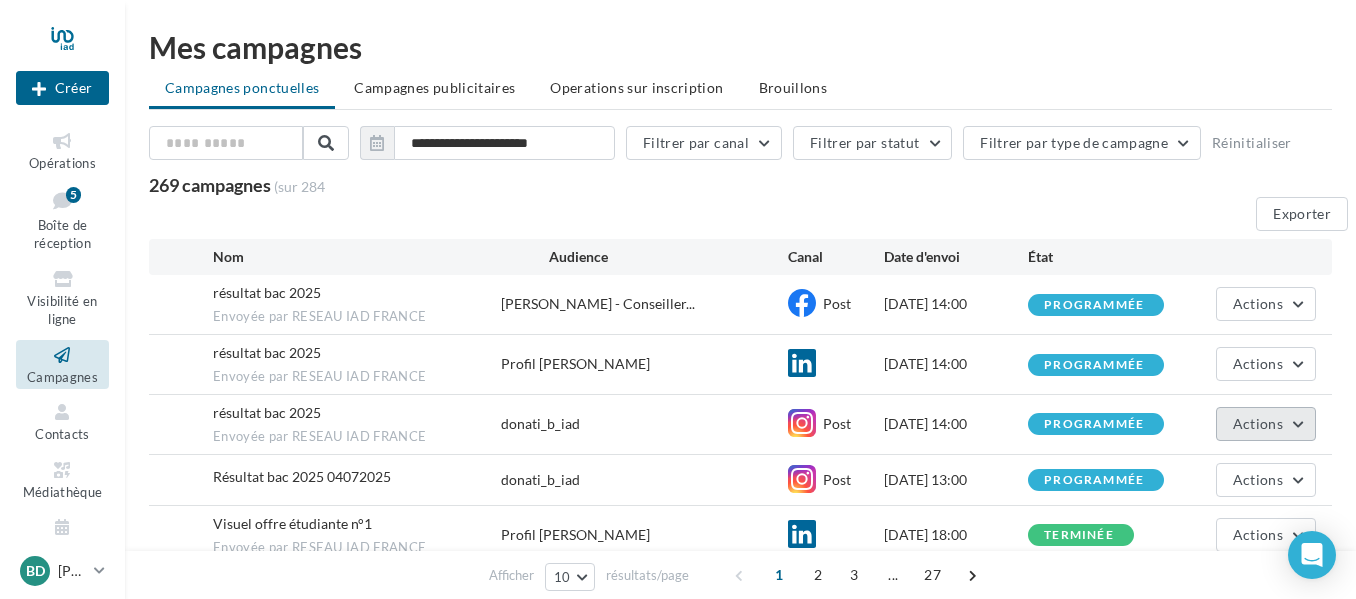 click on "Actions" at bounding box center (1266, 424) 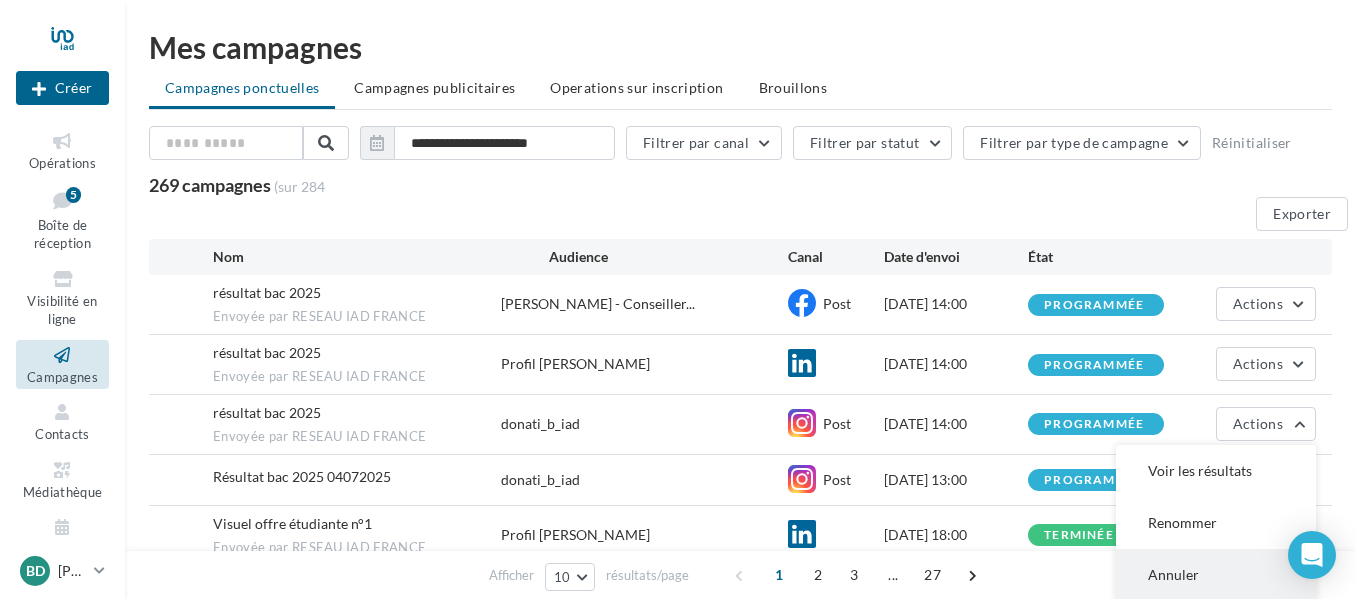 click on "Annuler" at bounding box center [1216, 575] 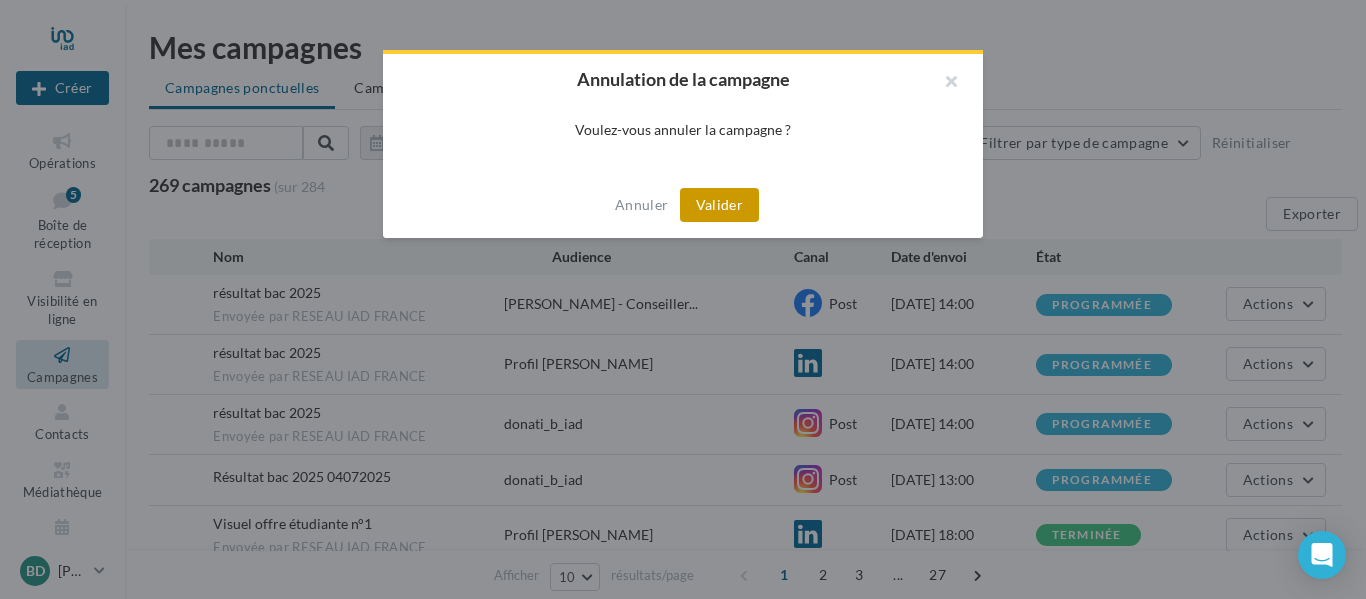 click on "Valider" at bounding box center (719, 205) 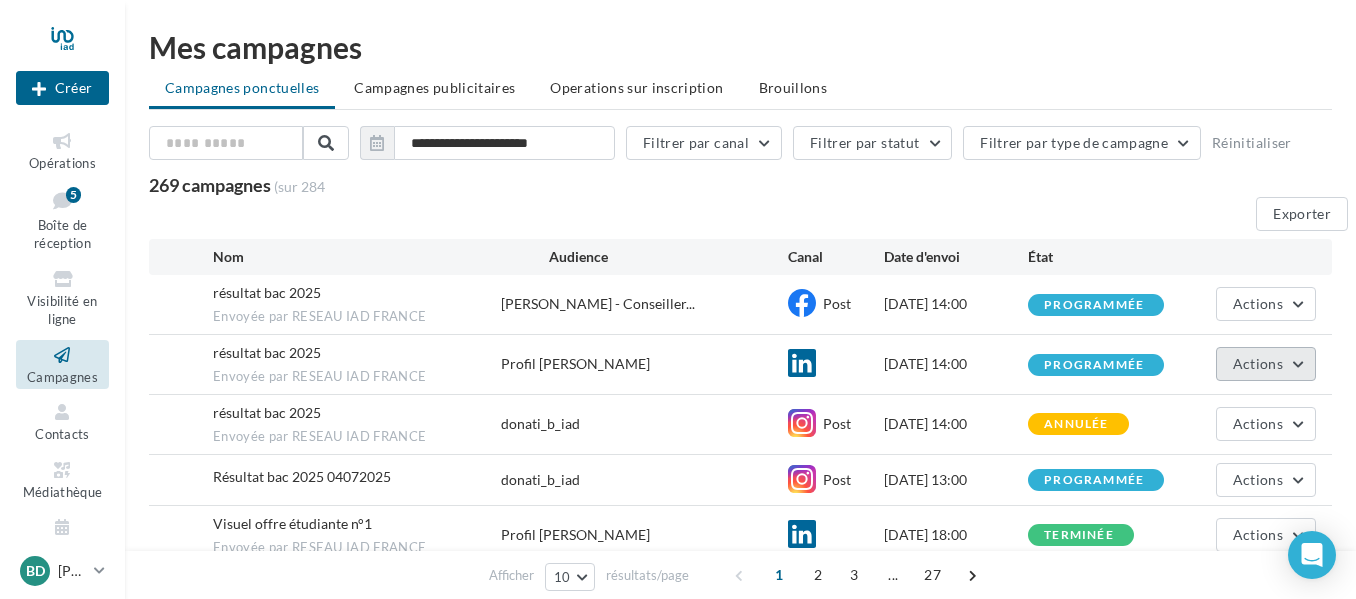 click on "Actions" at bounding box center (1266, 364) 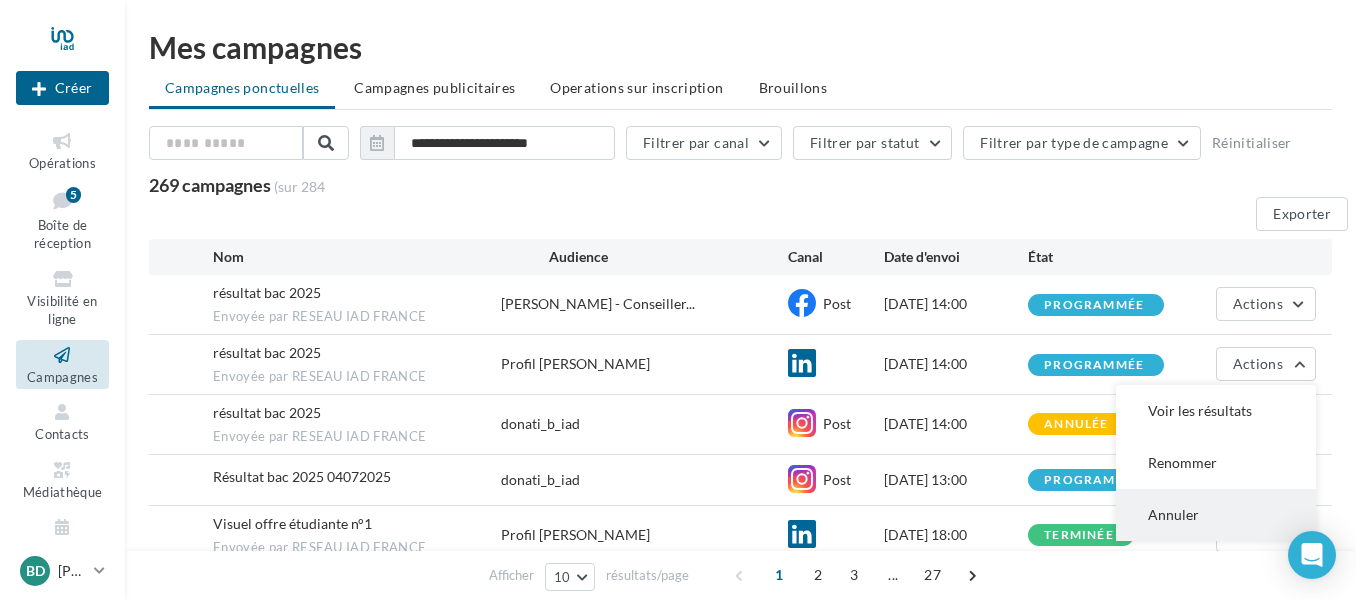 click on "Annuler" at bounding box center (1216, 515) 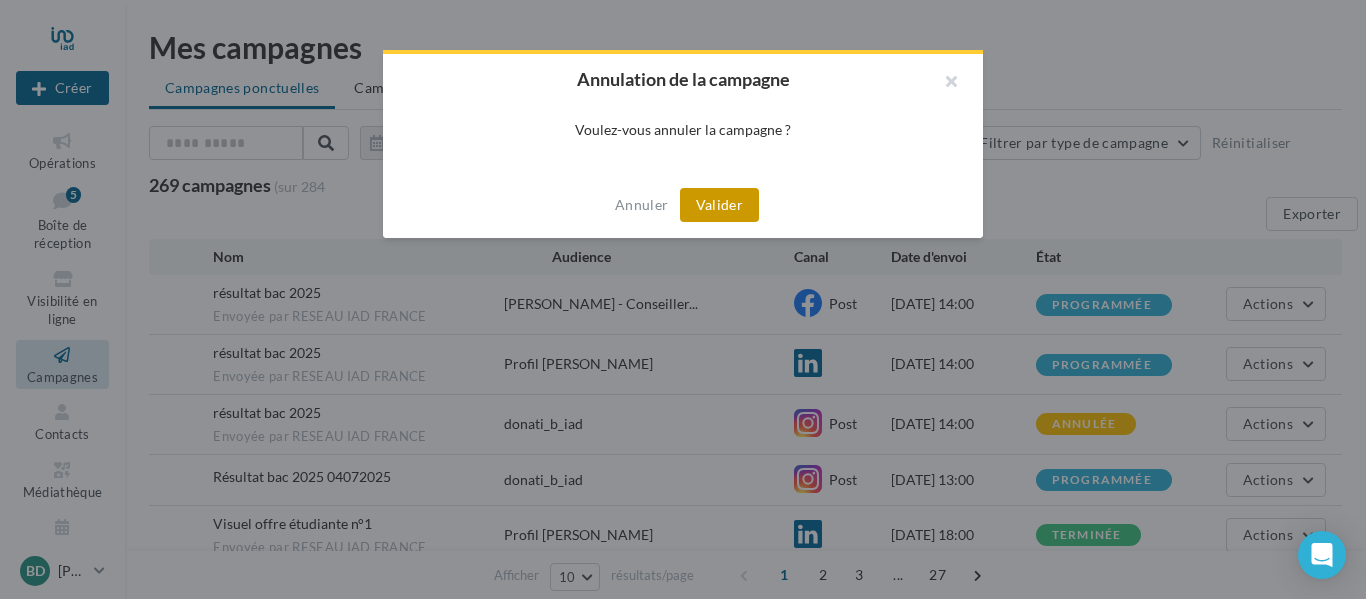 click on "Valider" at bounding box center (719, 205) 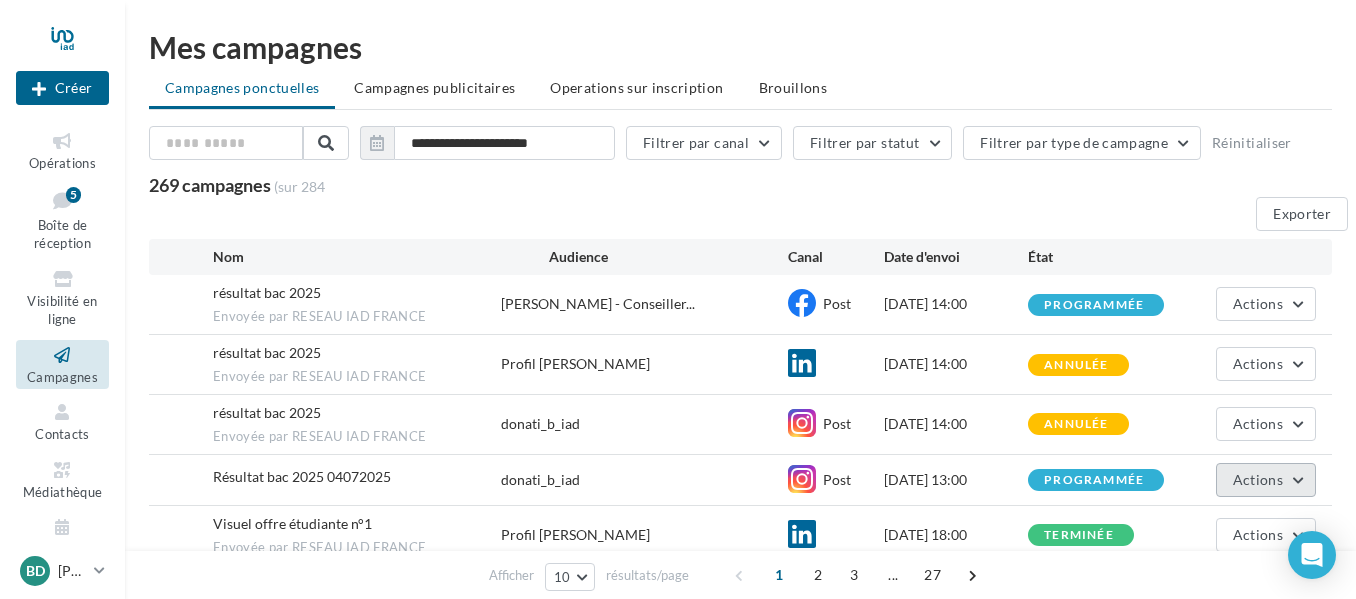 click on "Actions" at bounding box center (1266, 480) 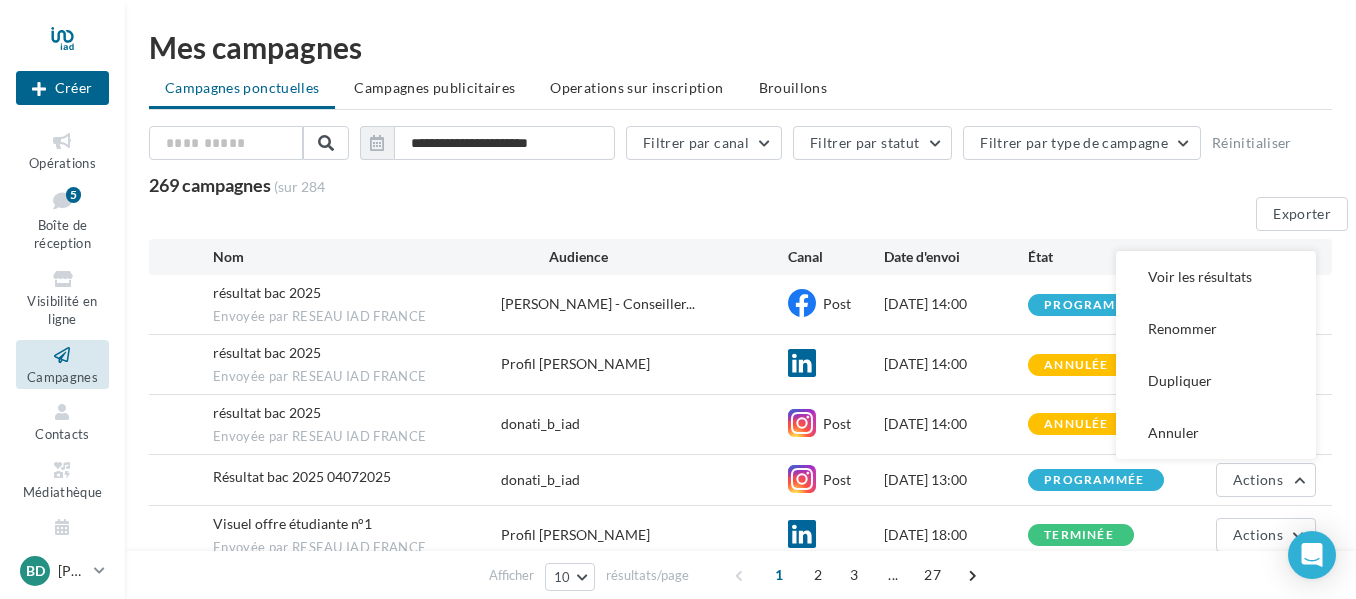 click on "269 campagnes
(sur 284" at bounding box center [590, 186] 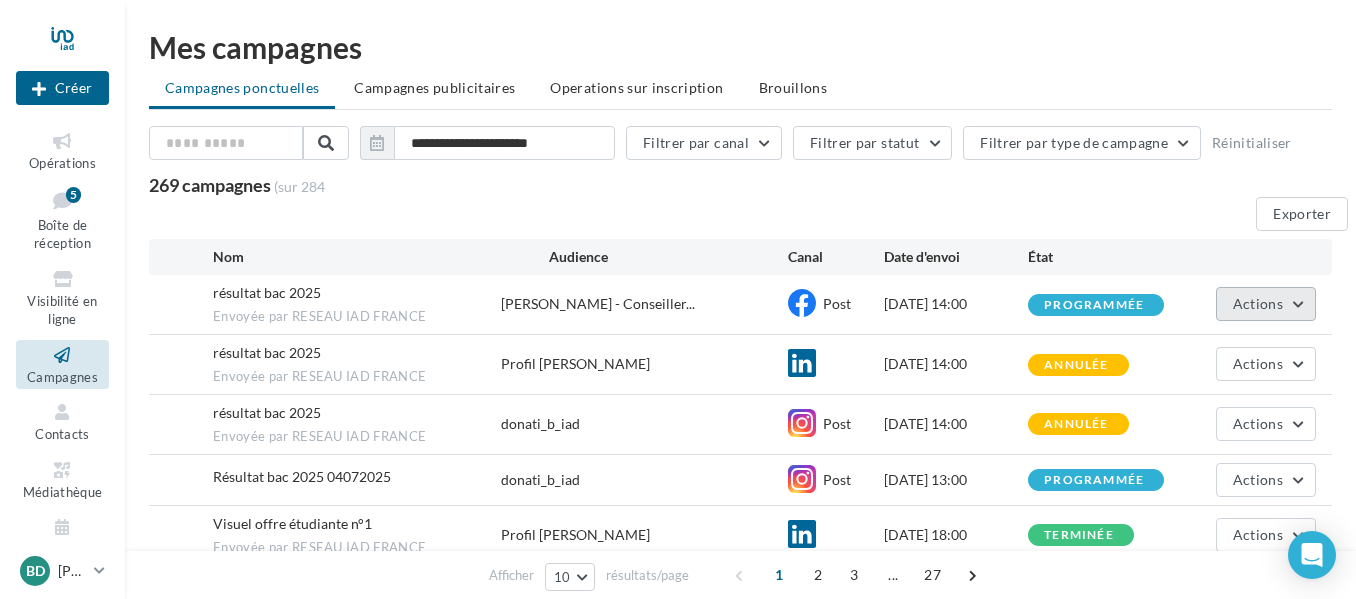 click on "Actions" at bounding box center [1266, 304] 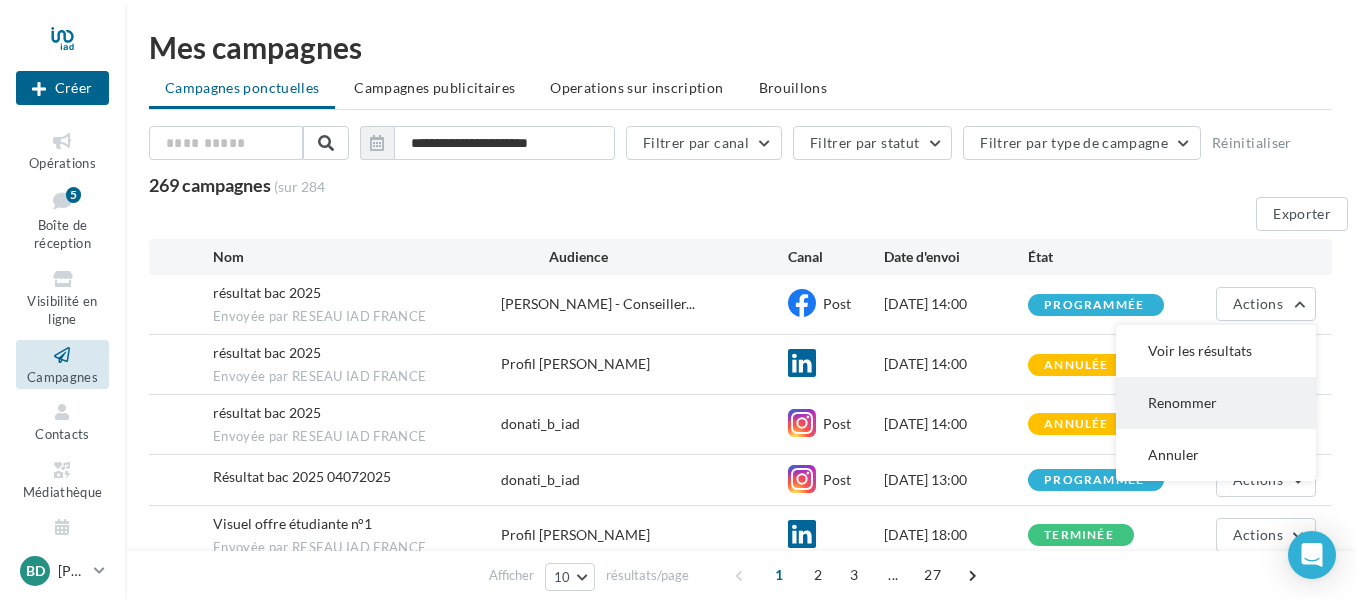 click on "Renommer" at bounding box center [1216, 403] 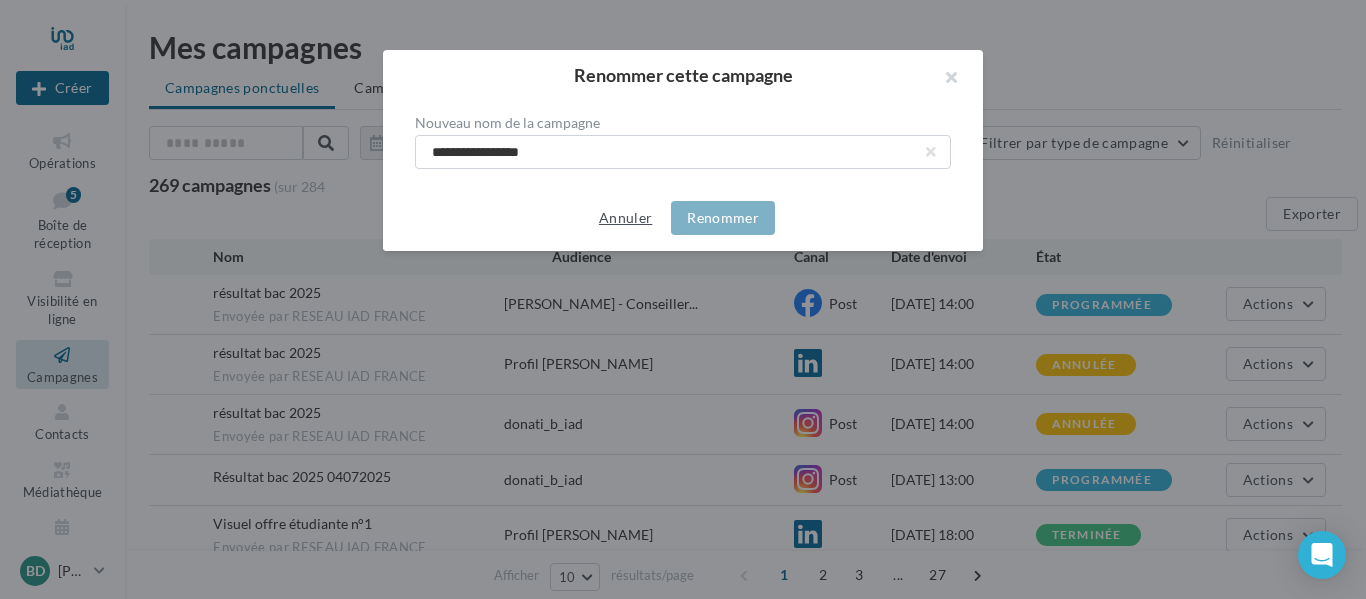 click on "Annuler" at bounding box center (625, 218) 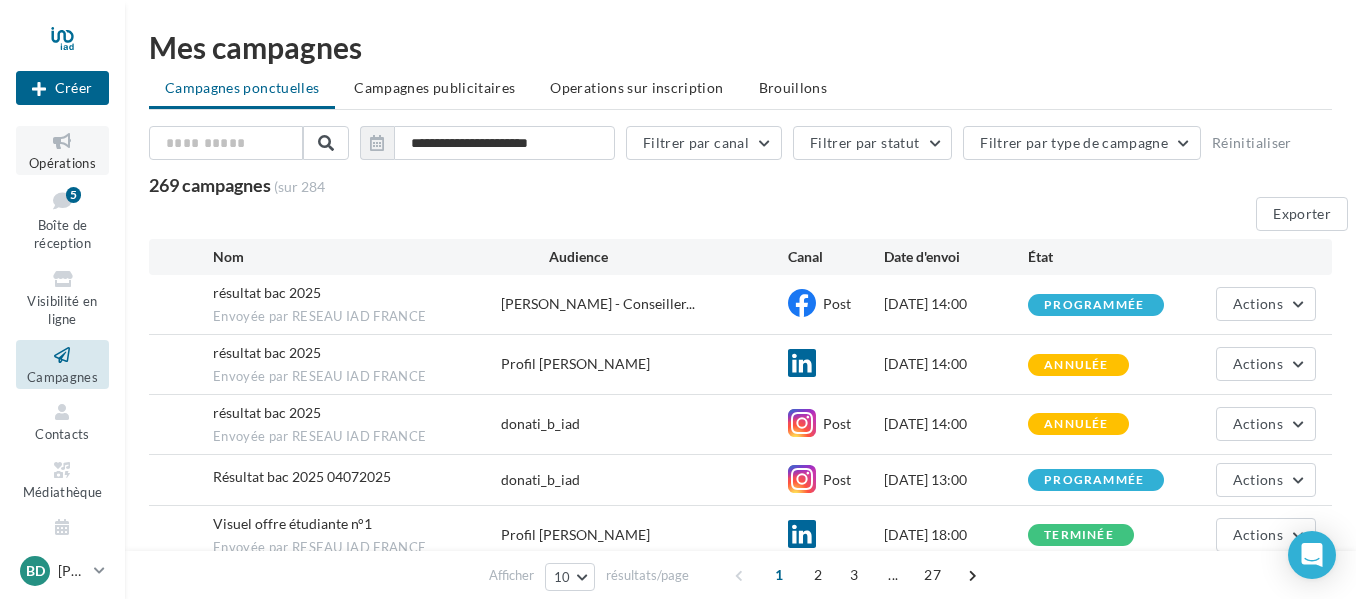 click on "Opérations" at bounding box center (62, 150) 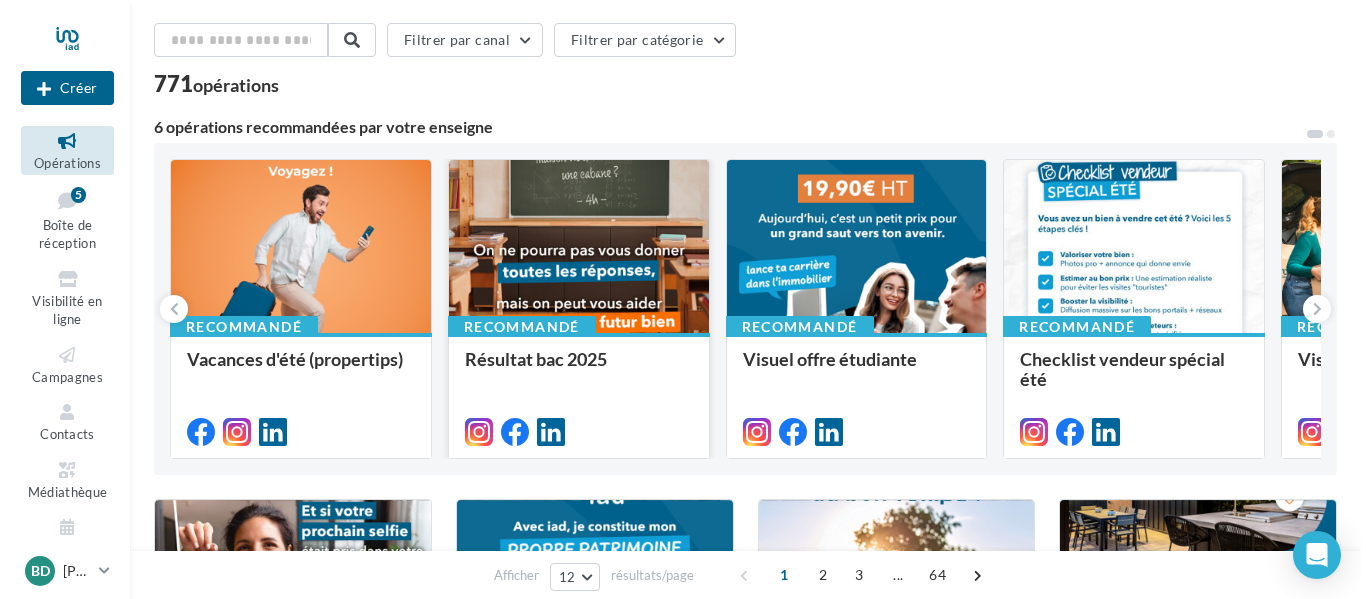 scroll, scrollTop: 100, scrollLeft: 0, axis: vertical 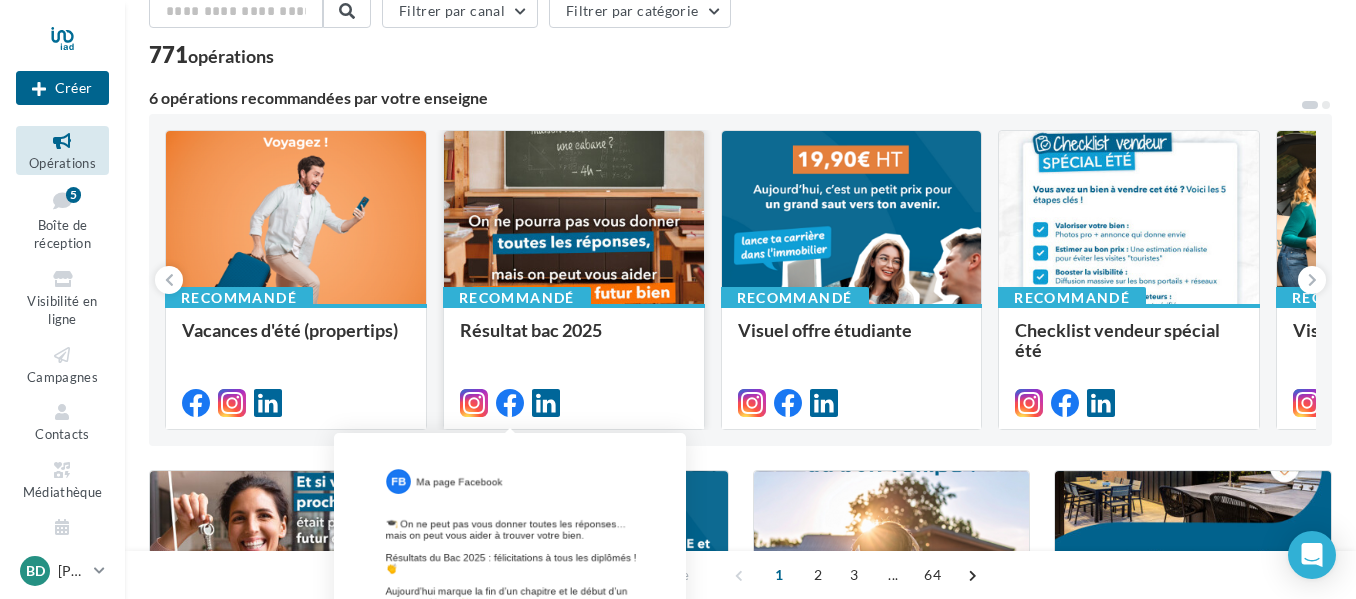 click at bounding box center (510, 403) 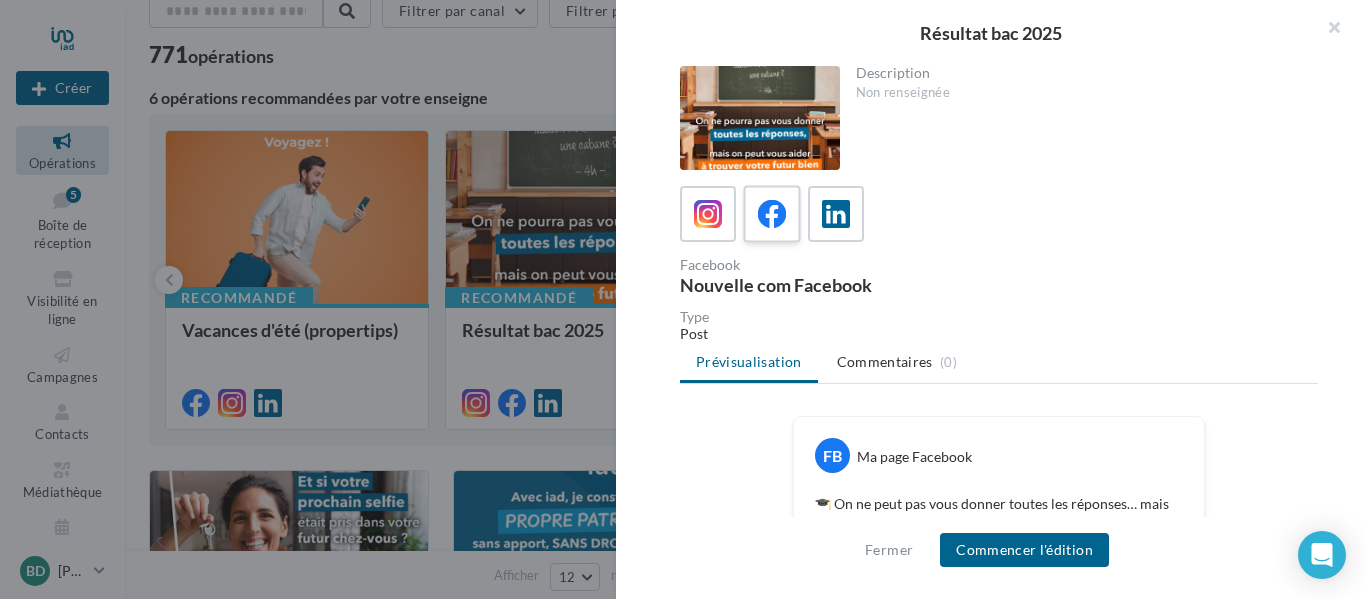 click at bounding box center (772, 214) 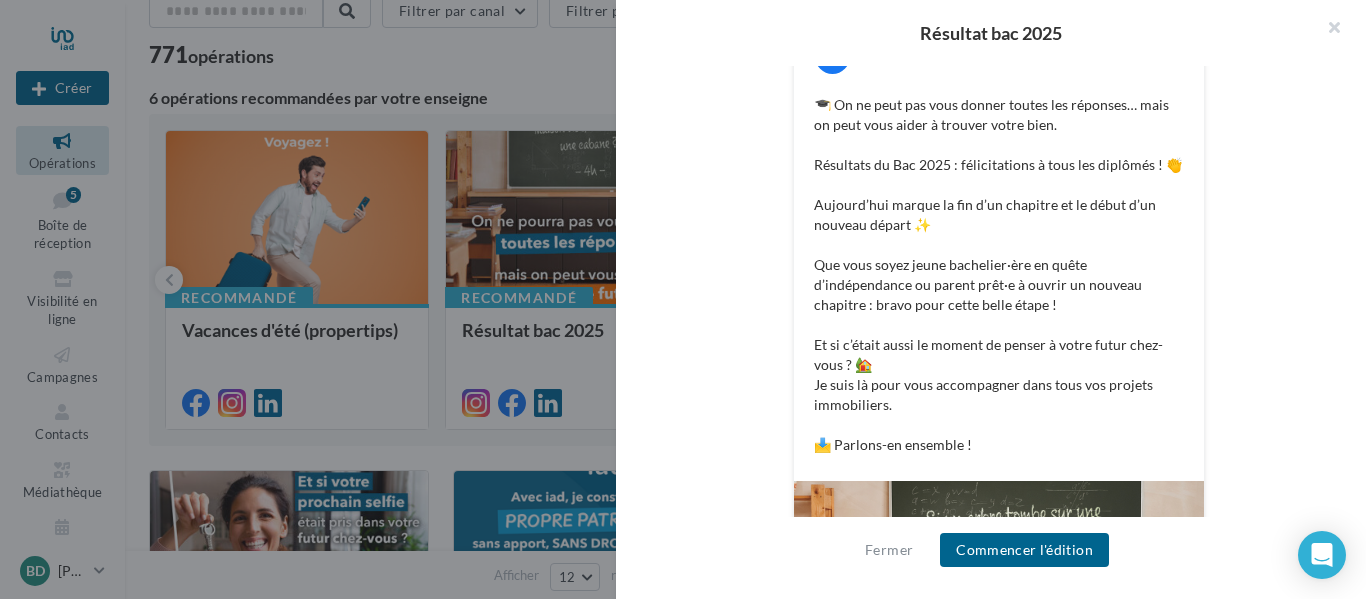 scroll, scrollTop: 400, scrollLeft: 0, axis: vertical 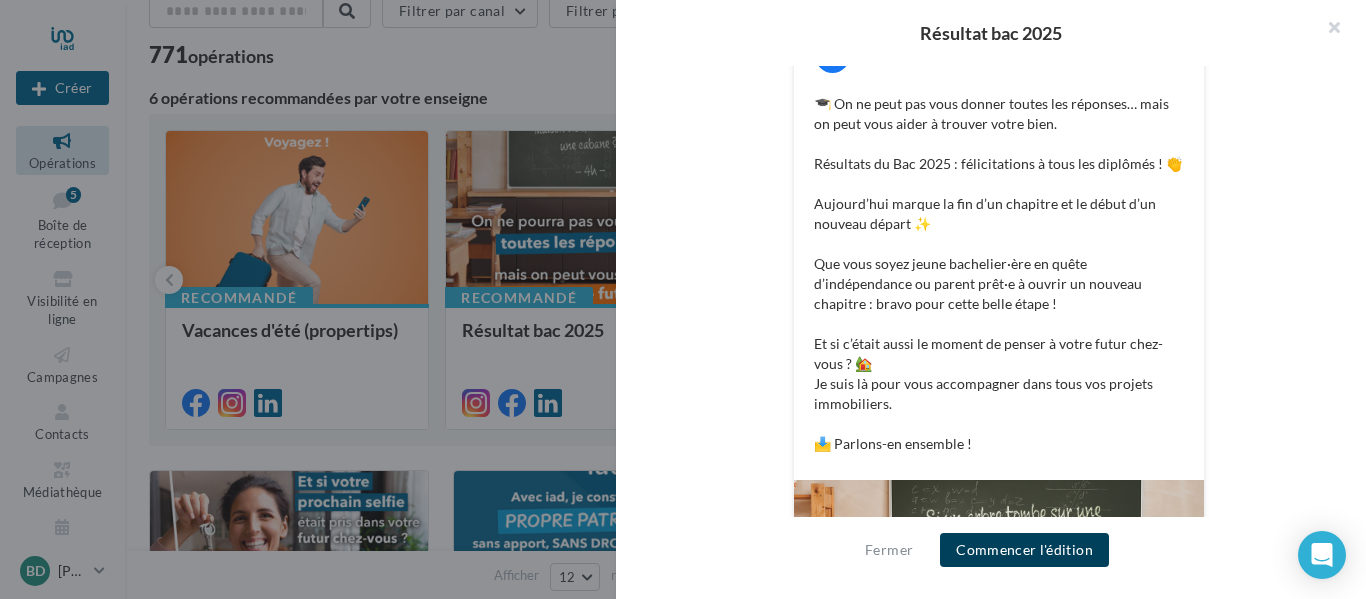 click on "Commencer l'édition" at bounding box center (1024, 550) 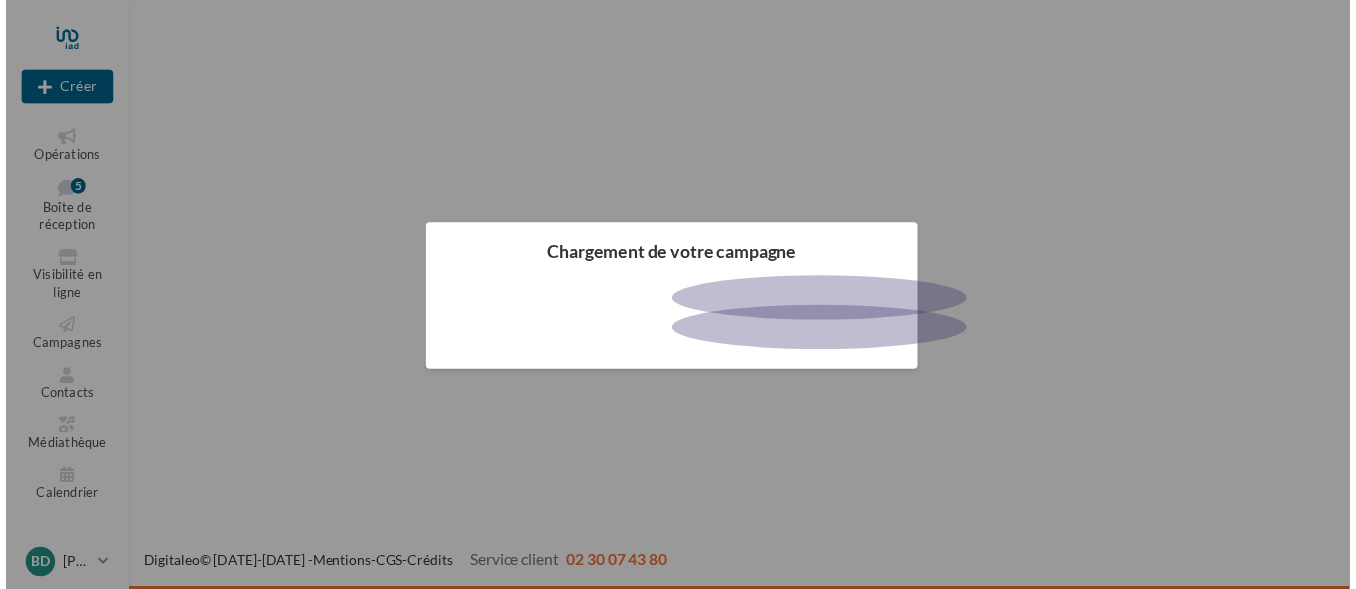 scroll, scrollTop: 0, scrollLeft: 0, axis: both 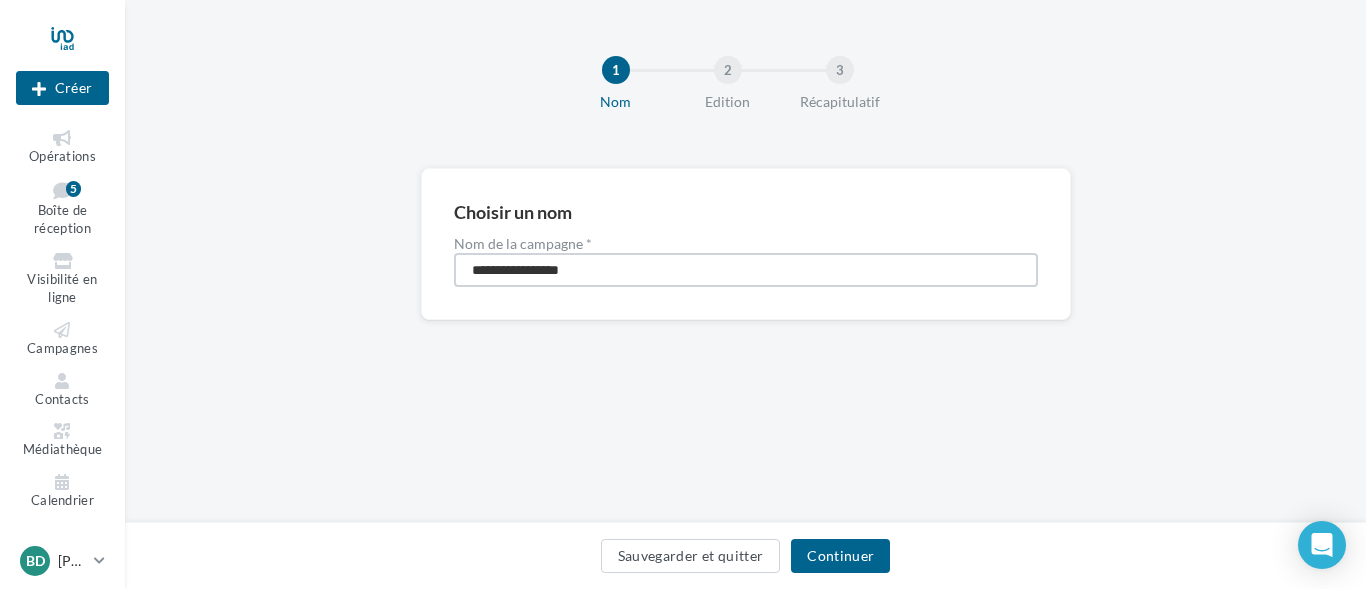 click on "**********" at bounding box center [746, 270] 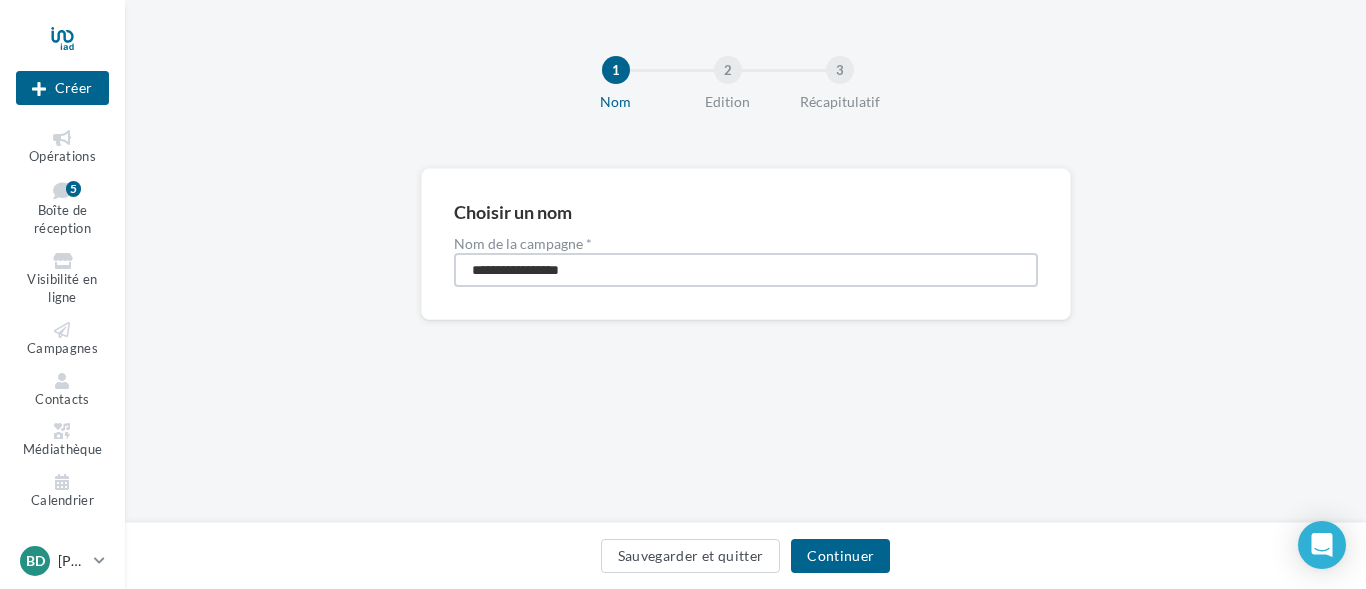 type on "**********" 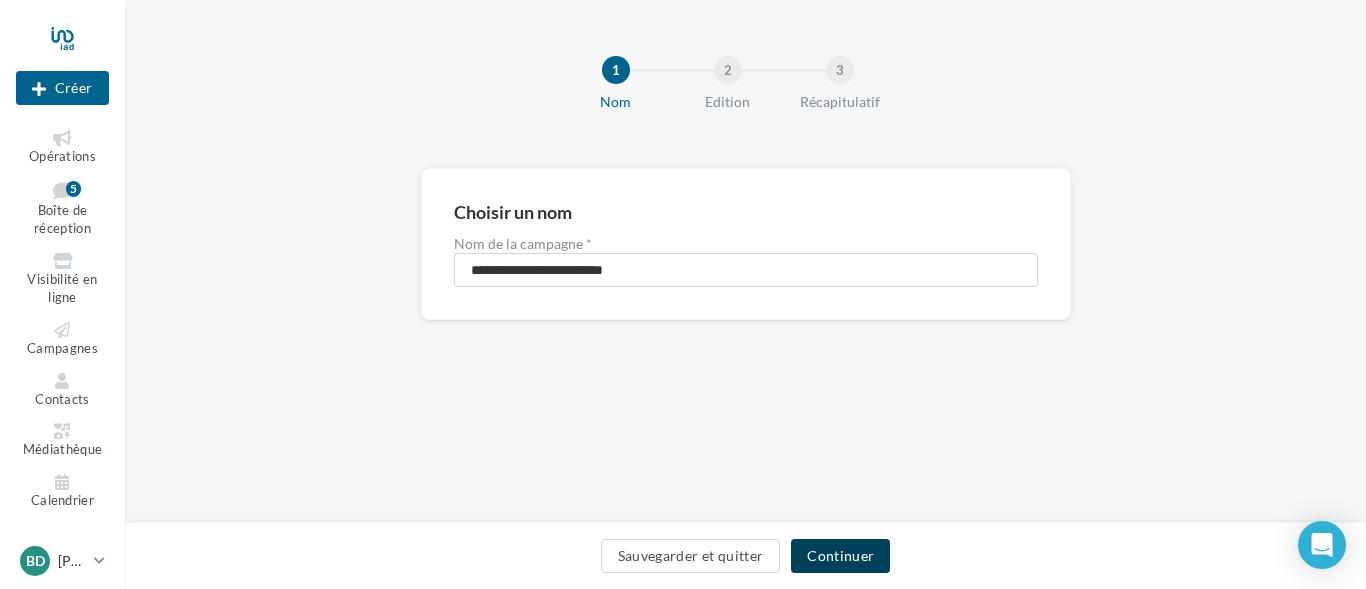 click on "Continuer" at bounding box center [840, 556] 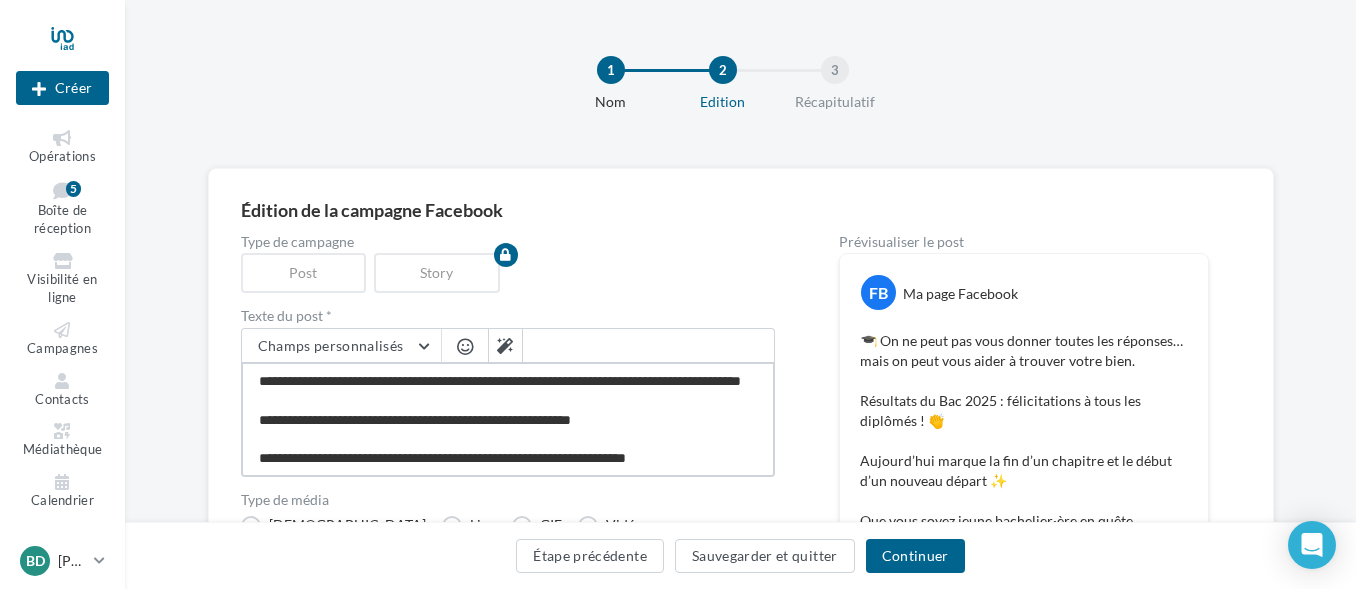 drag, startPoint x: 372, startPoint y: 405, endPoint x: 240, endPoint y: 373, distance: 135.82341 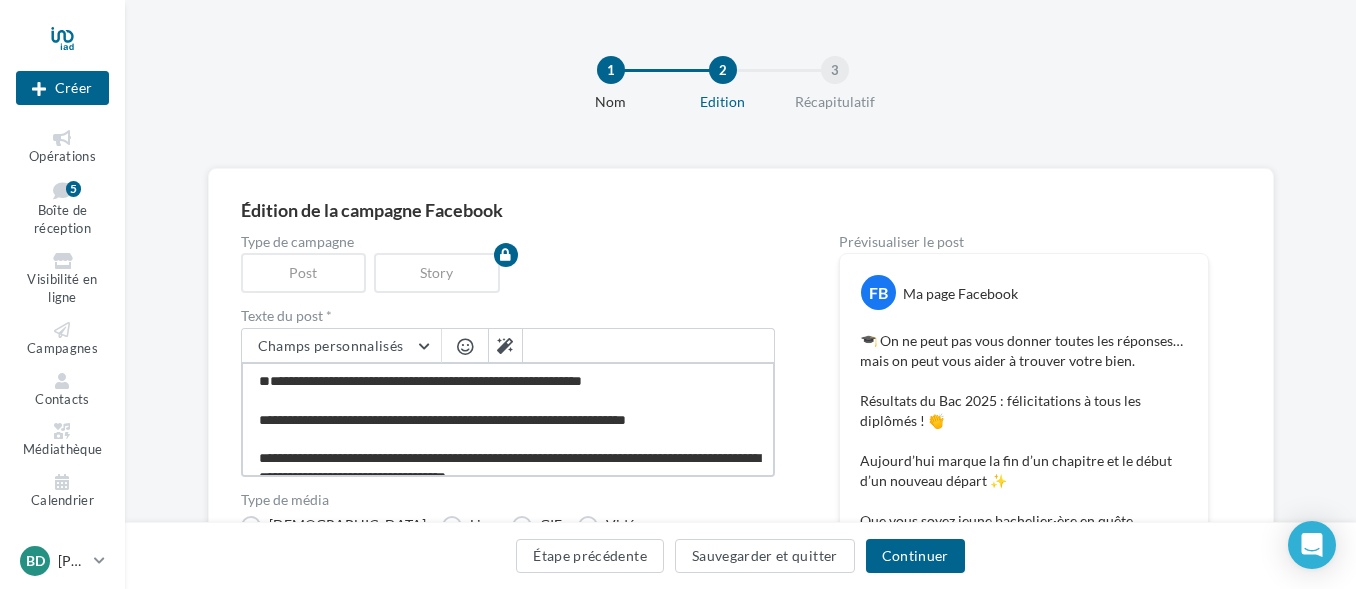 type on "**********" 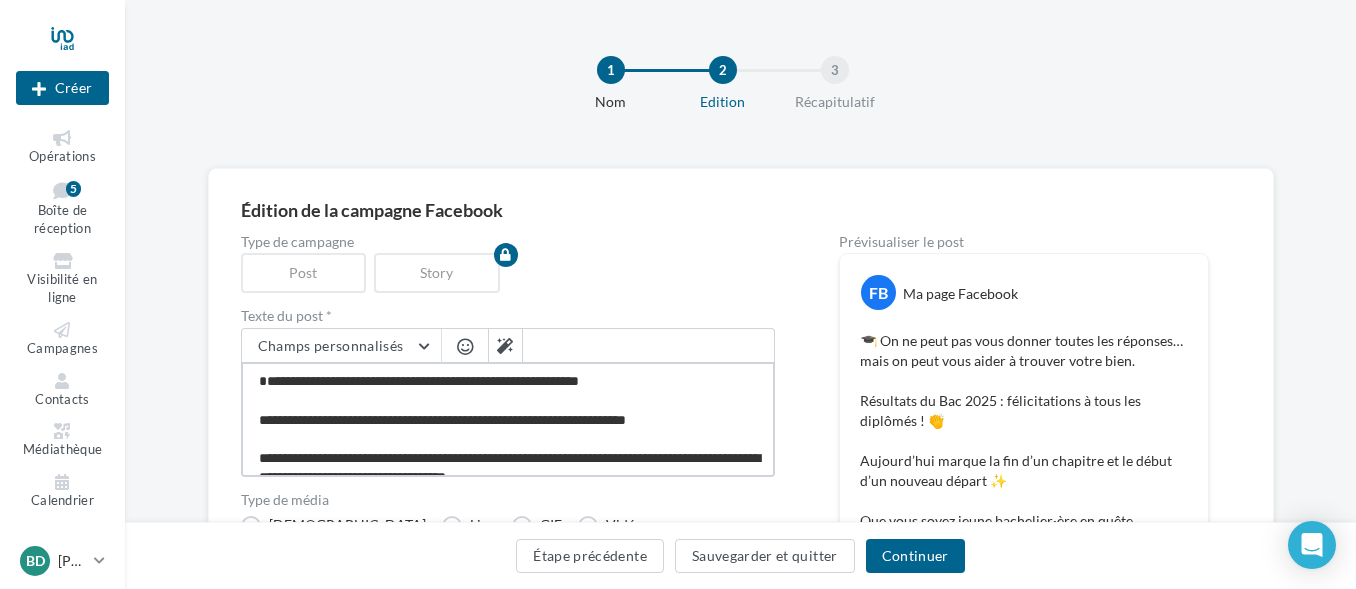 type on "**********" 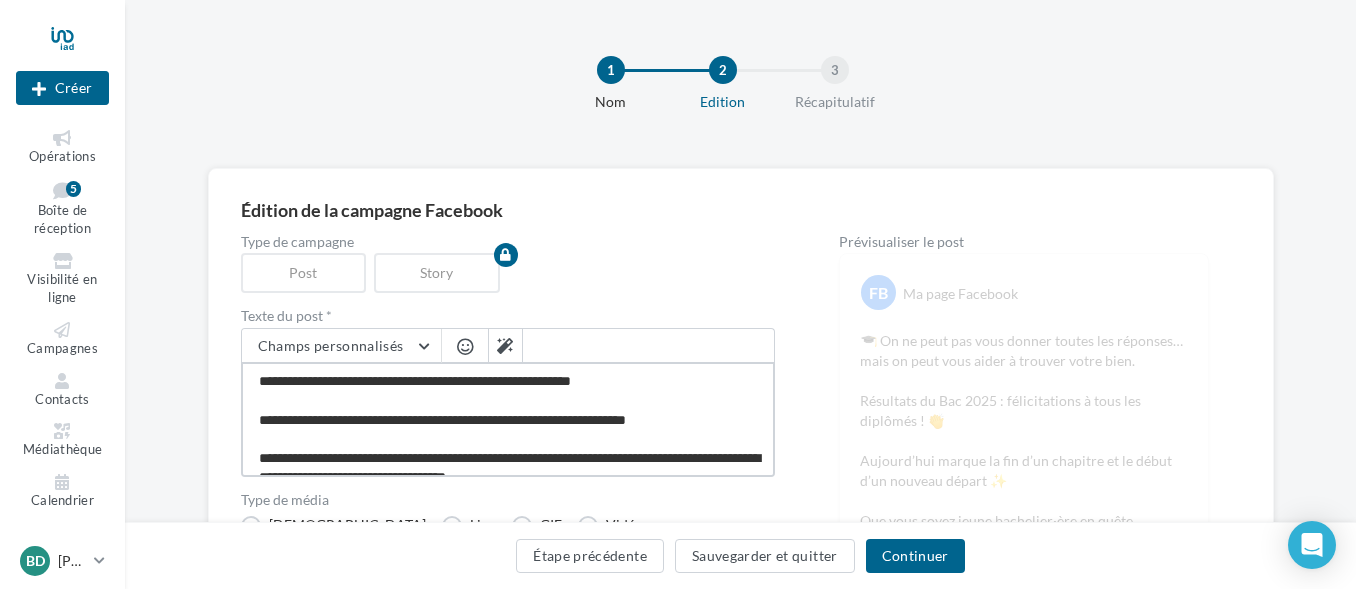 type on "**********" 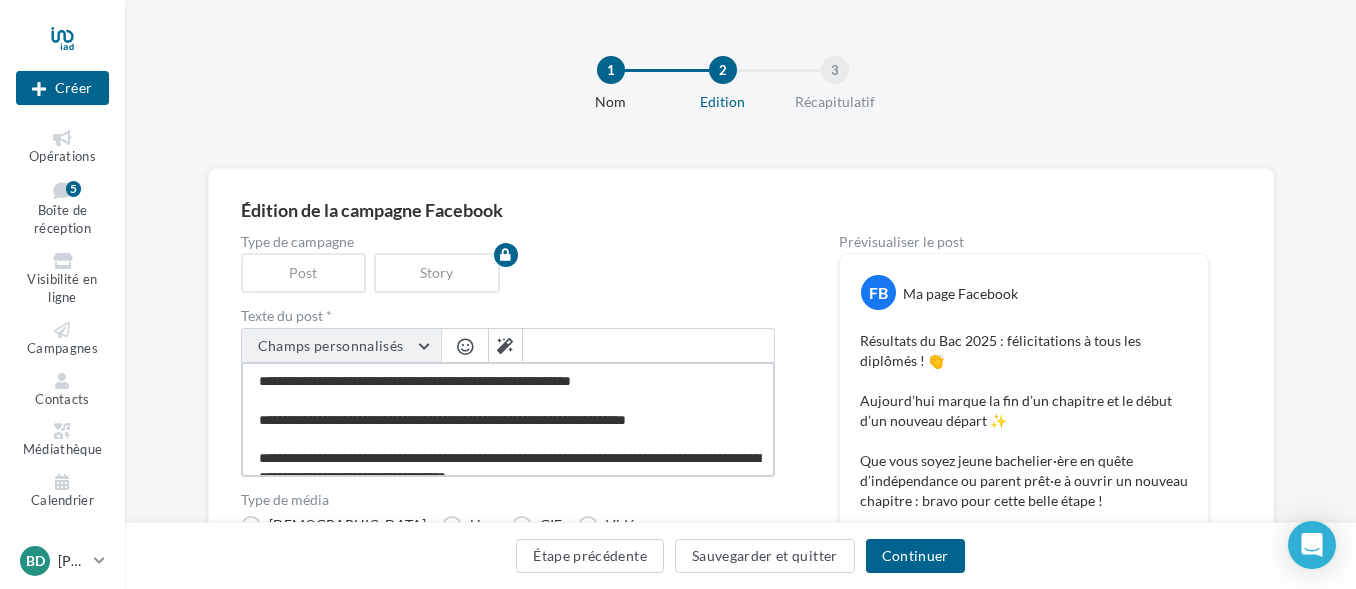 paste on "**" 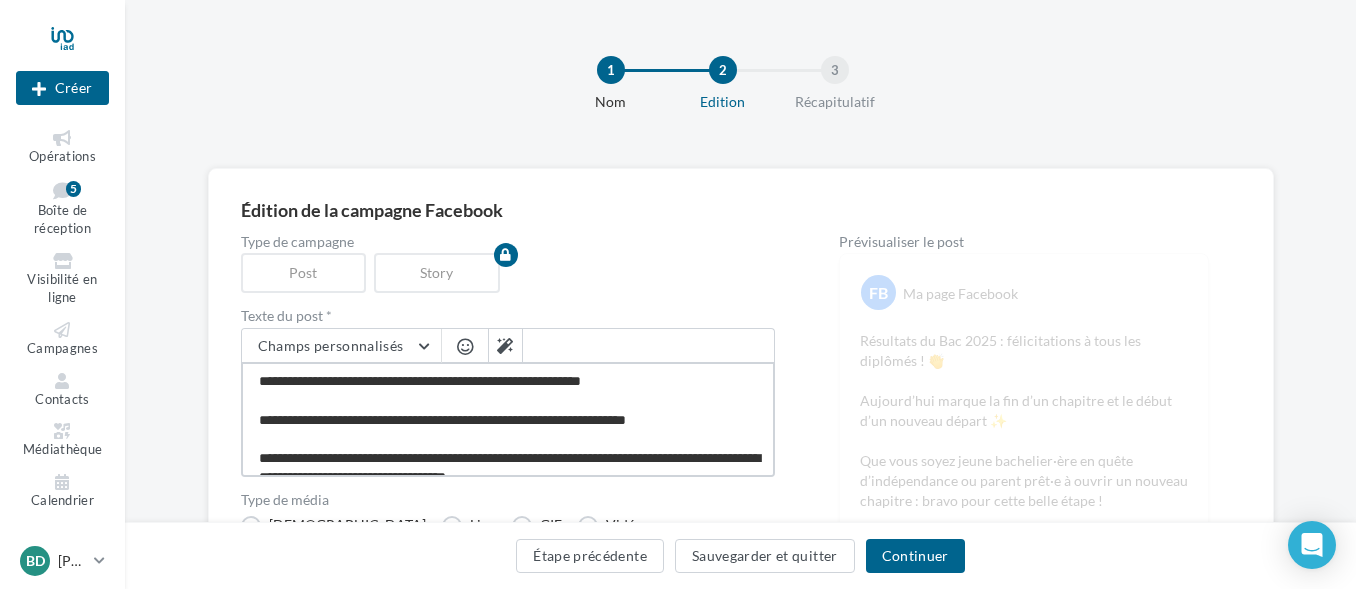 click on "**********" at bounding box center (508, 419) 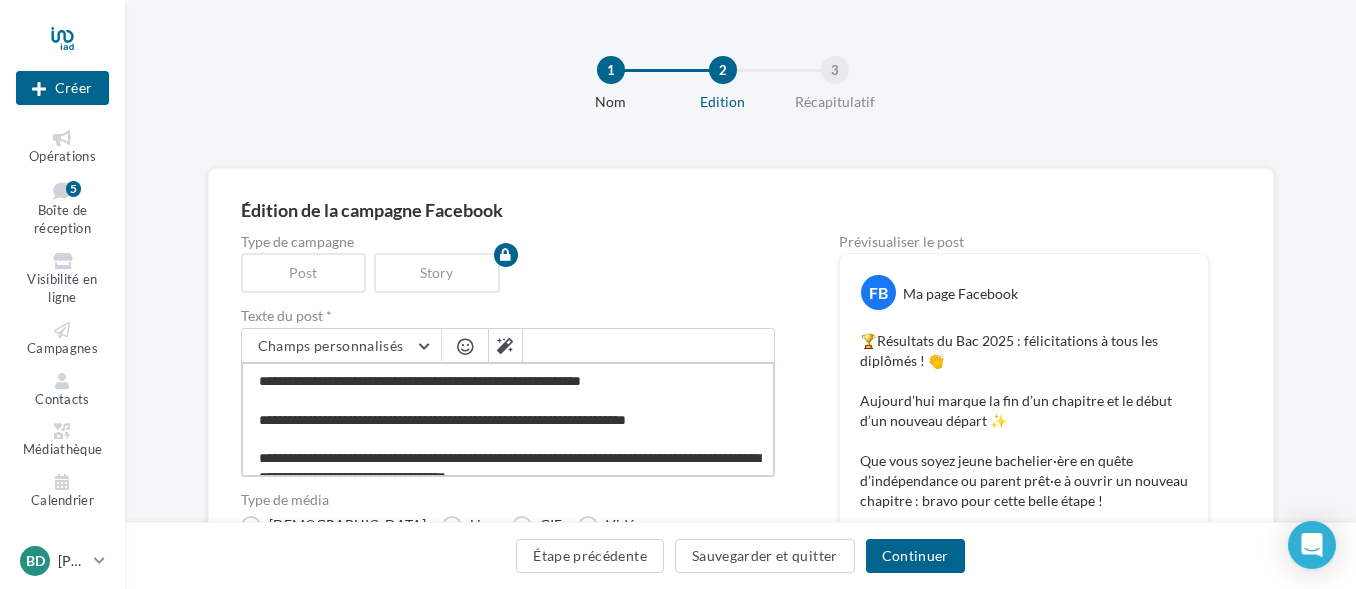 type on "**********" 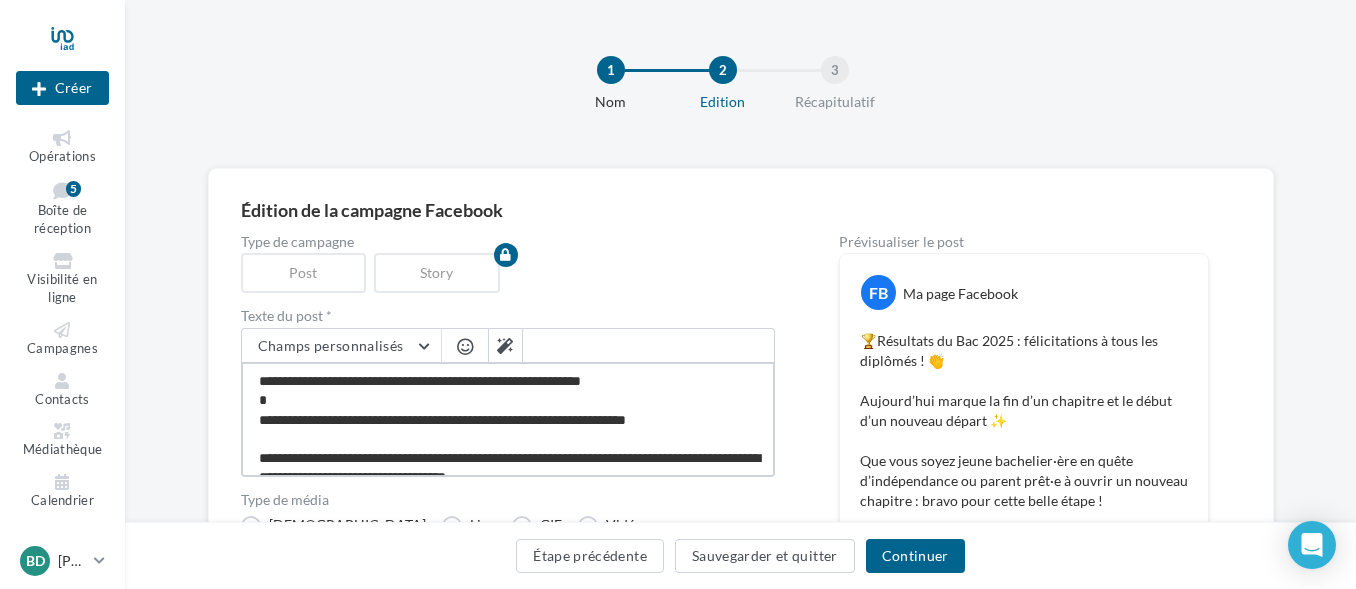type on "**********" 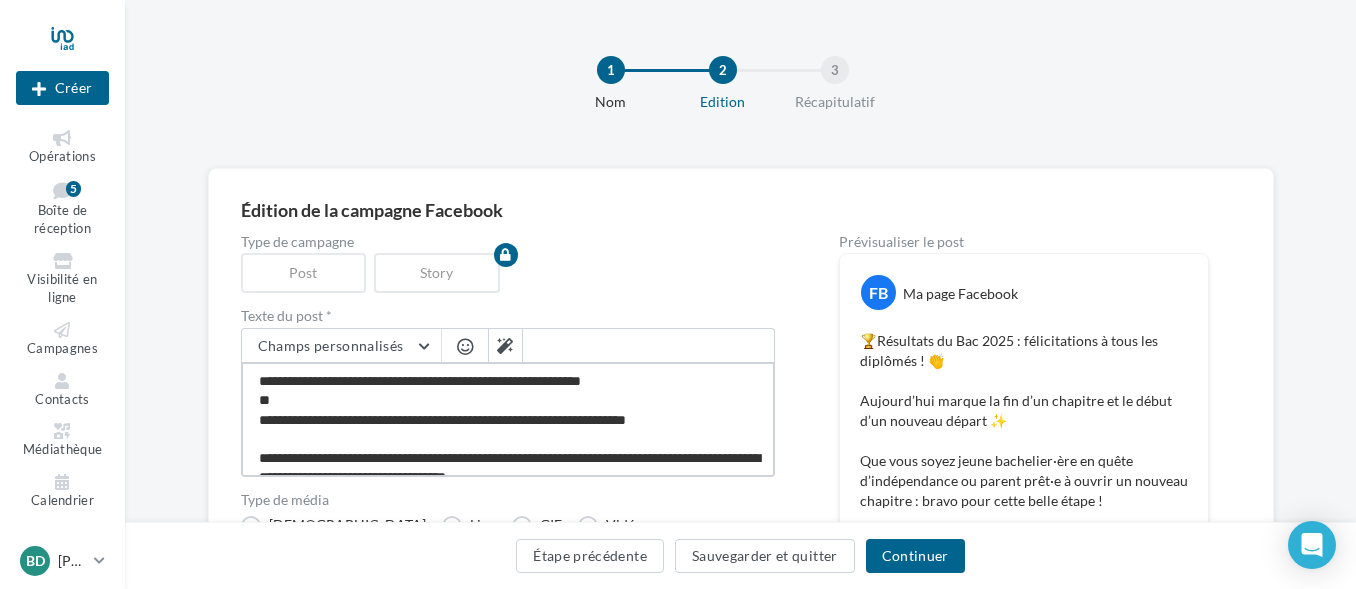 type on "**********" 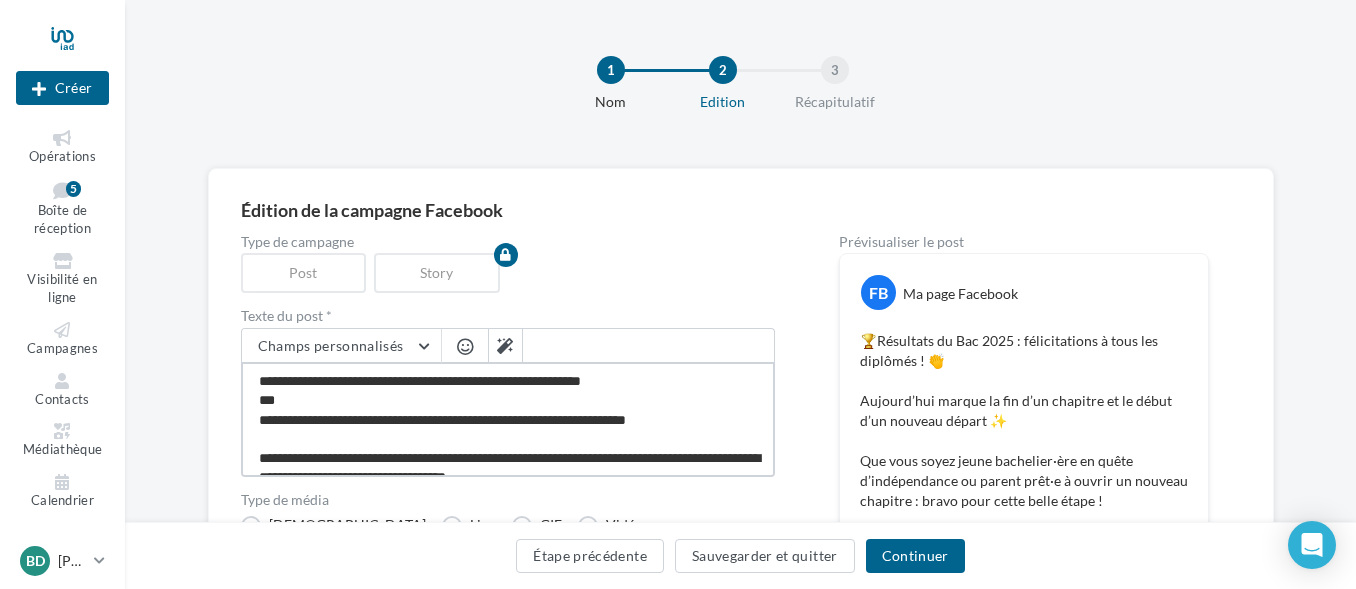 type on "**********" 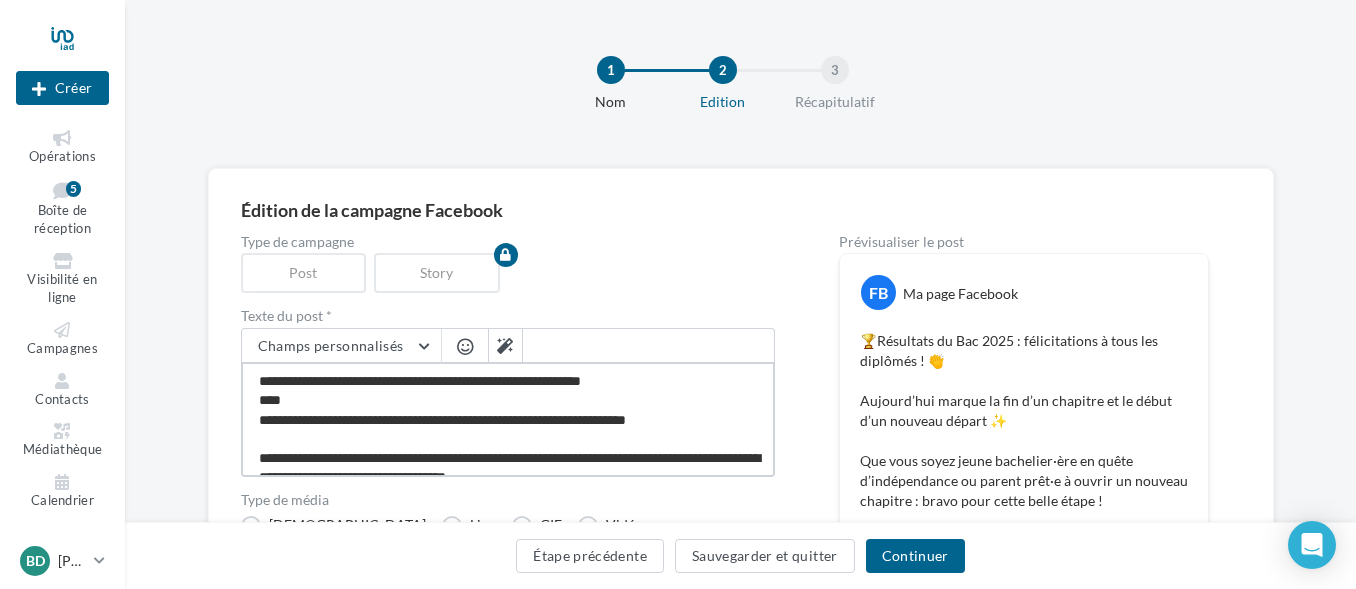 type on "**********" 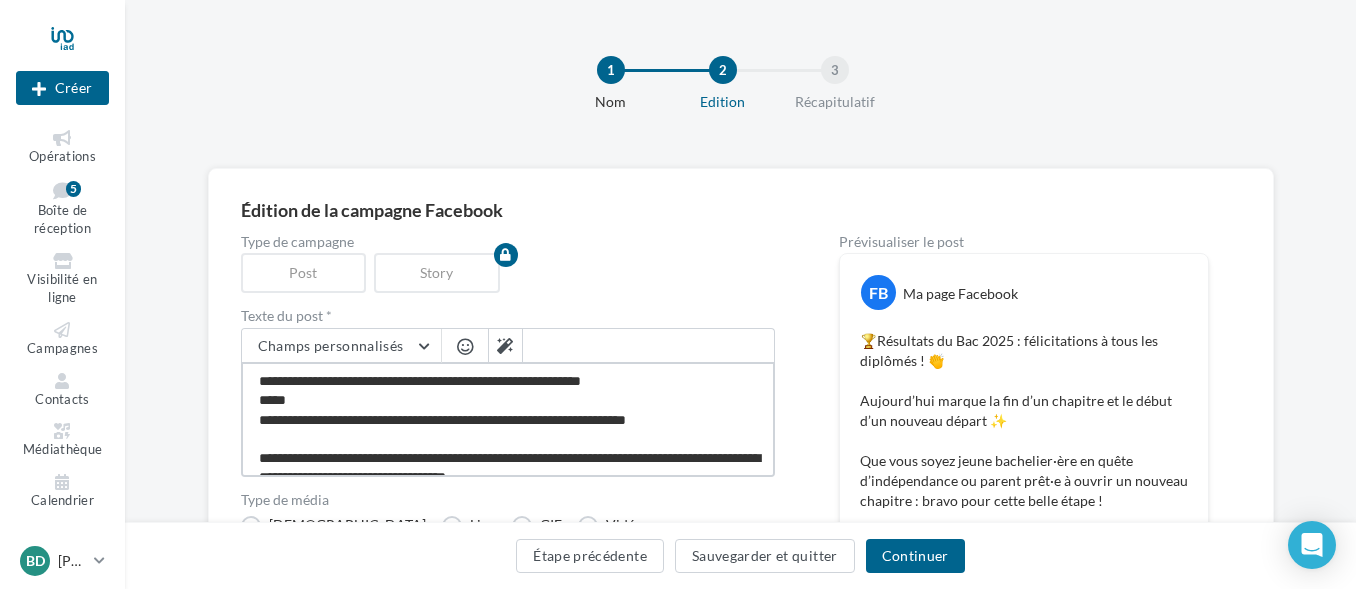 type on "**********" 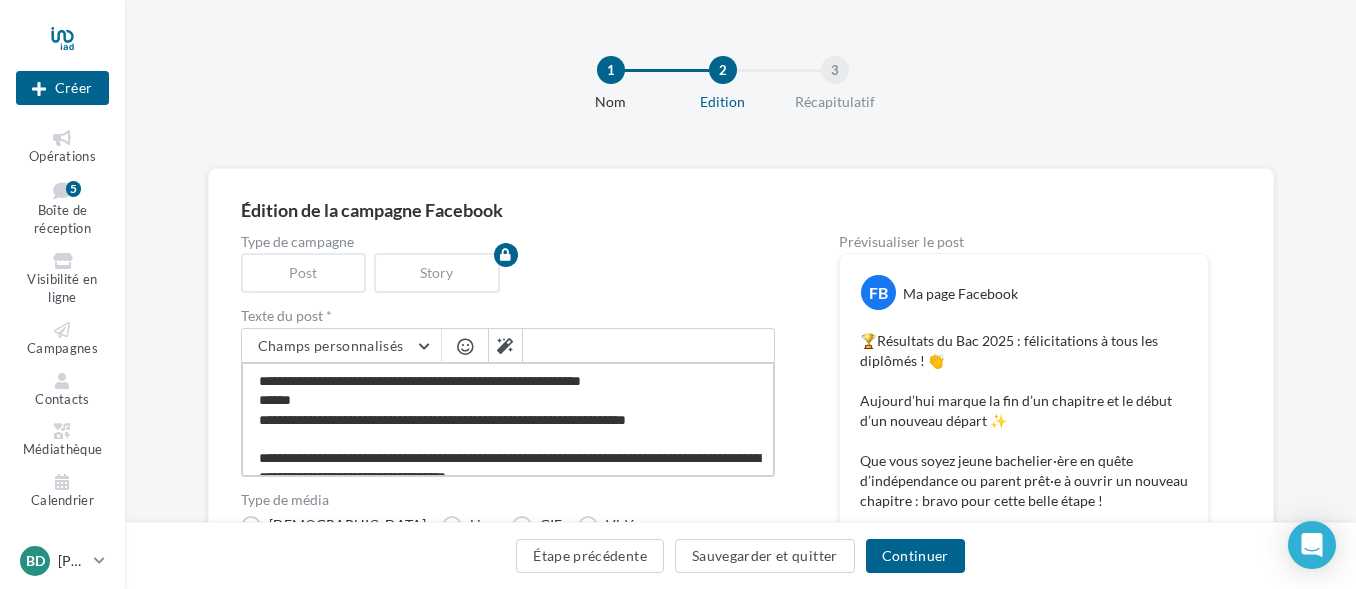 type on "**********" 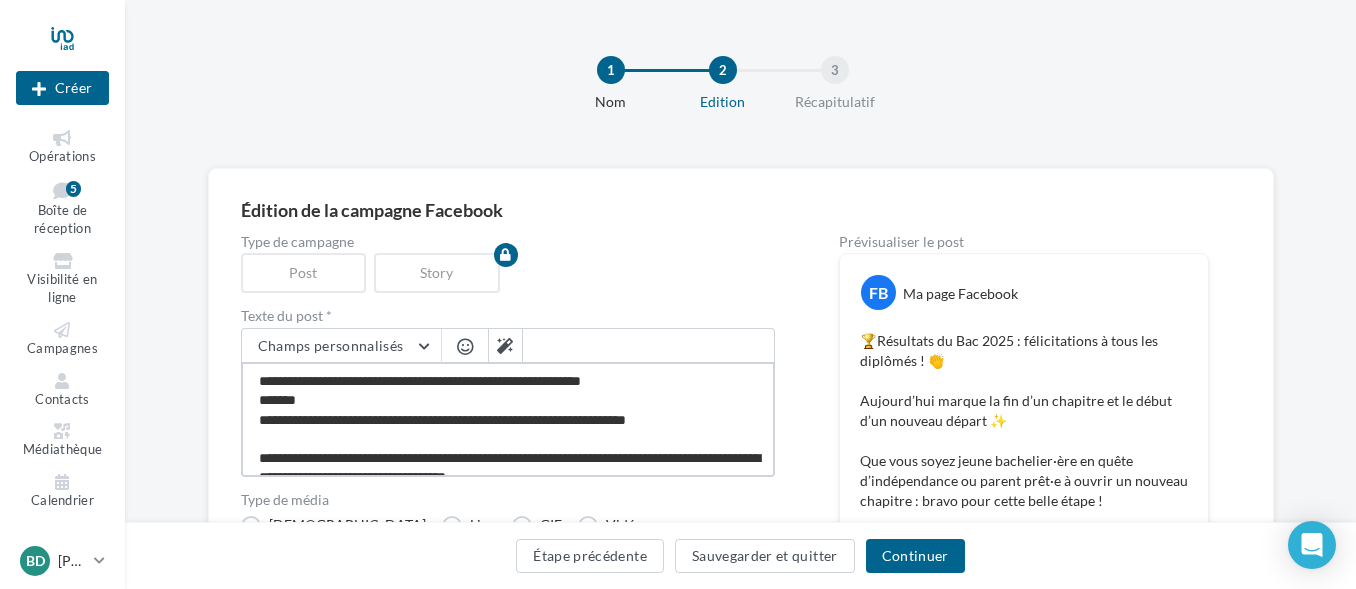 type on "**********" 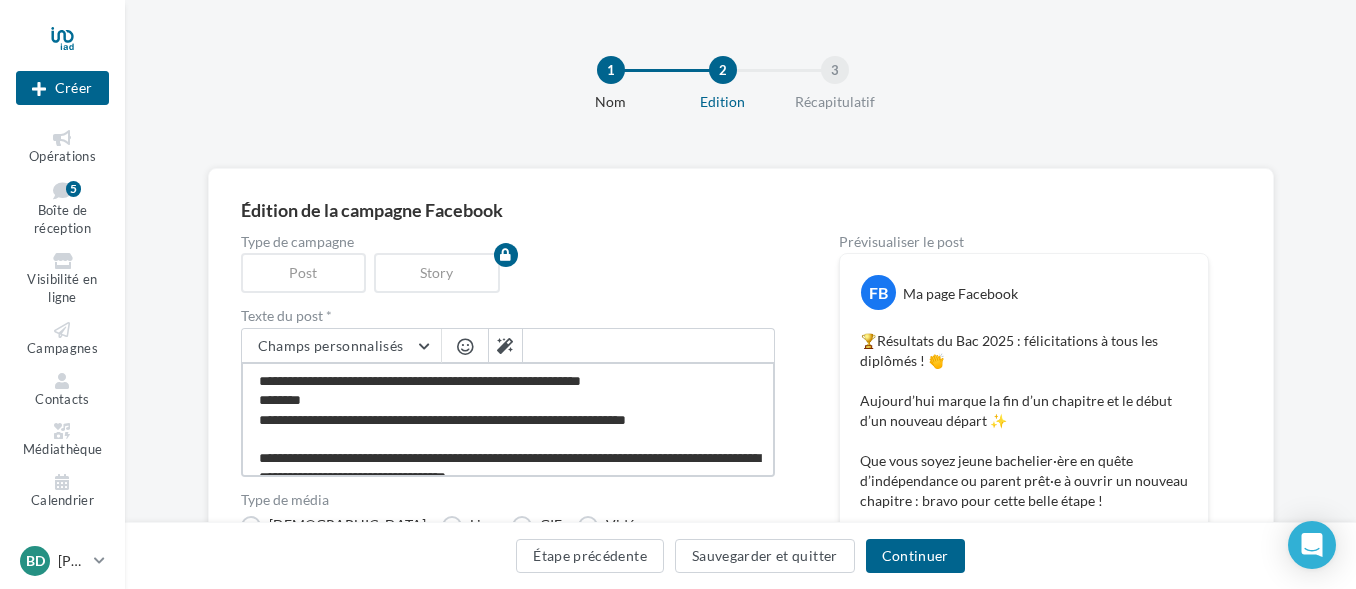 type on "**********" 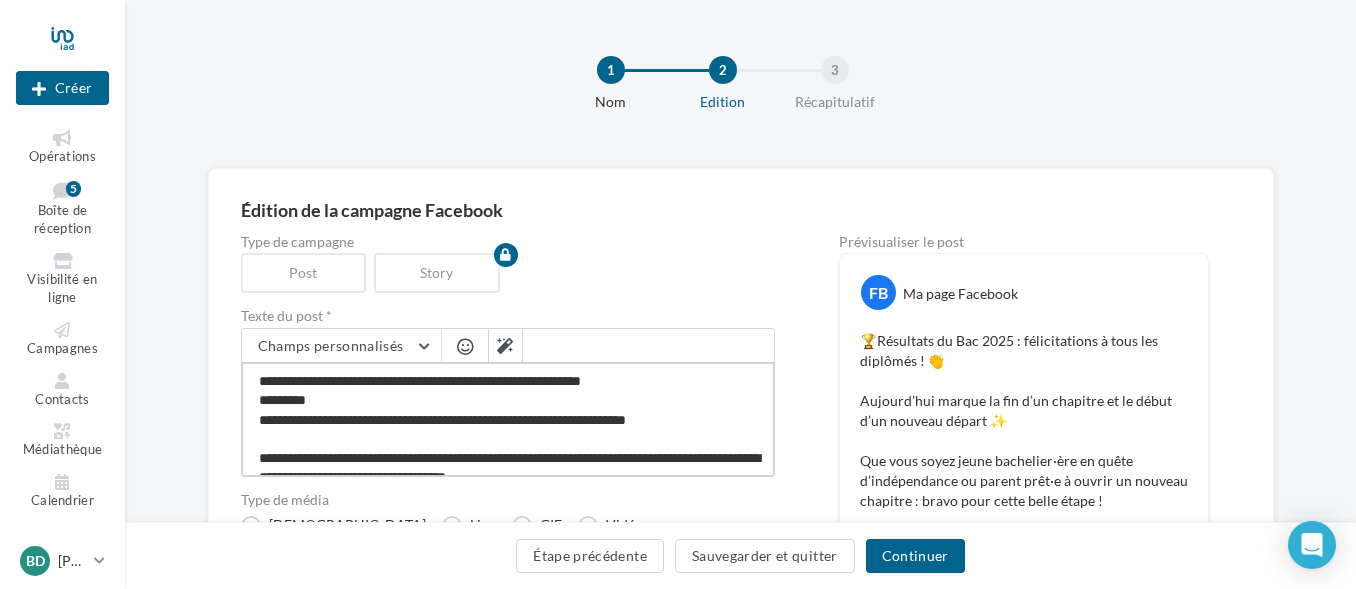 type on "**********" 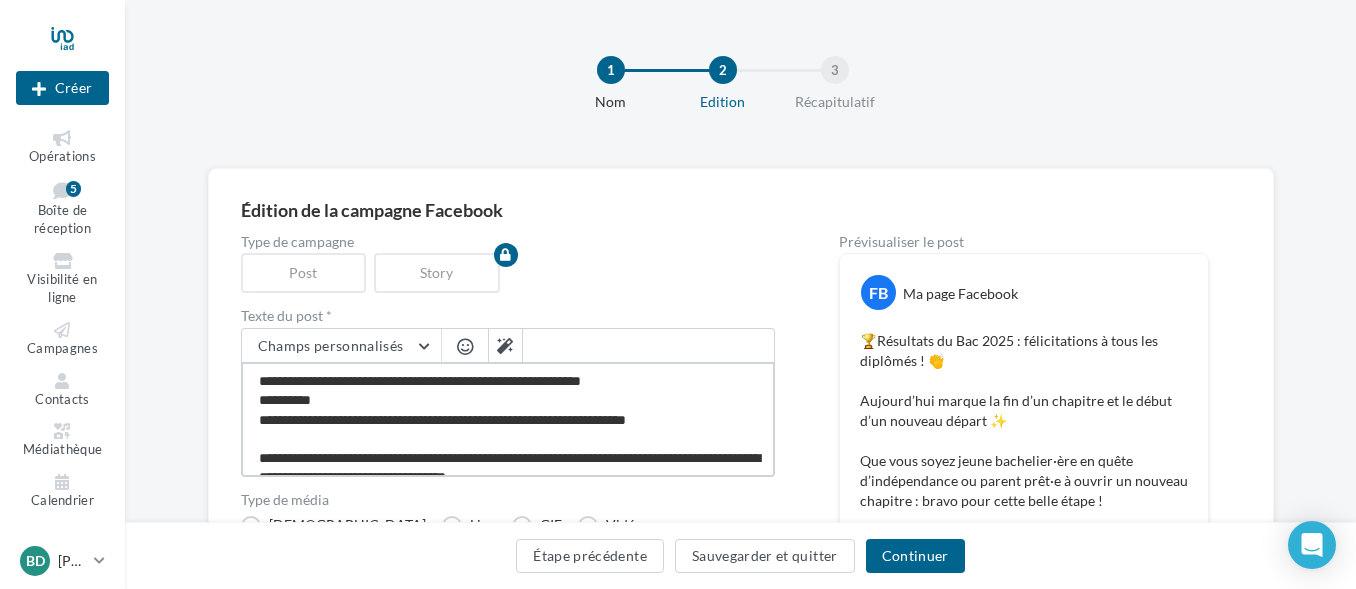 type on "**********" 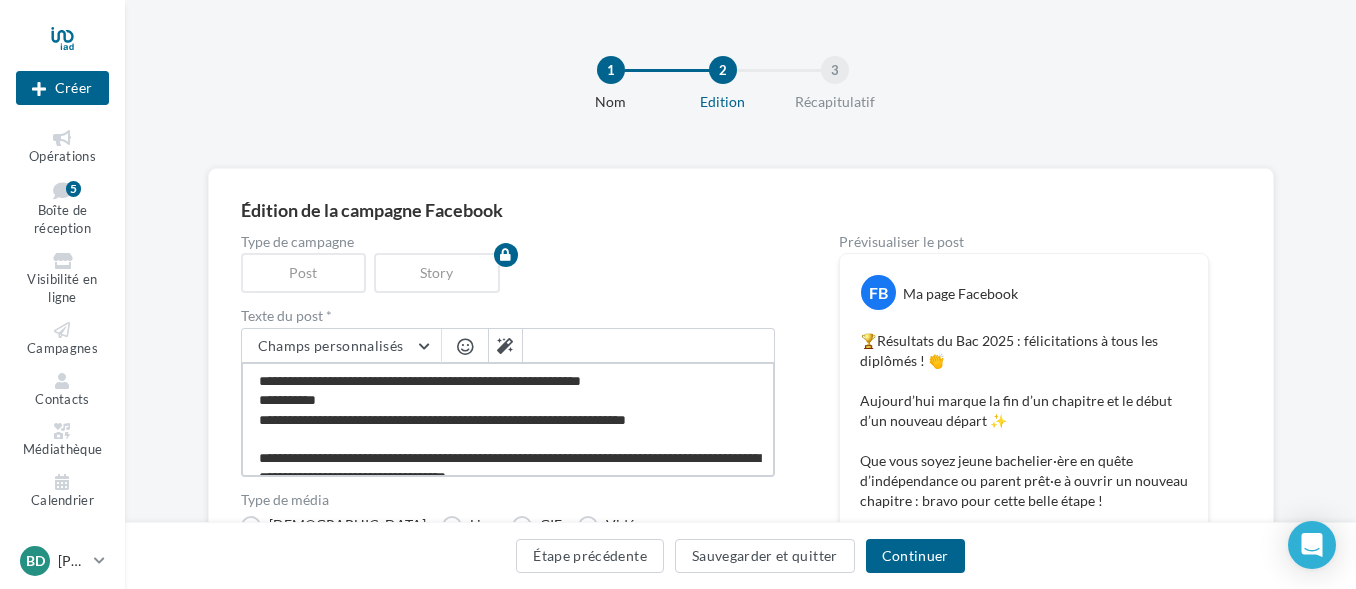type on "**********" 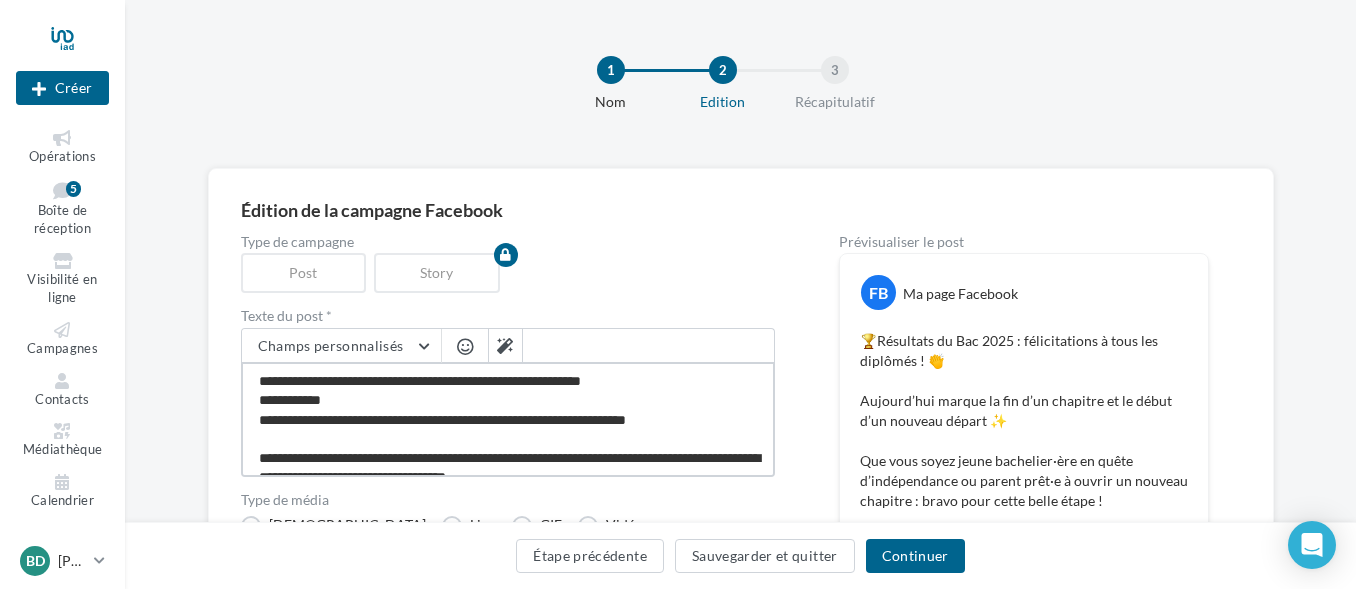 type on "**********" 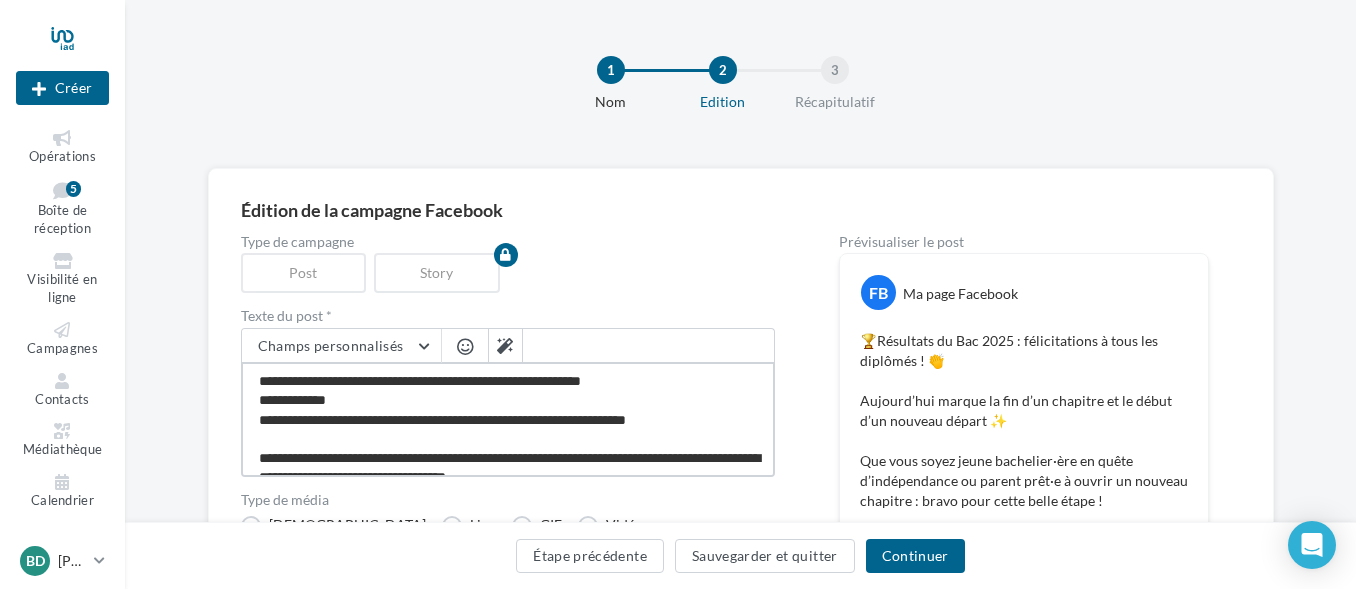 type on "**********" 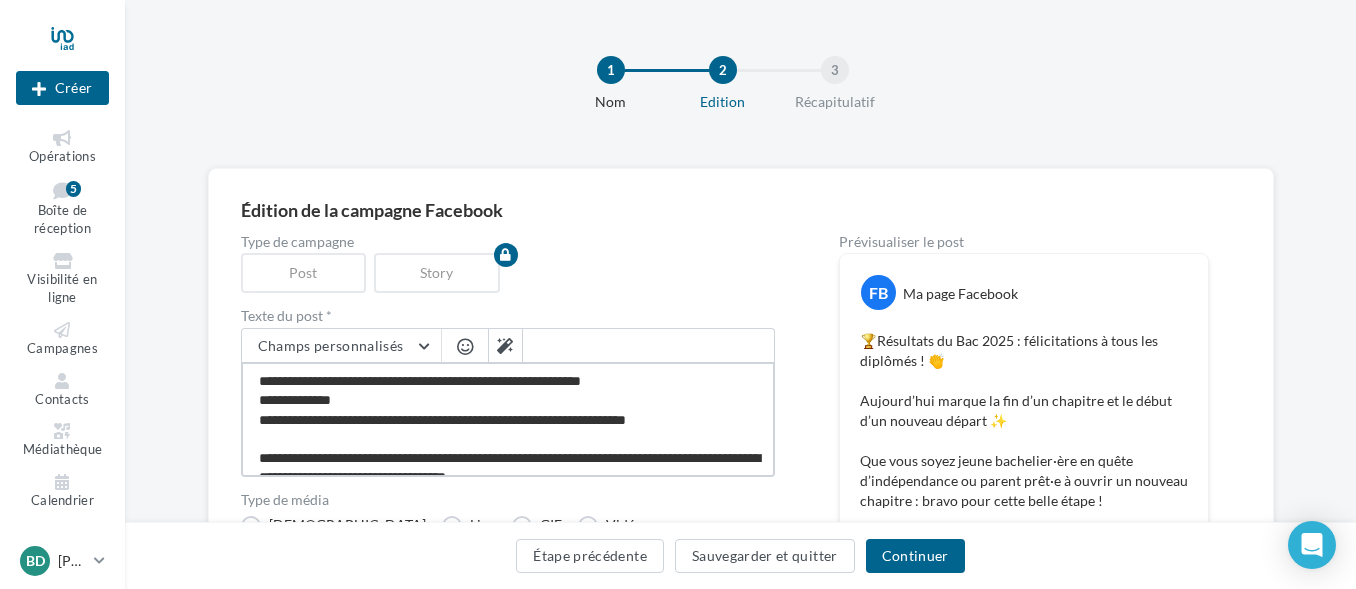 type on "**********" 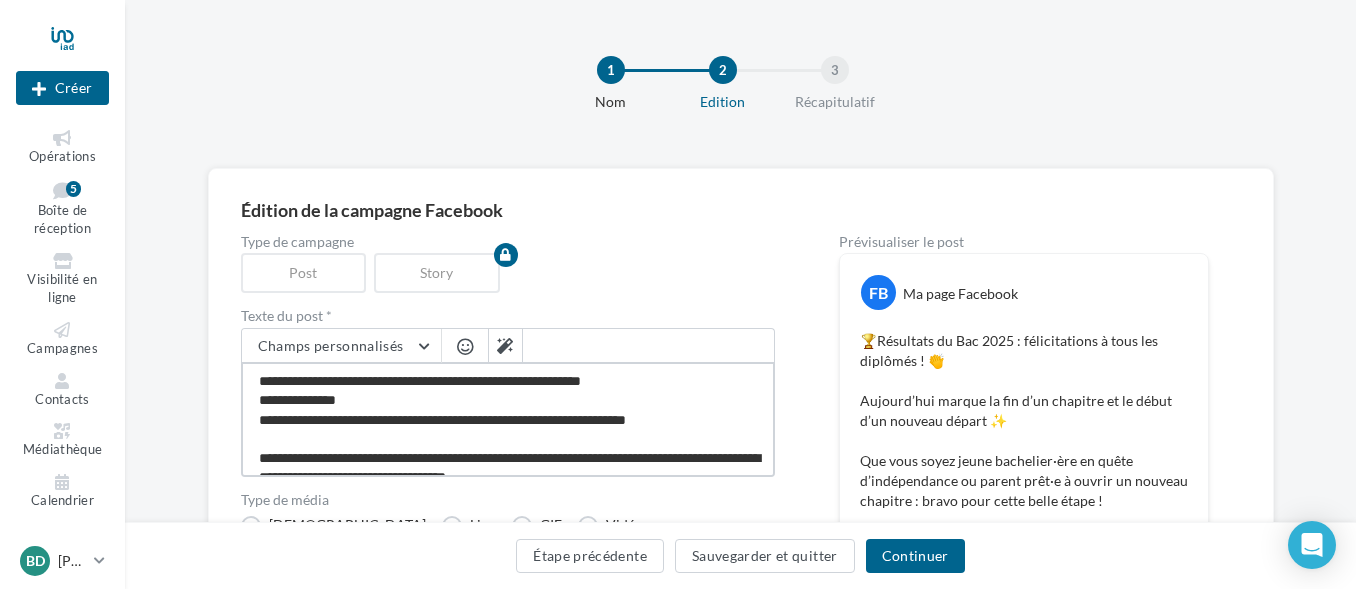 type on "**********" 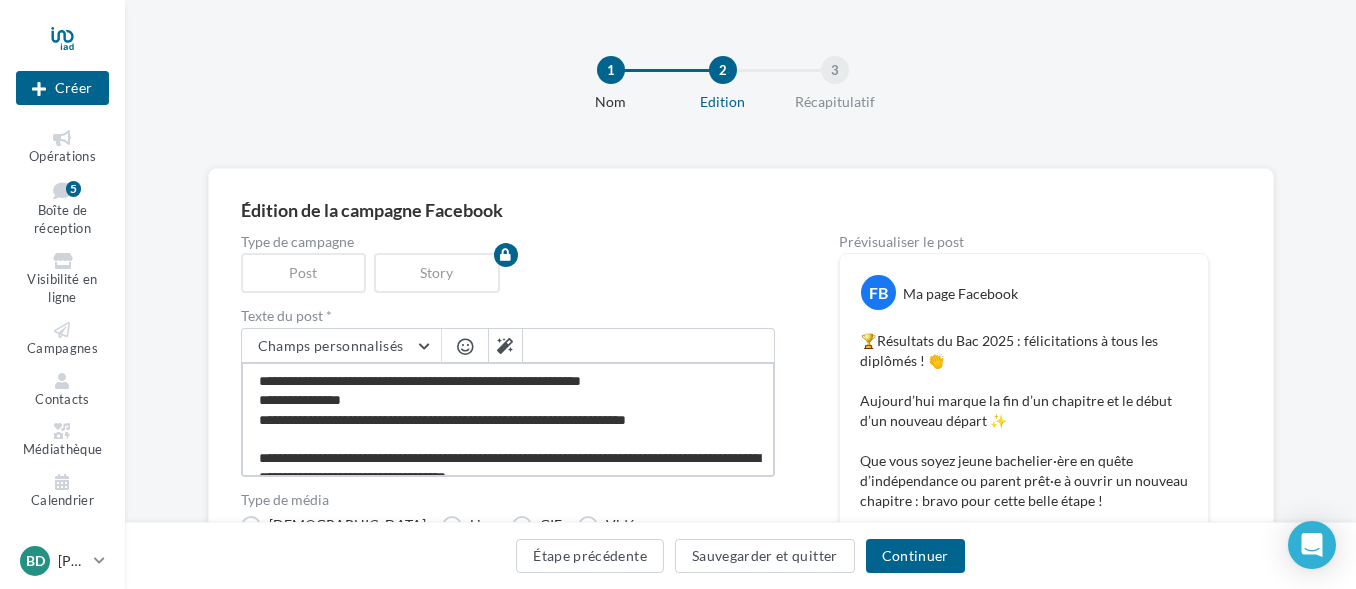 type on "**********" 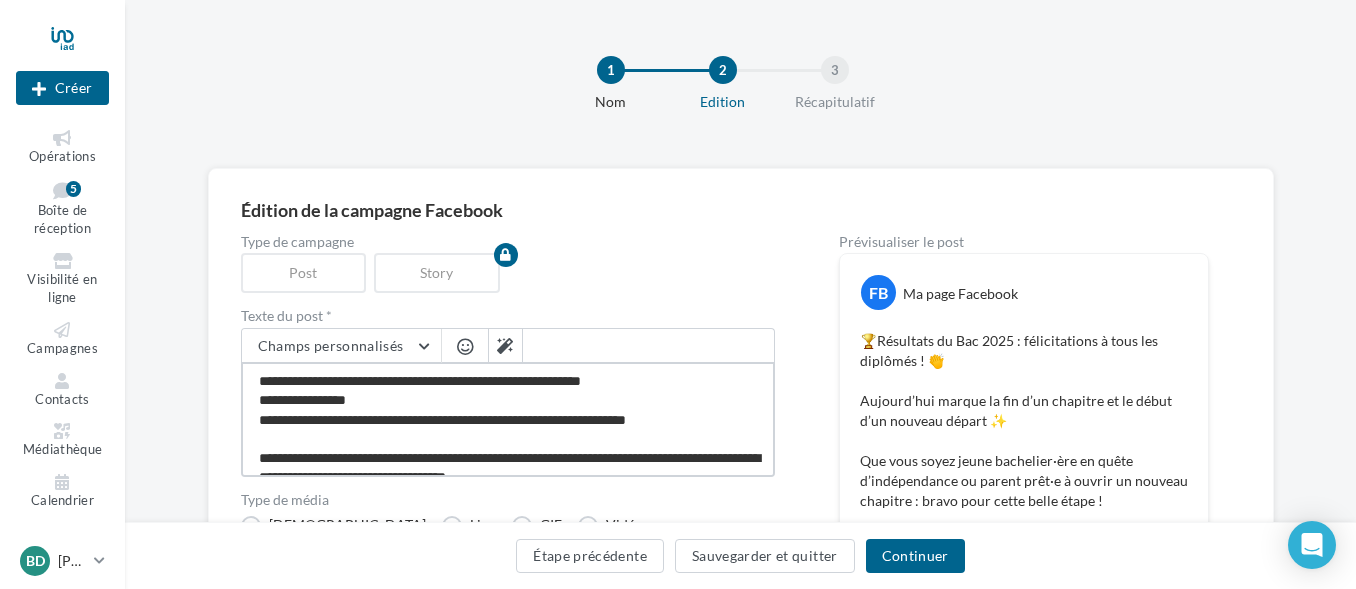 type on "**********" 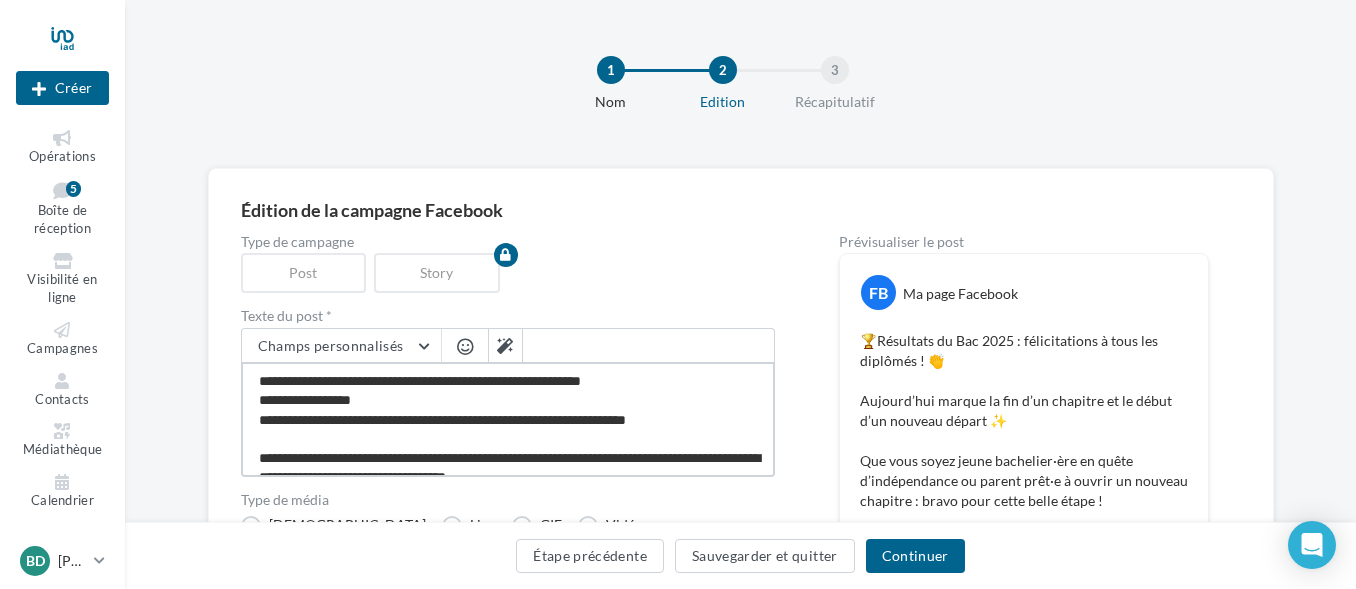 type on "**********" 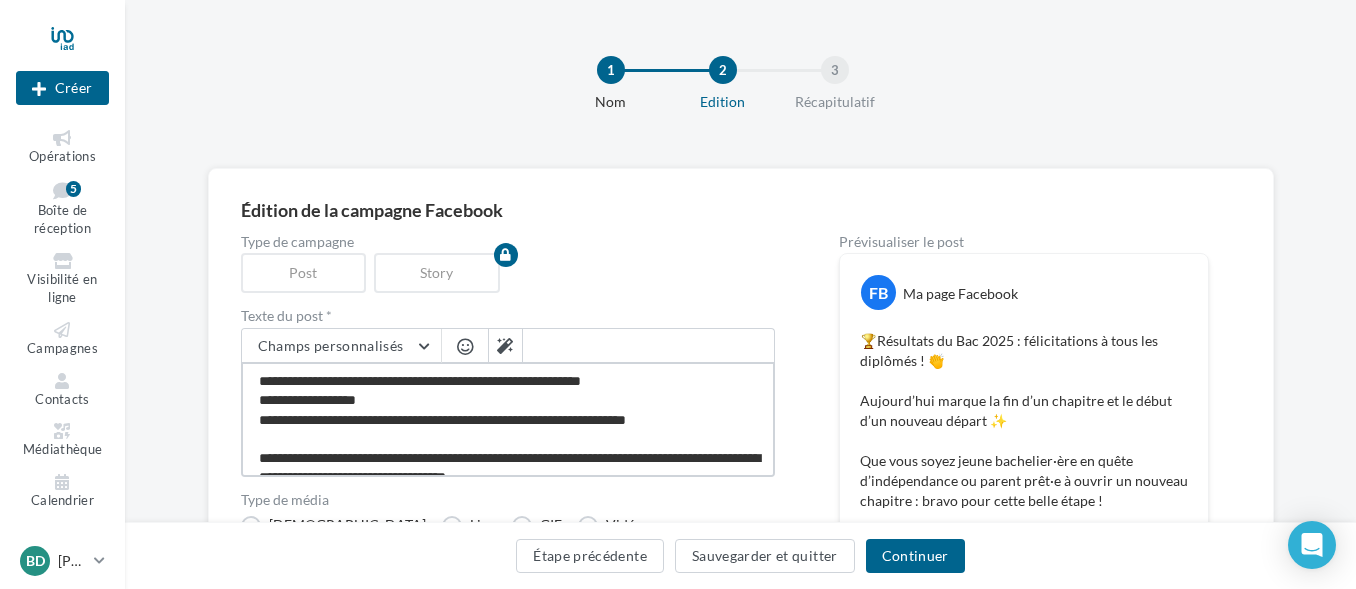 type on "**********" 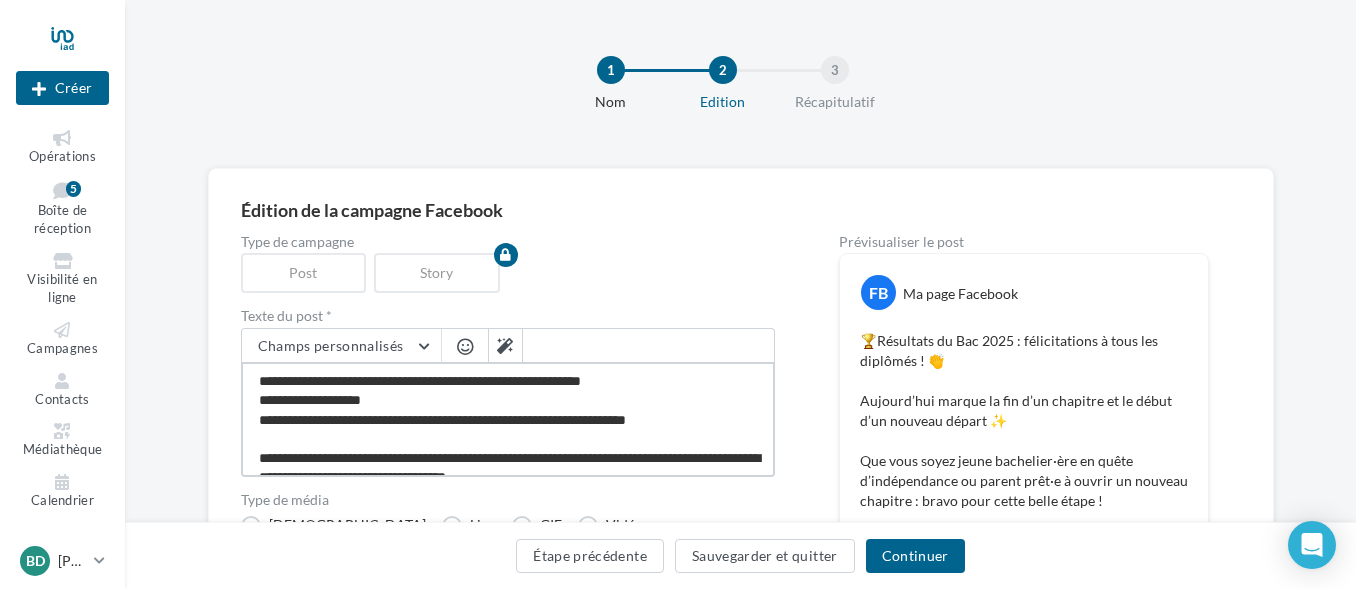 type on "**********" 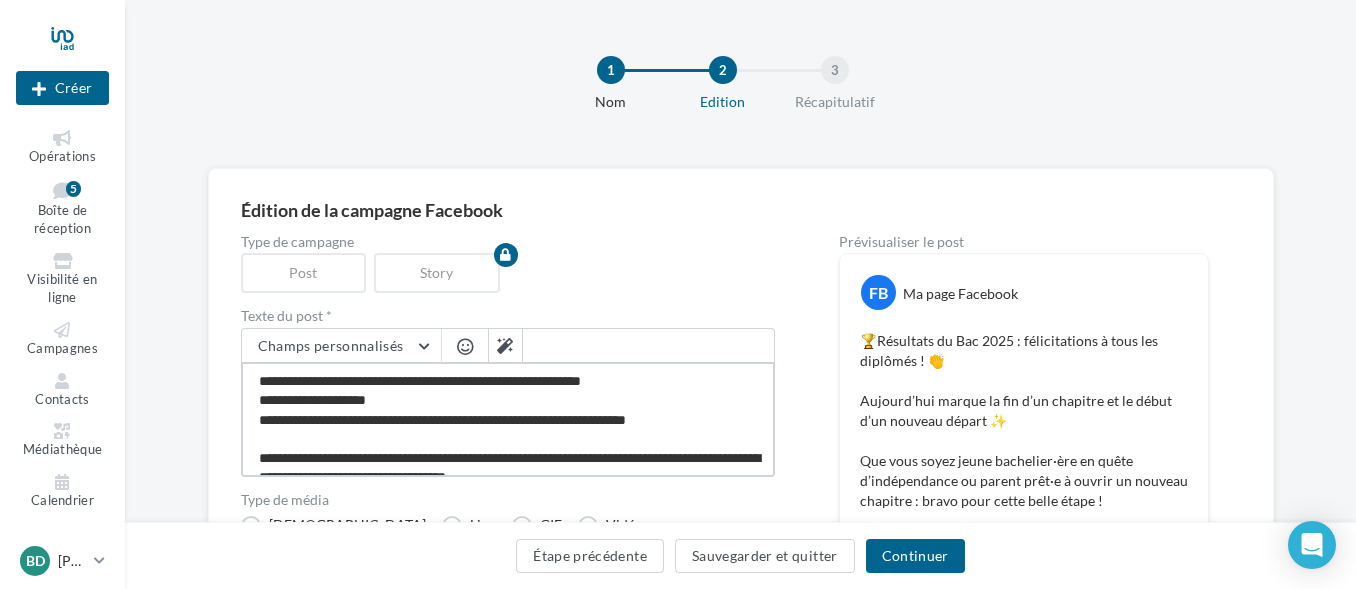 type on "**********" 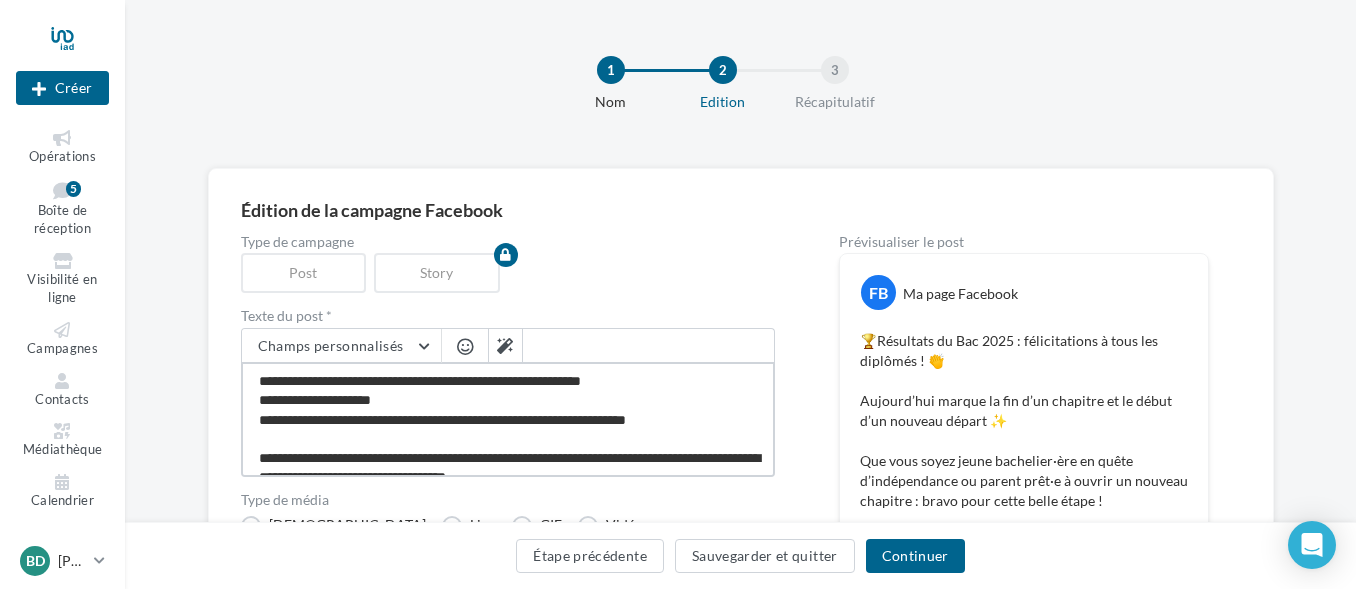 type on "**********" 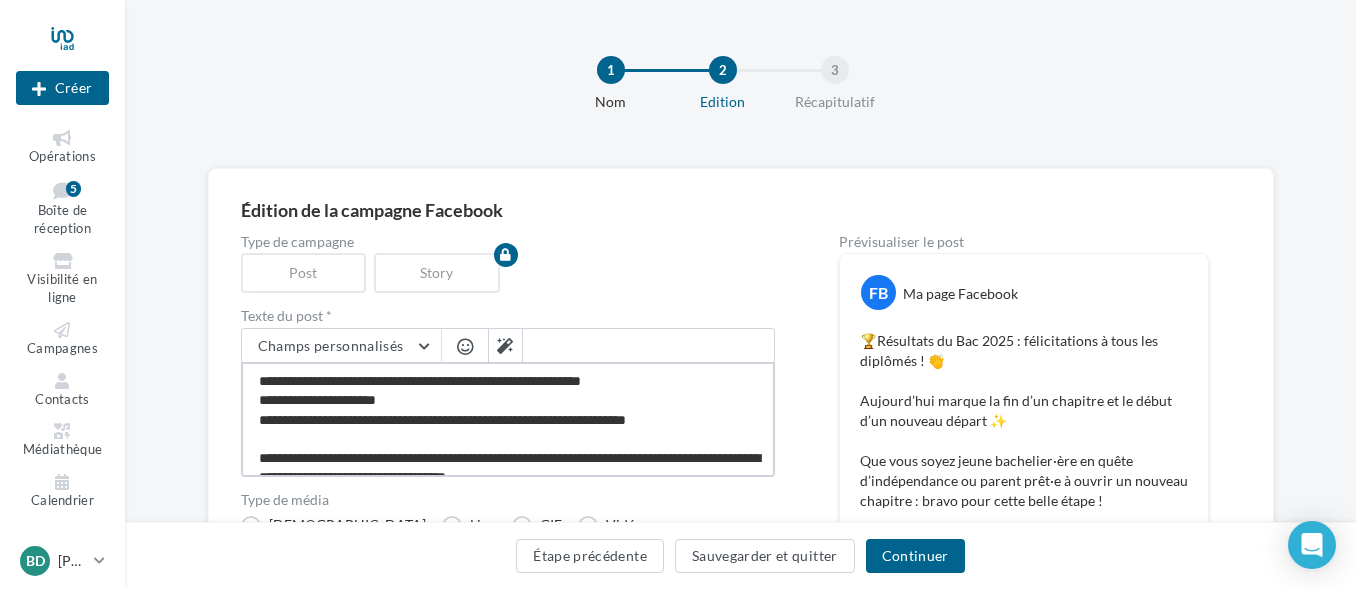type on "**********" 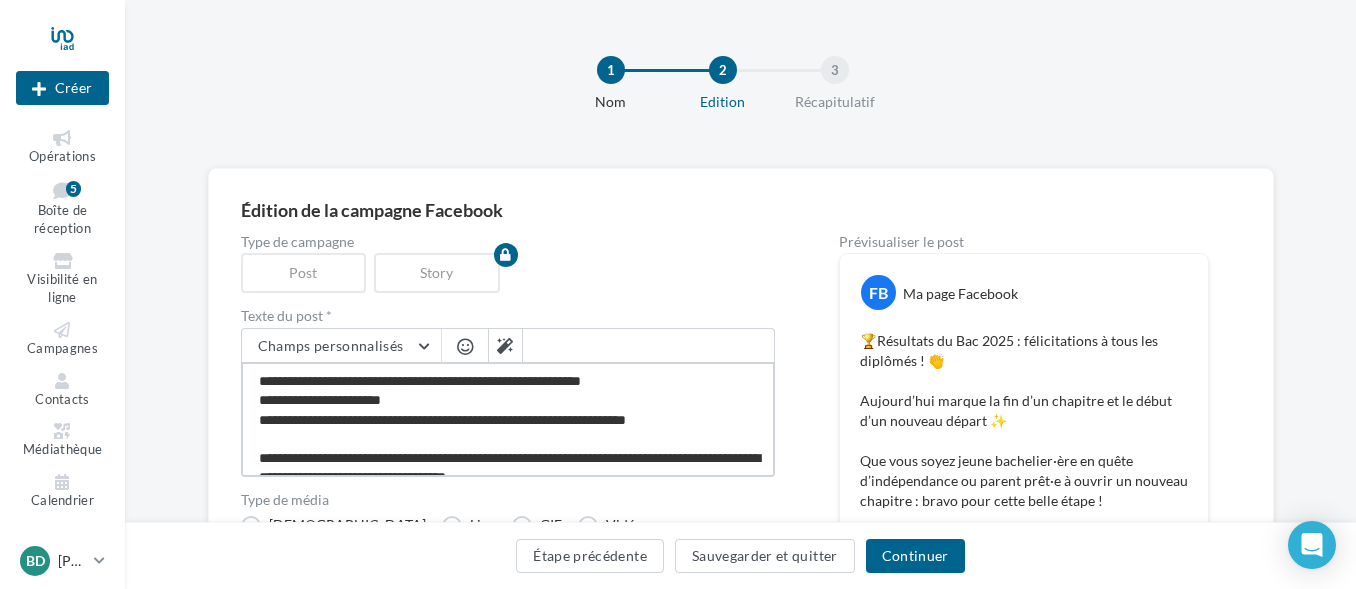 type on "**********" 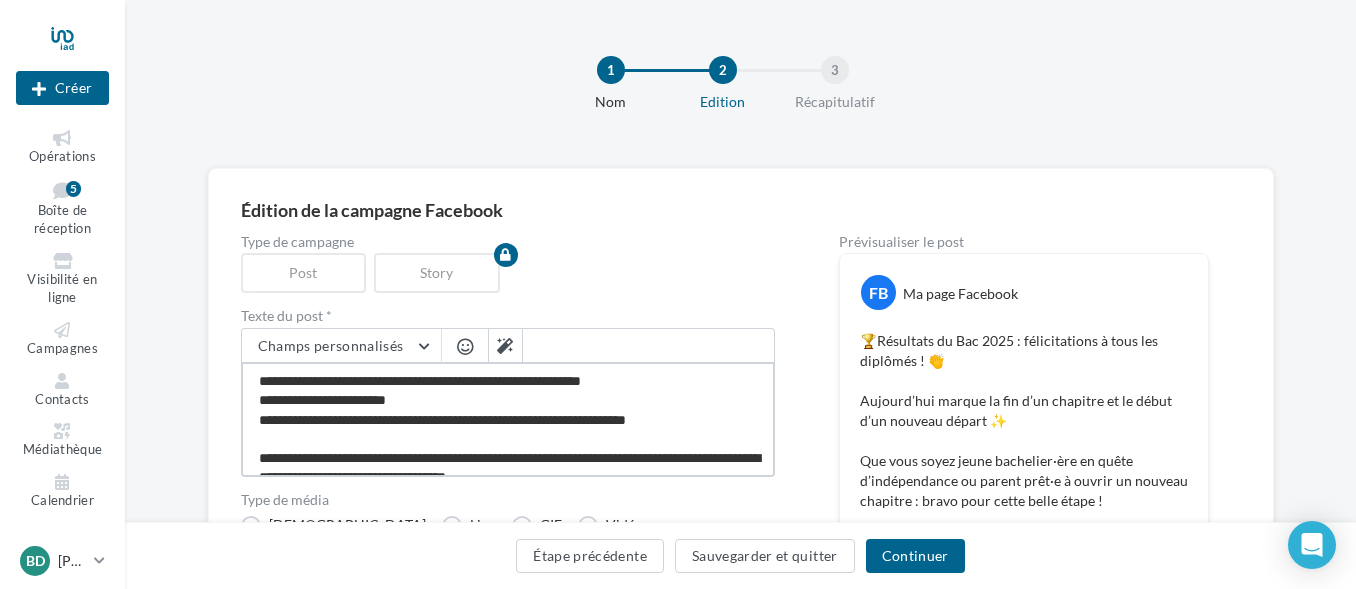 type on "**********" 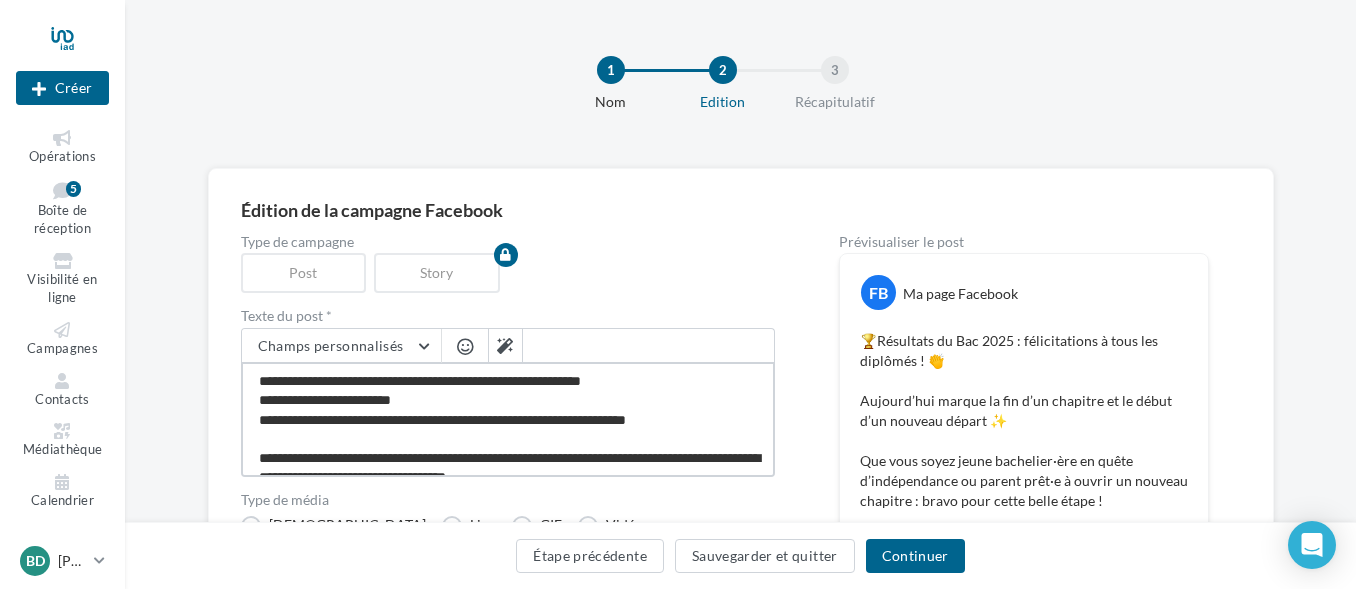 type on "**********" 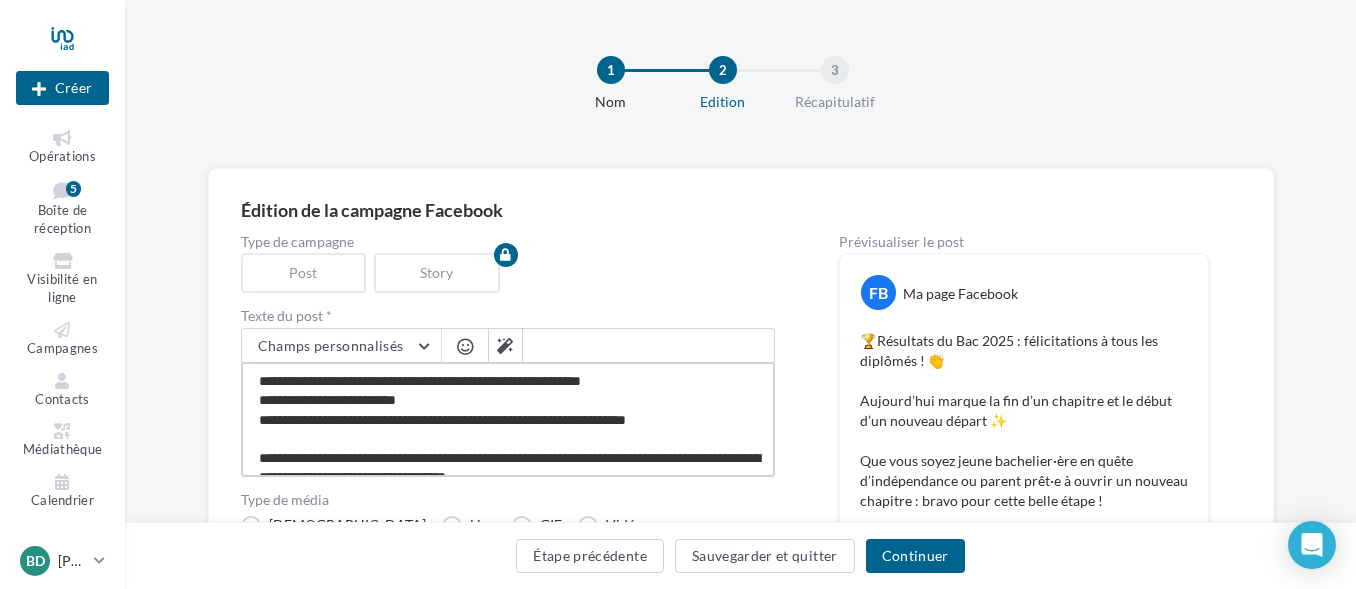 type on "**********" 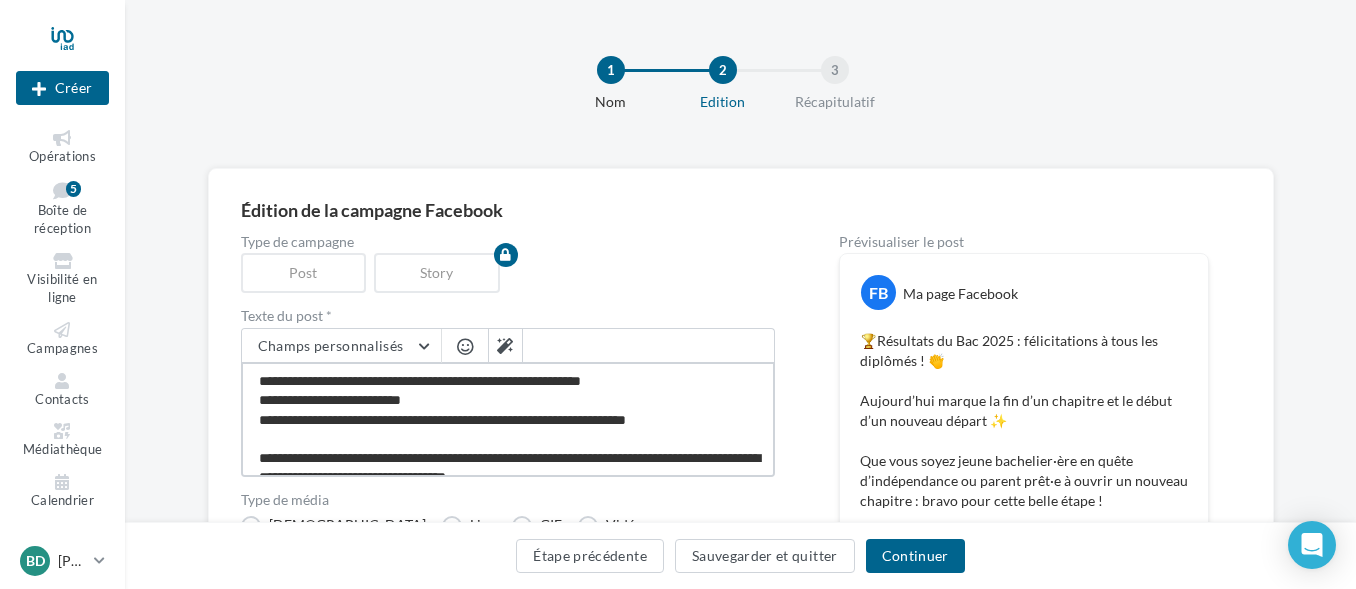 type on "**********" 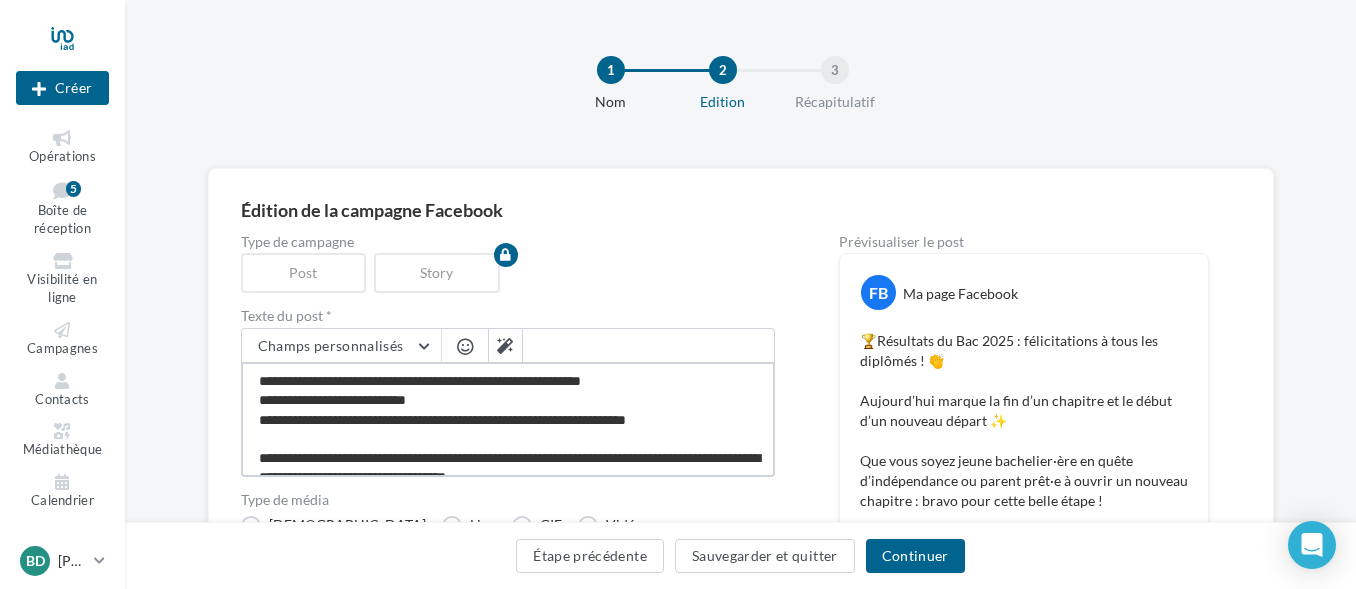 type on "**********" 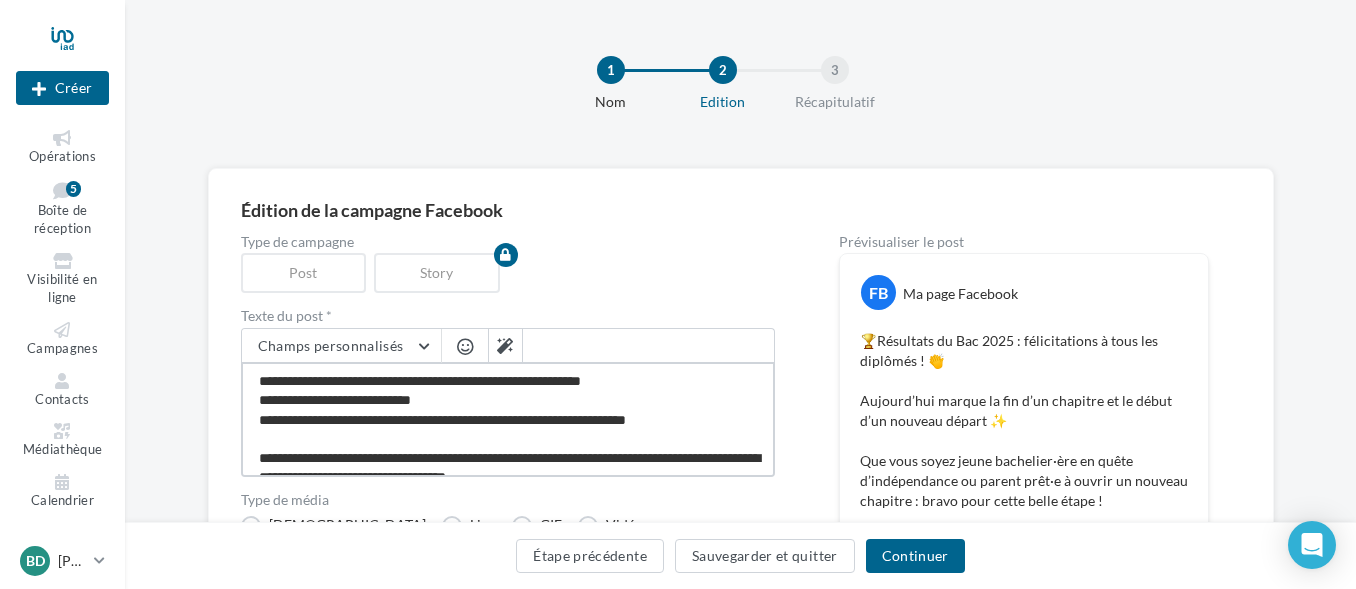 type on "**********" 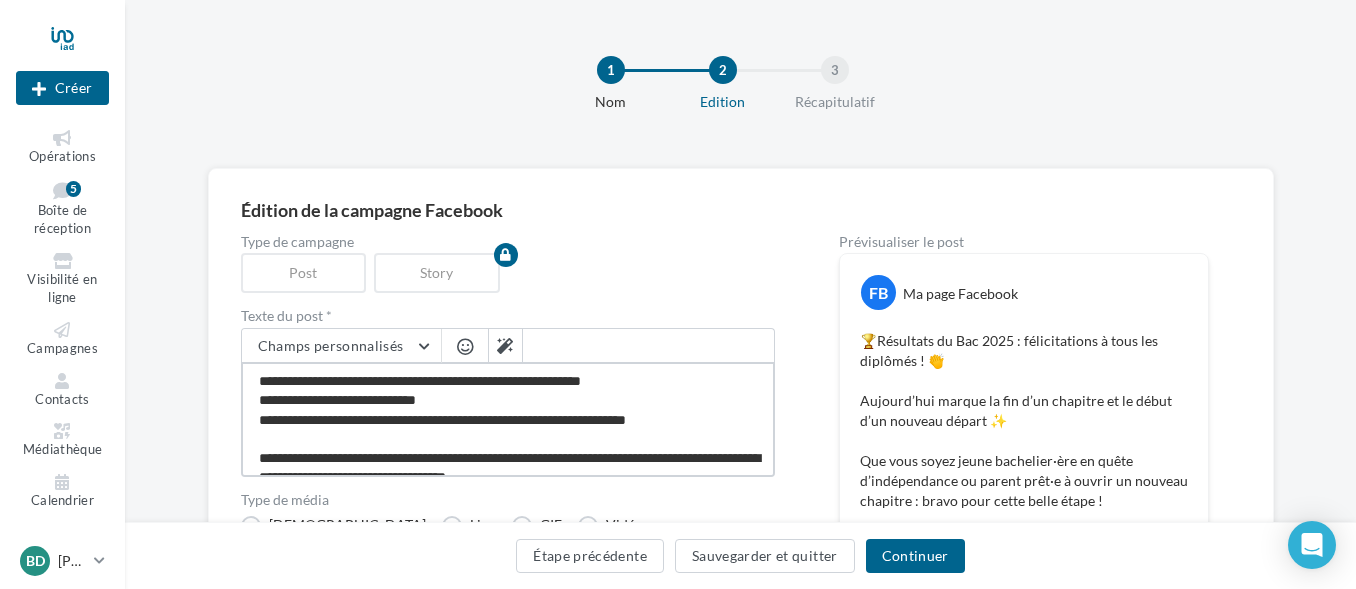 type on "**********" 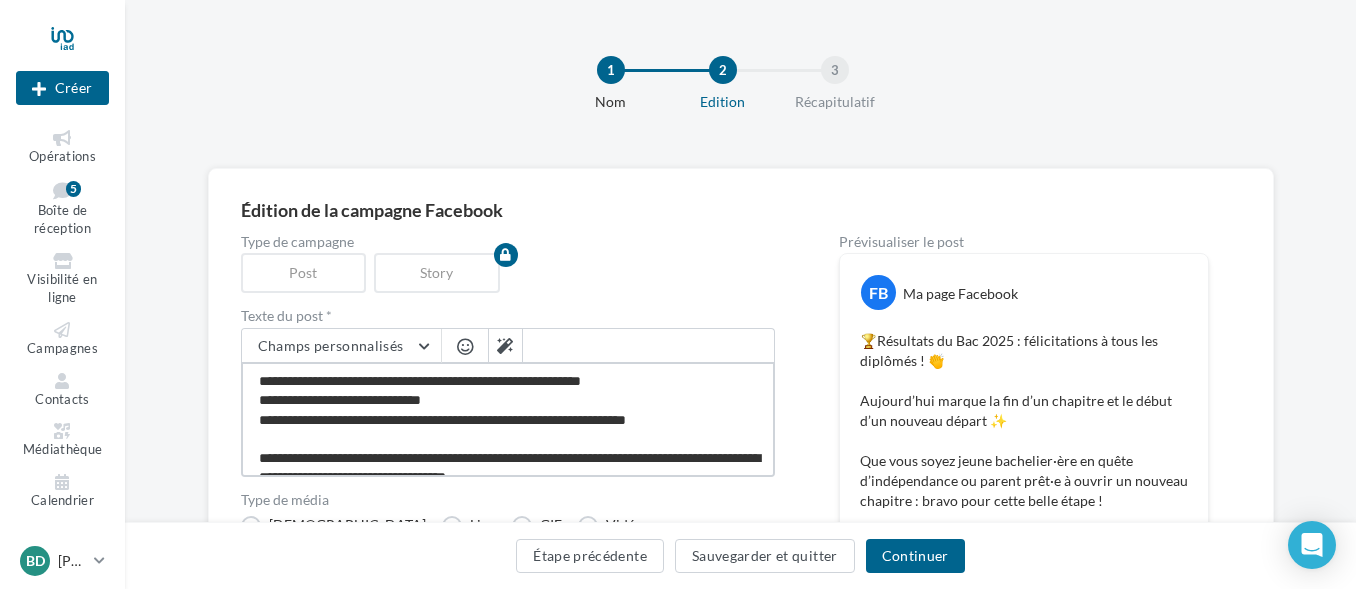 type on "**********" 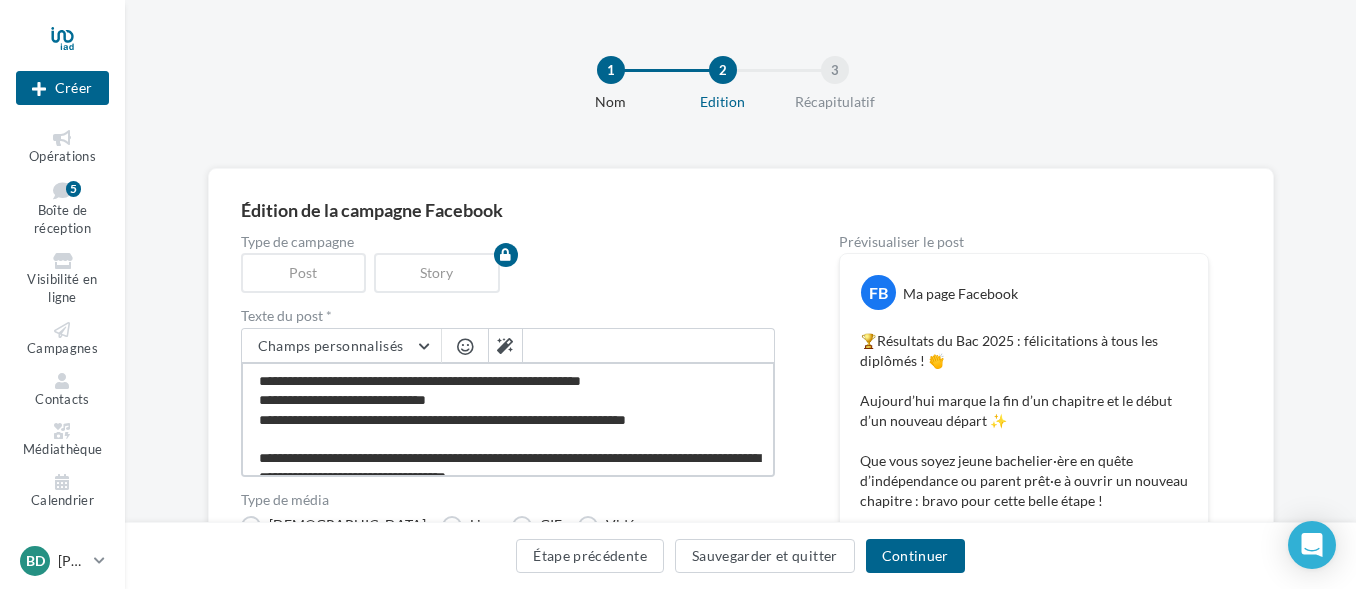 type on "**********" 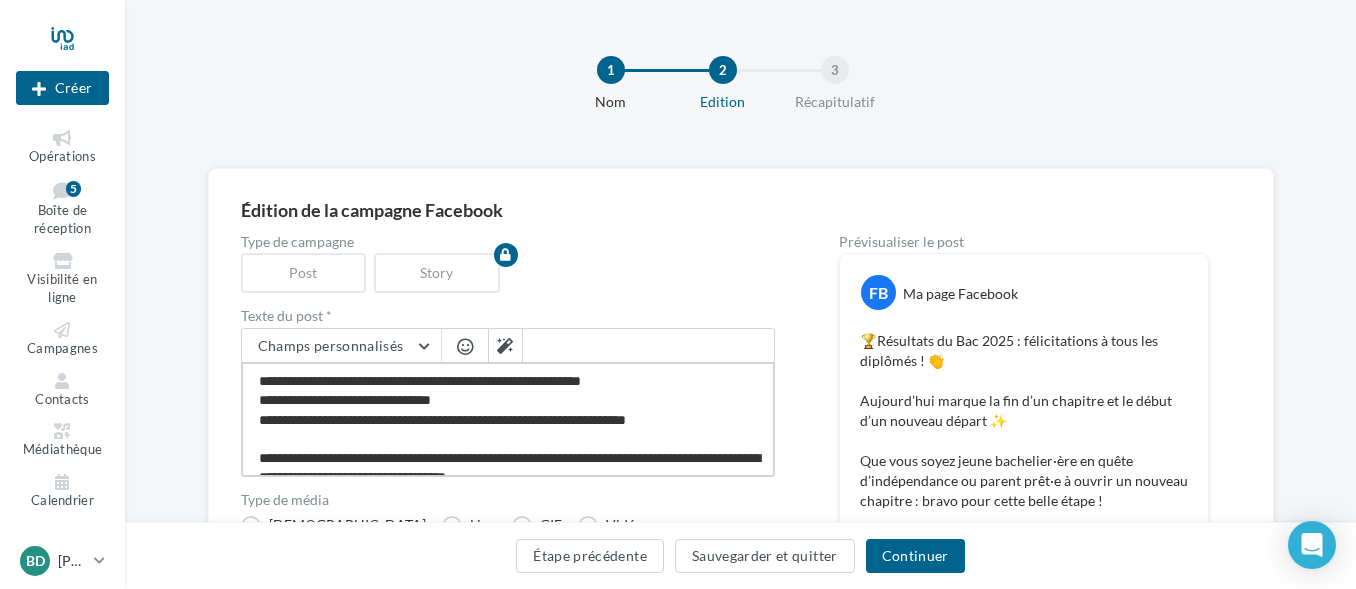 type on "**********" 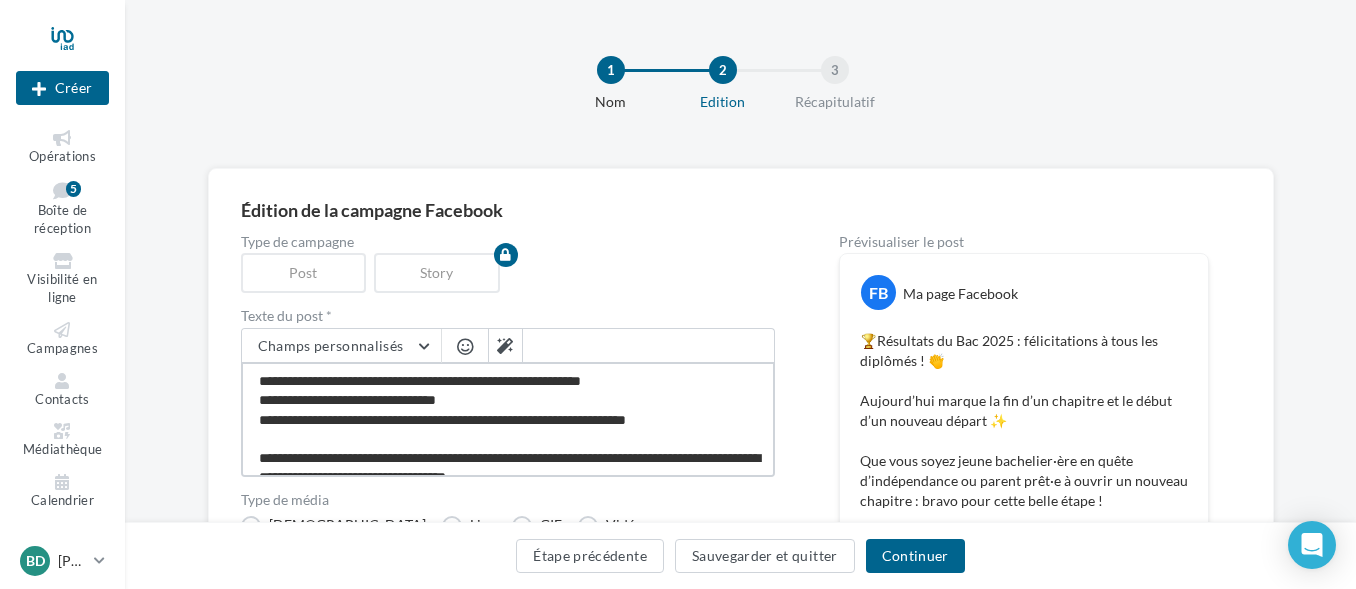 type on "**********" 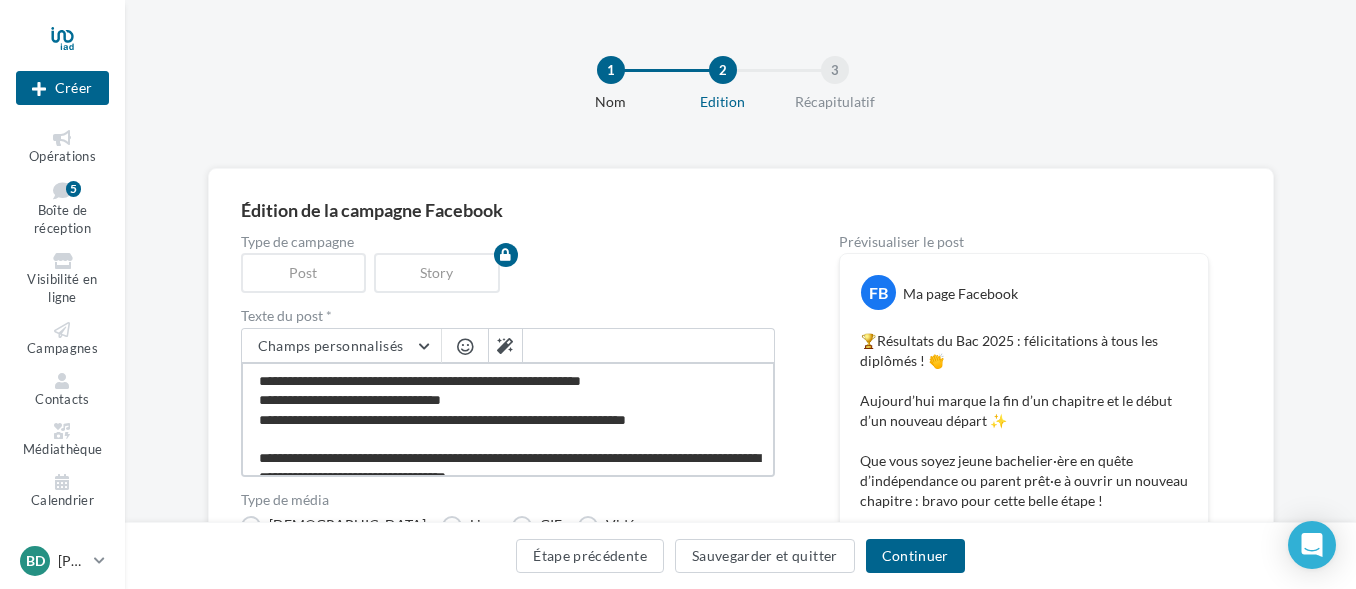 type on "**********" 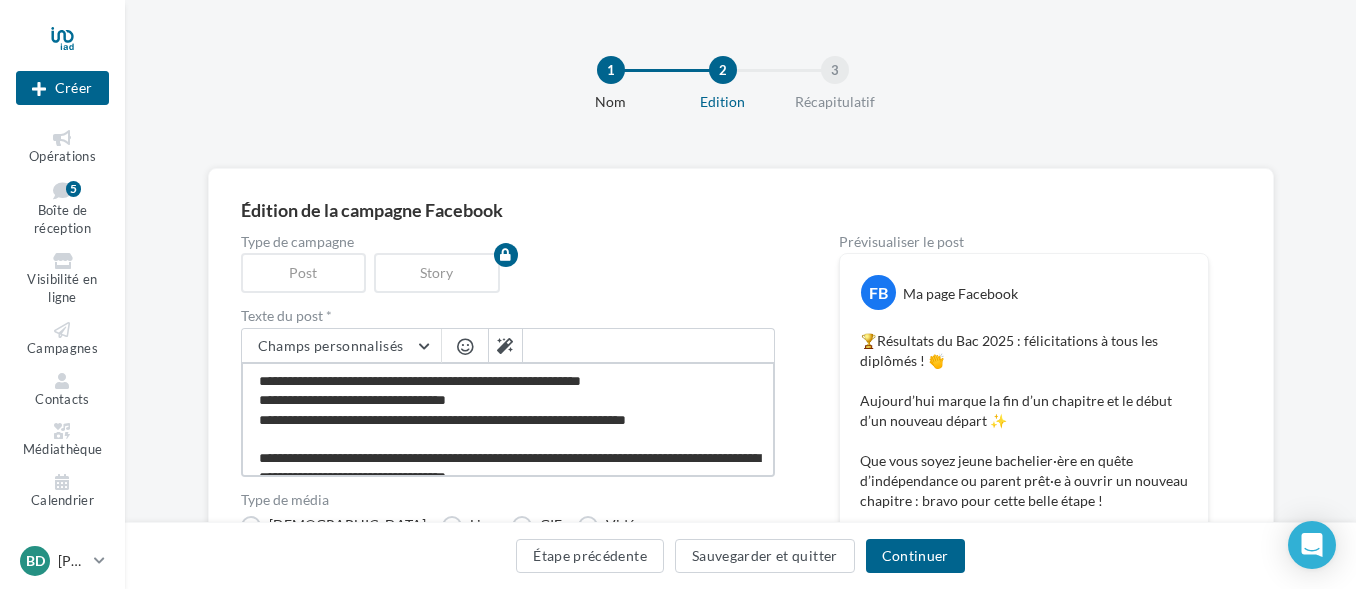type on "**********" 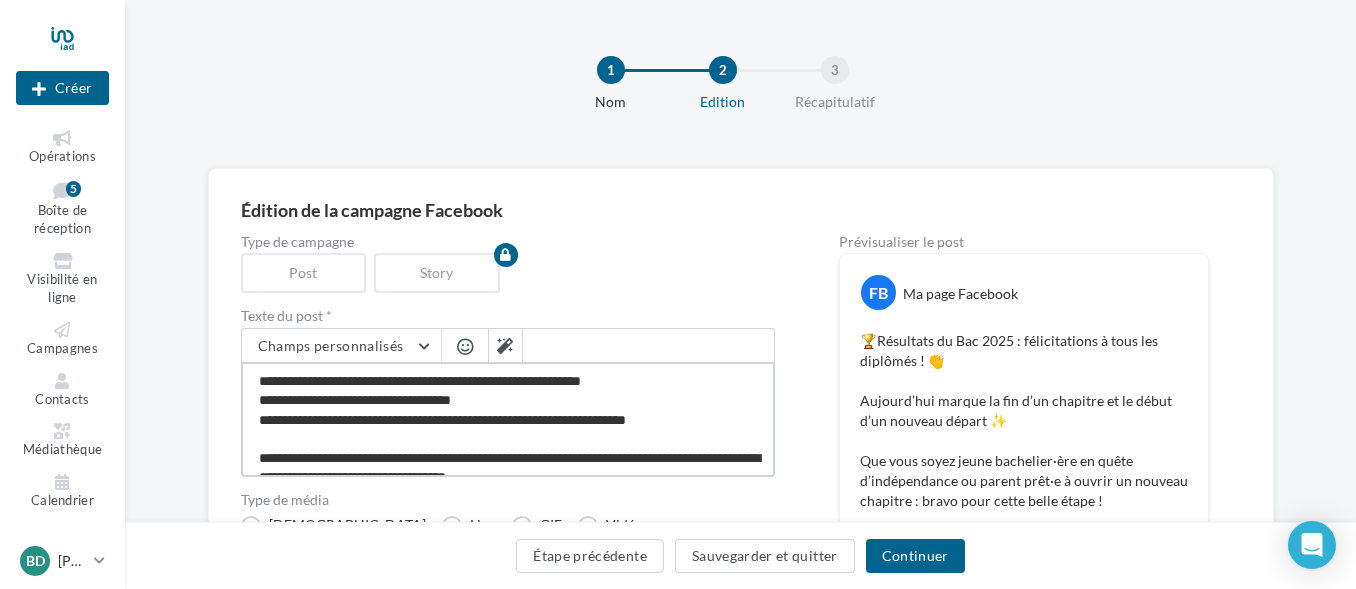 type on "**********" 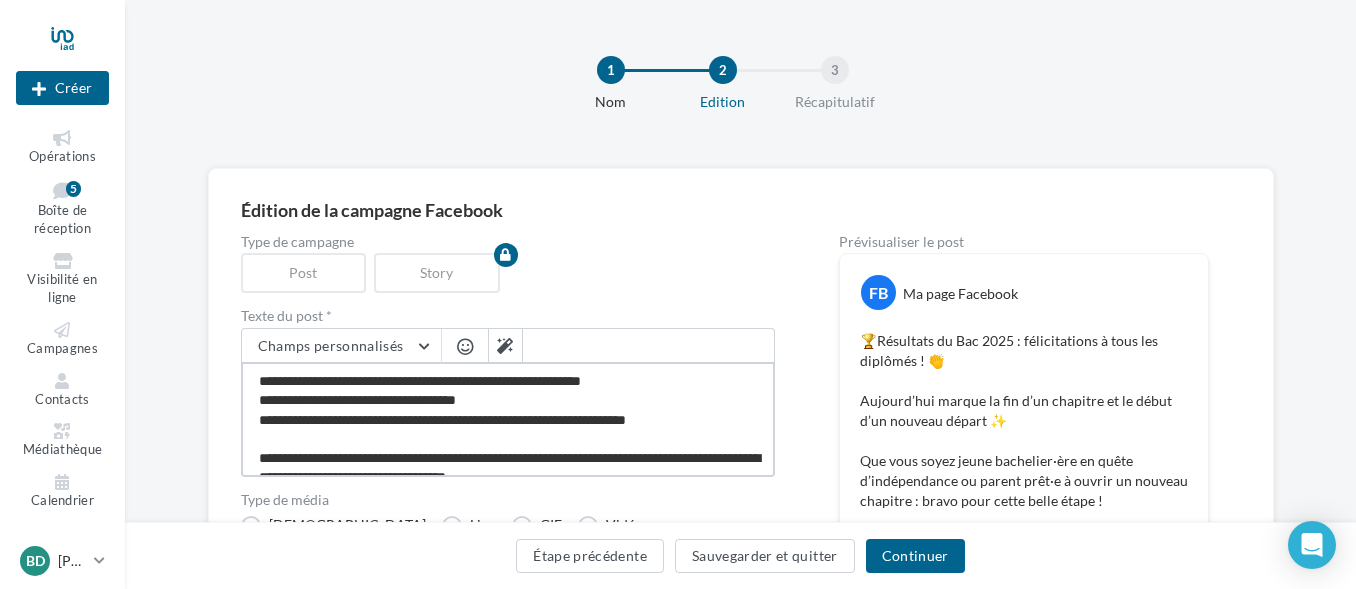 type on "**********" 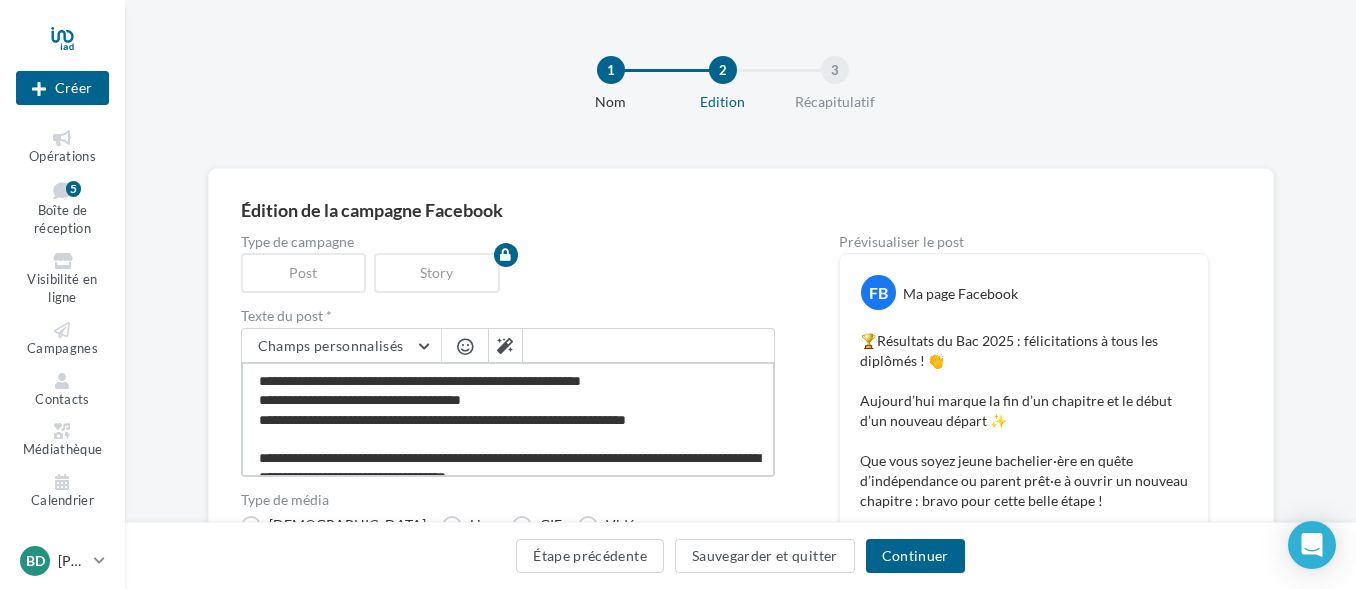 type on "**********" 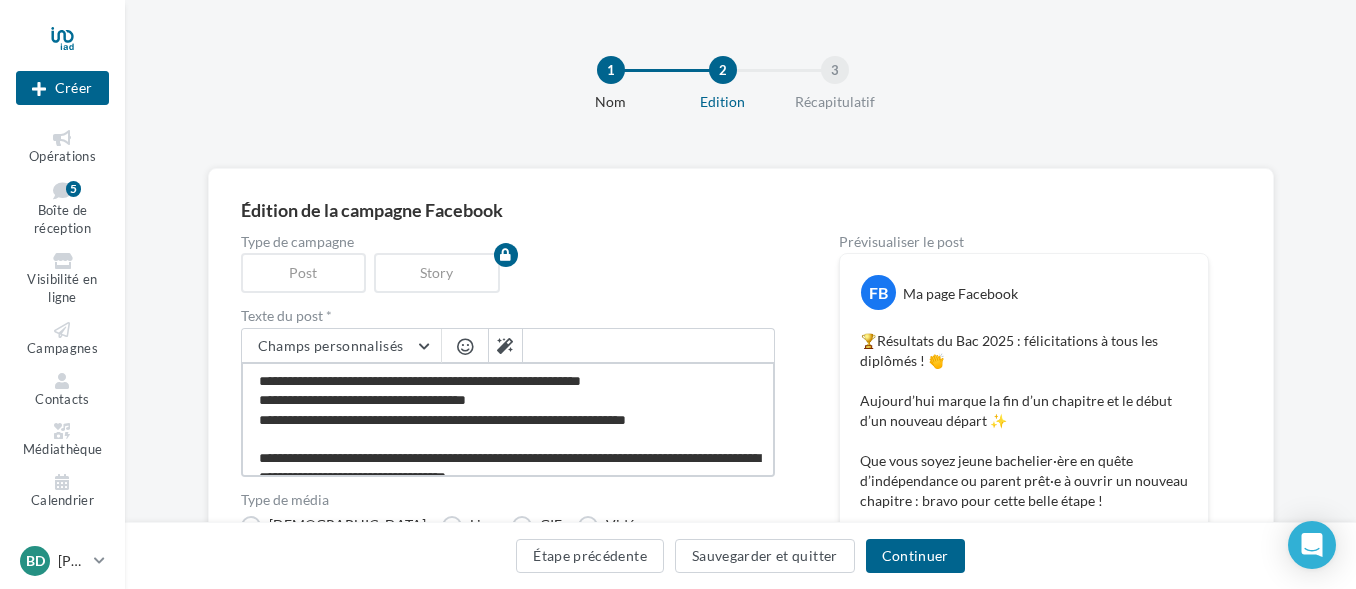 type on "**********" 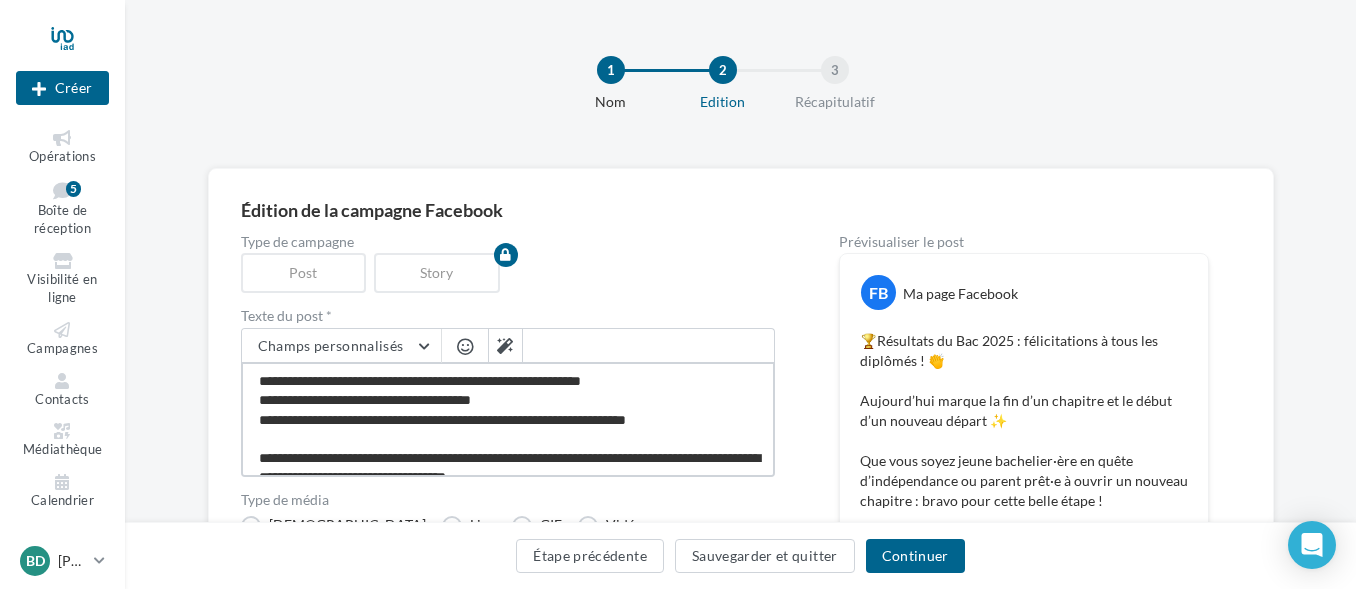 type on "**********" 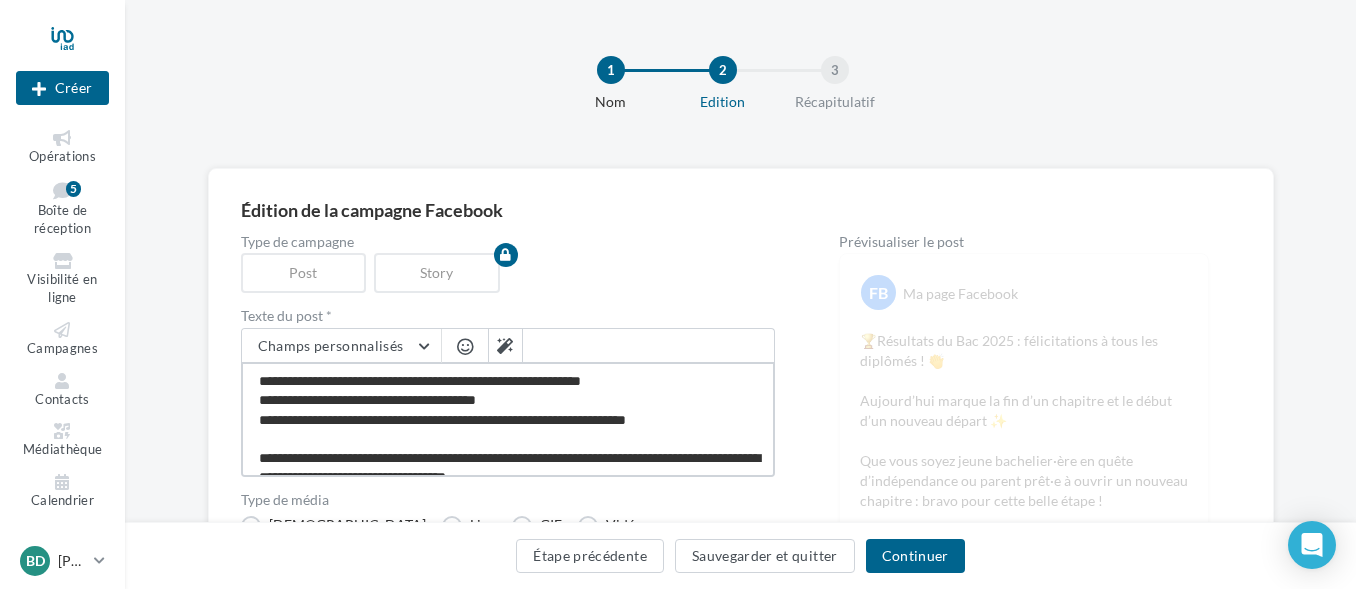 type on "**********" 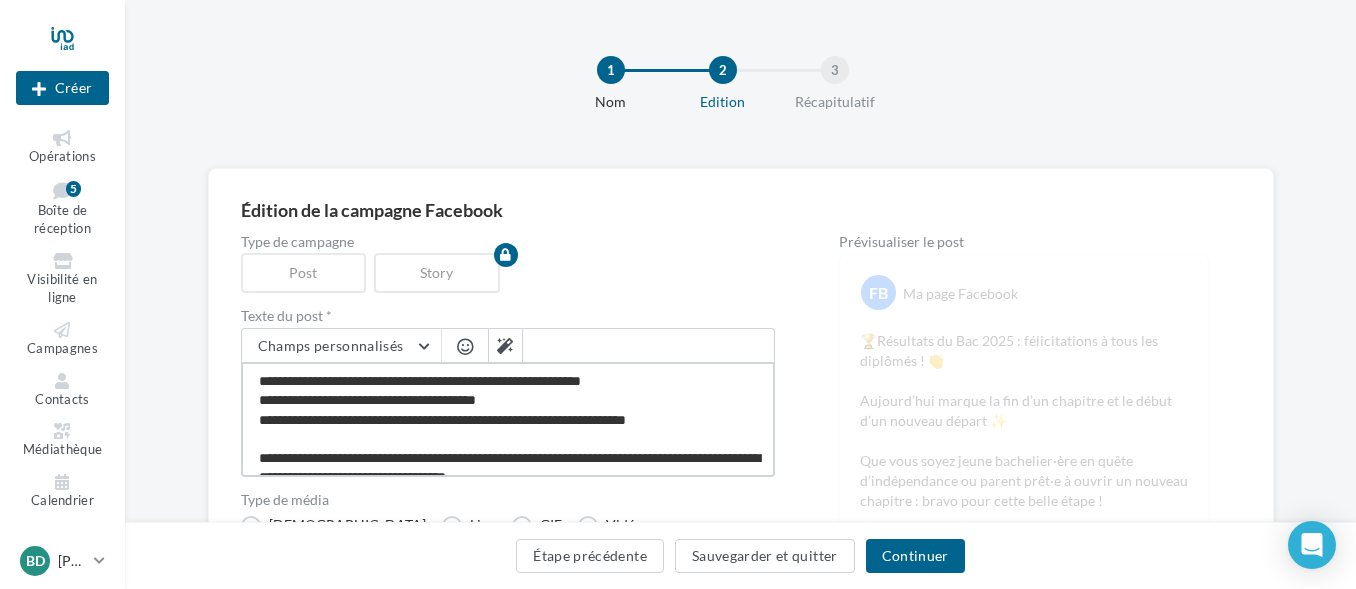 click on "**********" at bounding box center [508, 419] 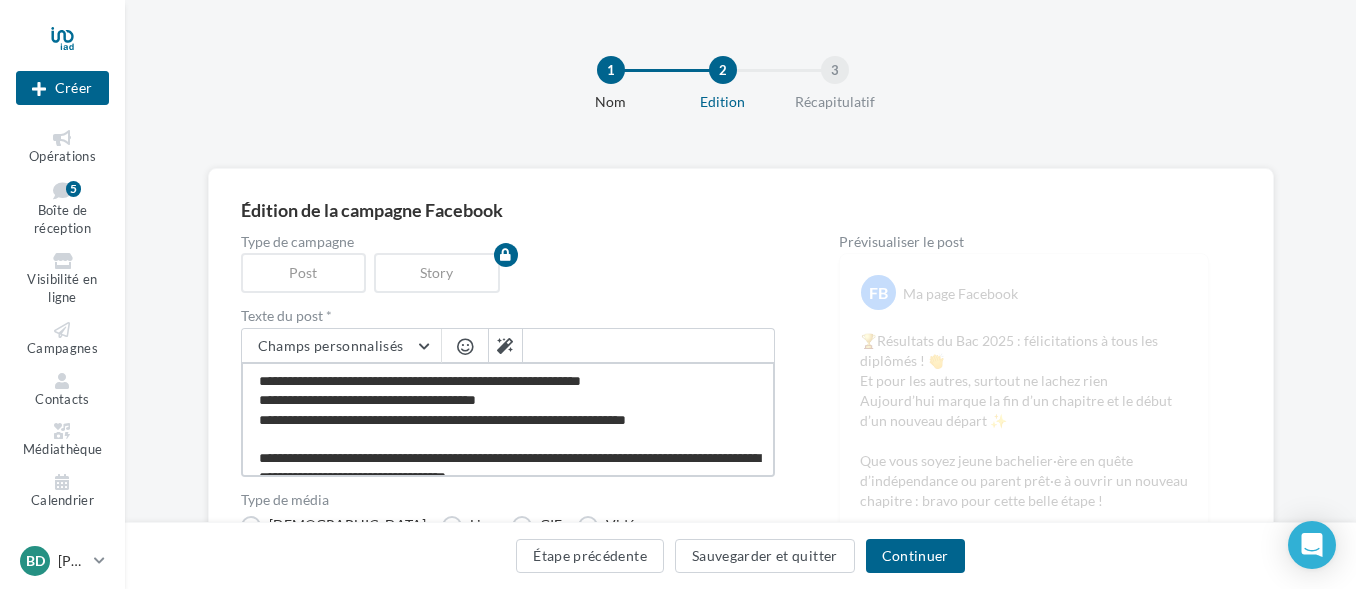type on "**********" 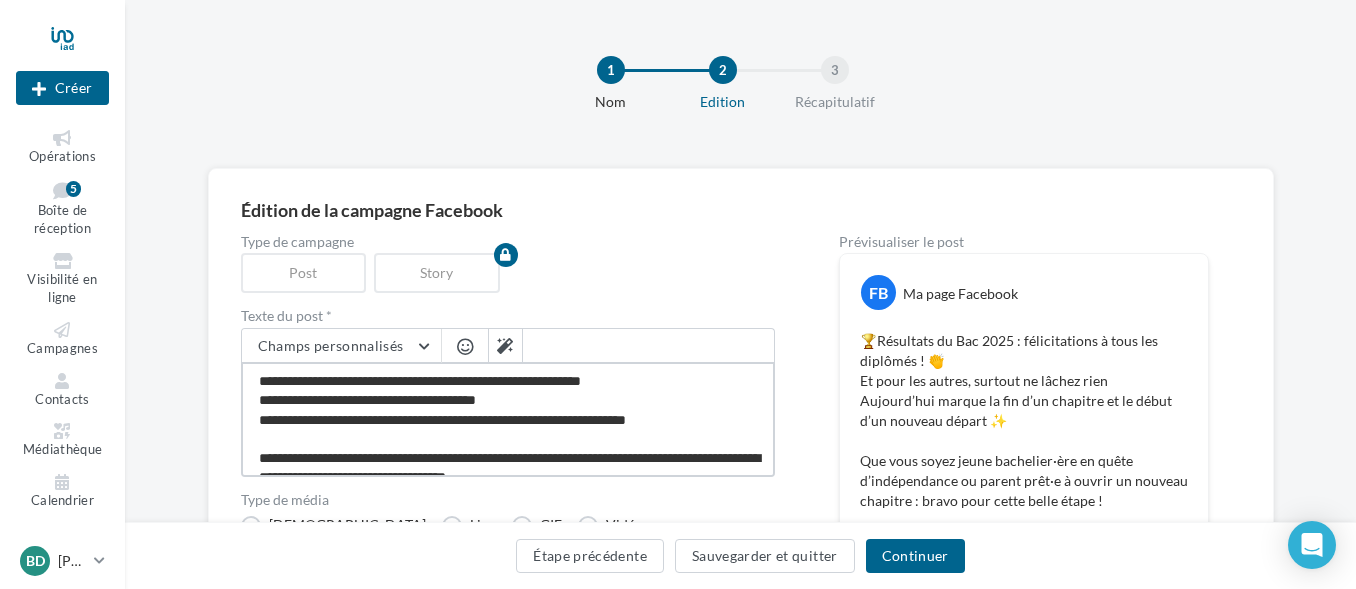 paste on "**" 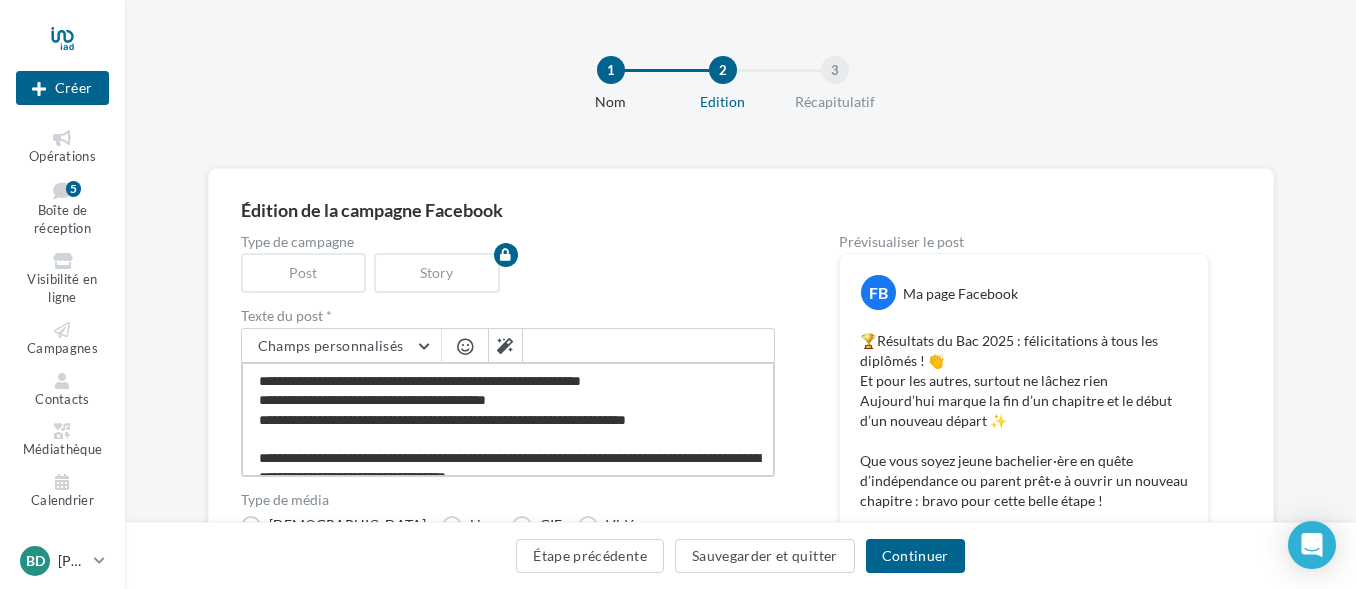 type on "**********" 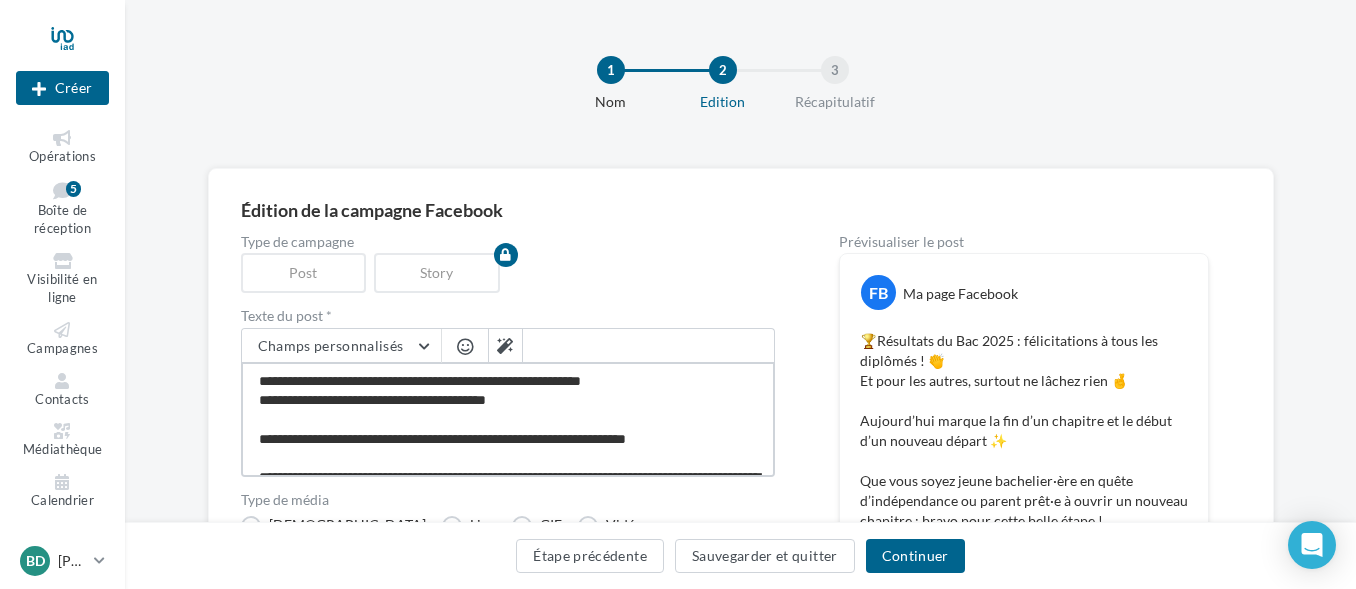 click on "**********" at bounding box center [508, 419] 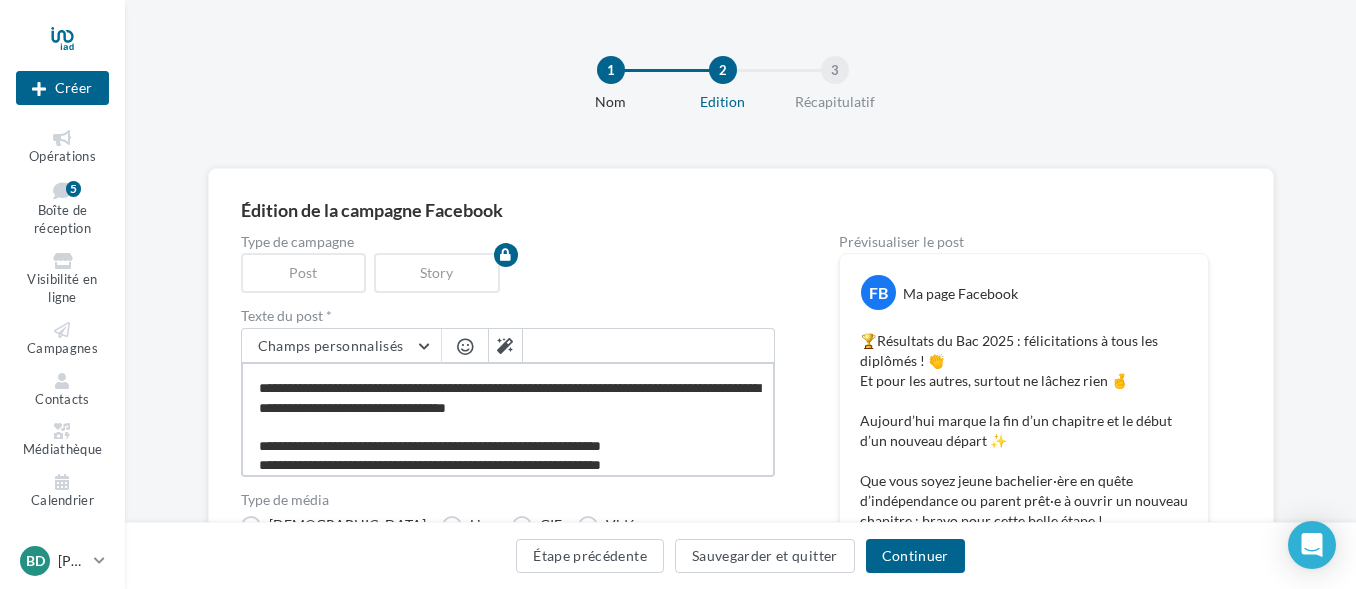 scroll, scrollTop: 108, scrollLeft: 0, axis: vertical 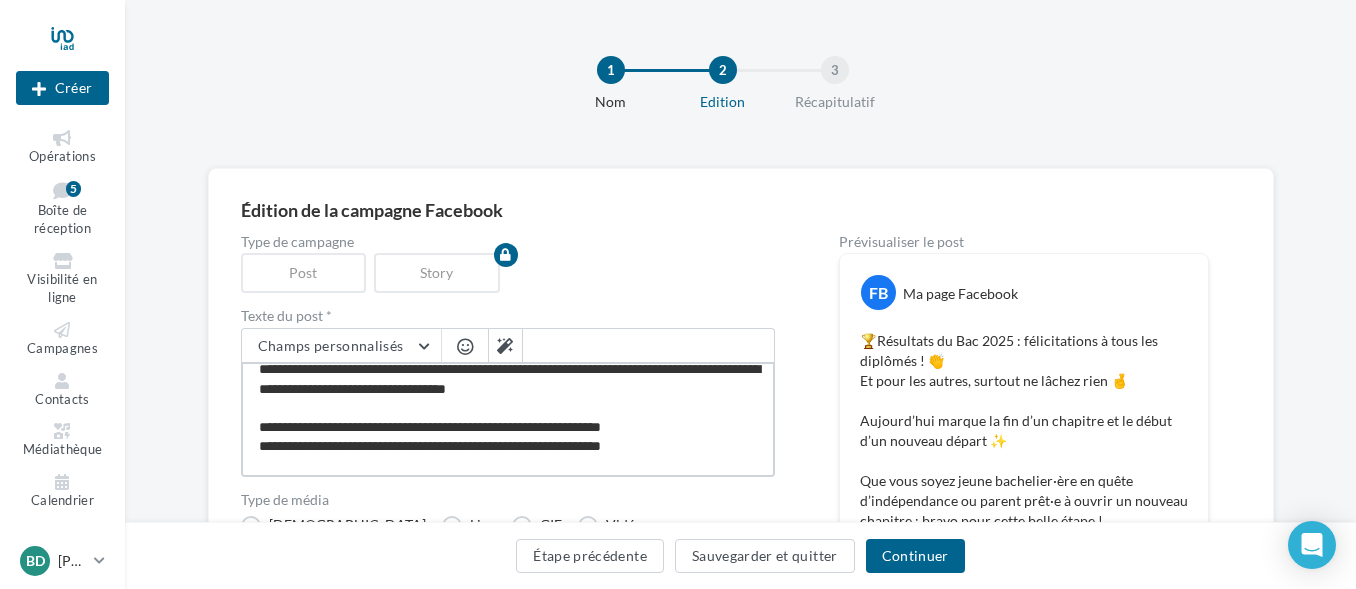 type on "**********" 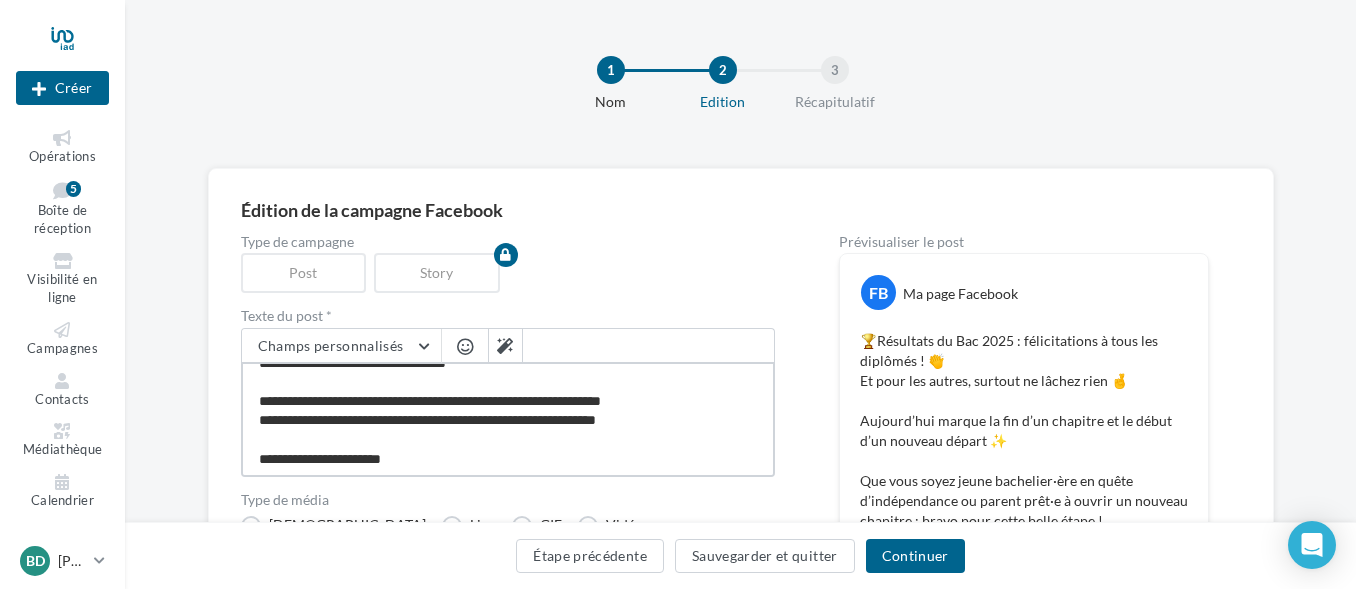 scroll, scrollTop: 136, scrollLeft: 0, axis: vertical 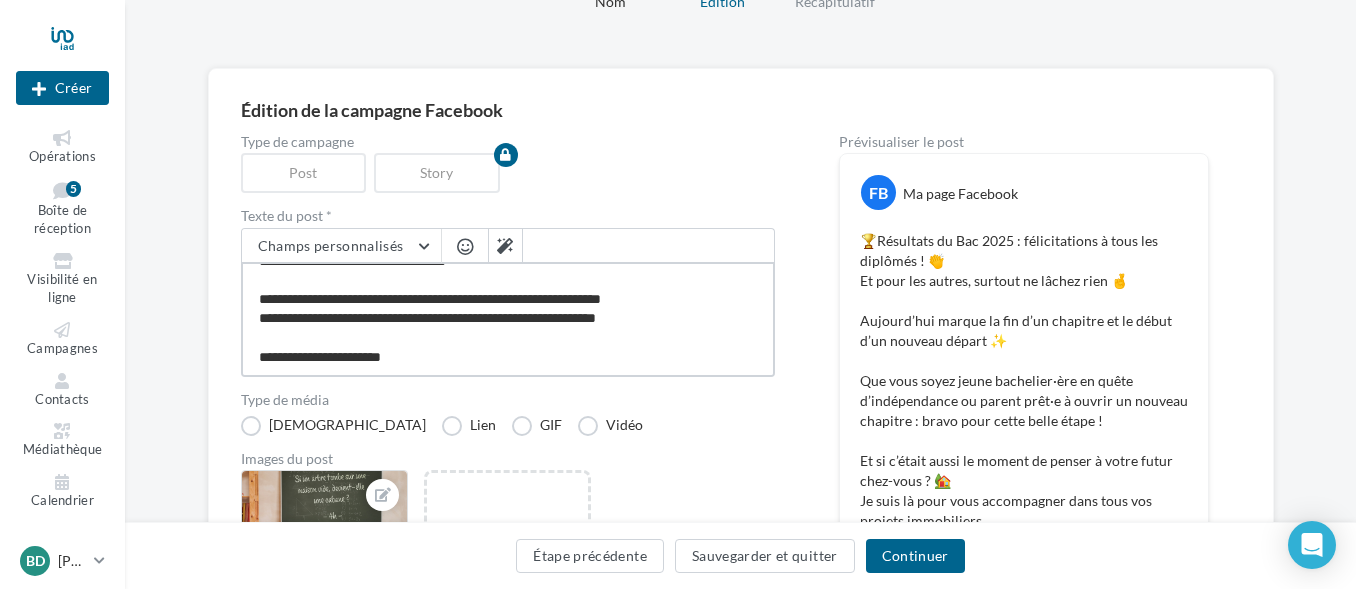 drag, startPoint x: 280, startPoint y: 354, endPoint x: 249, endPoint y: 360, distance: 31.575306 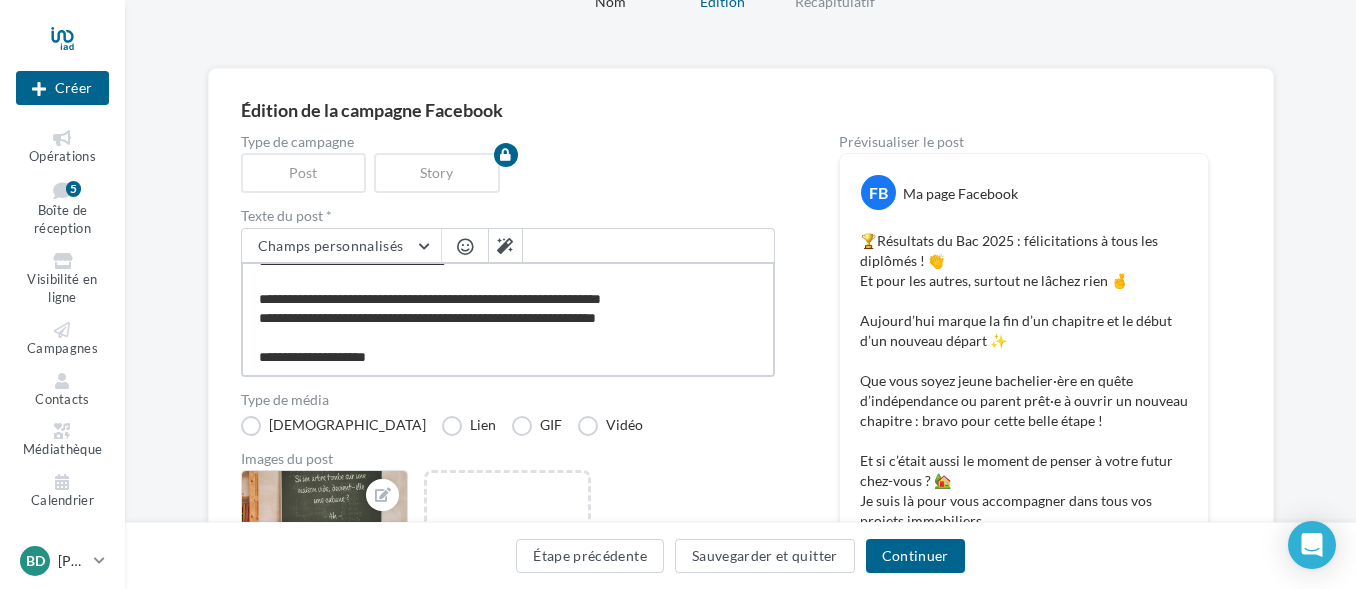 type on "**********" 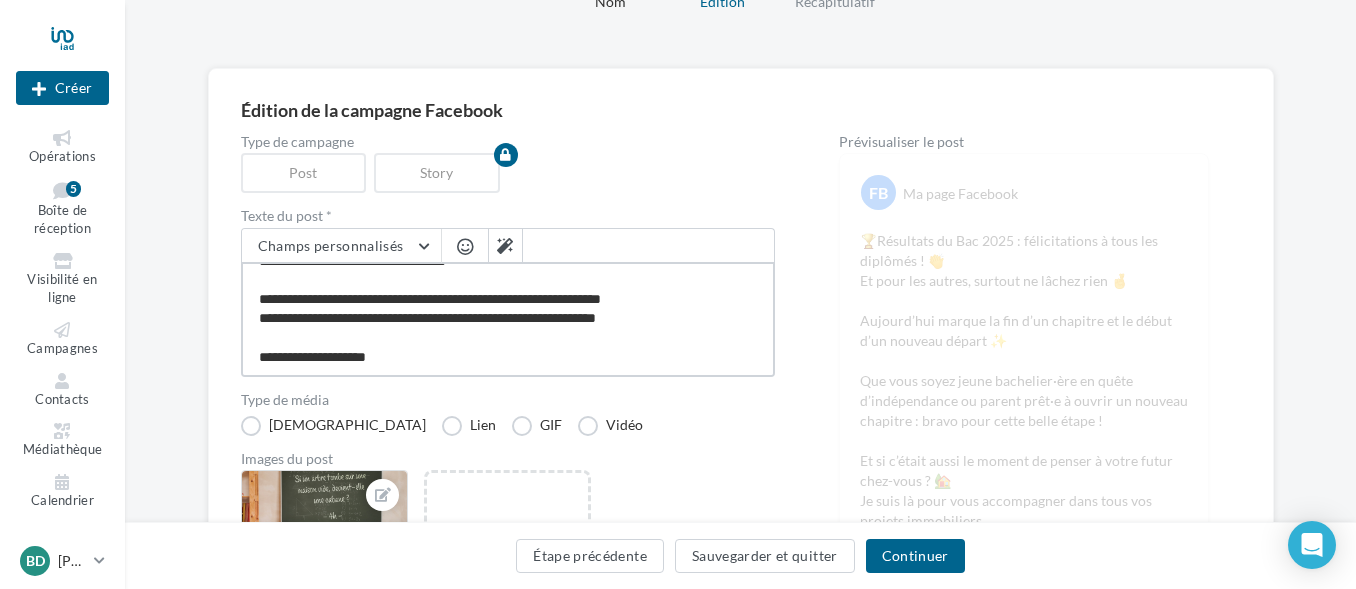 type on "**********" 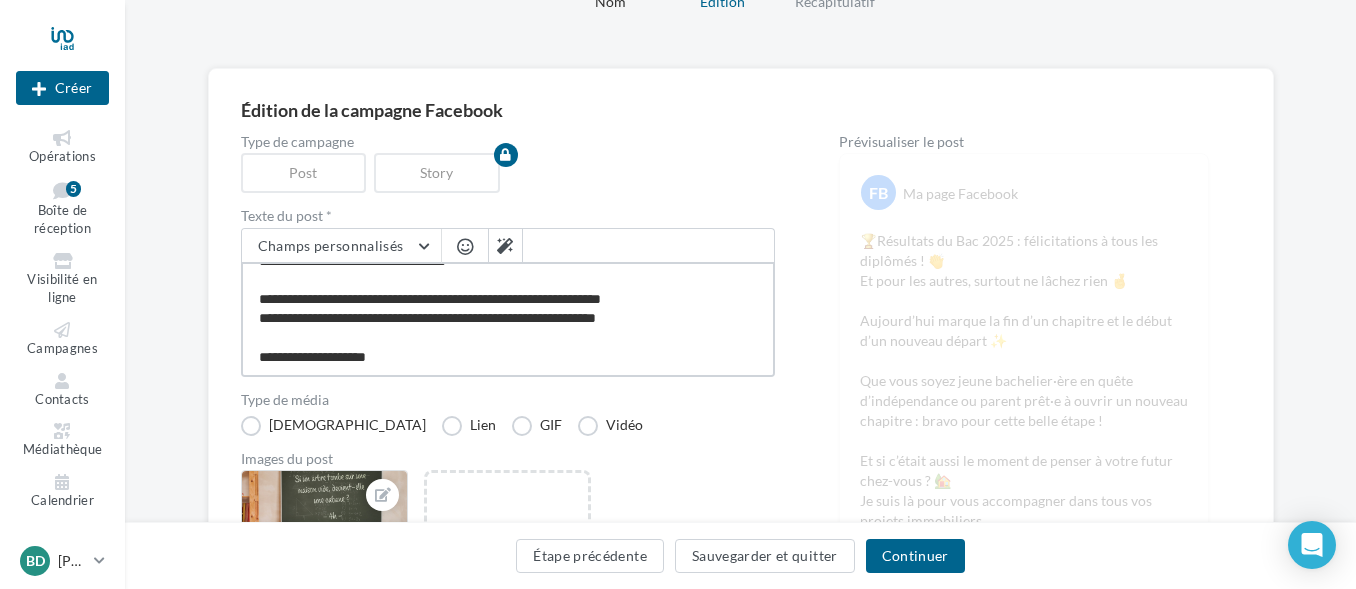 type on "**********" 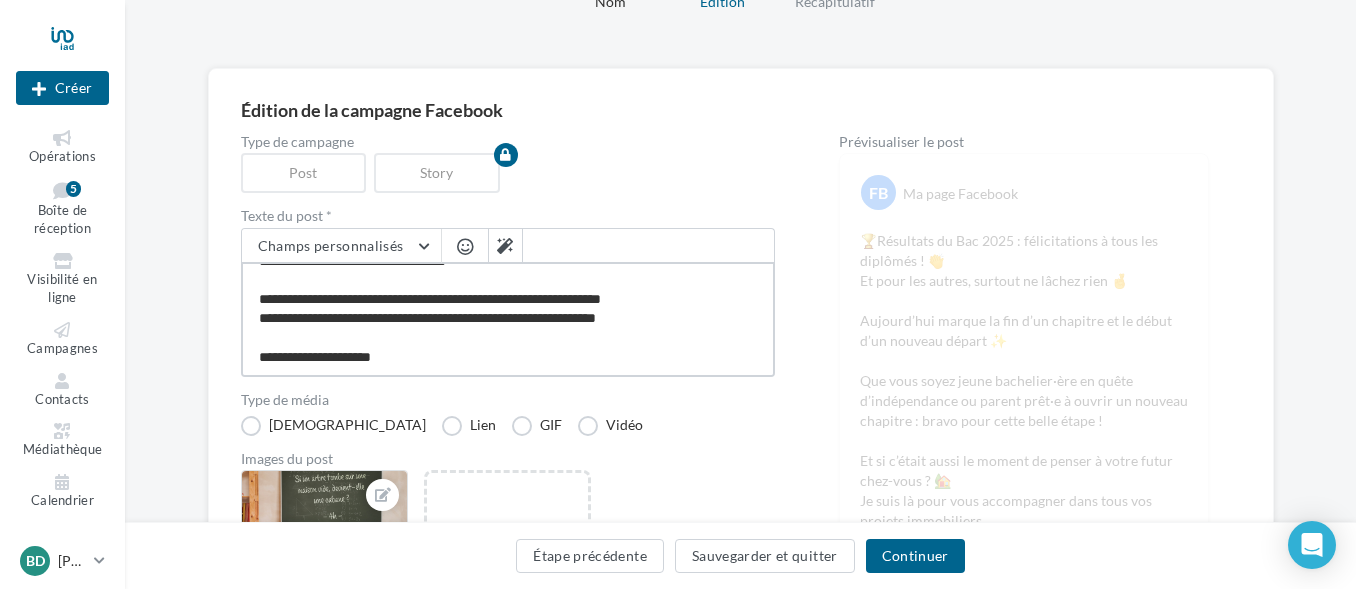 scroll, scrollTop: 146, scrollLeft: 0, axis: vertical 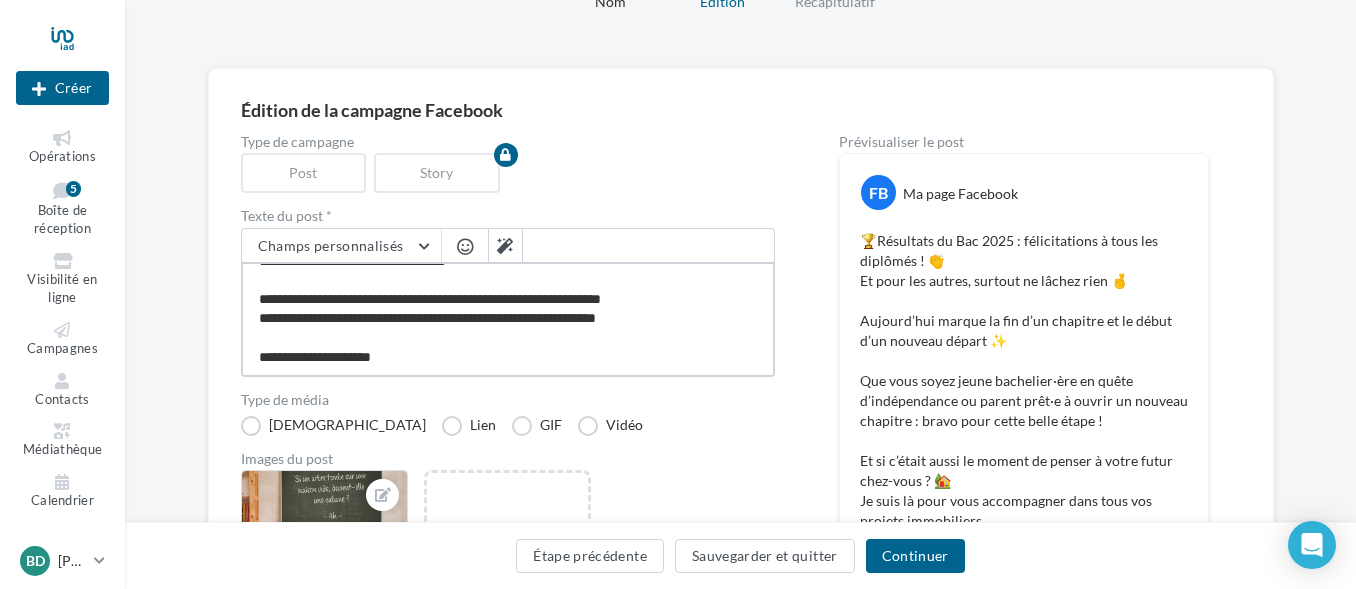 type on "**********" 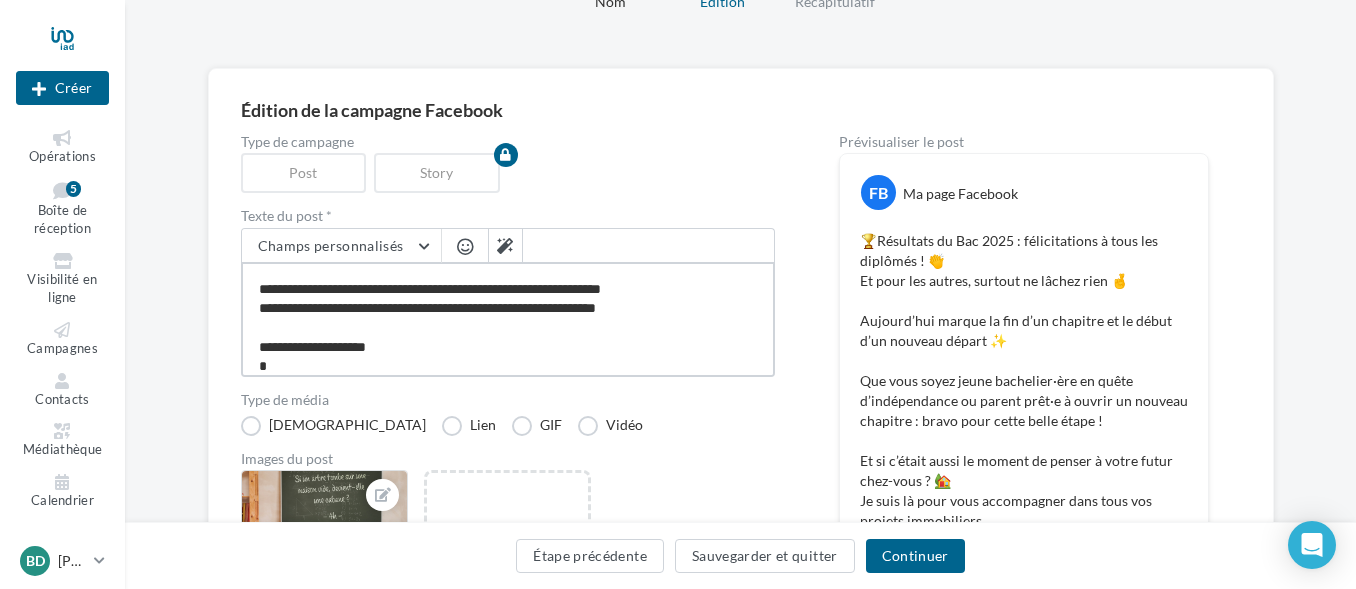 type on "**********" 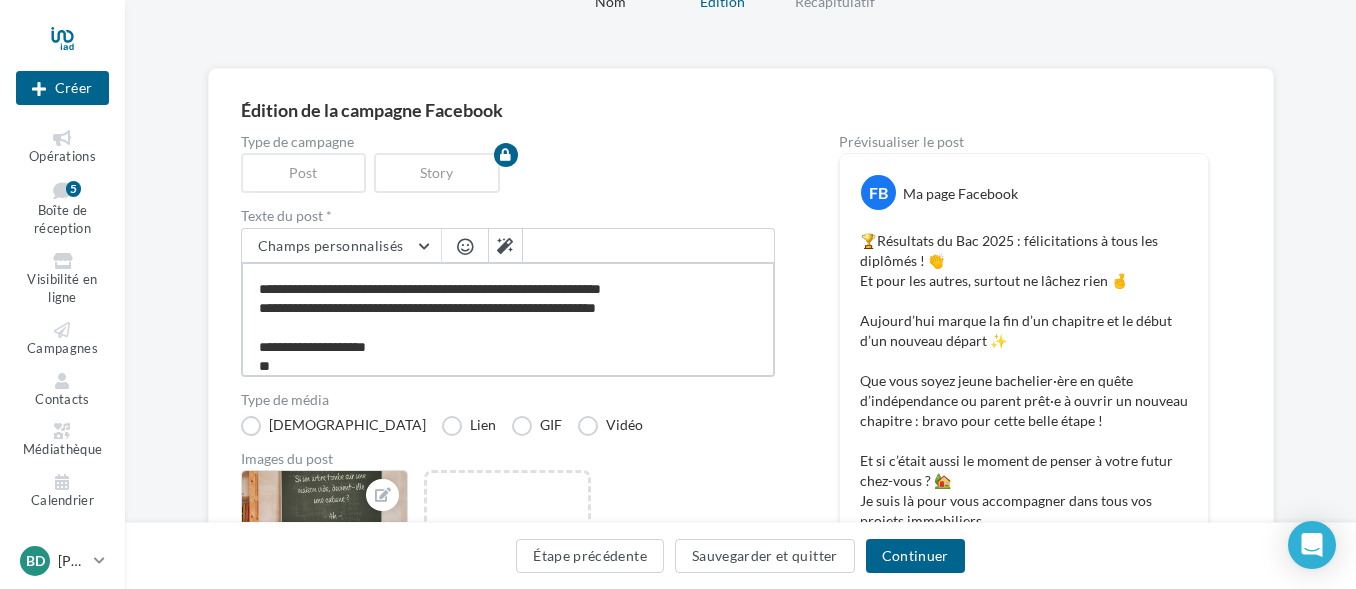 type on "**********" 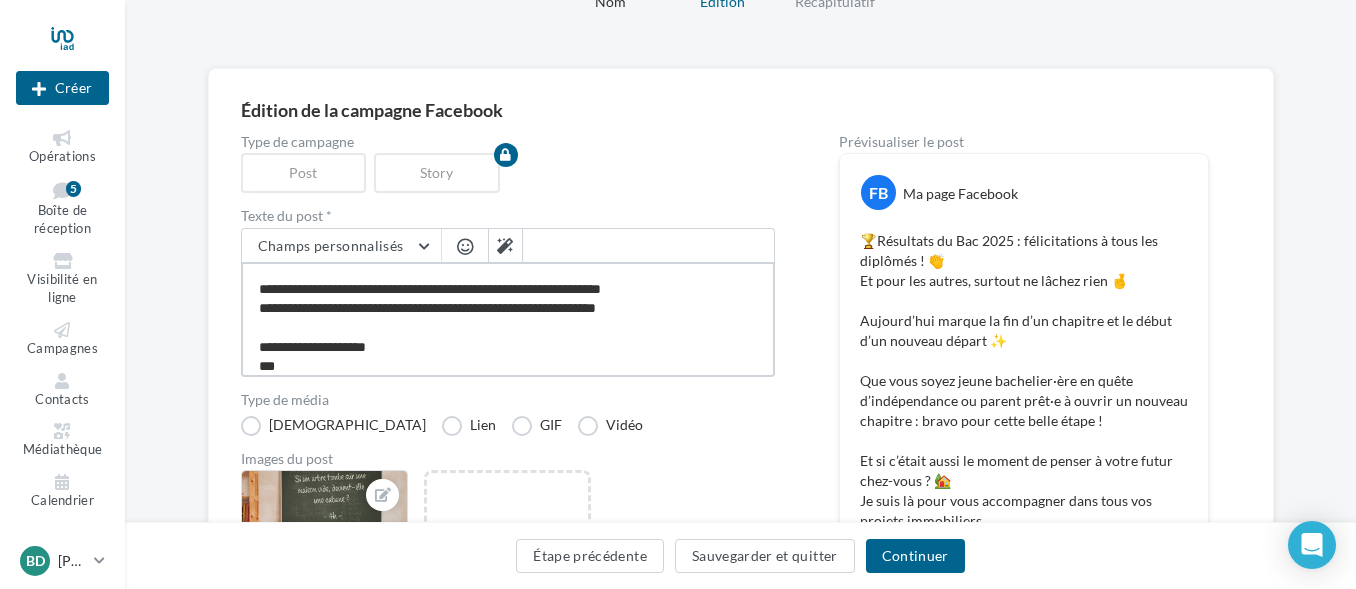 type on "**********" 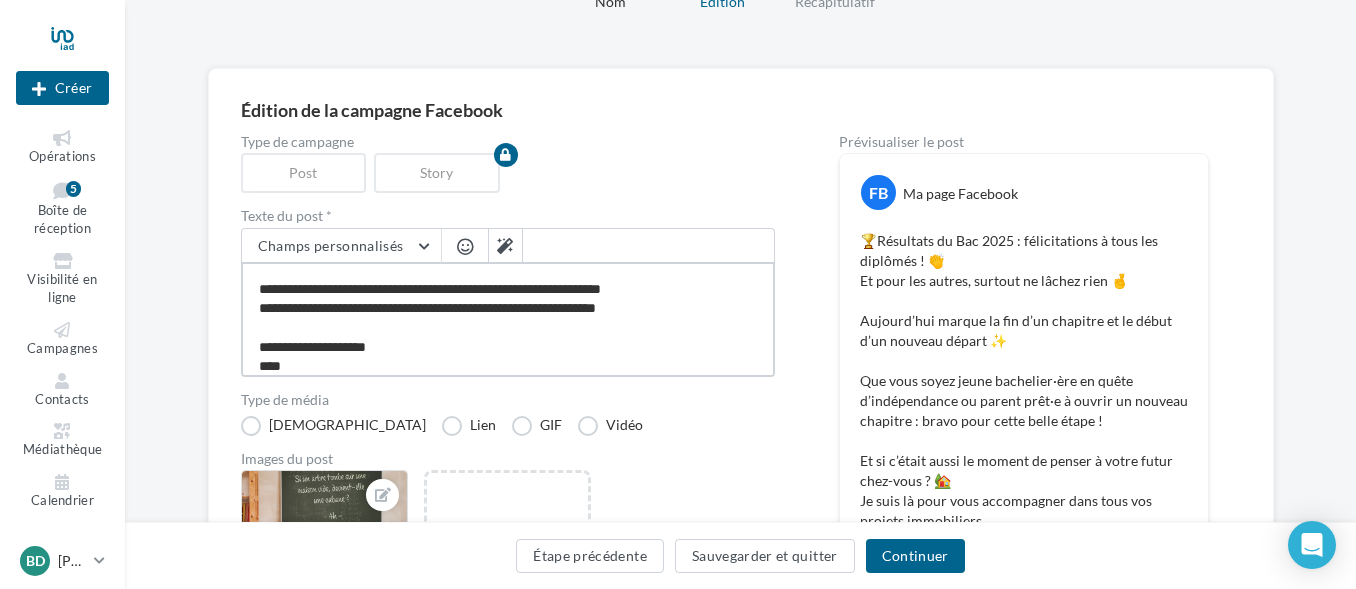 type on "**********" 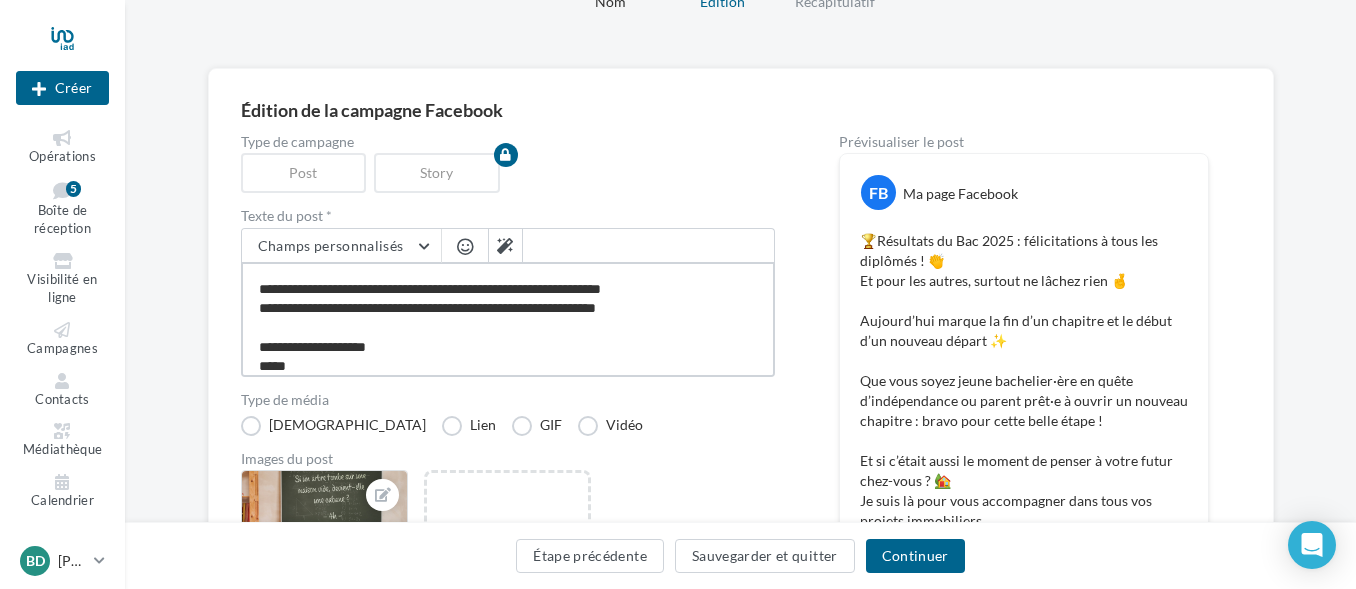 type on "**********" 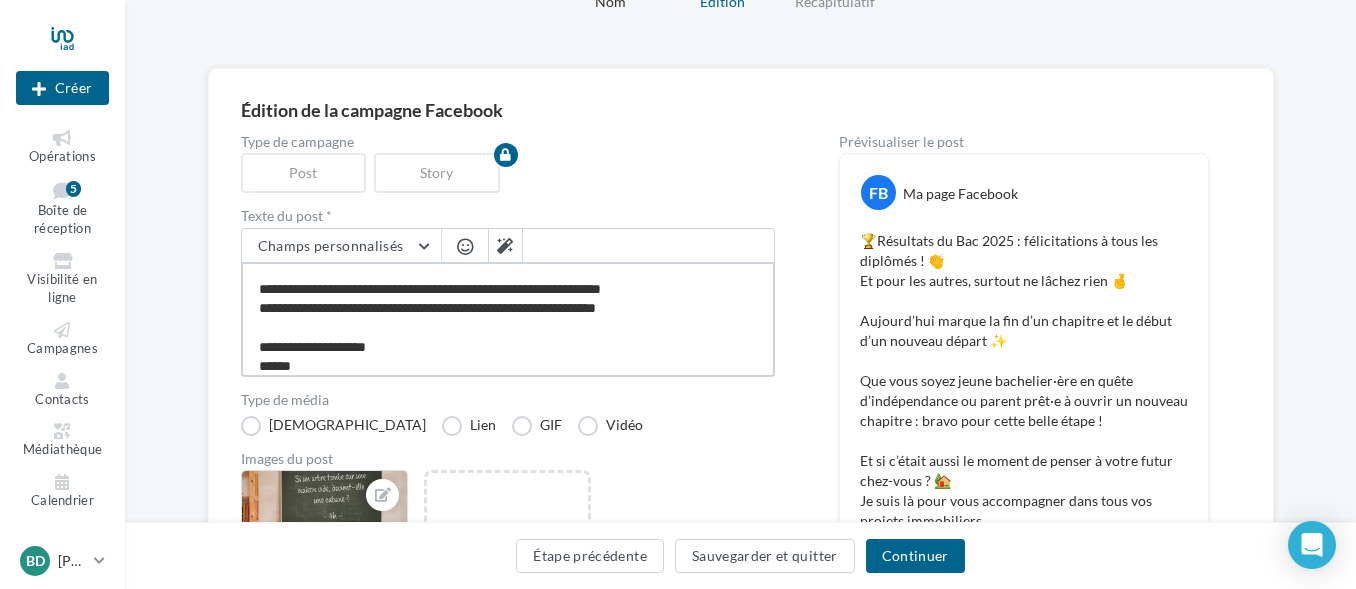 type on "**********" 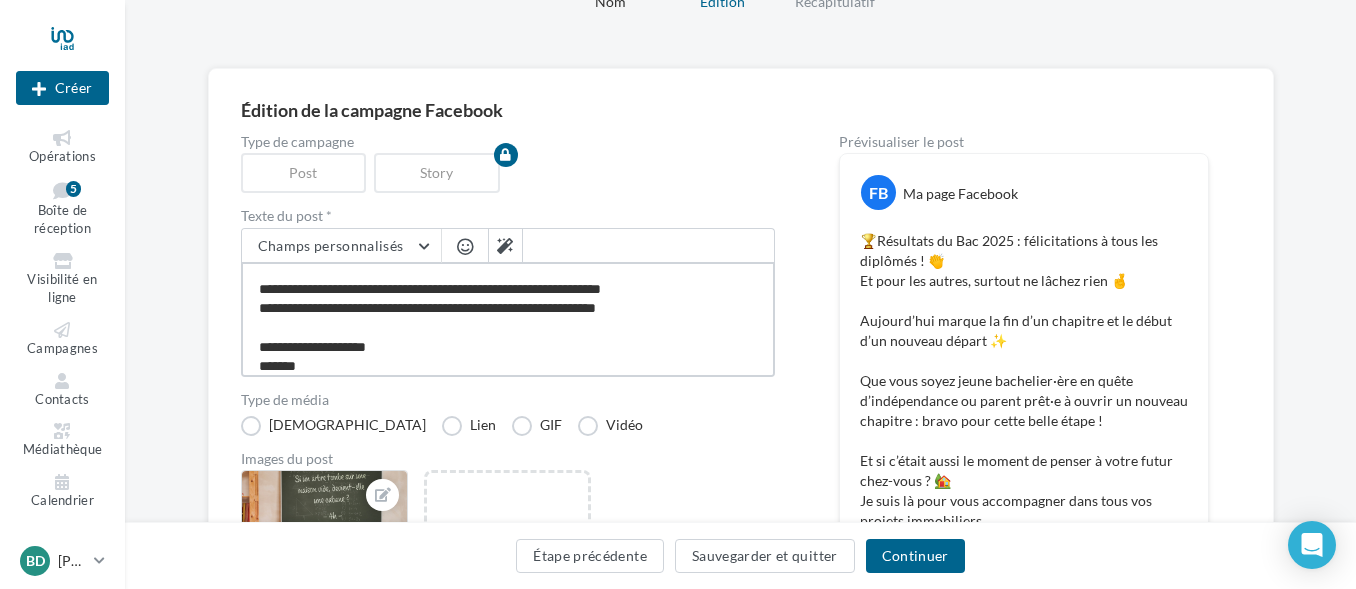 type on "**********" 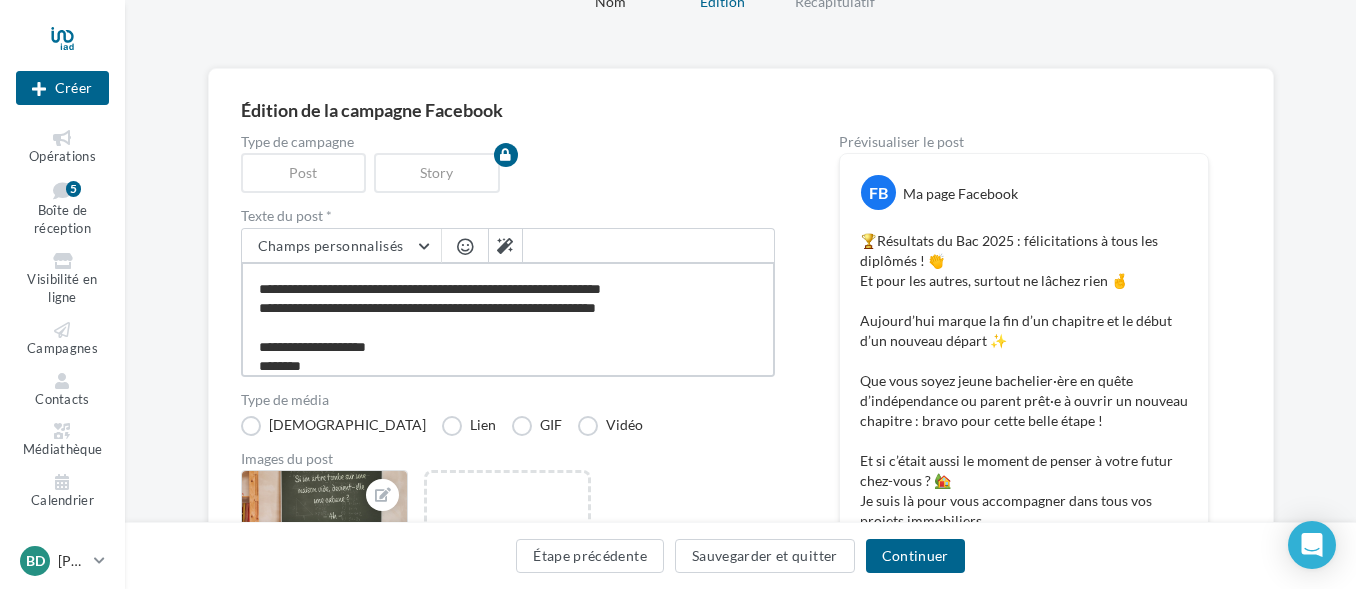 type on "**********" 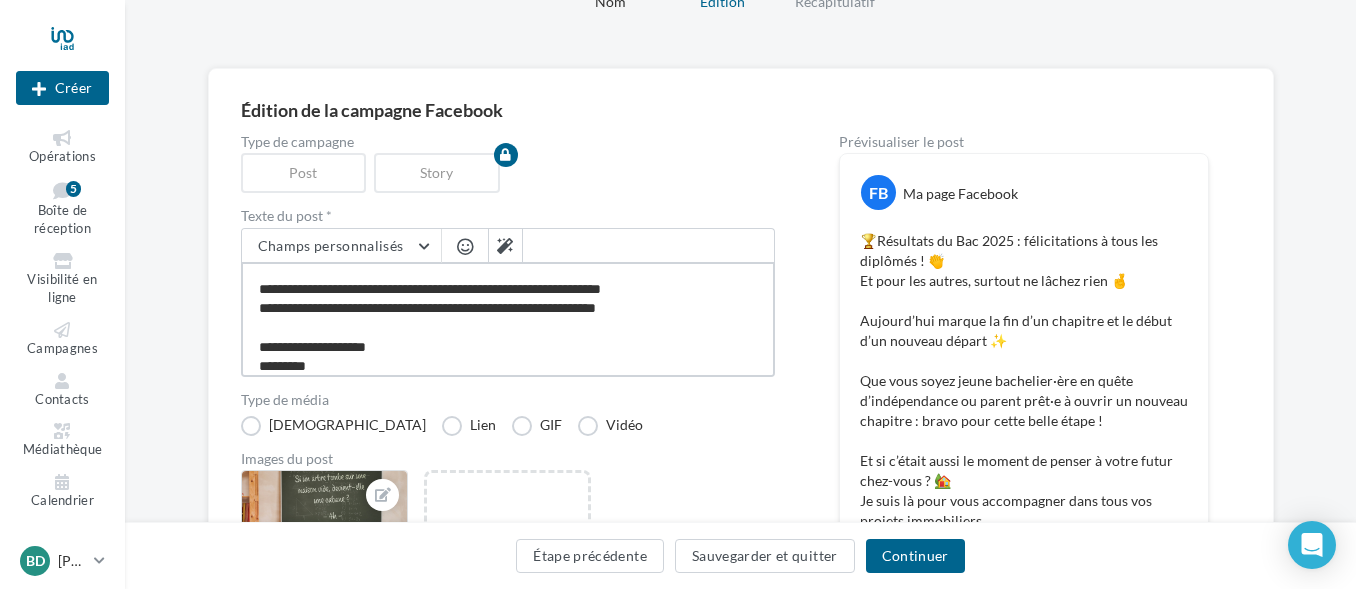type on "**********" 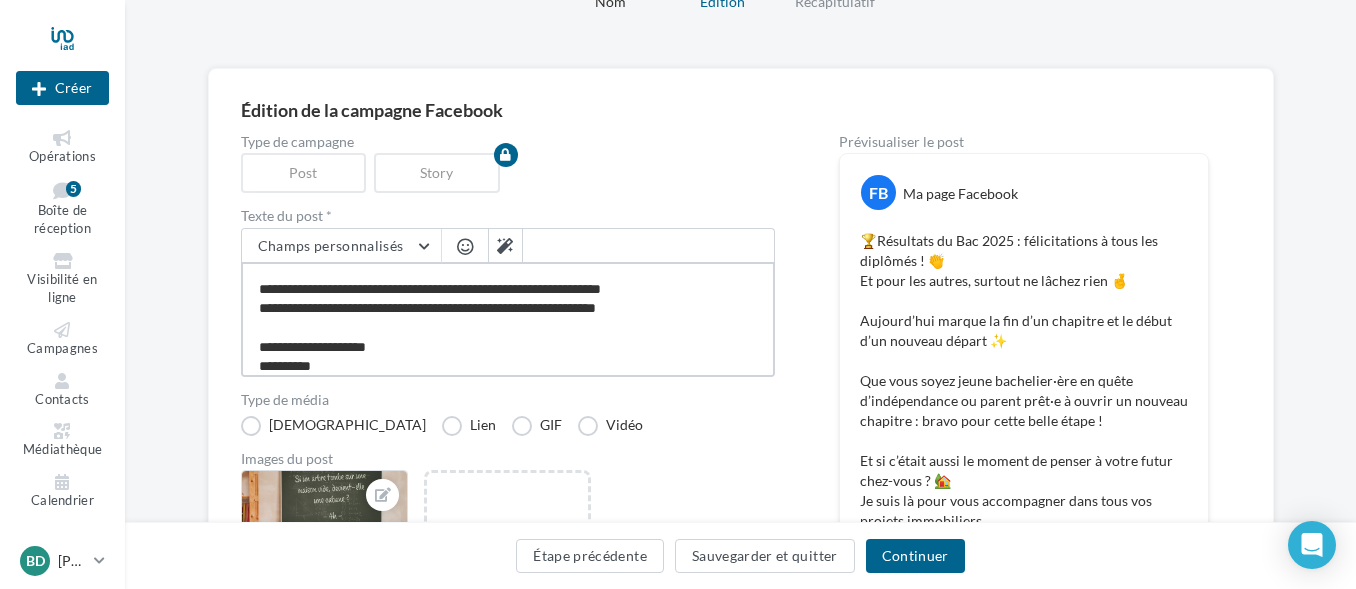 type on "**********" 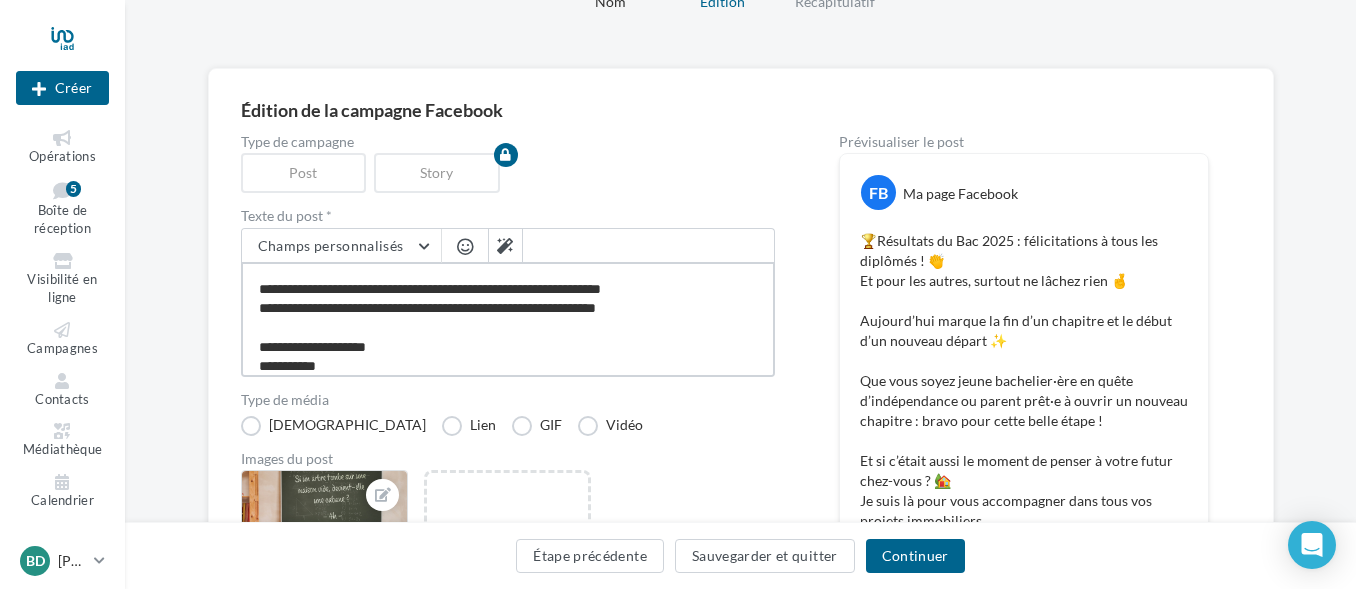 type on "**********" 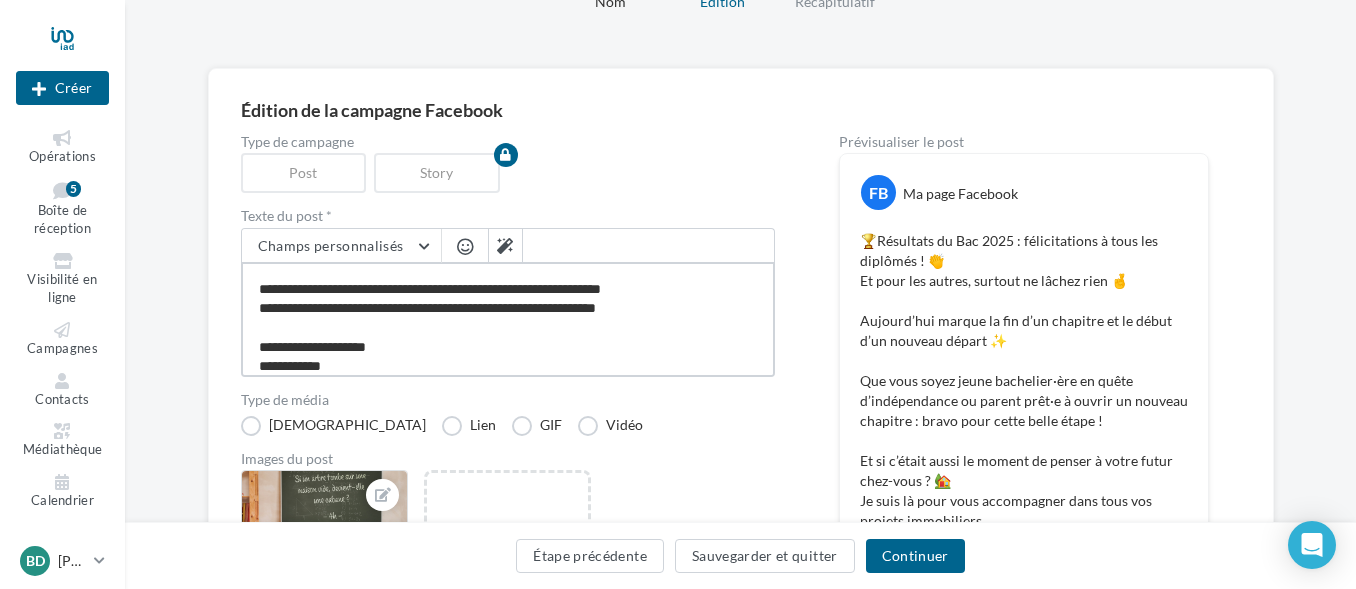 type on "**********" 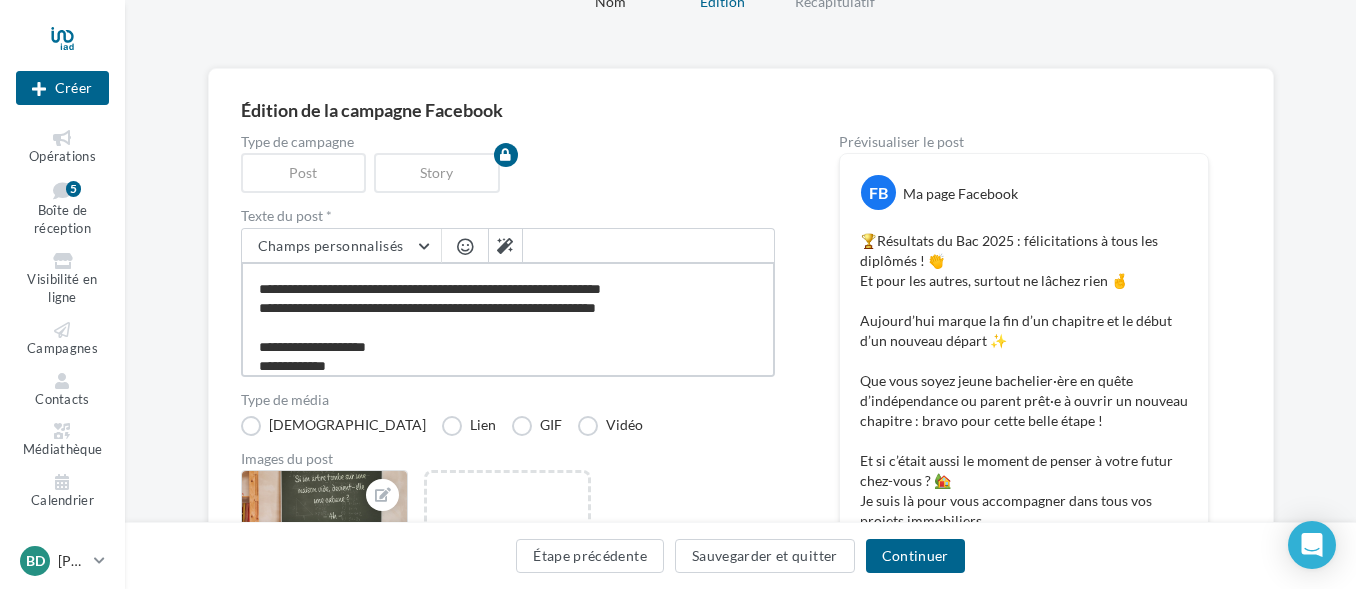 scroll, scrollTop: 166, scrollLeft: 0, axis: vertical 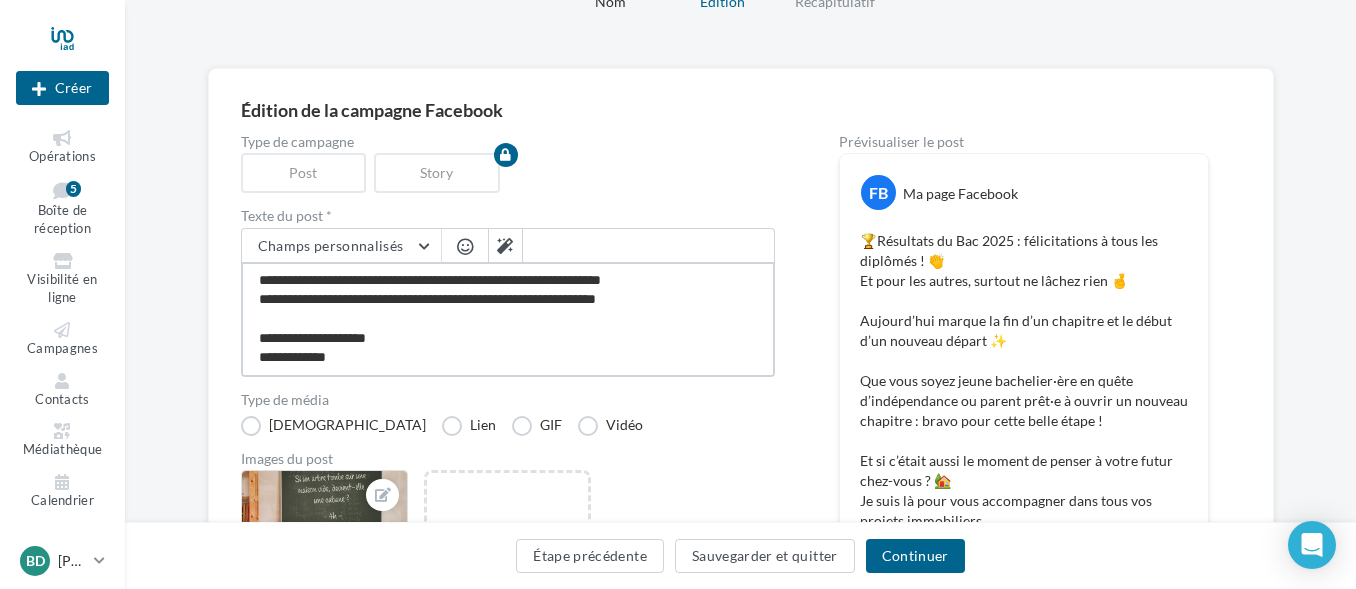 type on "**********" 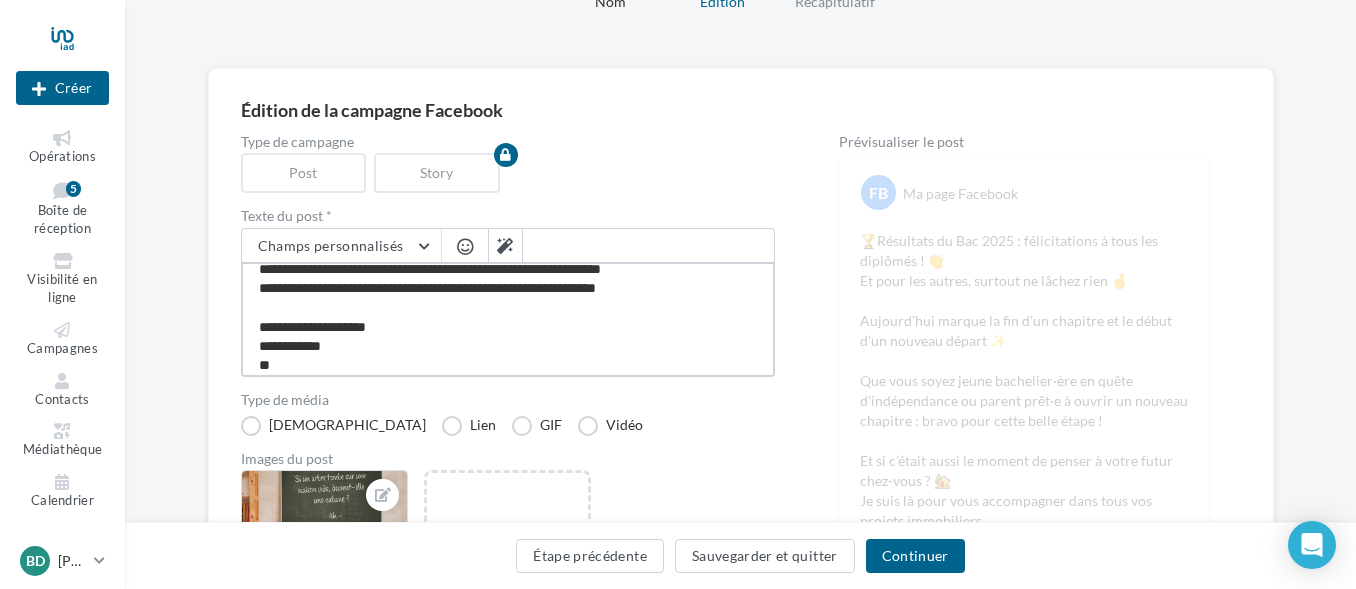 type on "**********" 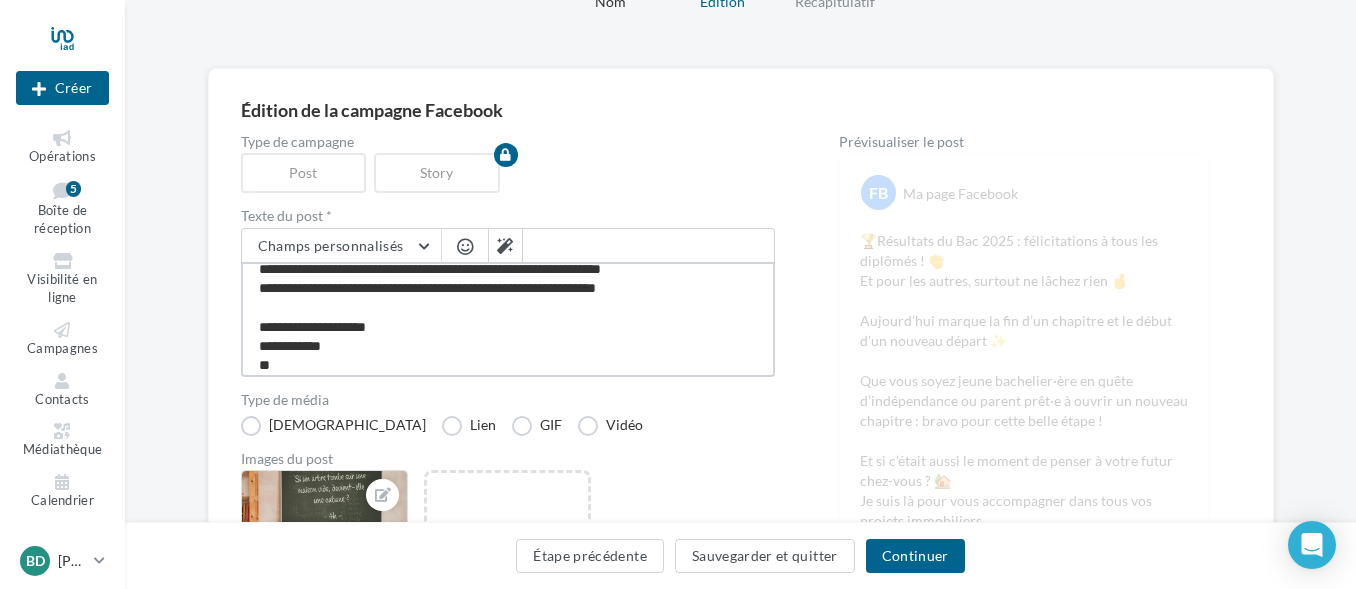 type on "**********" 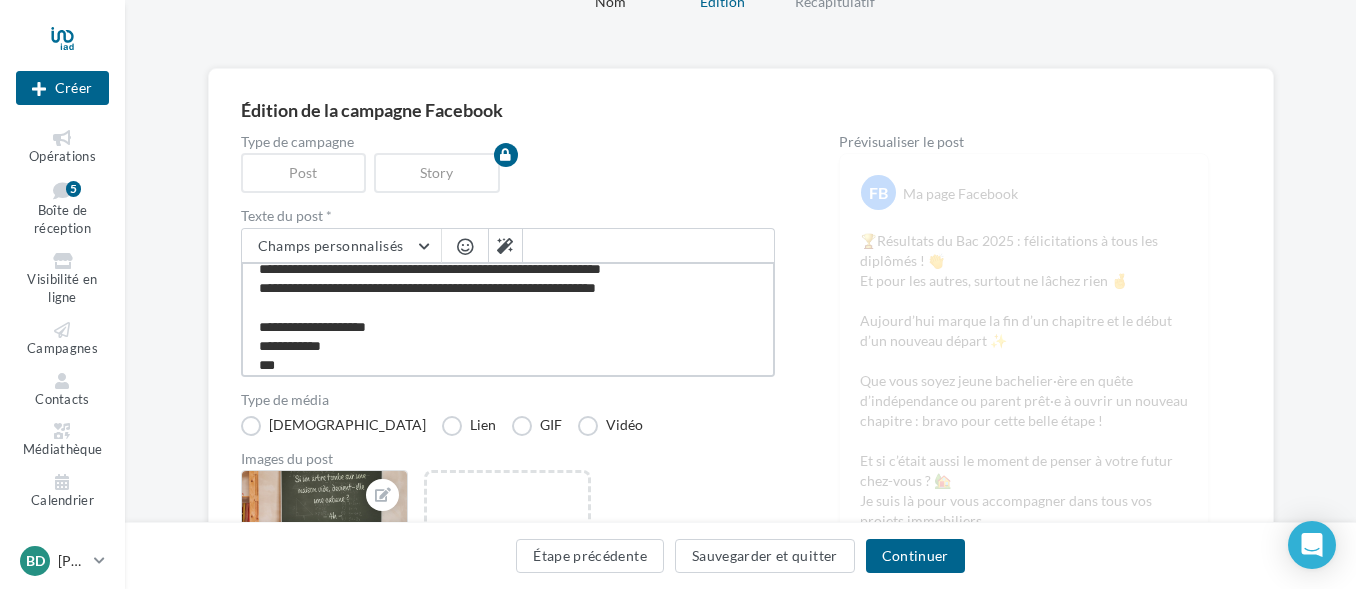 type on "**********" 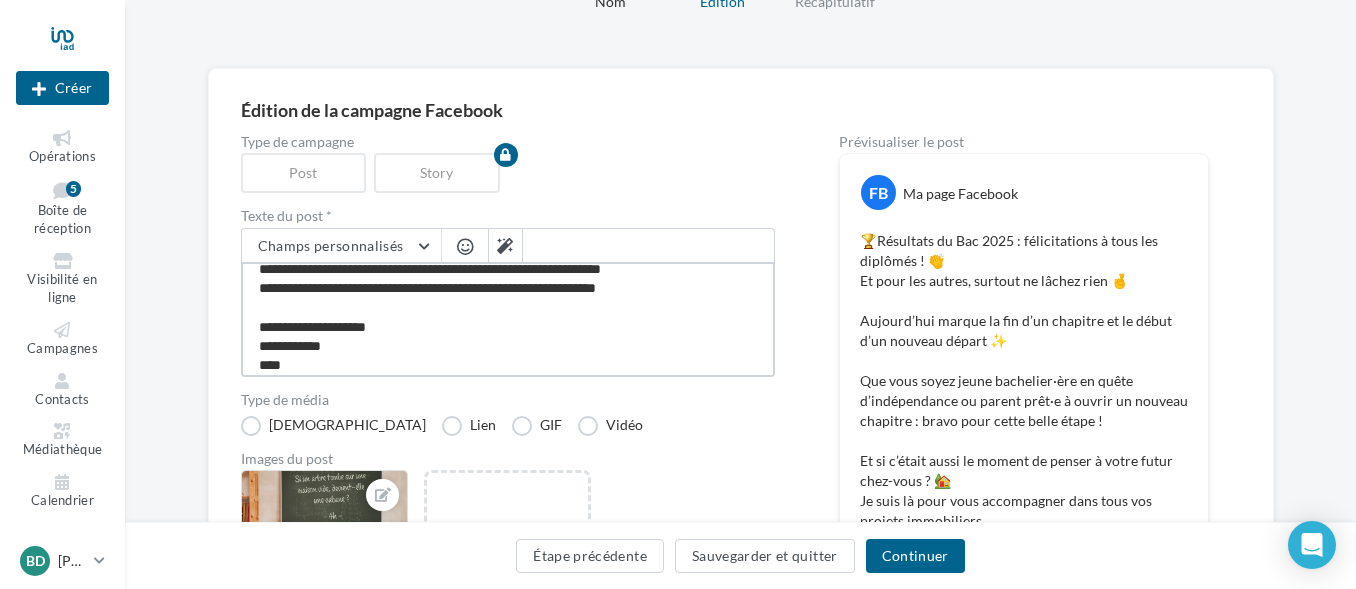 type on "**********" 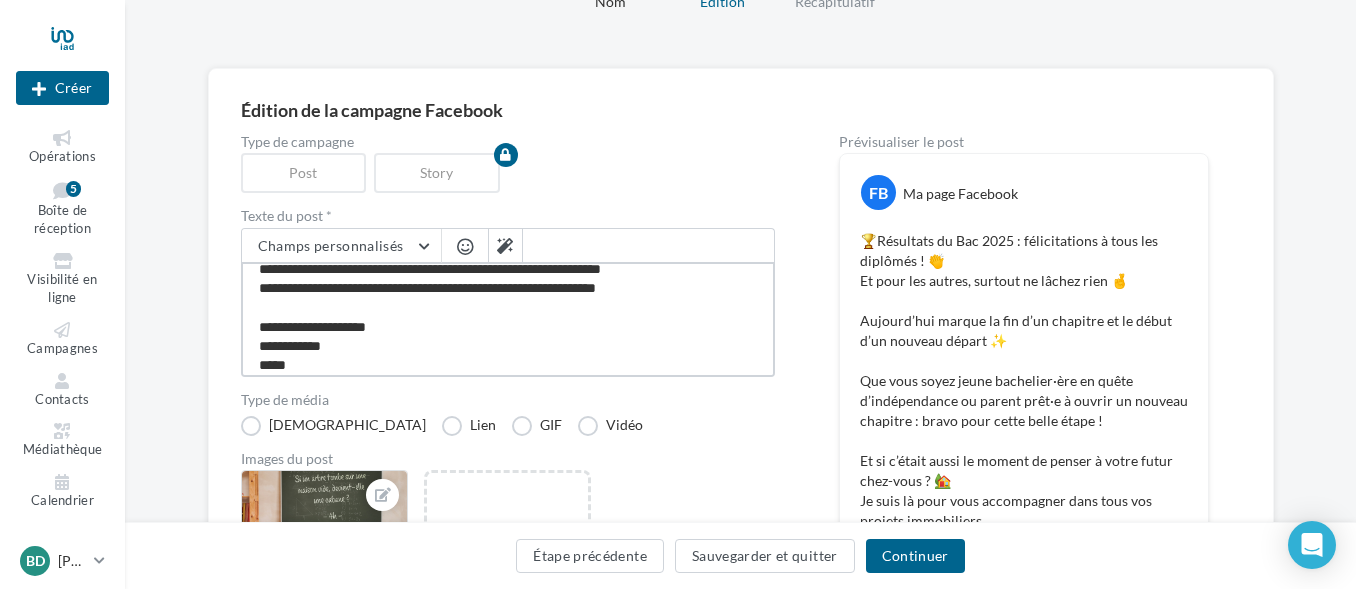type on "**********" 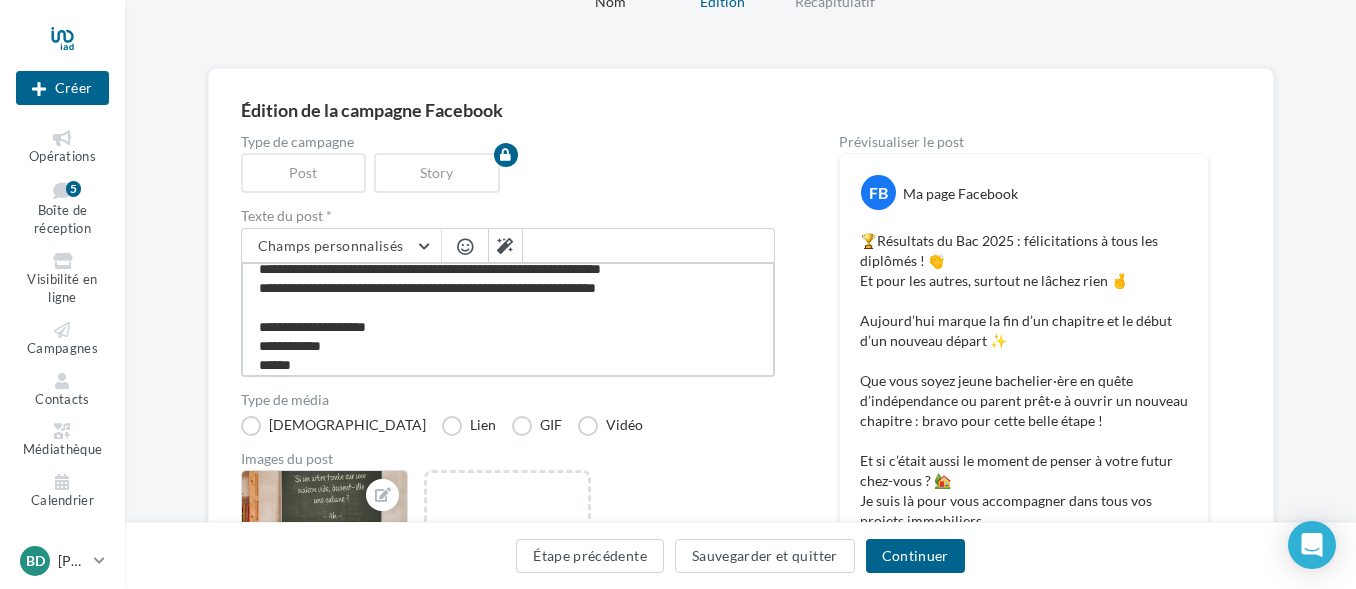 type on "**********" 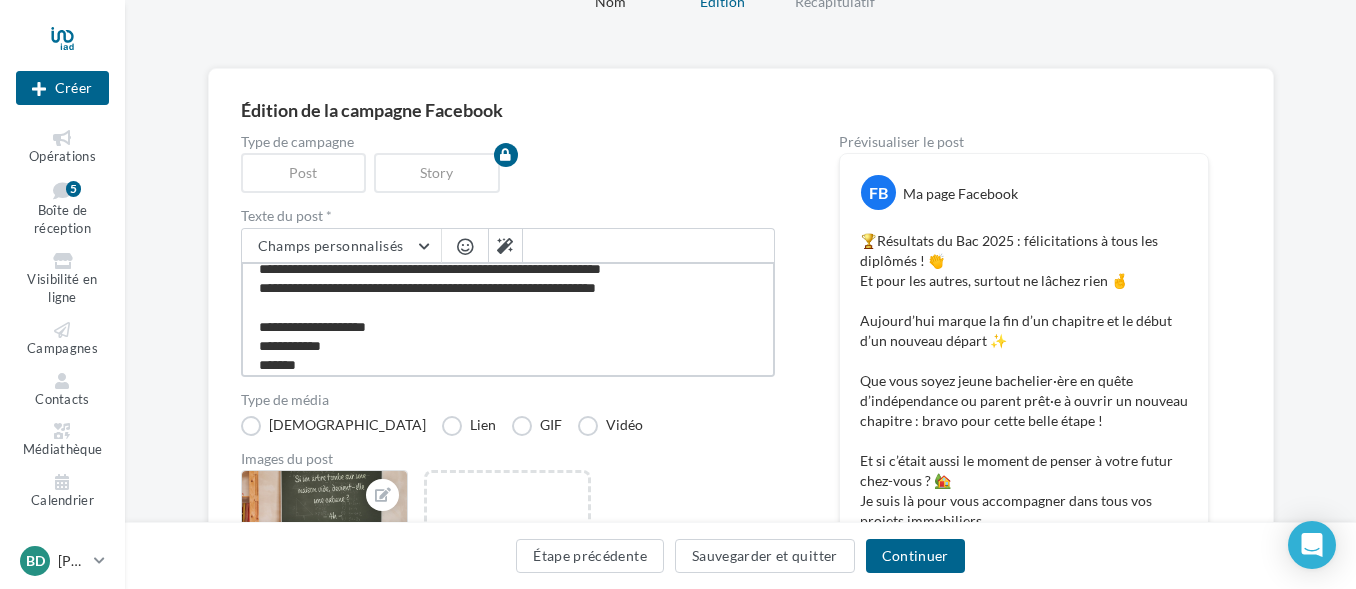 type on "**********" 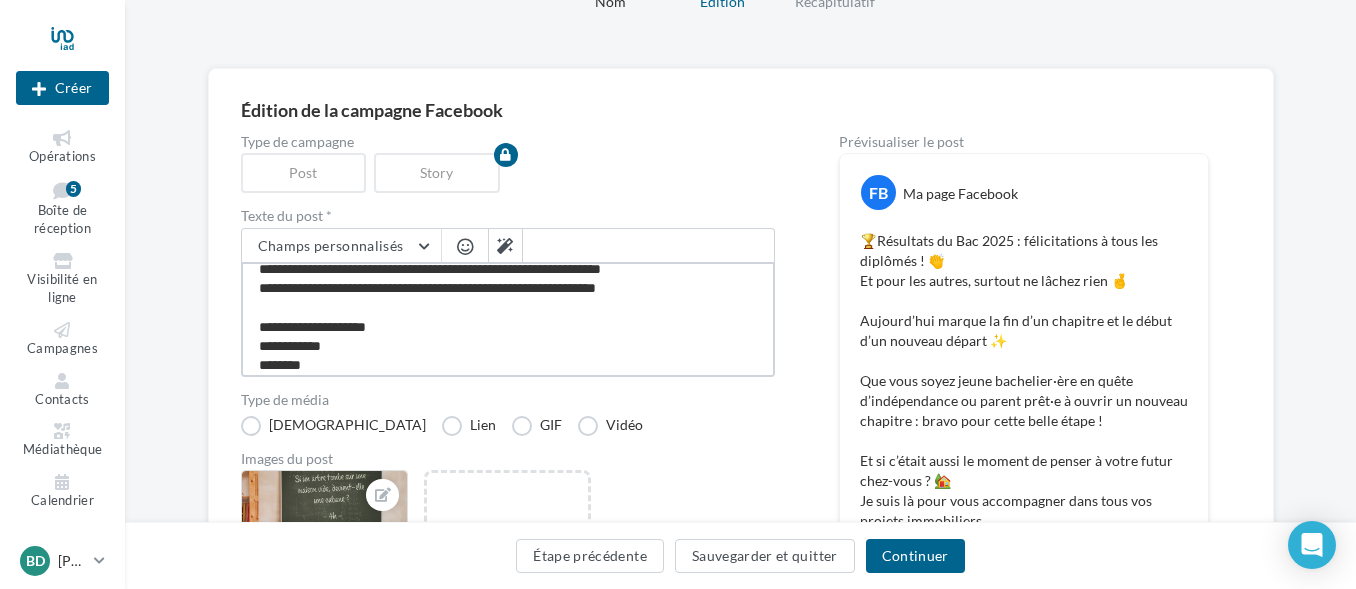 type on "**********" 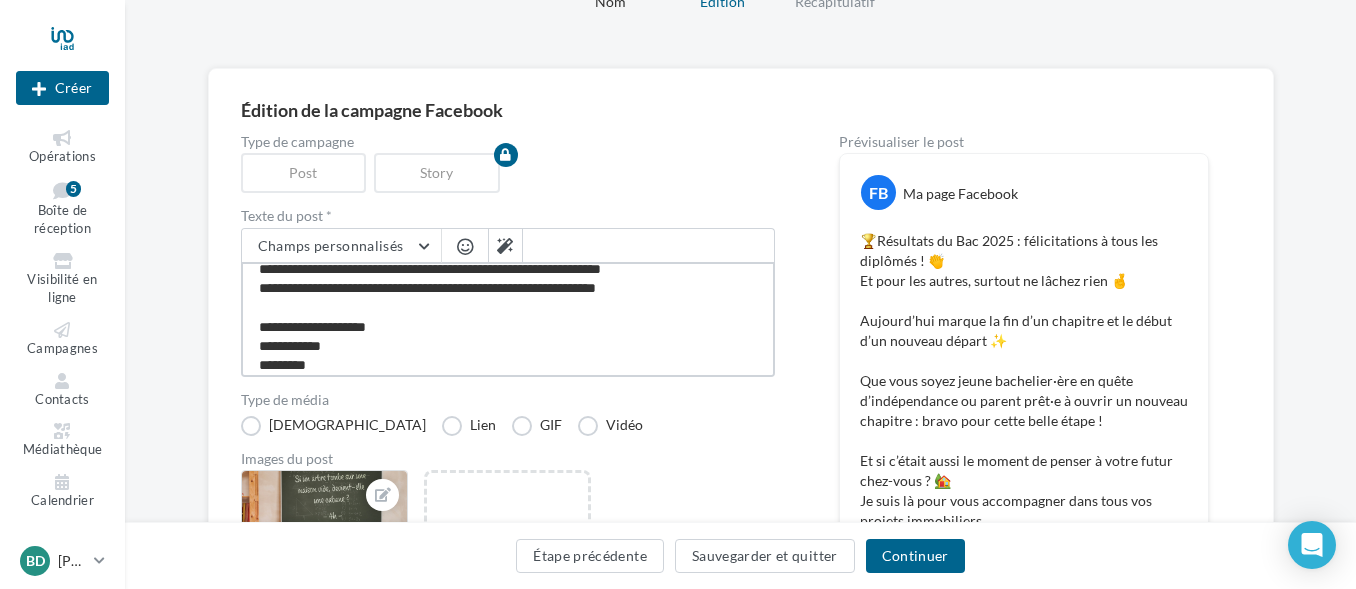 type on "**********" 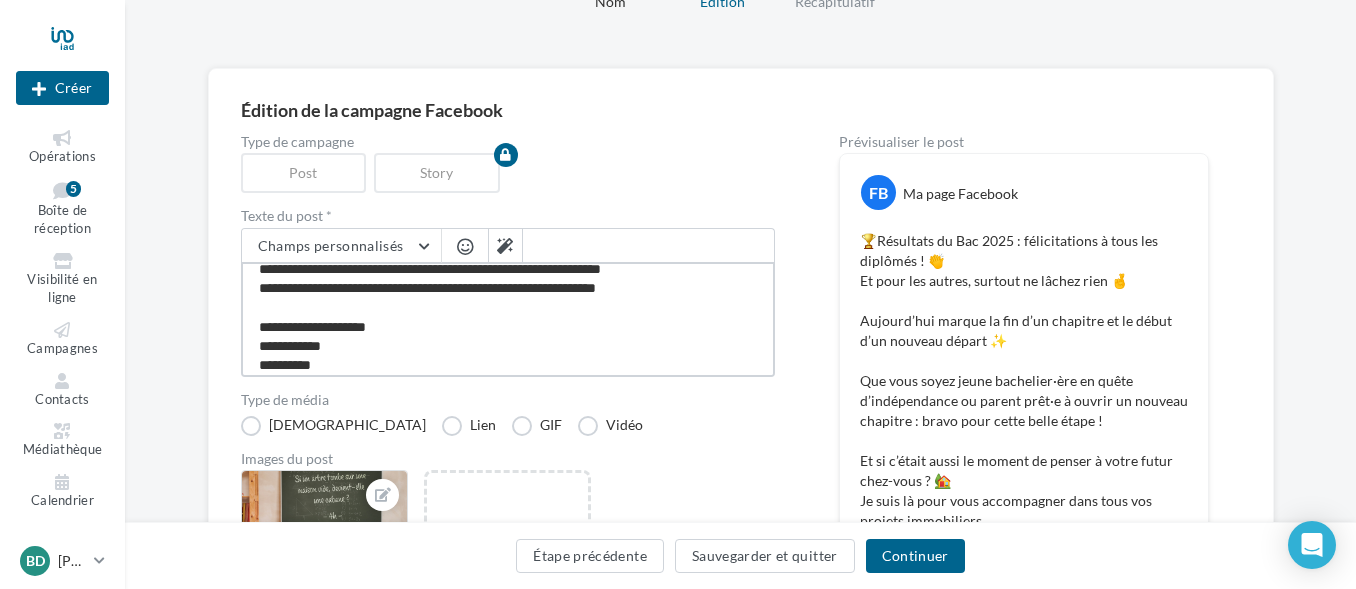 type on "**********" 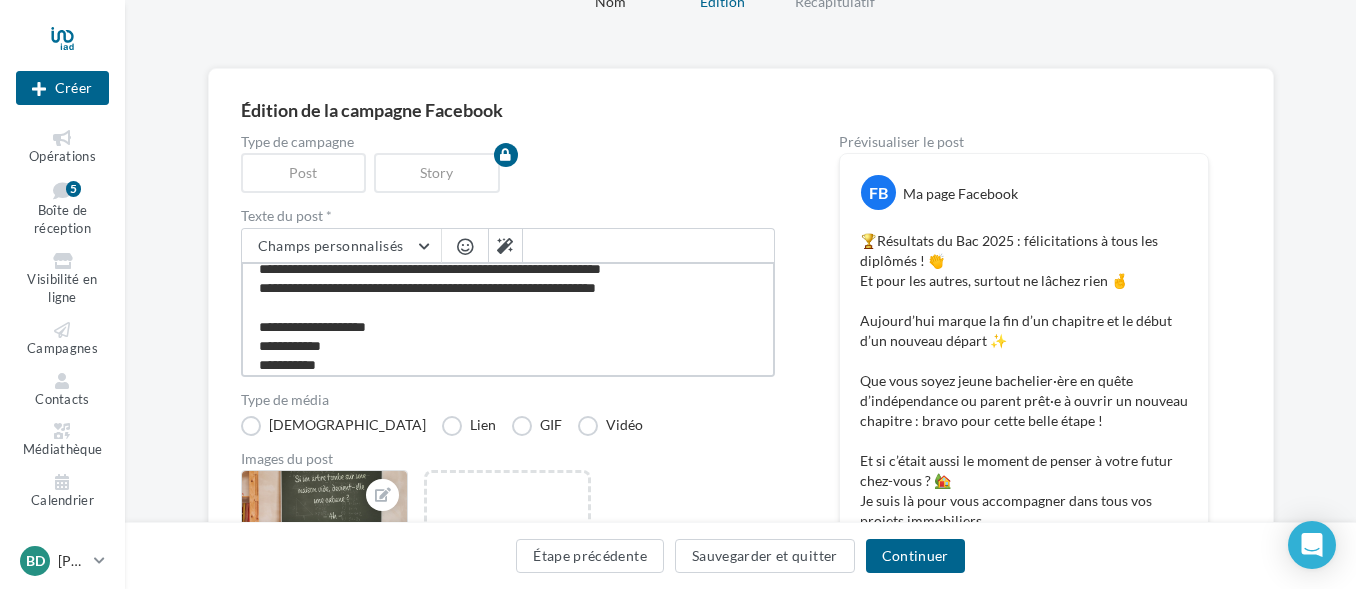 type on "**********" 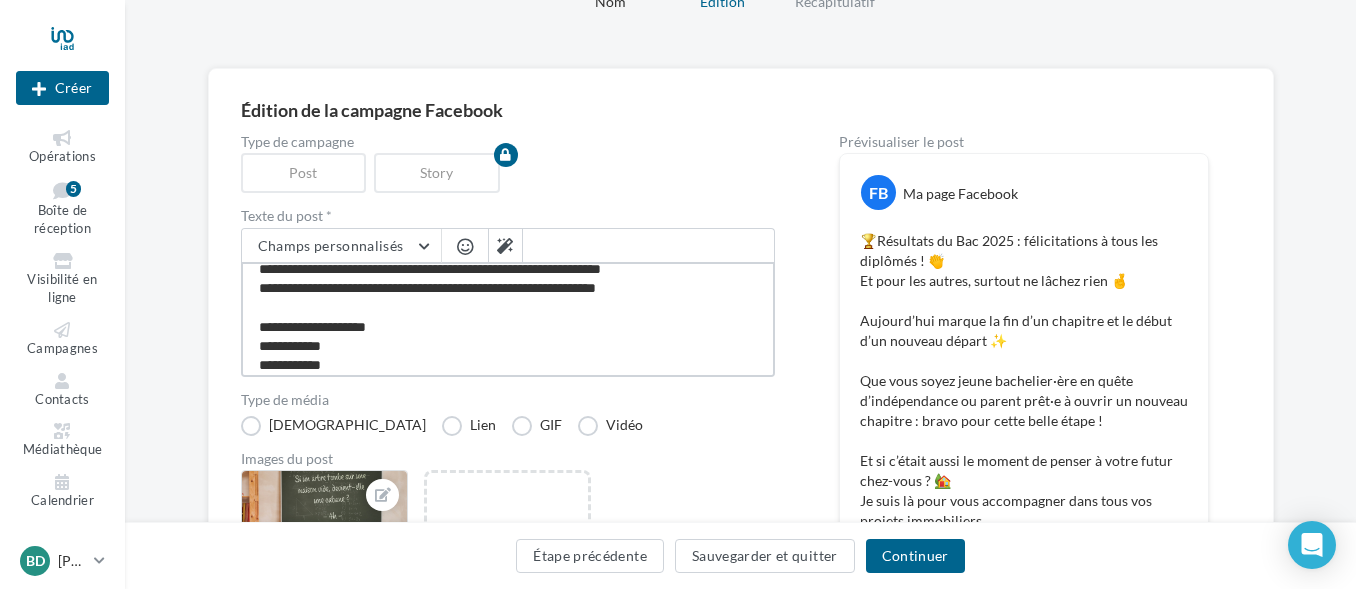 type on "**********" 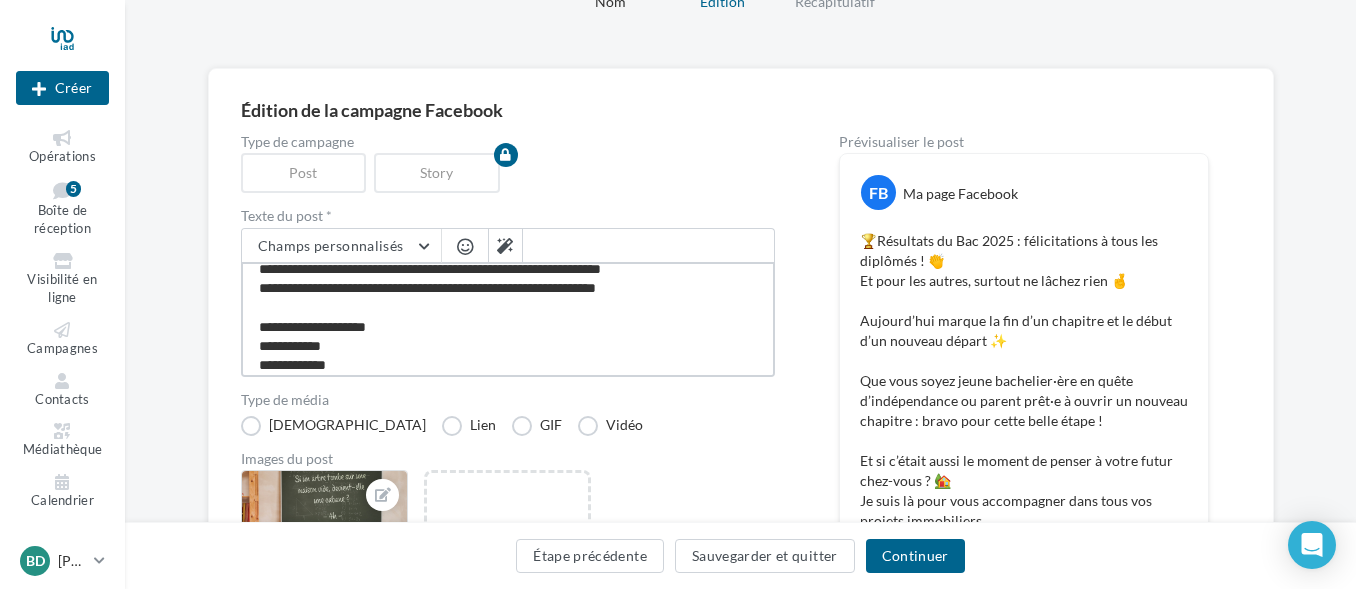 type on "**********" 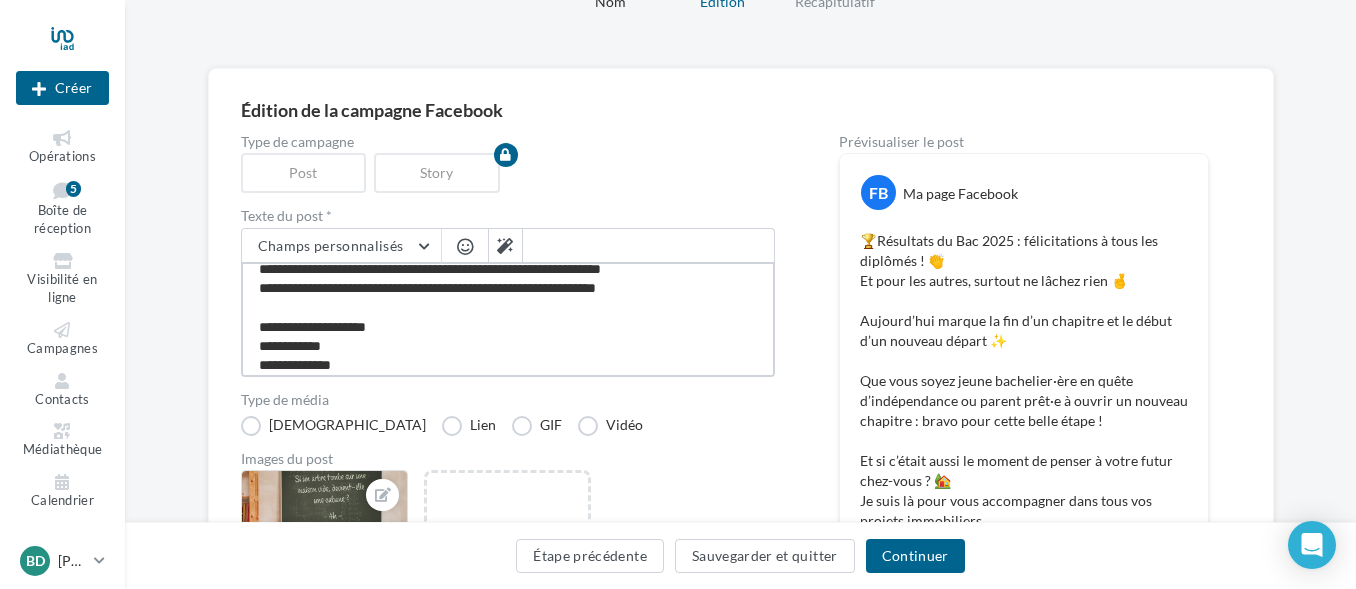 type on "**********" 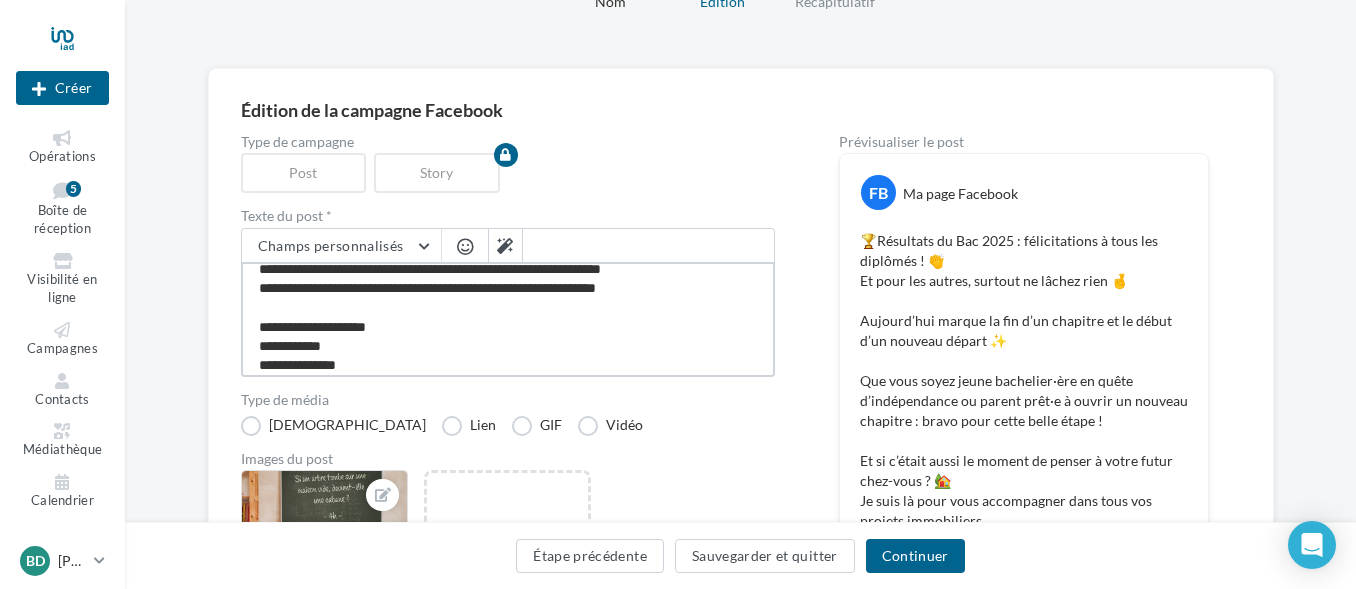 type on "**********" 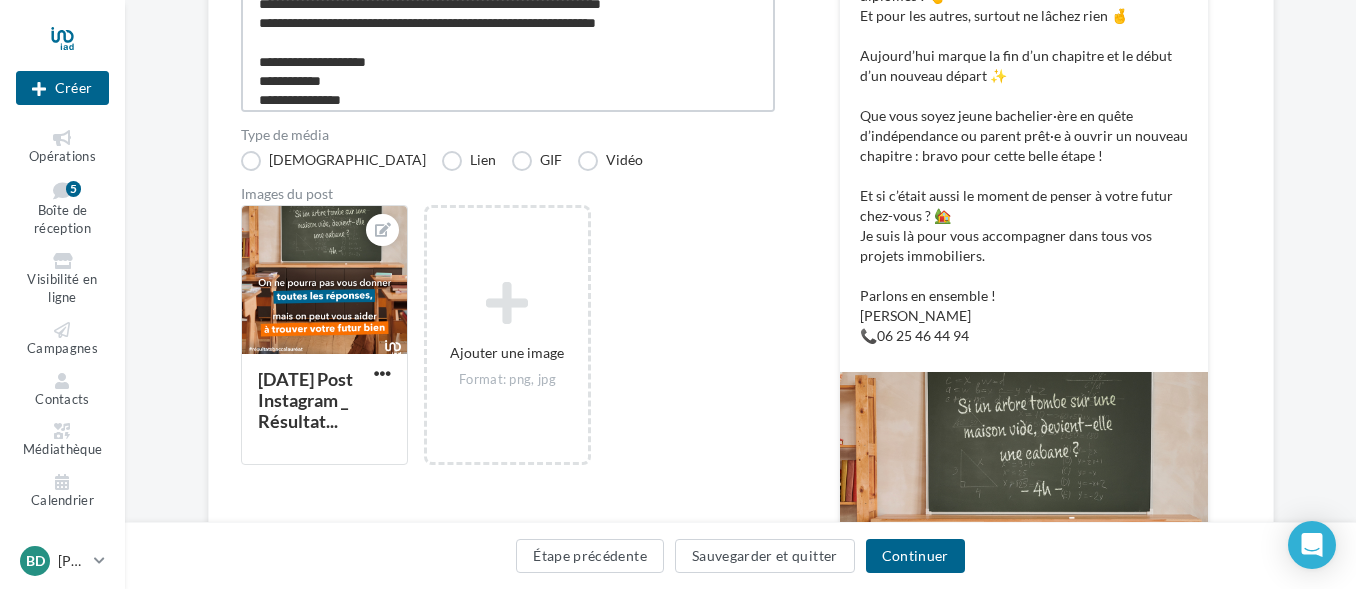 scroll, scrollTop: 400, scrollLeft: 0, axis: vertical 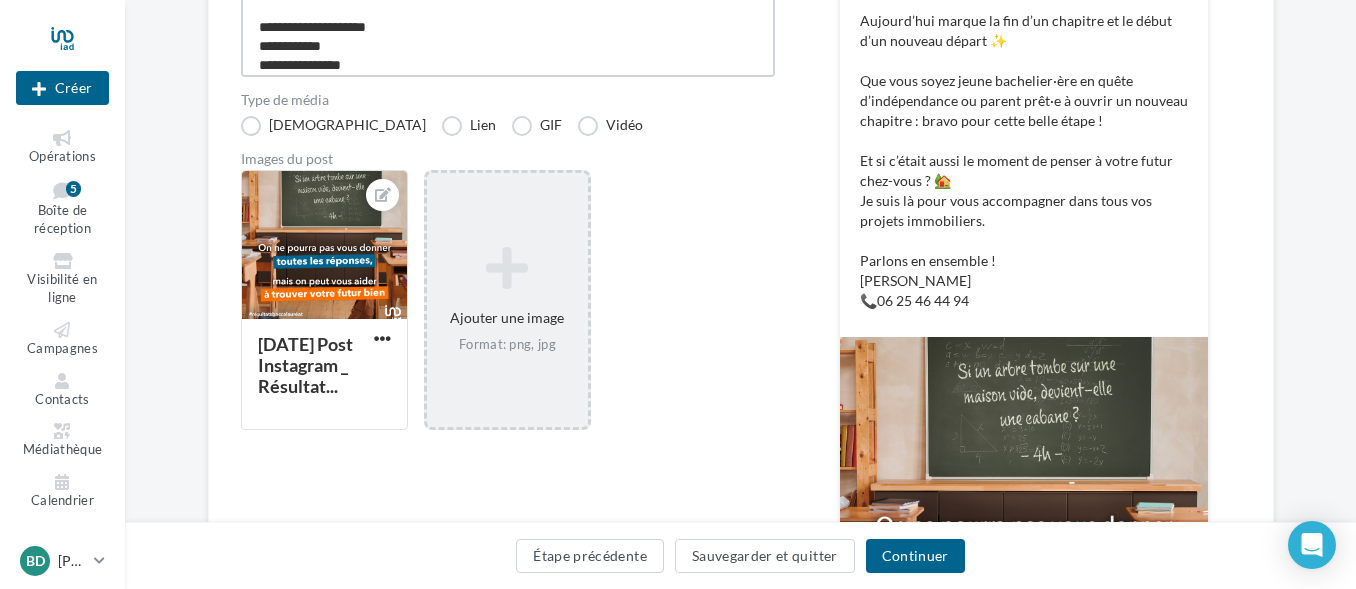 type on "**********" 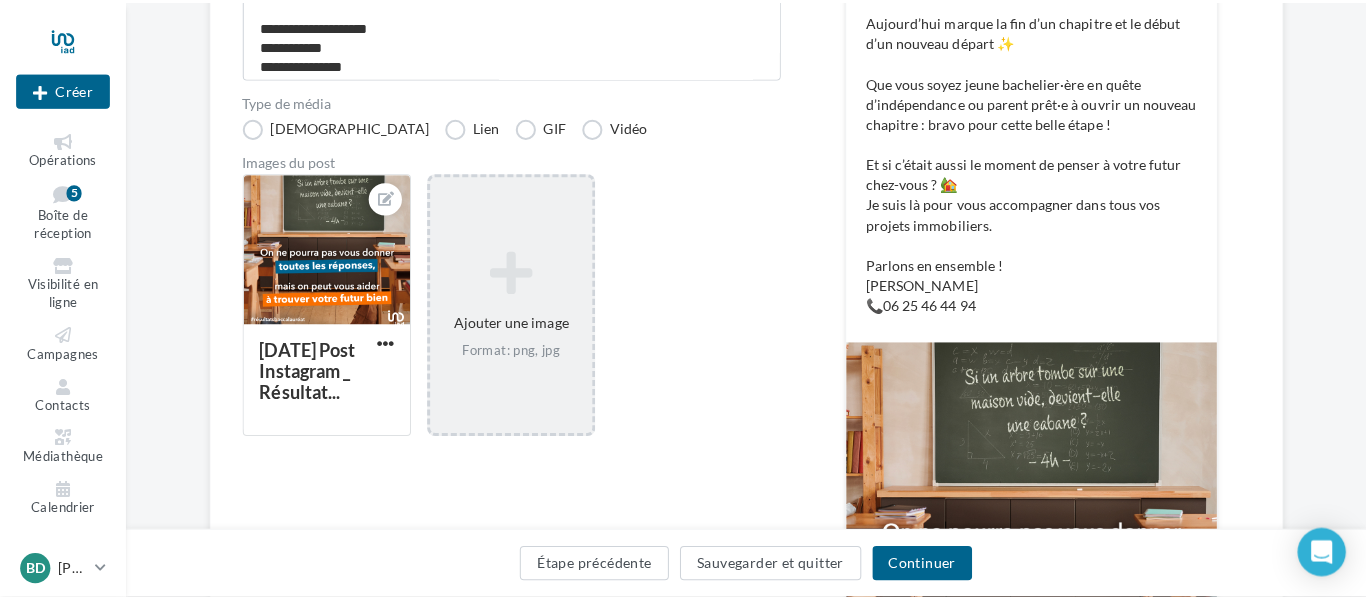 scroll, scrollTop: 165, scrollLeft: 0, axis: vertical 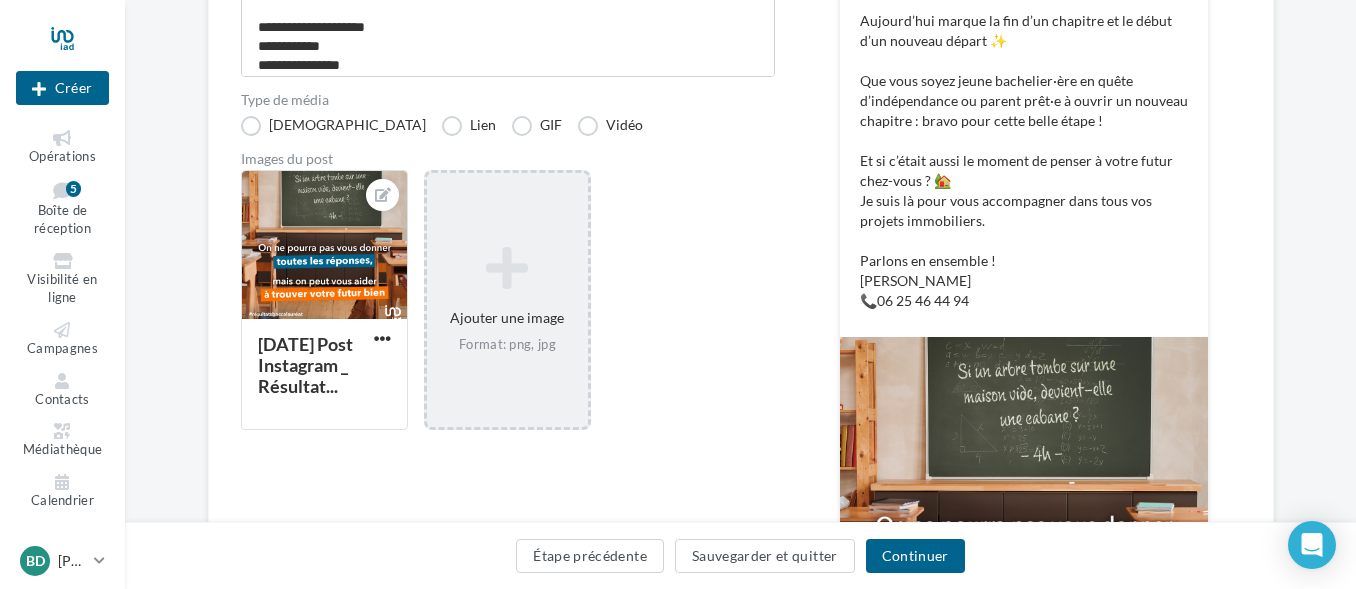 click at bounding box center [507, 268] 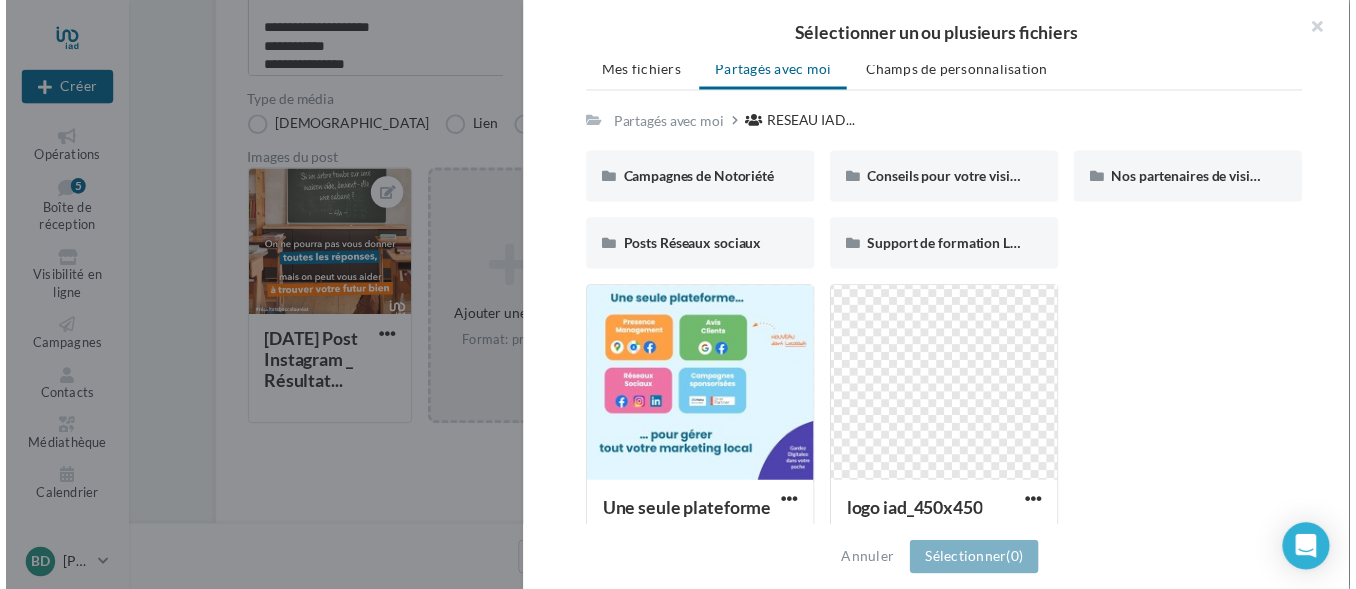 scroll, scrollTop: 98, scrollLeft: 0, axis: vertical 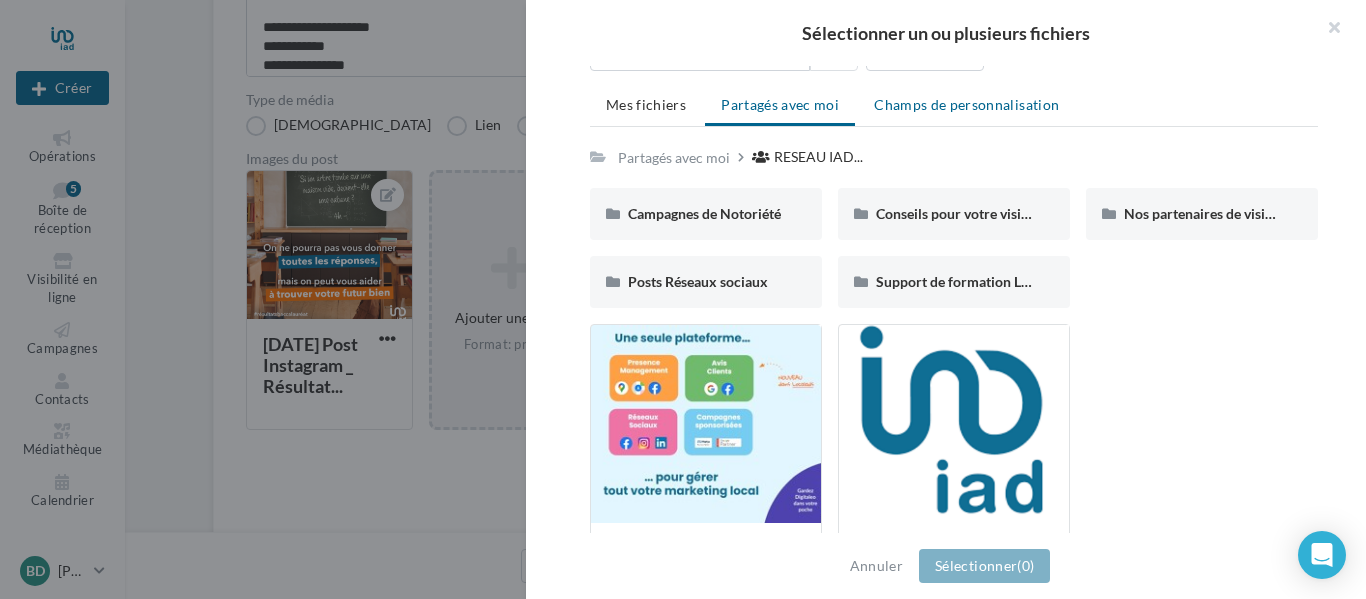 click on "Champs de personnalisation" at bounding box center (966, 105) 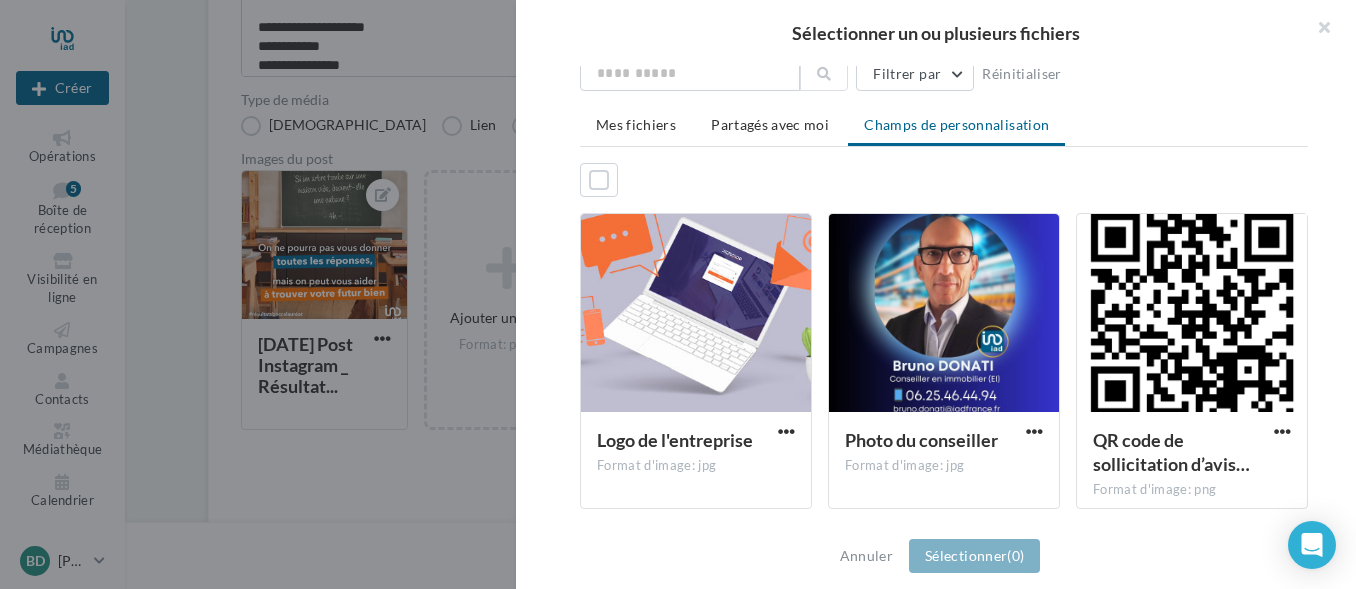 scroll, scrollTop: 68, scrollLeft: 0, axis: vertical 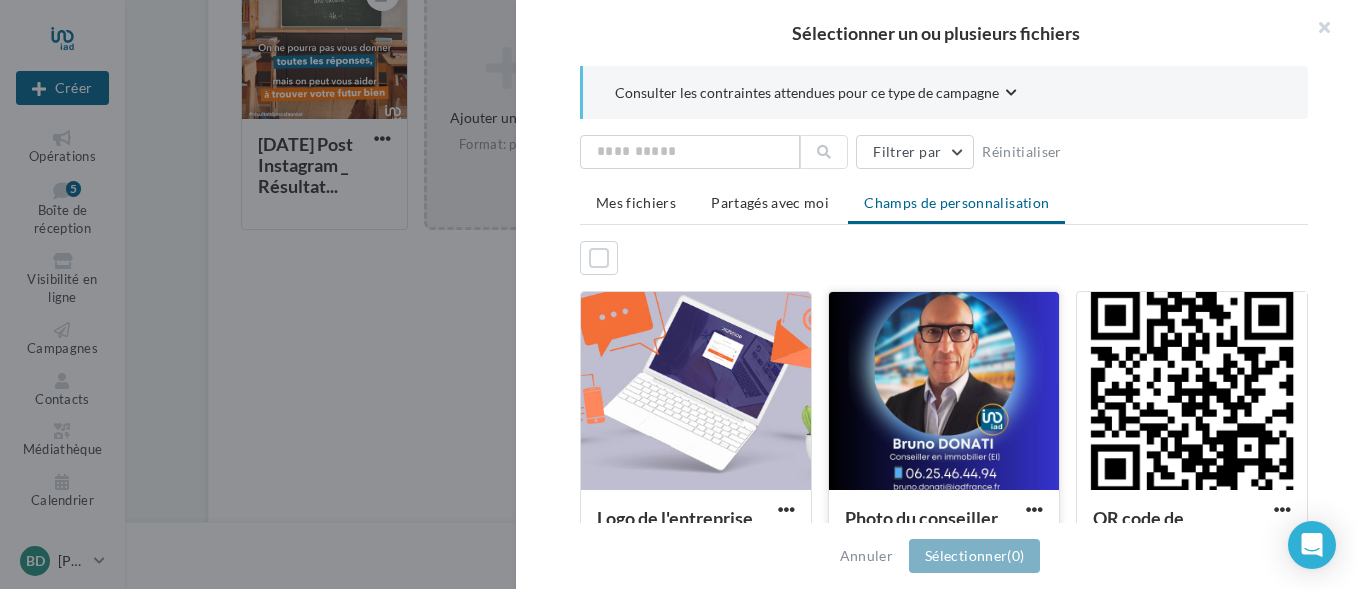 click at bounding box center [944, 392] 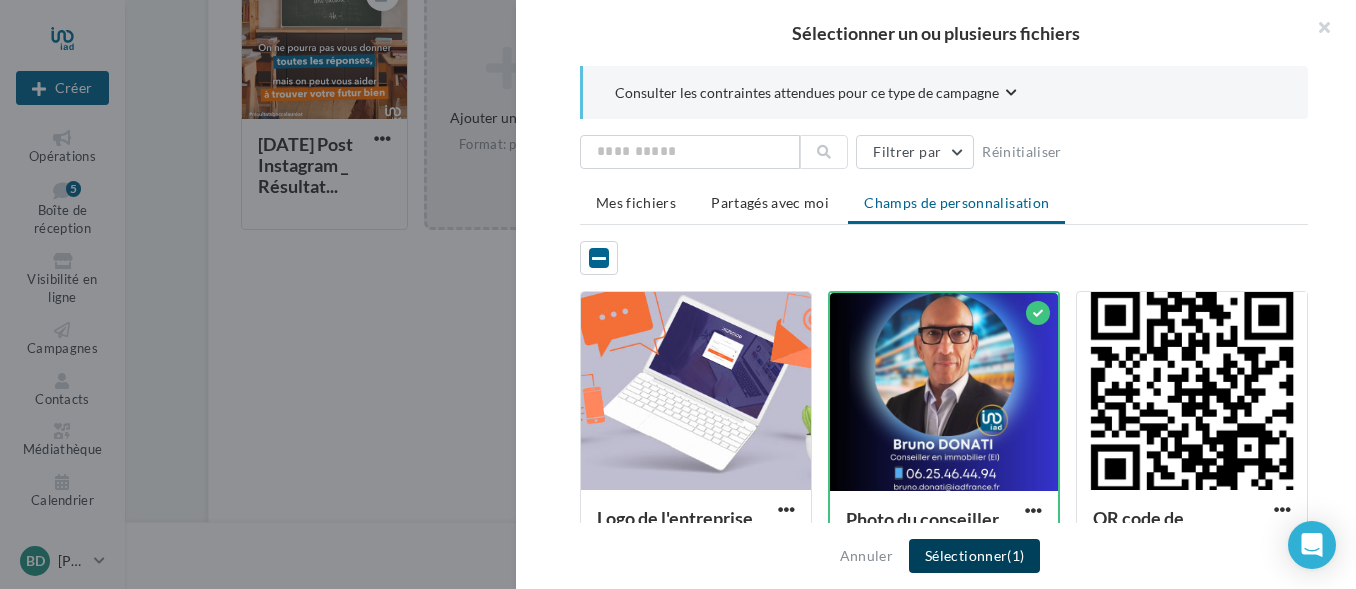 click on "Sélectionner   (1)" at bounding box center [974, 556] 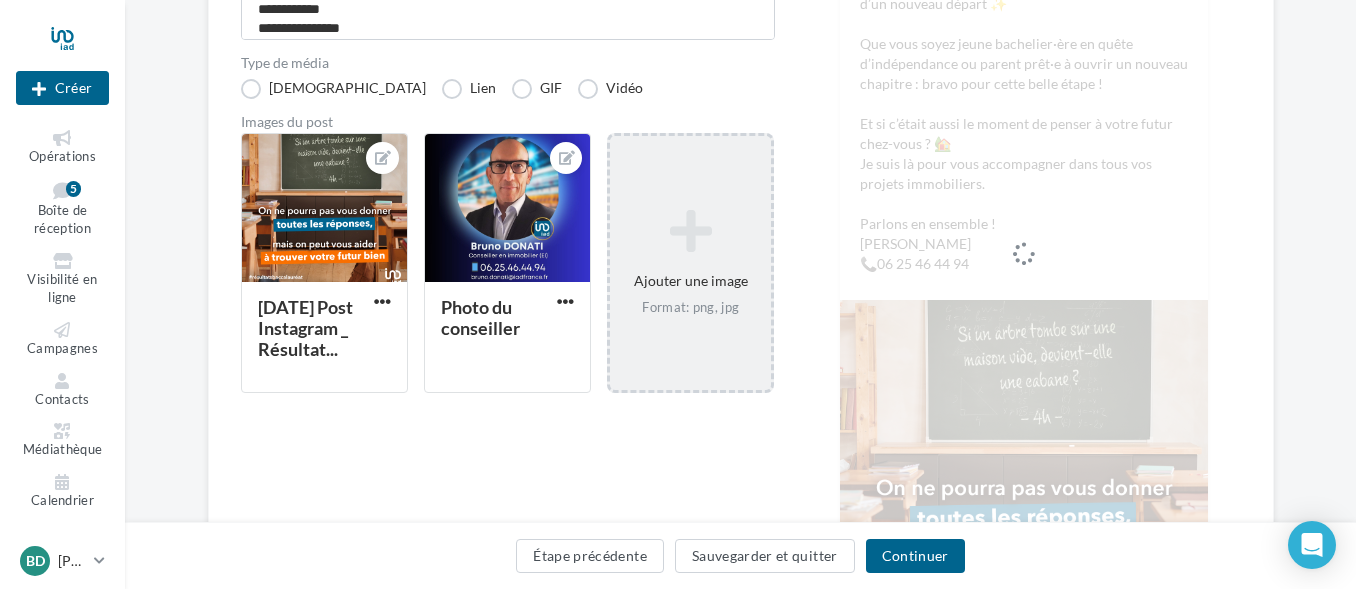 scroll, scrollTop: 400, scrollLeft: 0, axis: vertical 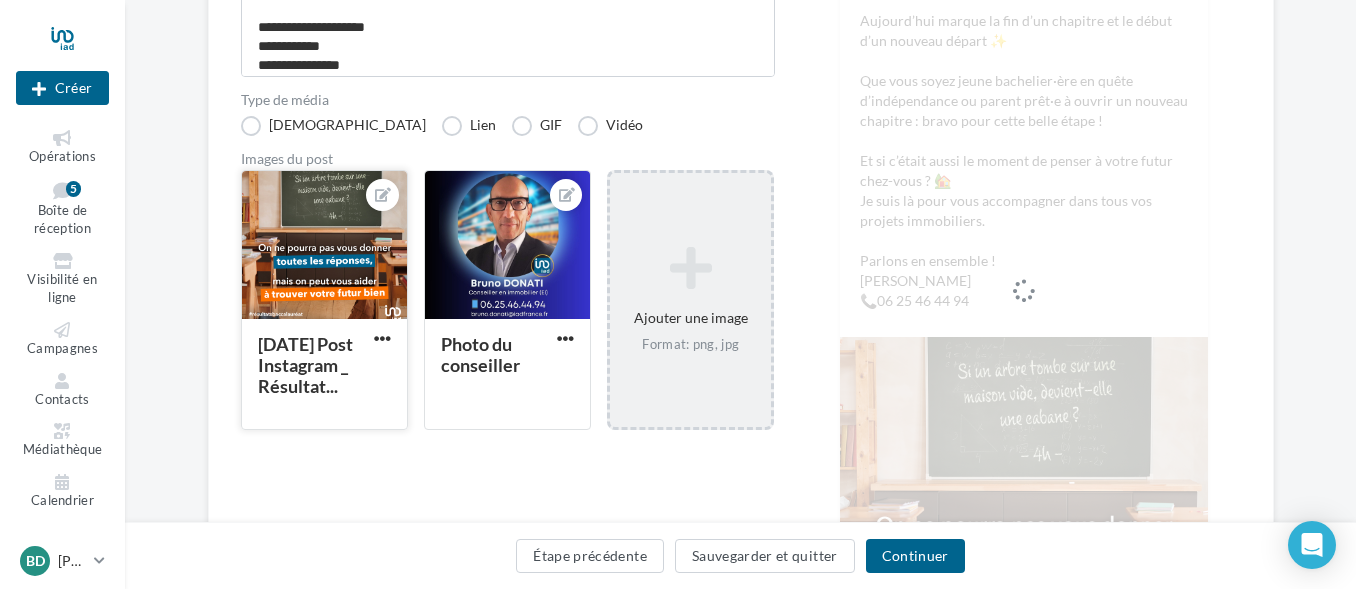 click at bounding box center (382, 195) 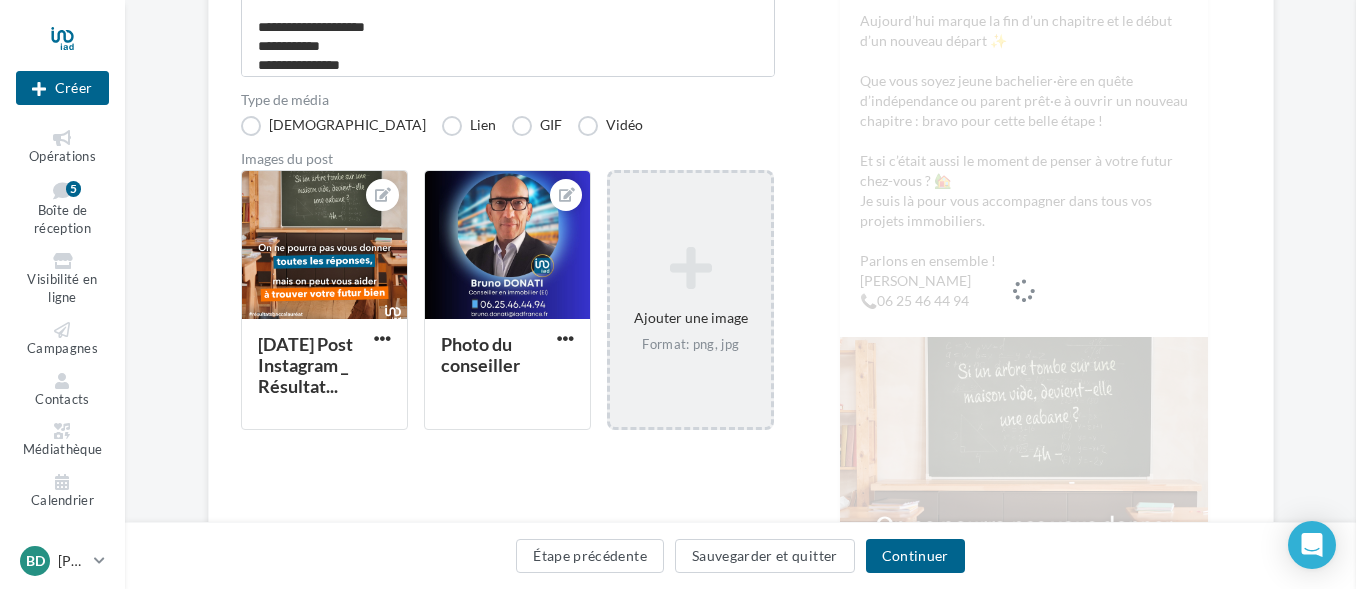 click at bounding box center [2034, 294] 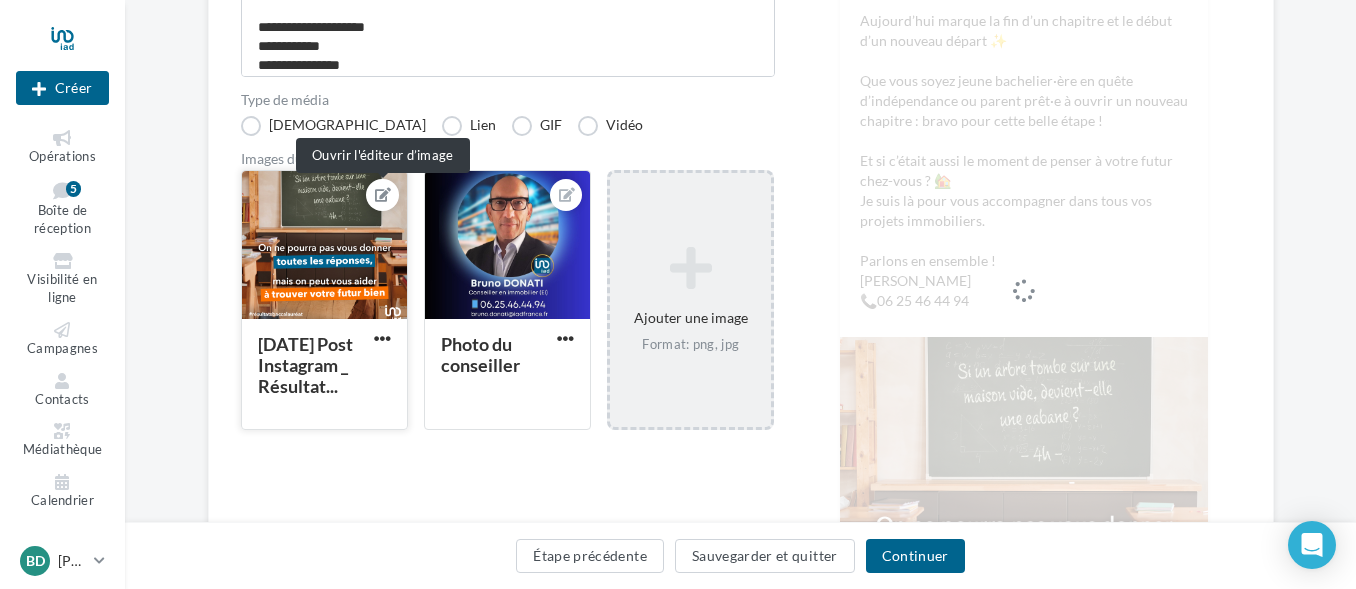 click at bounding box center [383, 195] 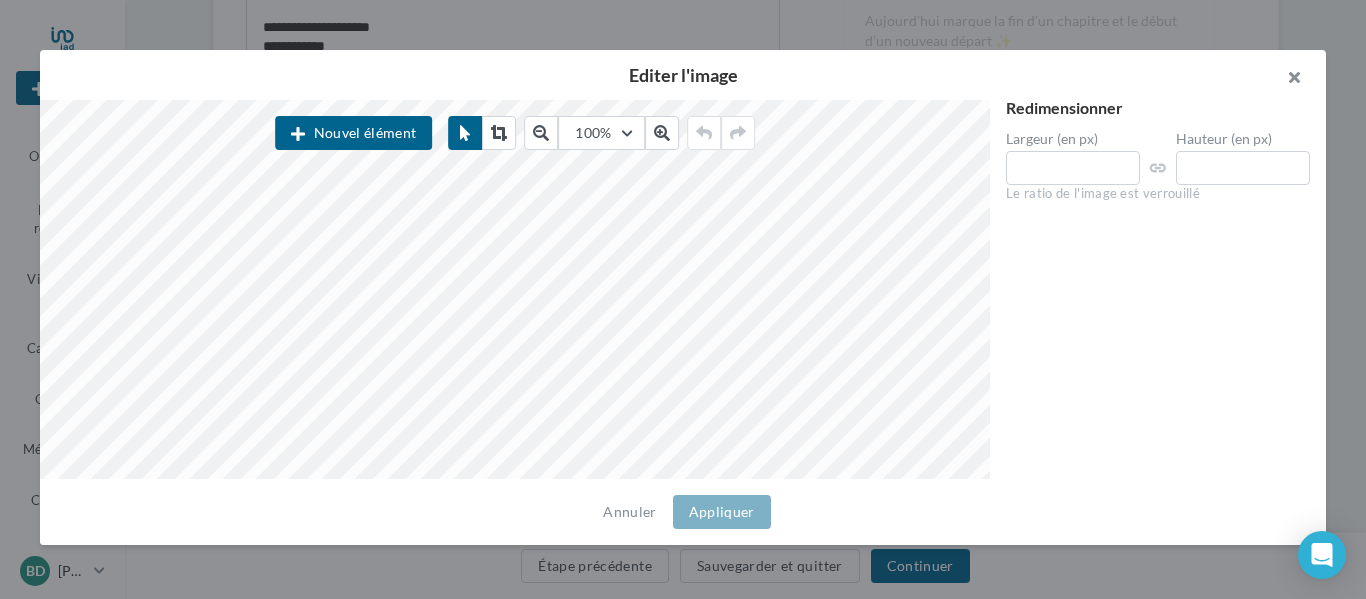 click at bounding box center [1286, 80] 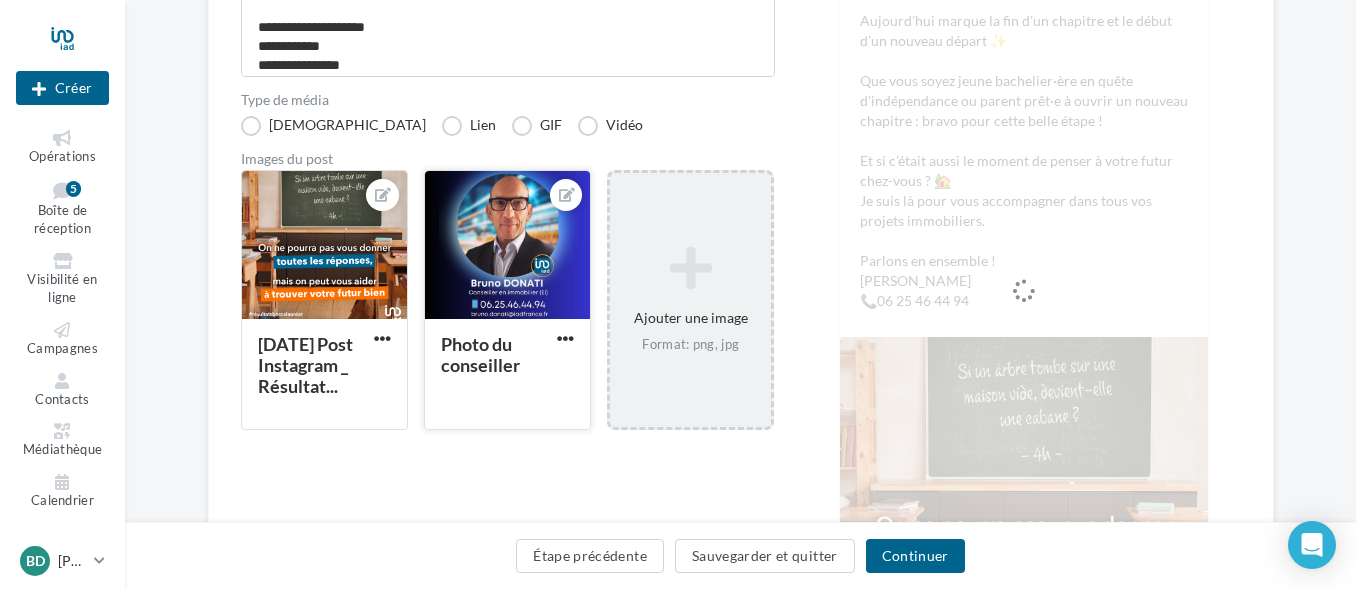 click at bounding box center (507, 246) 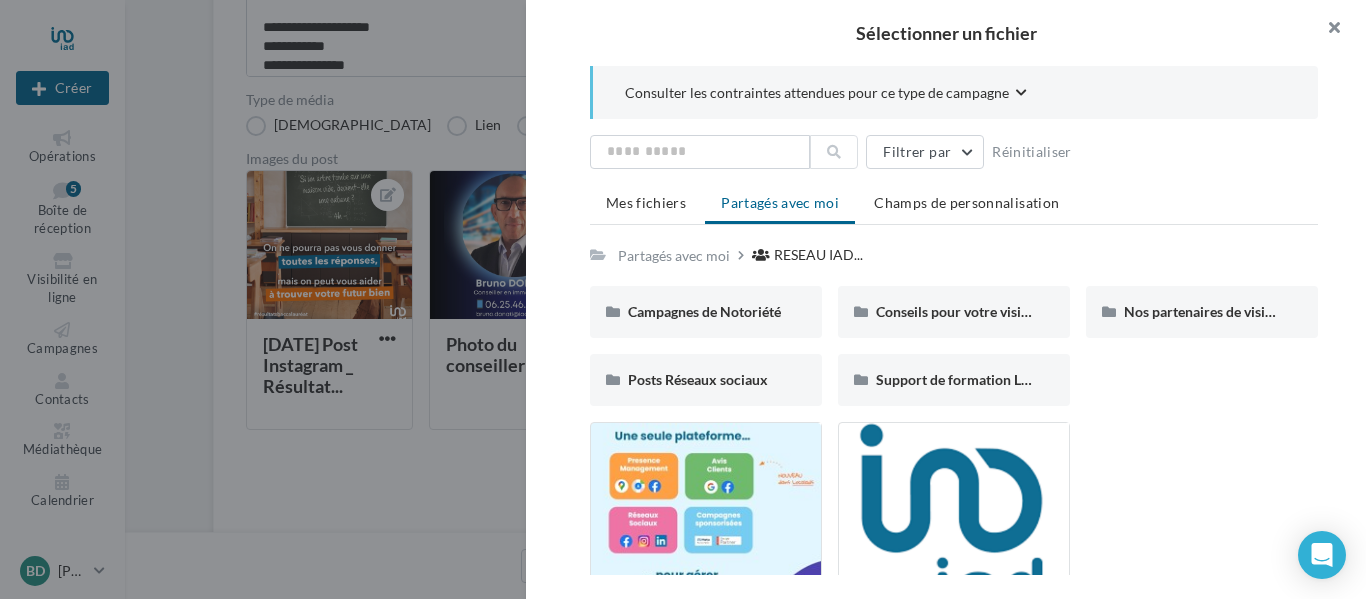 click at bounding box center (1326, 30) 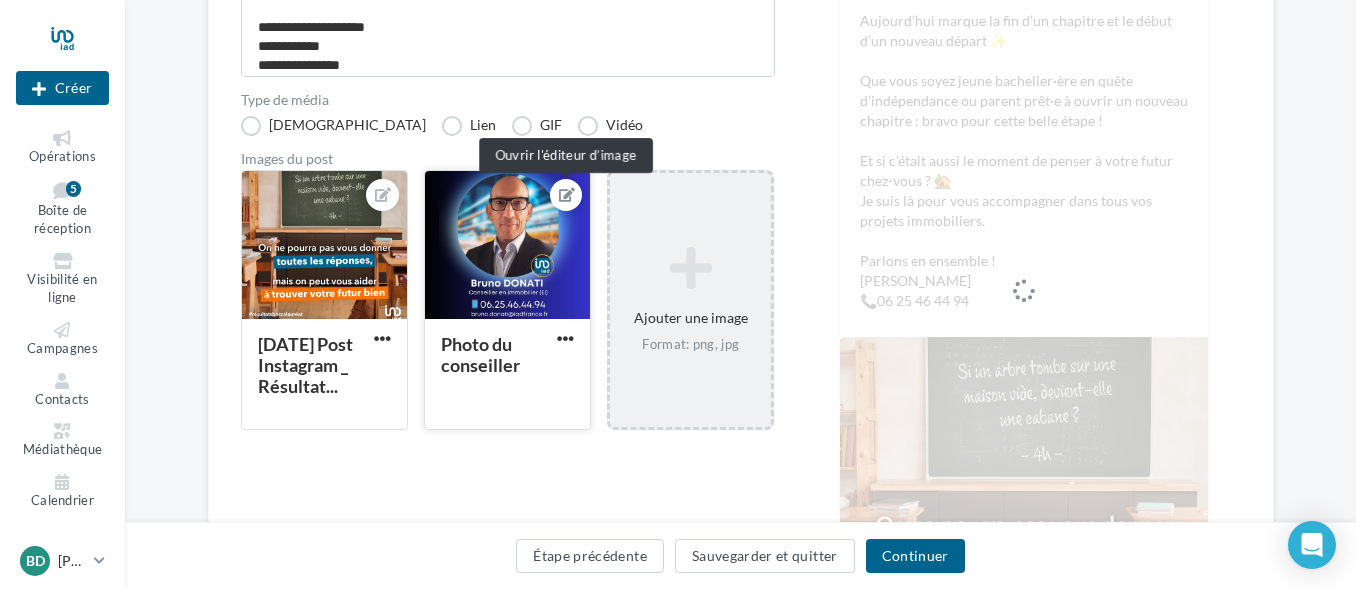 click at bounding box center (567, 195) 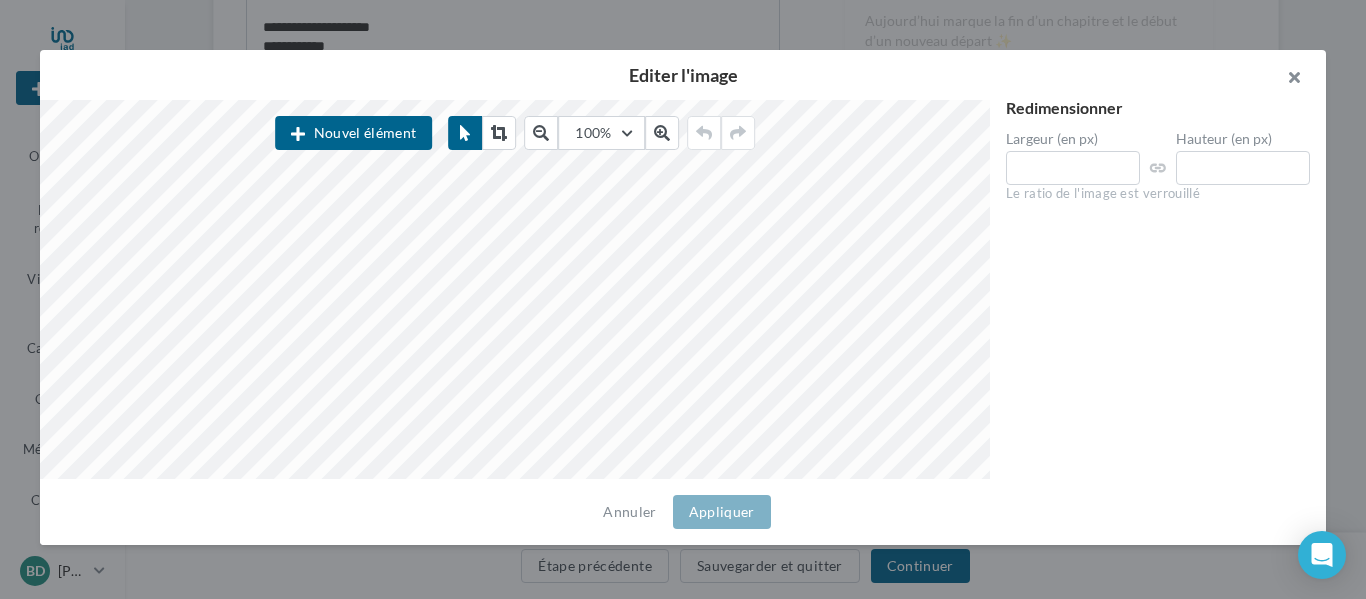 click at bounding box center (1286, 80) 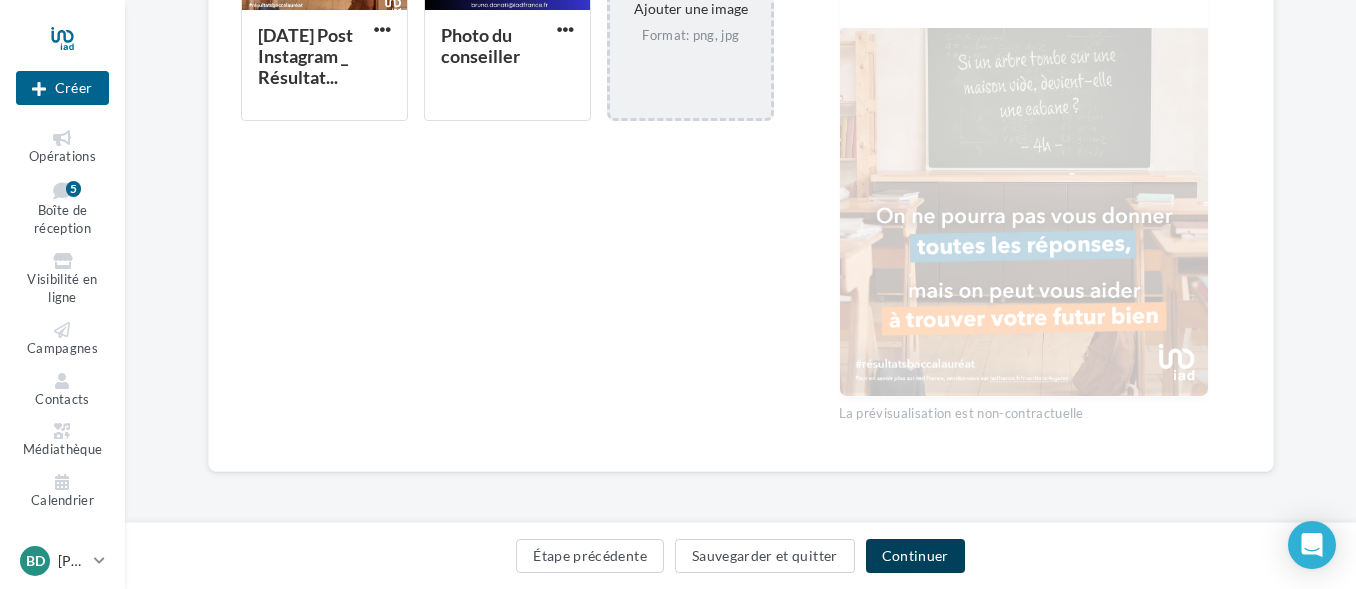 scroll, scrollTop: 710, scrollLeft: 0, axis: vertical 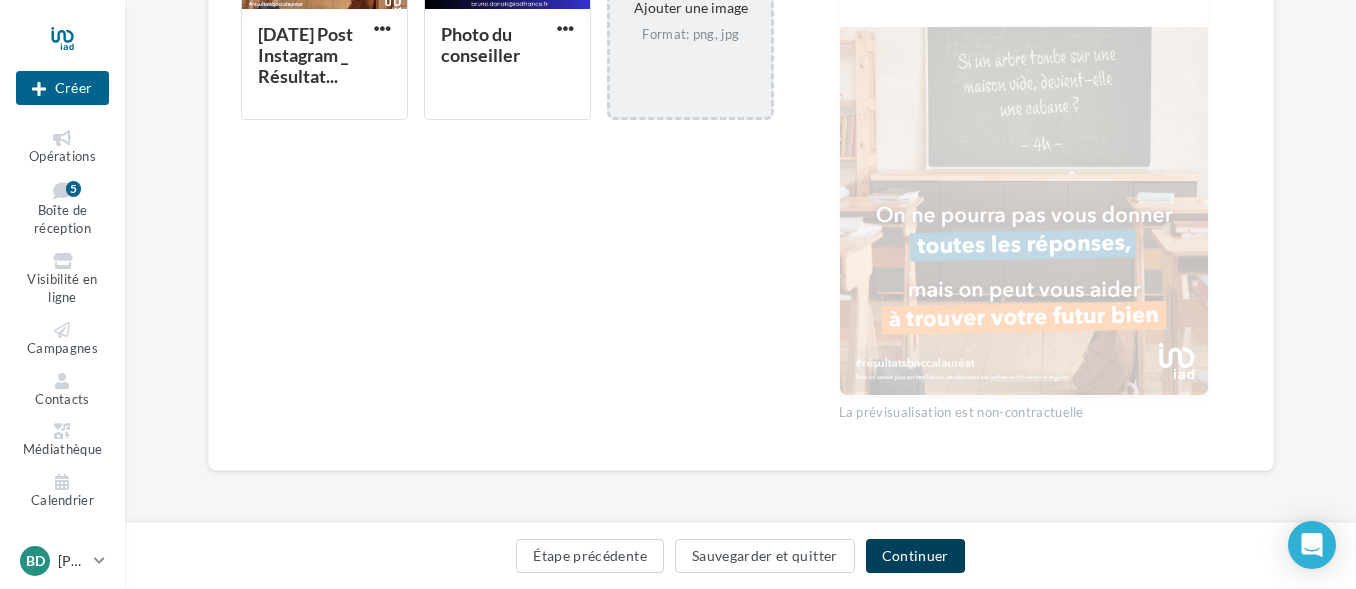 click on "Continuer" at bounding box center (915, 556) 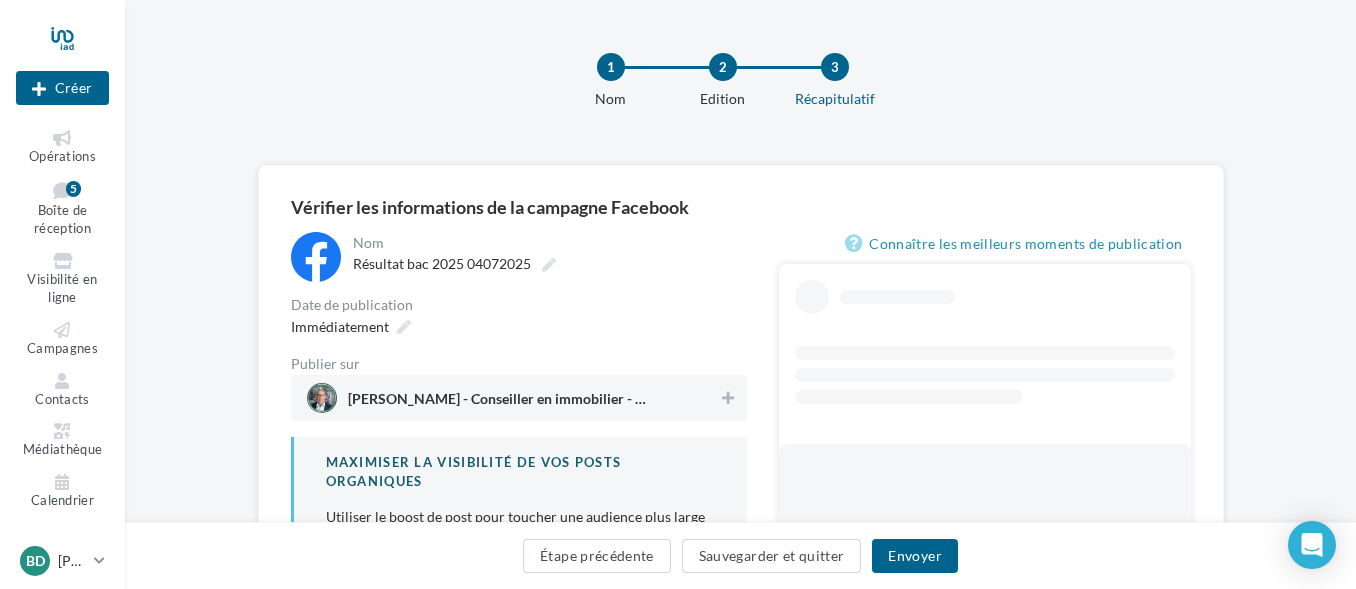 scroll, scrollTop: 0, scrollLeft: 0, axis: both 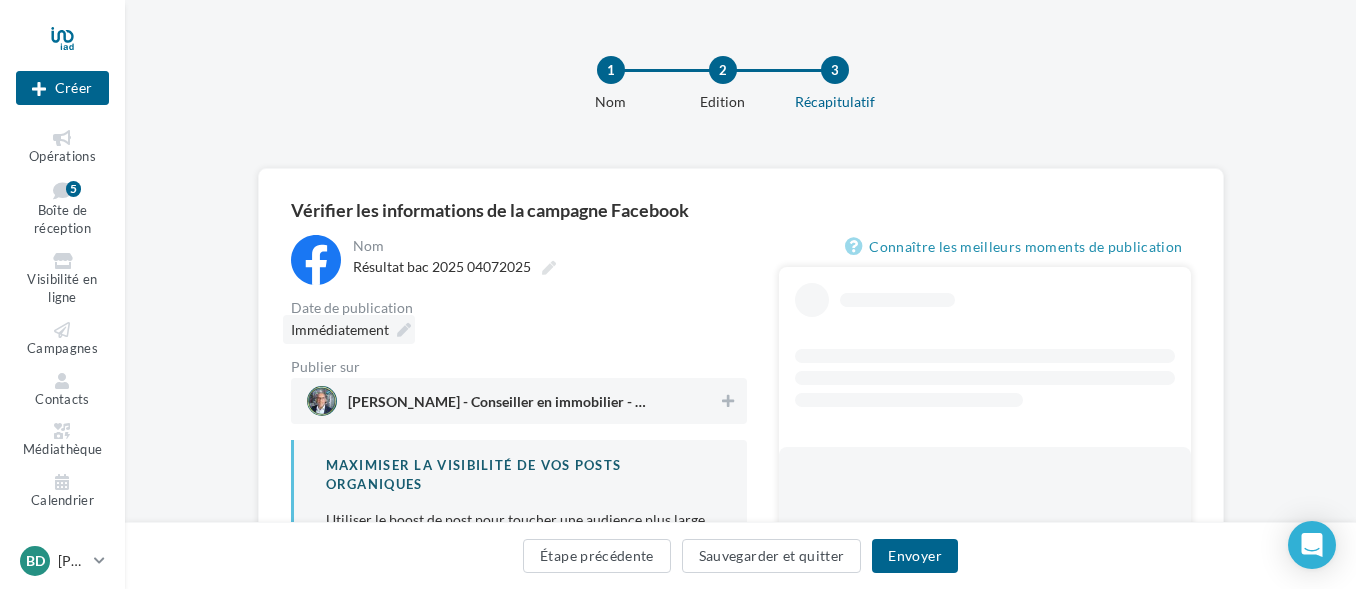 click on "Immédiatement" at bounding box center (349, 329) 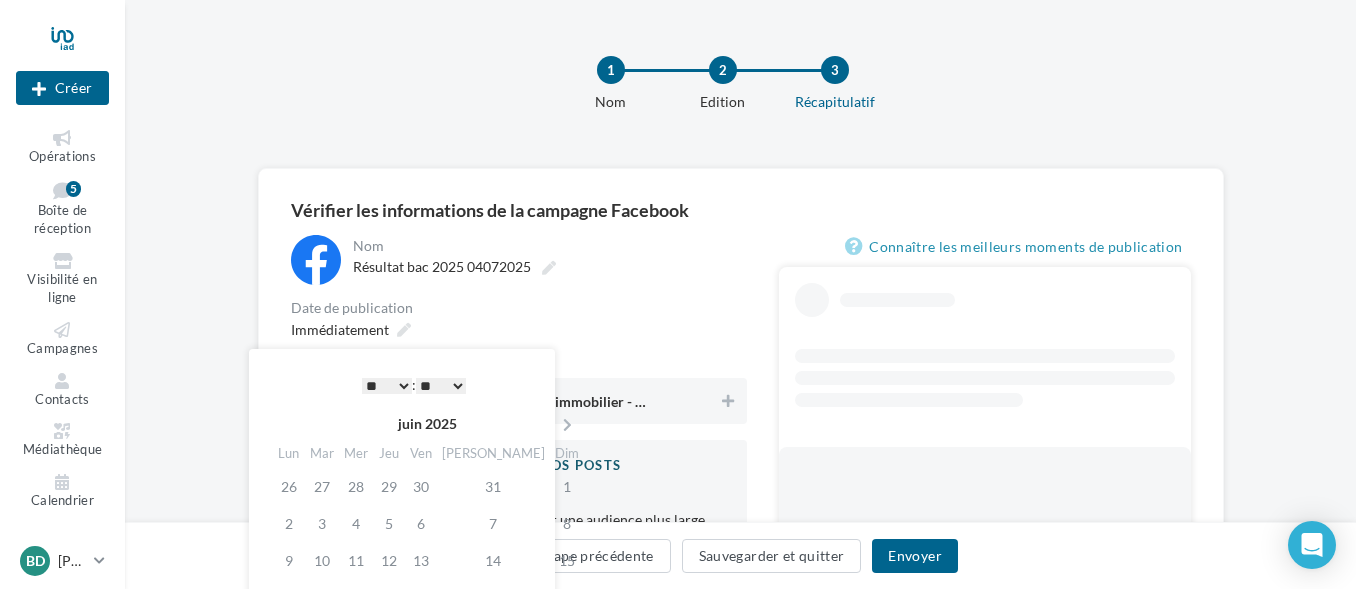 click on "* * * * * * * * * * ** ** ** ** ** ** ** ** ** ** ** ** ** **" at bounding box center [387, 386] 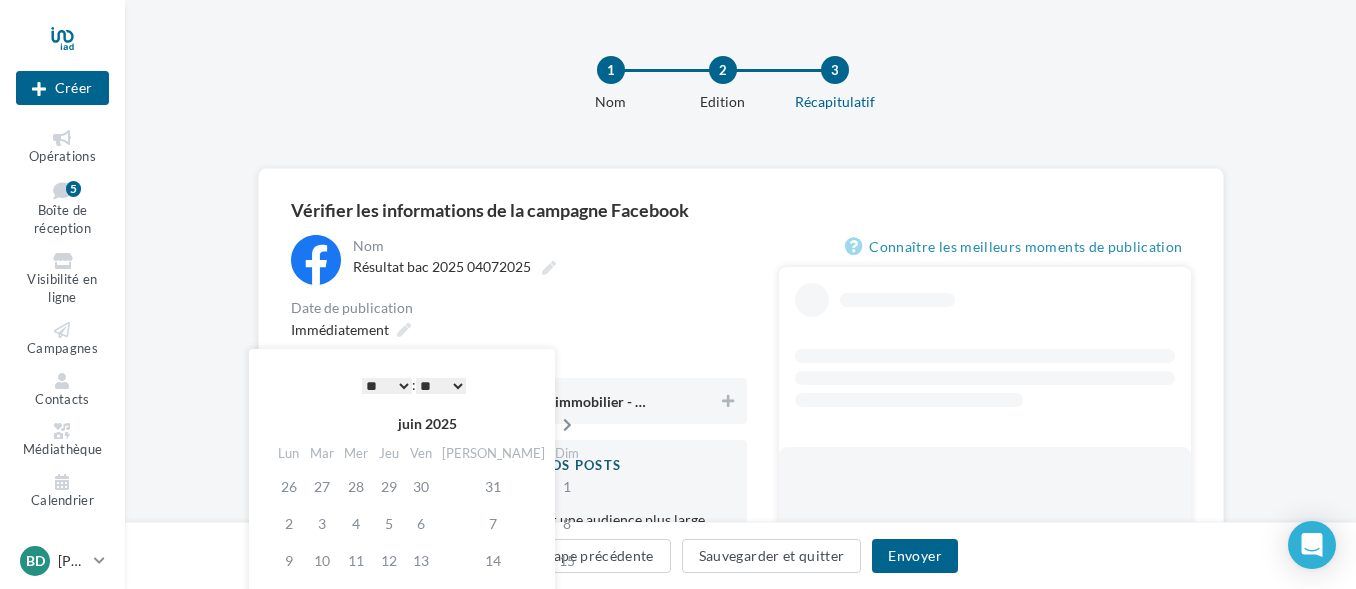click at bounding box center (567, 425) 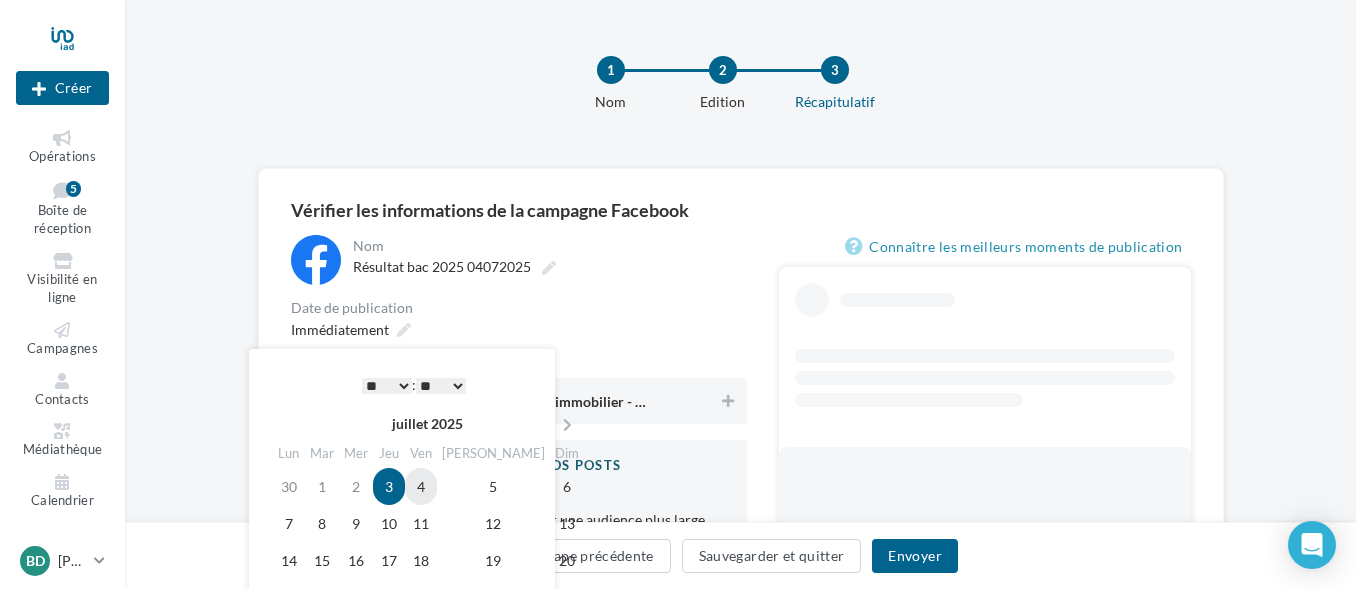 click on "4" at bounding box center [421, 486] 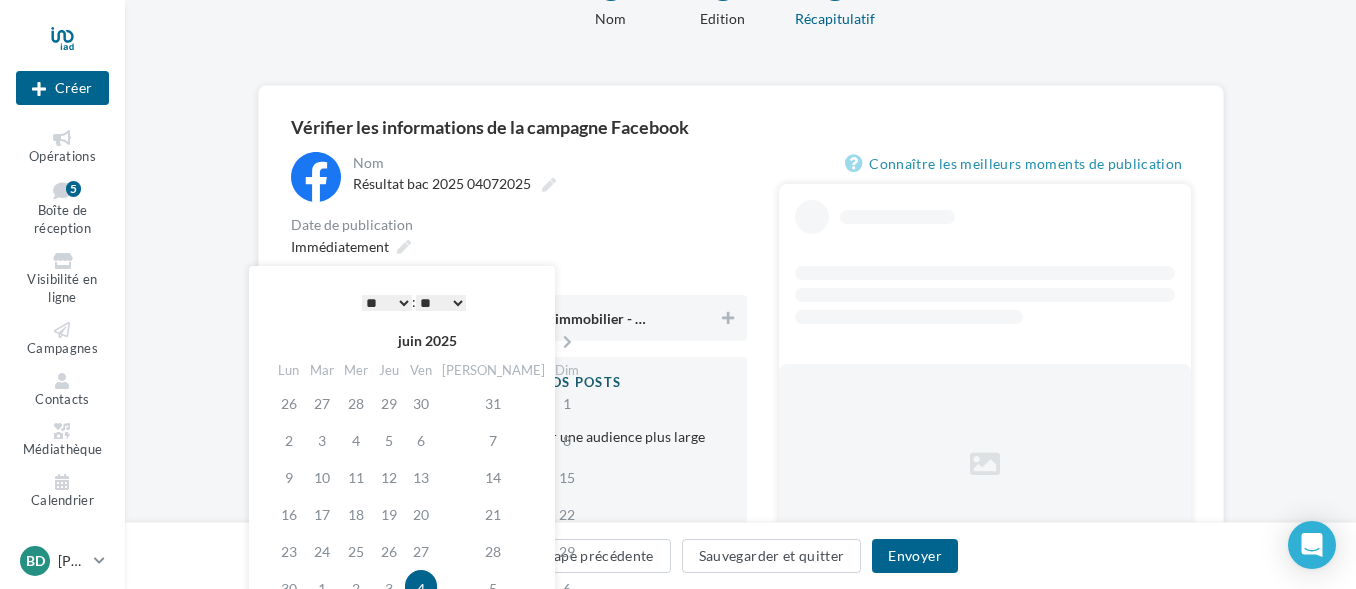 scroll, scrollTop: 200, scrollLeft: 0, axis: vertical 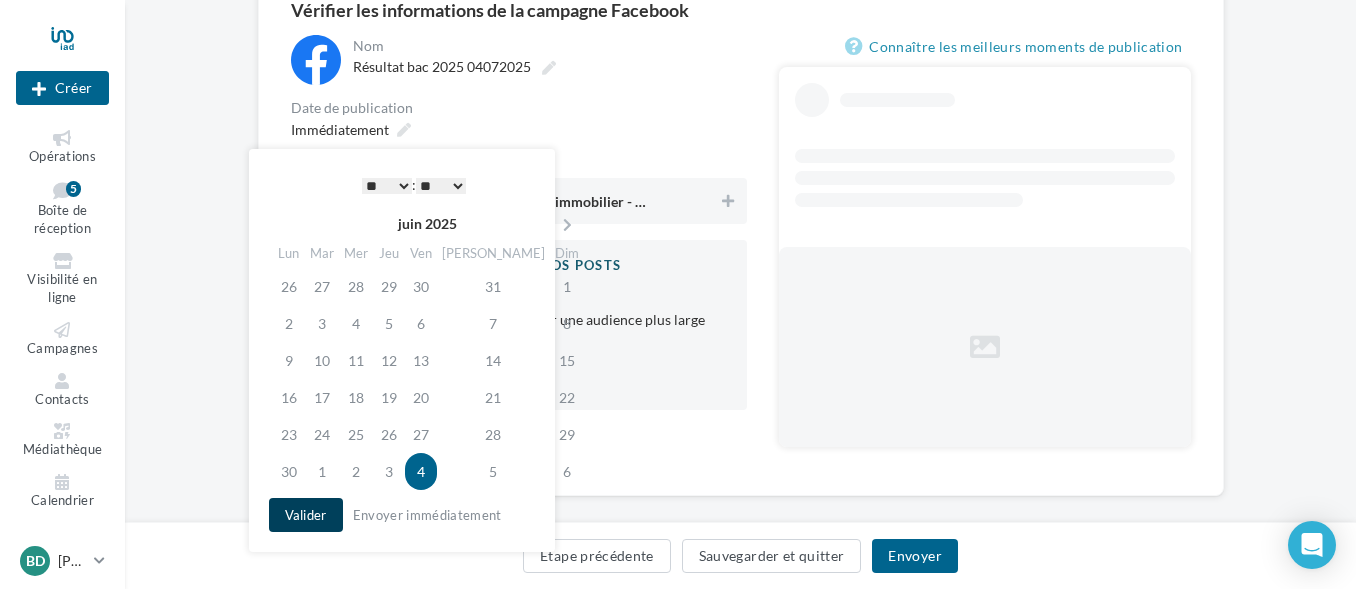 click on "Valider" at bounding box center (306, 515) 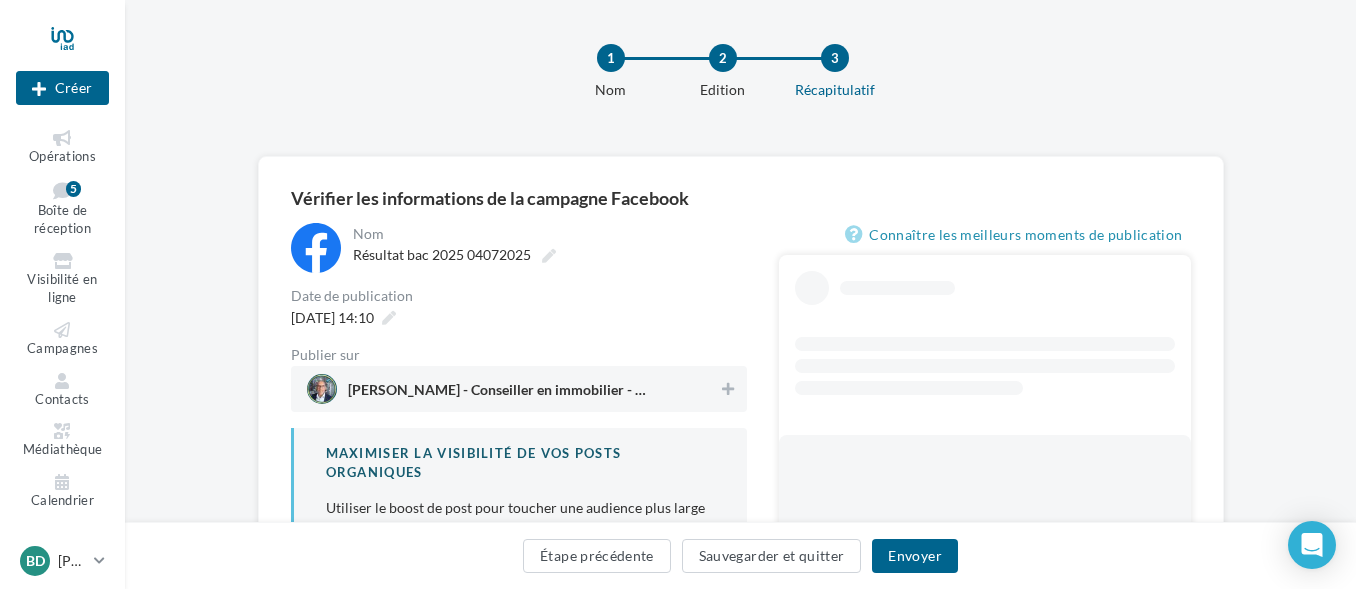 scroll, scrollTop: 0, scrollLeft: 0, axis: both 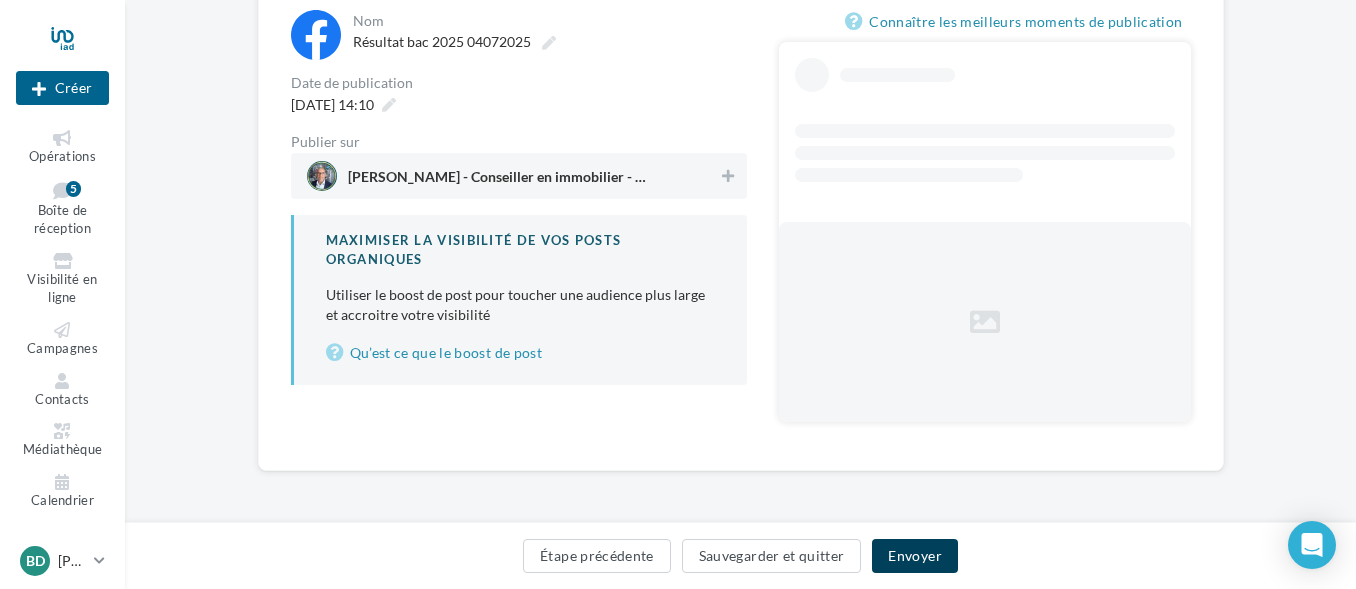 click on "Envoyer" at bounding box center [914, 556] 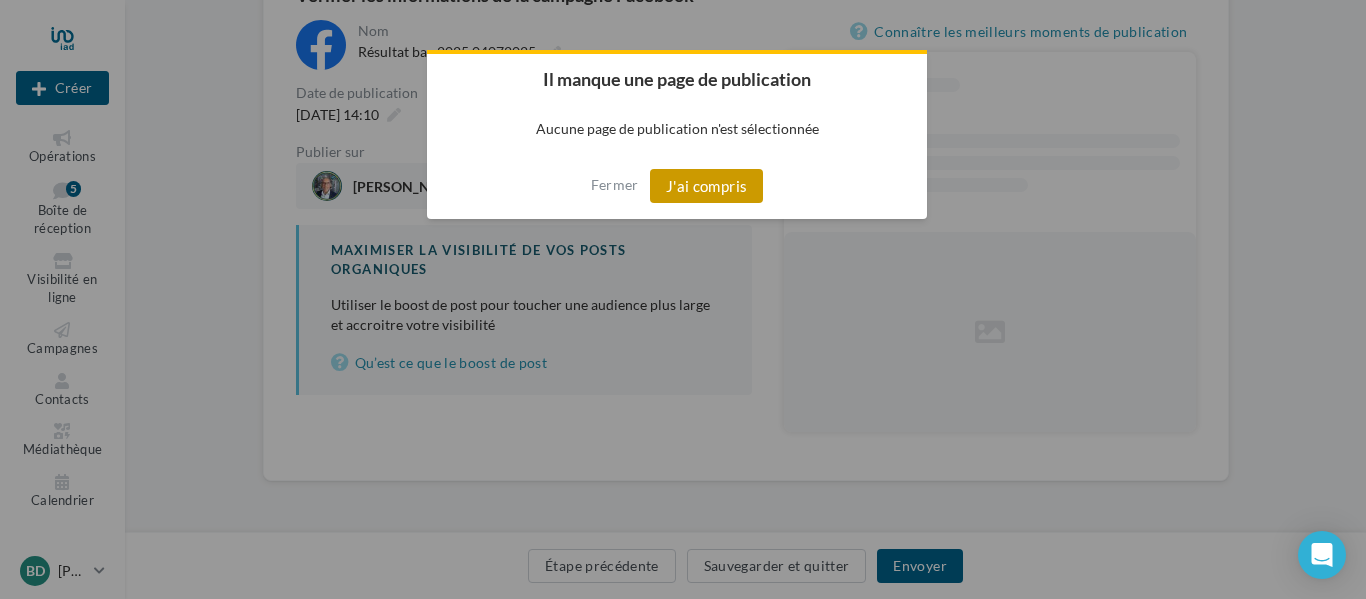 click on "J'ai compris" at bounding box center [707, 186] 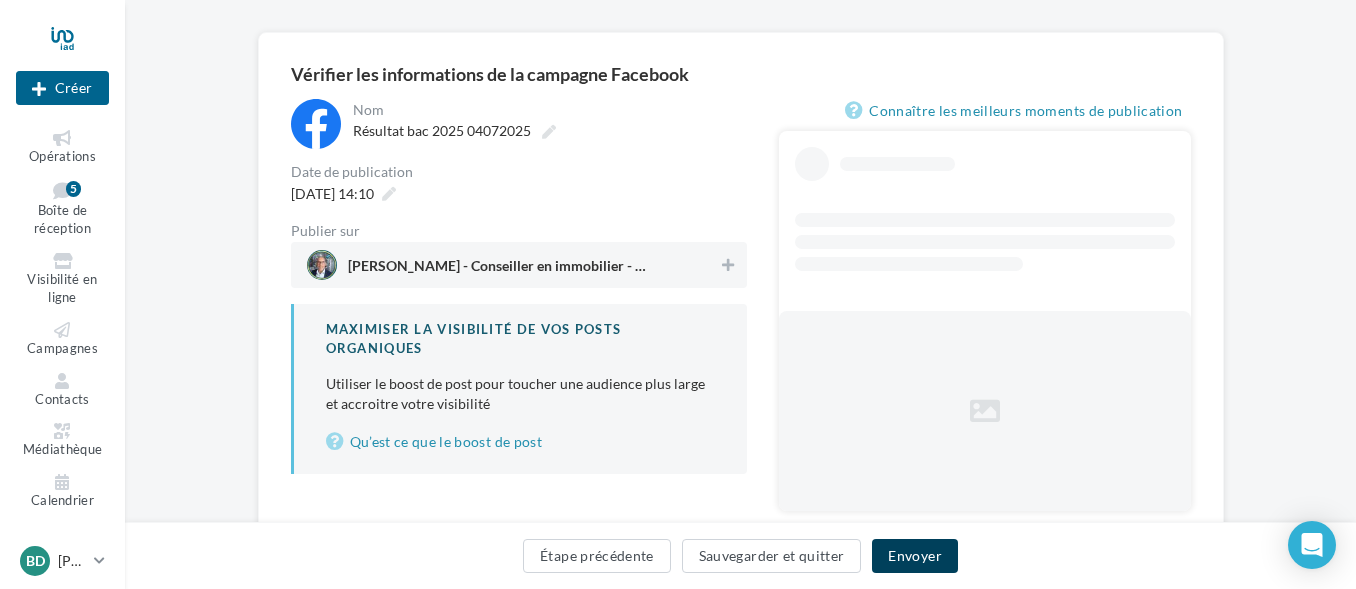 scroll, scrollTop: 15, scrollLeft: 0, axis: vertical 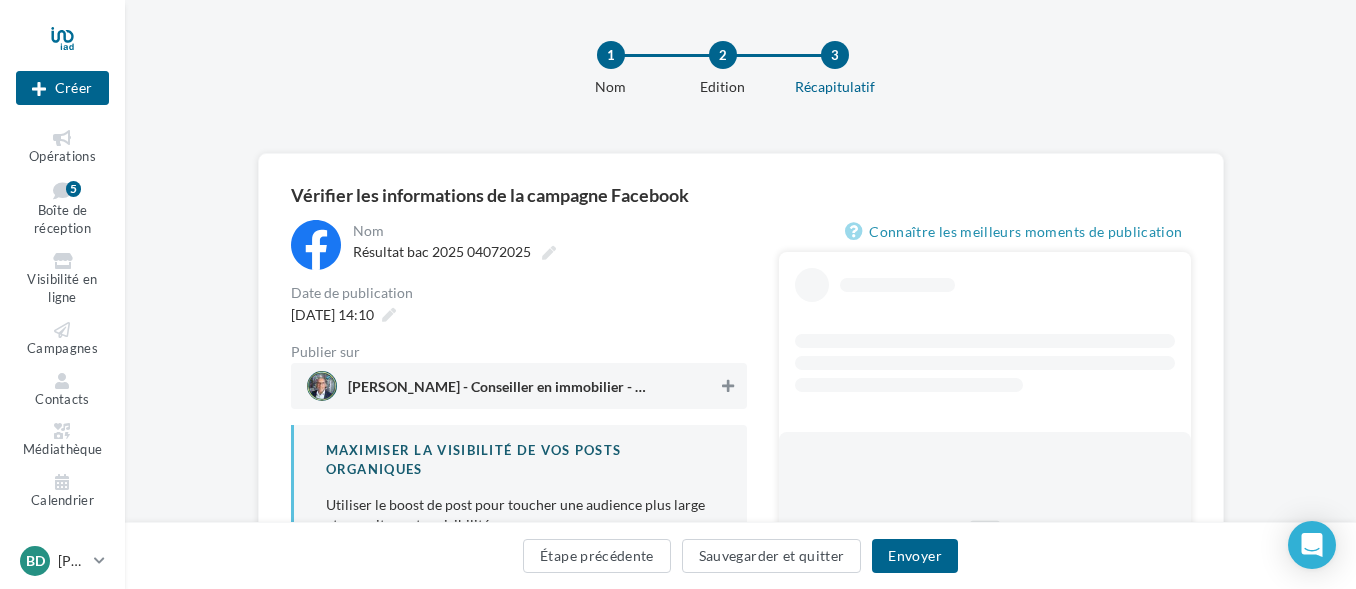 click at bounding box center [728, 386] 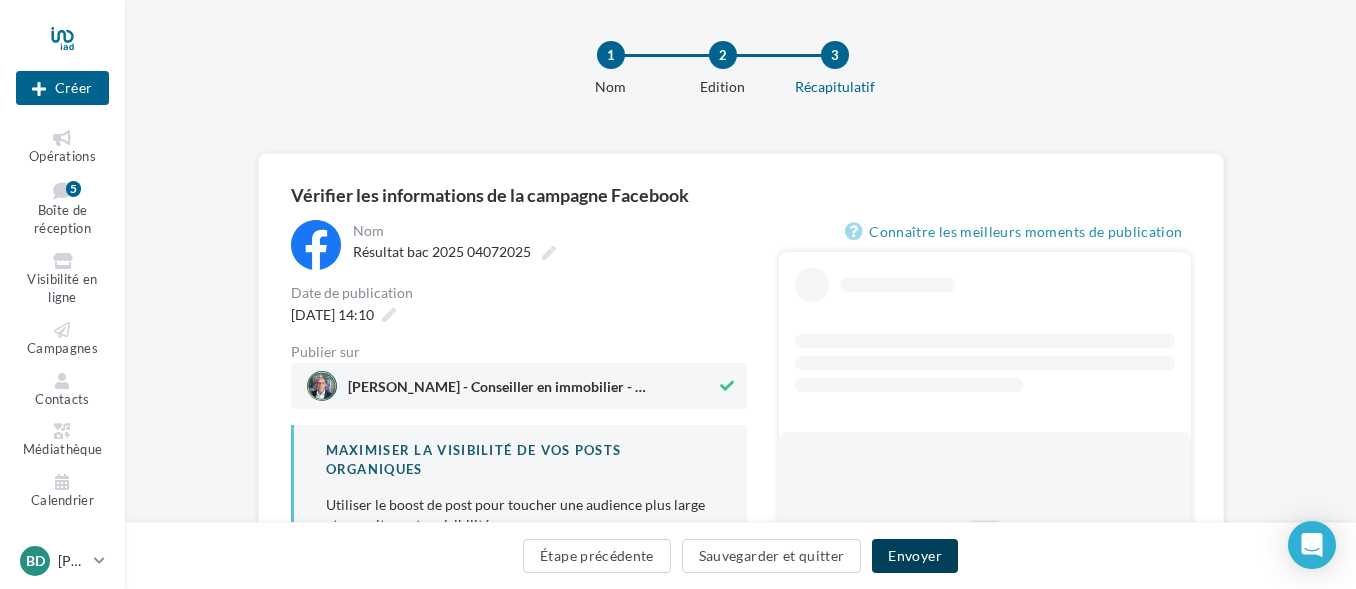 click on "Envoyer" at bounding box center (914, 556) 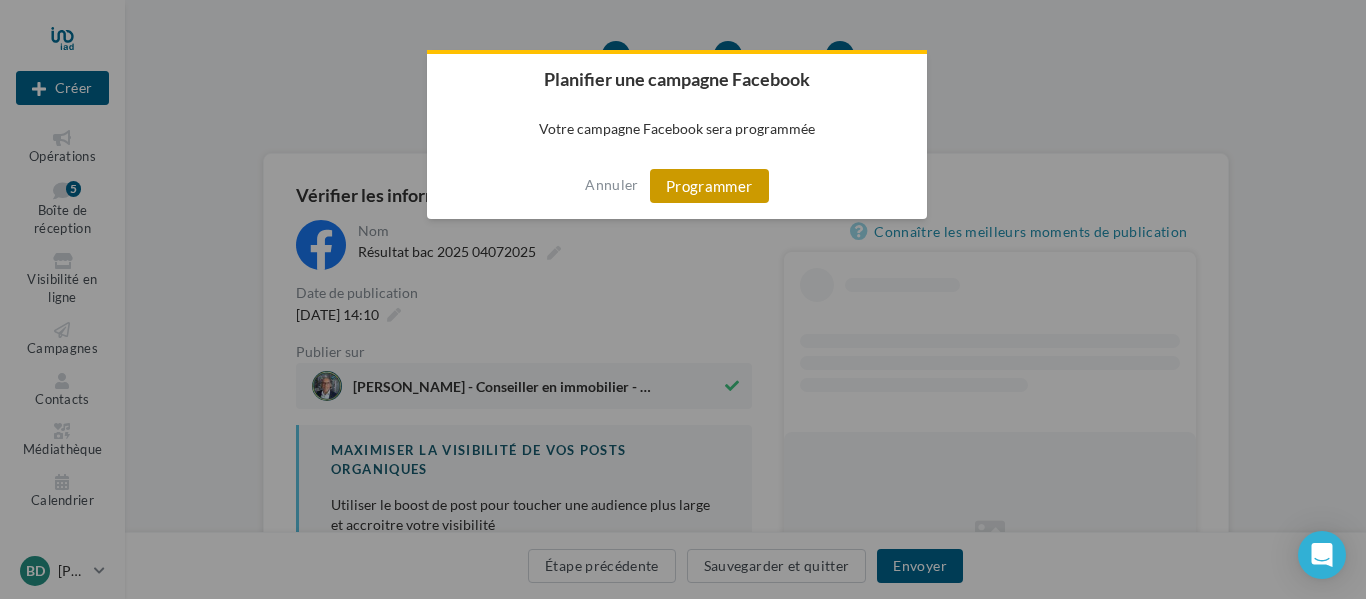 click on "Programmer" at bounding box center (709, 186) 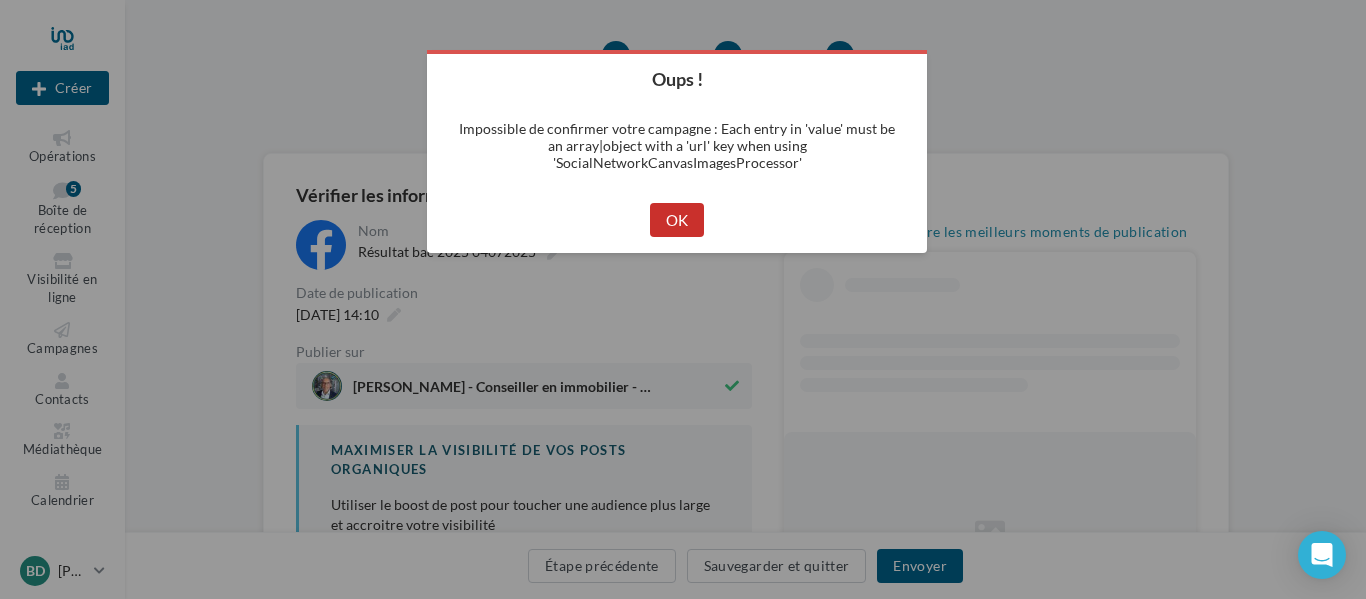click on "OK" at bounding box center [677, 220] 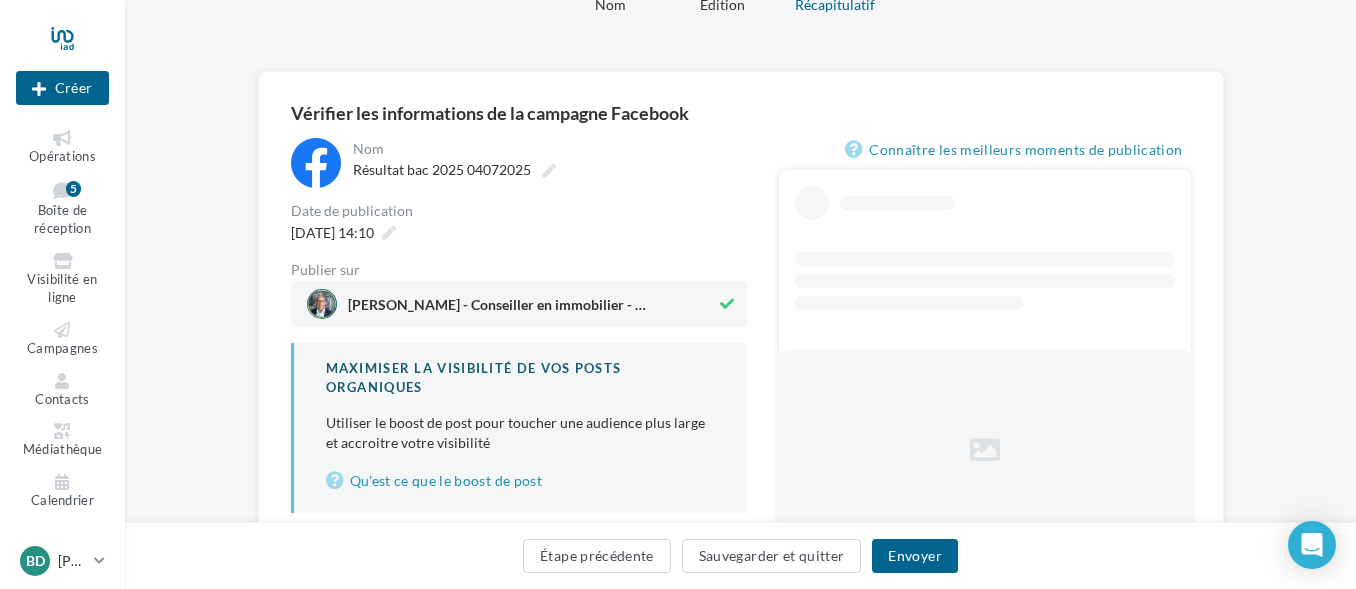 scroll, scrollTop: 215, scrollLeft: 0, axis: vertical 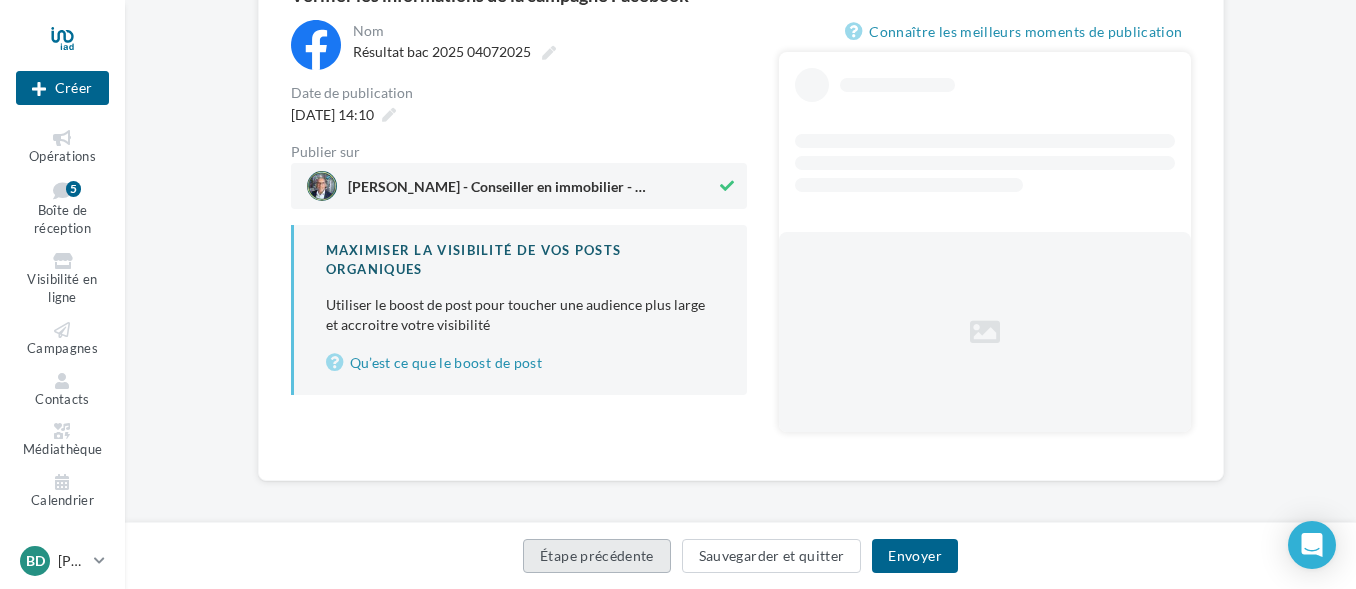 click on "Étape précédente" at bounding box center [597, 556] 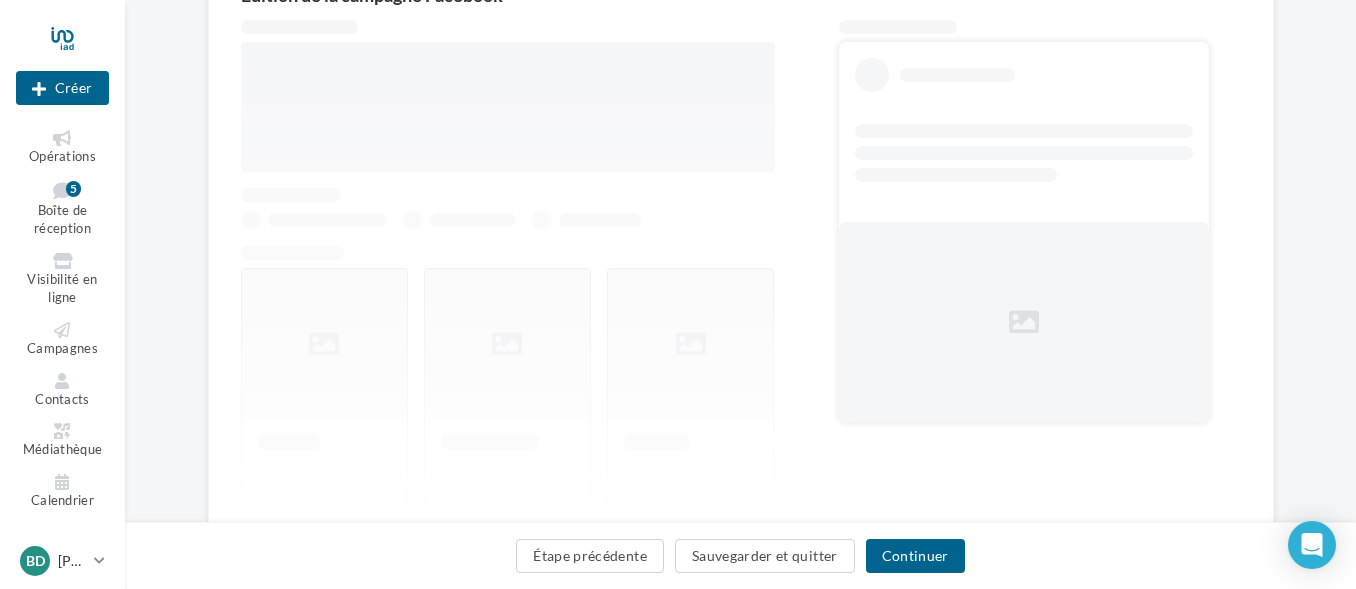 scroll, scrollTop: 305, scrollLeft: 0, axis: vertical 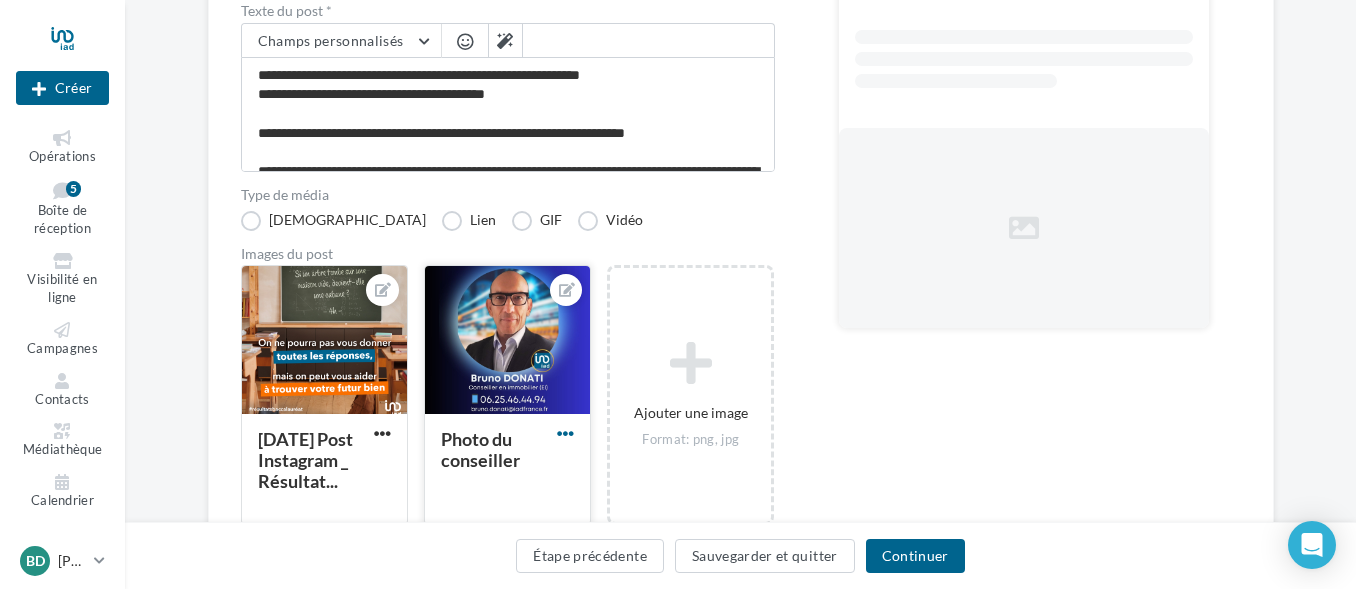 click at bounding box center [565, 433] 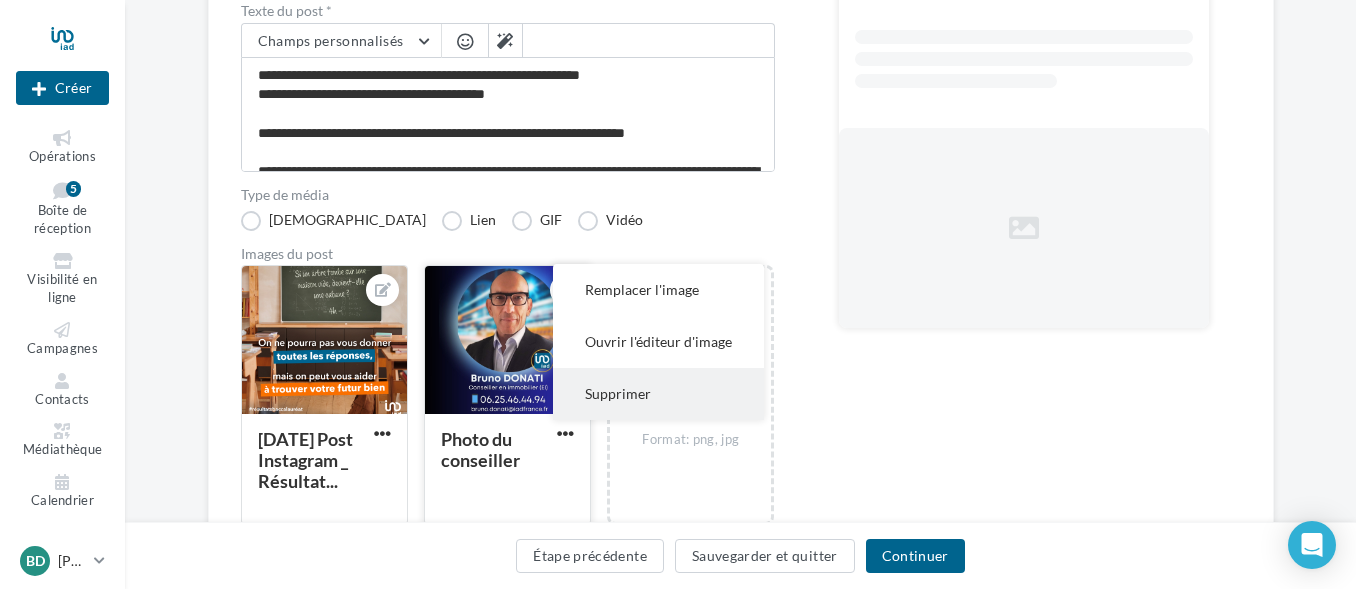 click on "Supprimer" at bounding box center (658, 394) 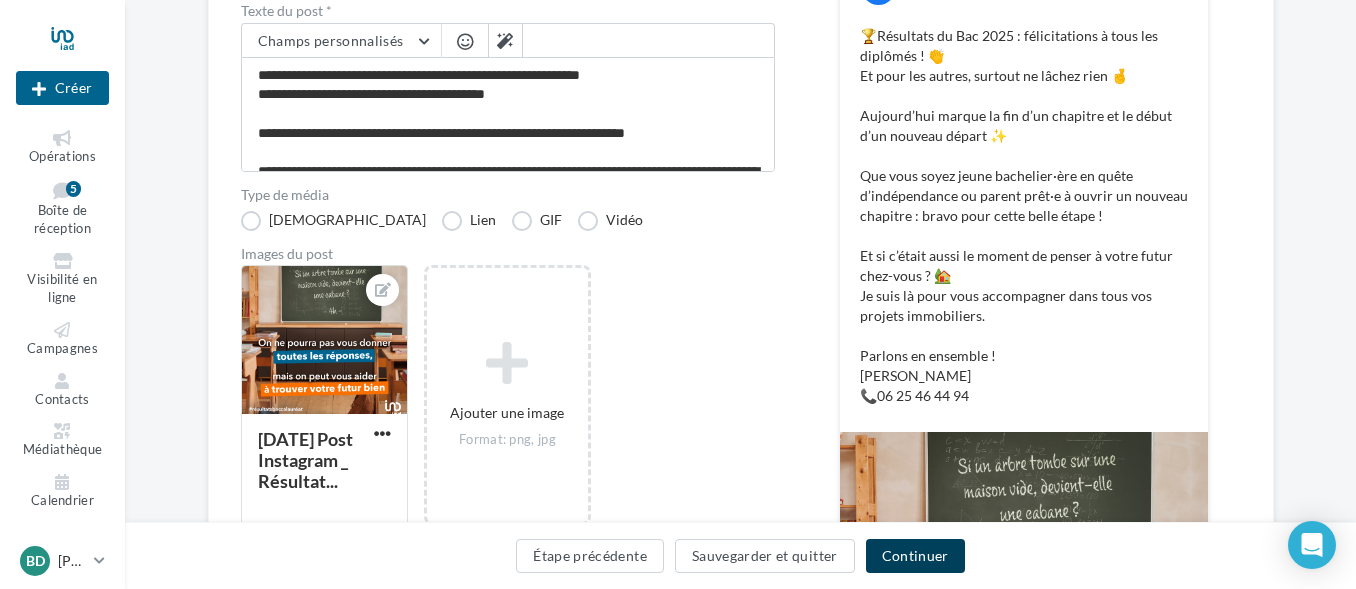 click on "Continuer" at bounding box center (915, 556) 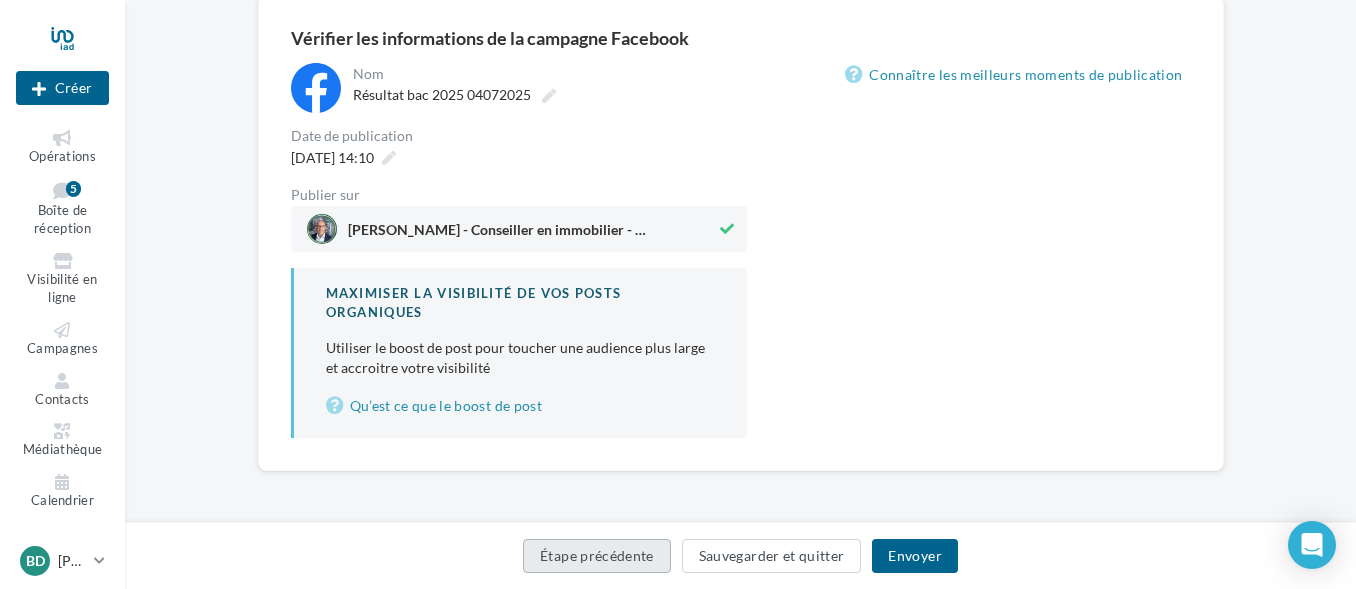 scroll, scrollTop: 172, scrollLeft: 0, axis: vertical 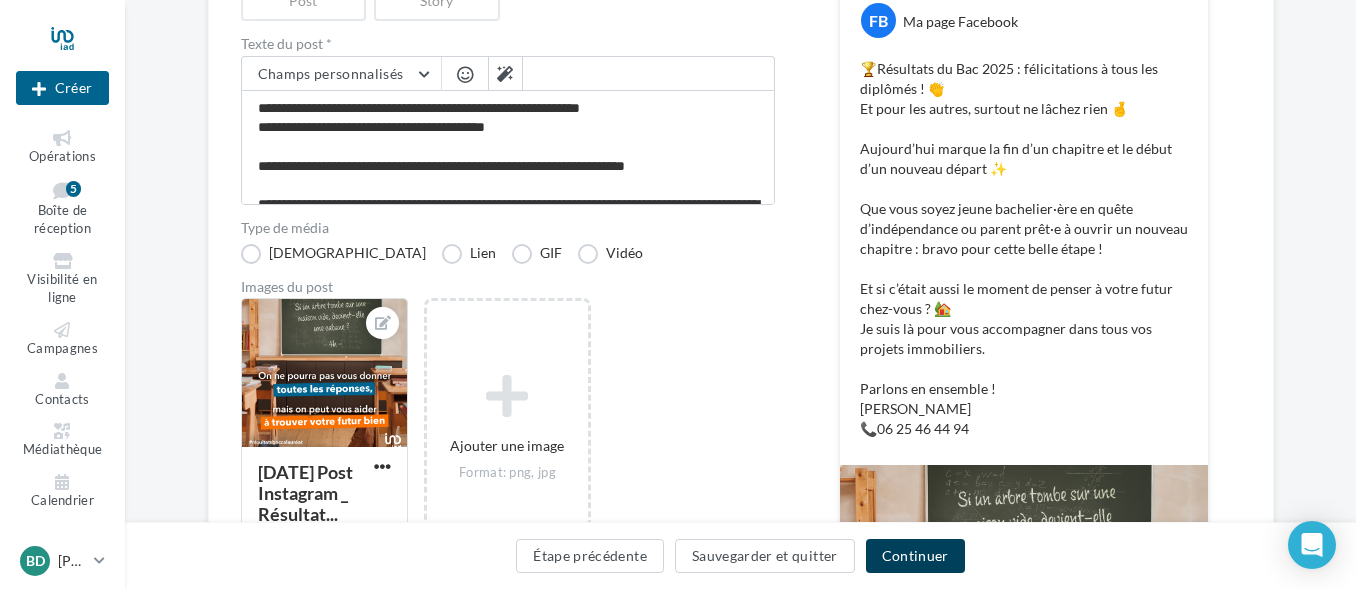 click on "Continuer" at bounding box center [915, 556] 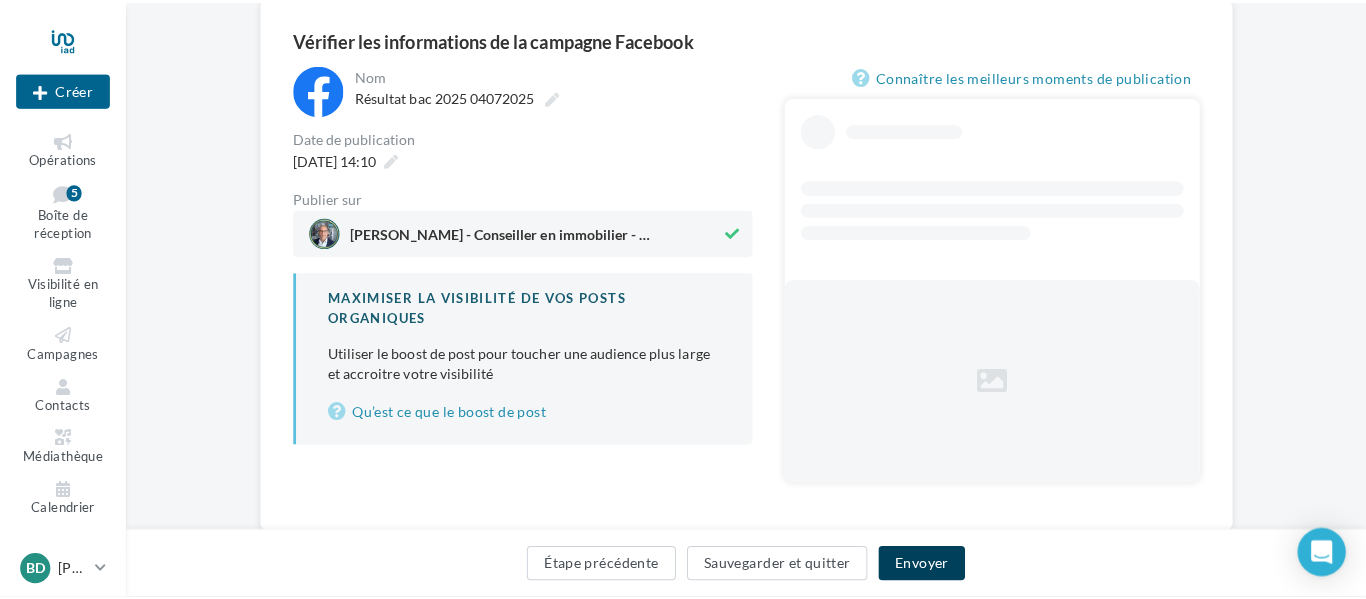 scroll, scrollTop: 225, scrollLeft: 0, axis: vertical 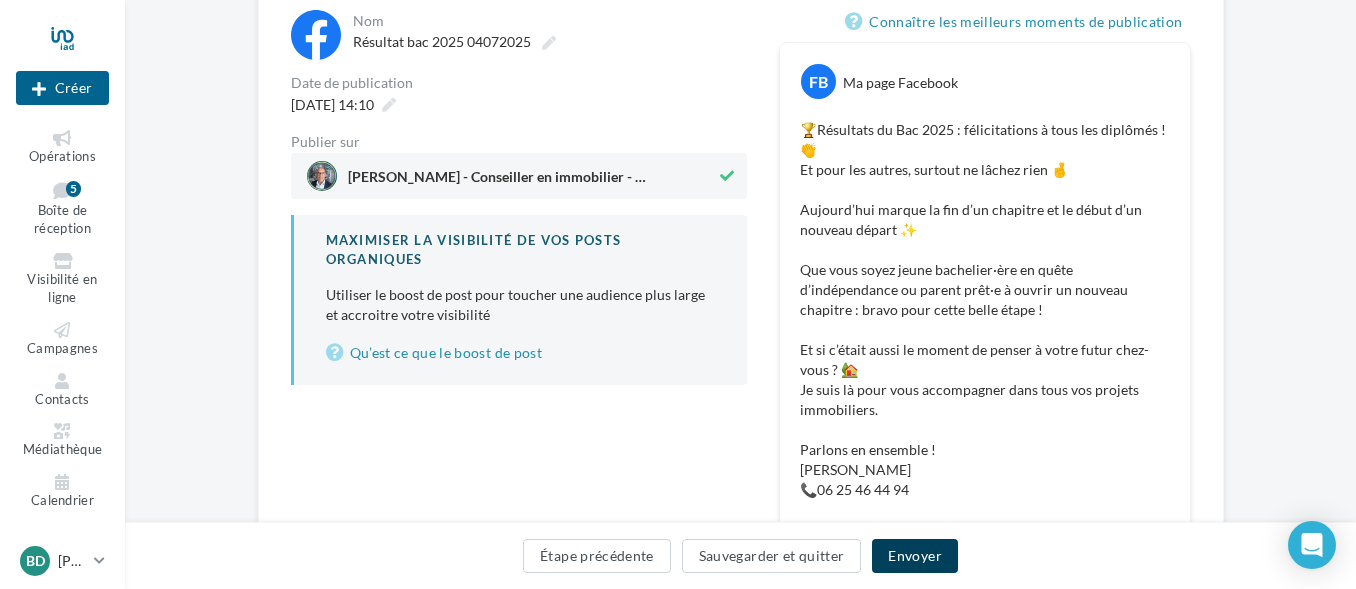 click on "Envoyer" at bounding box center (914, 556) 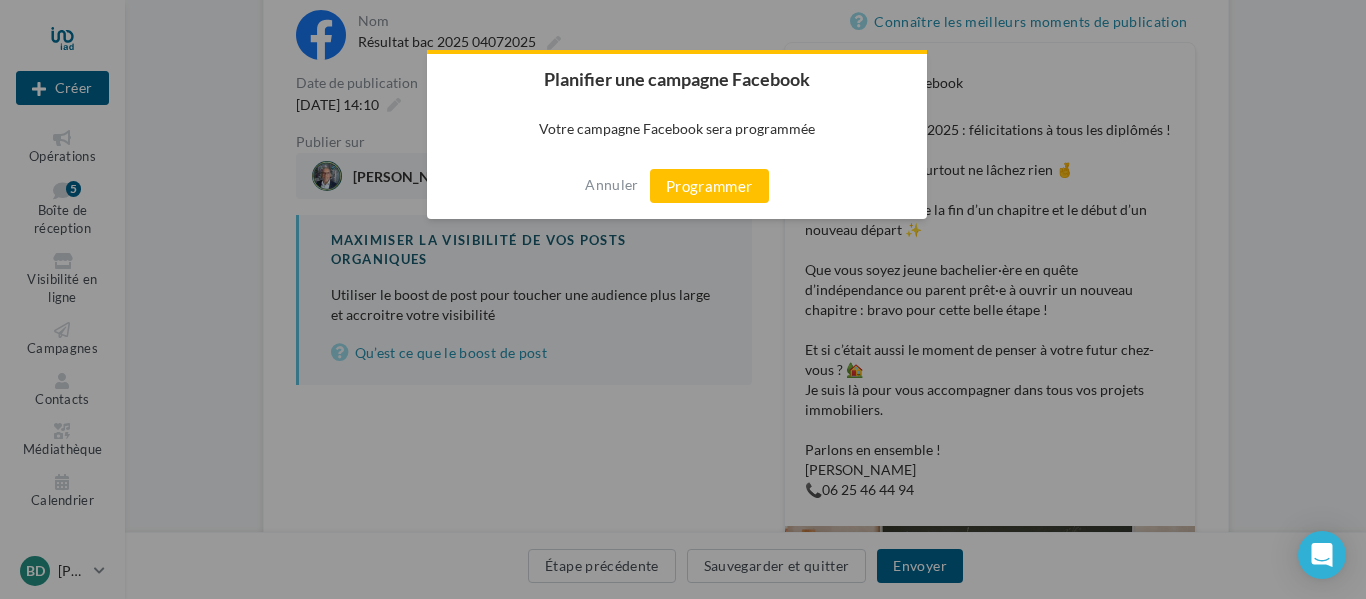 click on "Programmer" at bounding box center [709, 186] 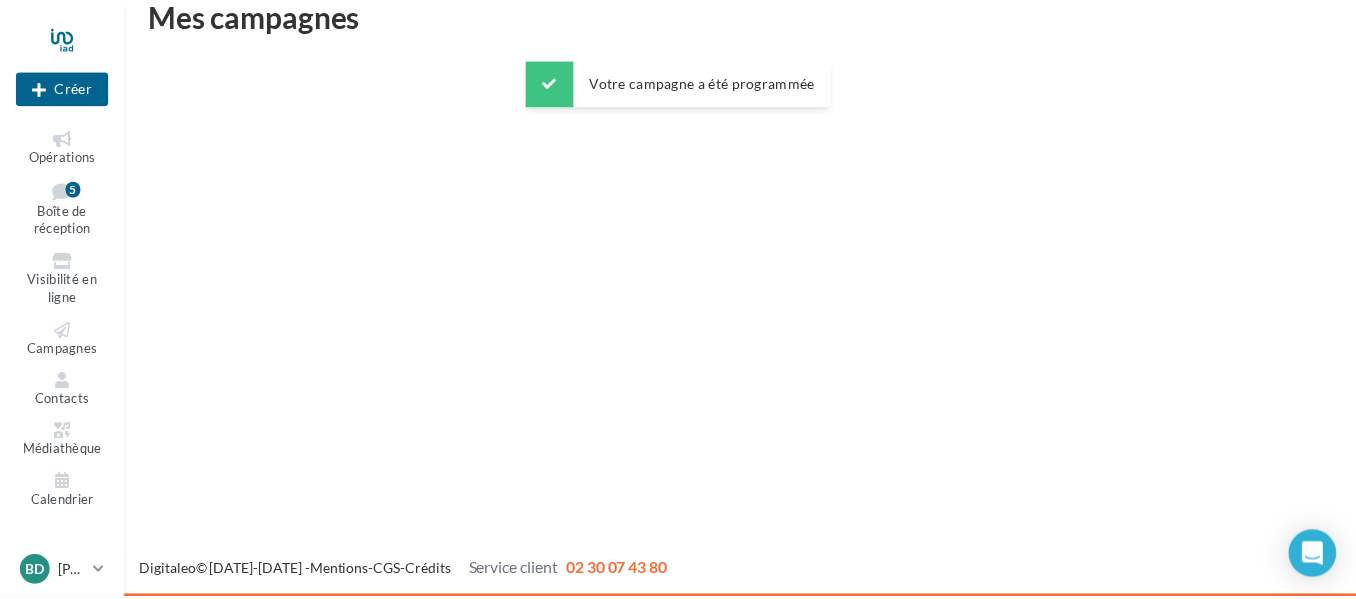 scroll, scrollTop: 32, scrollLeft: 0, axis: vertical 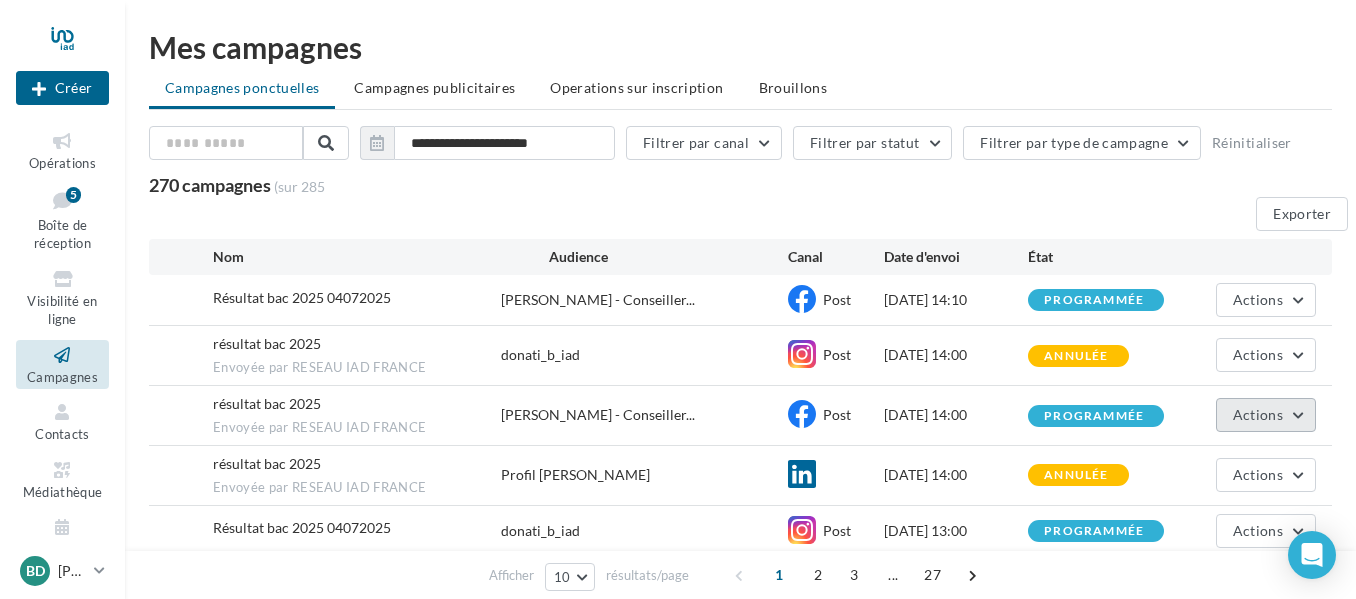 click on "Actions" at bounding box center [1266, 415] 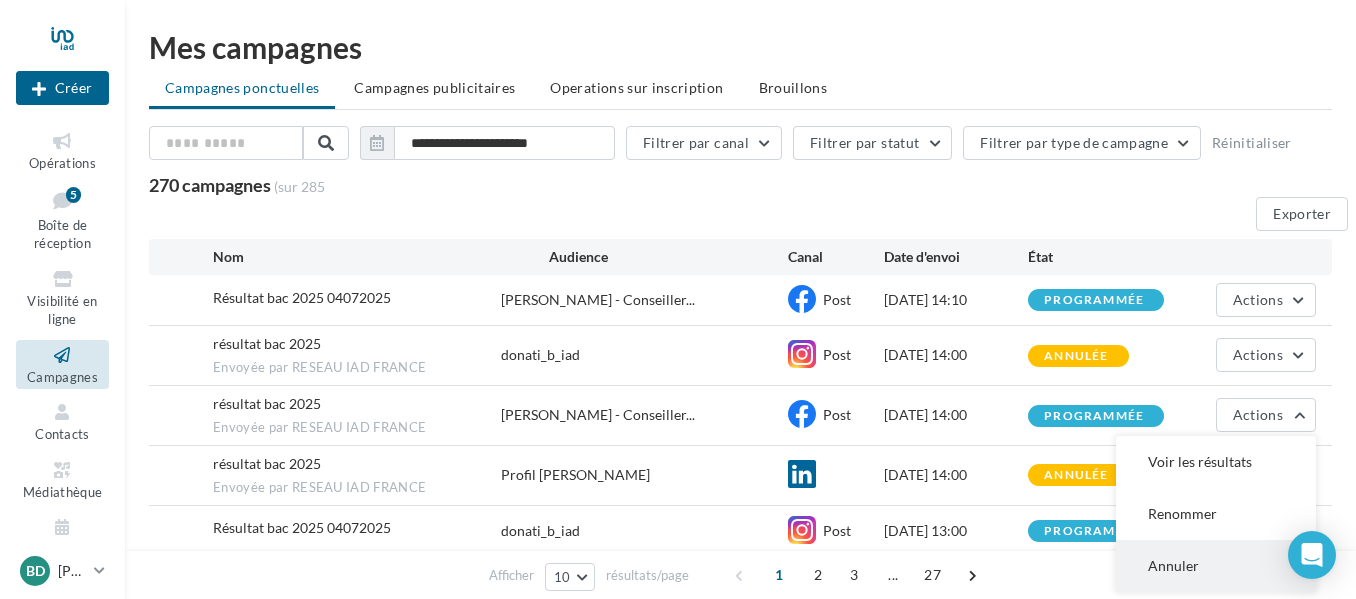 click on "Annuler" at bounding box center (1216, 566) 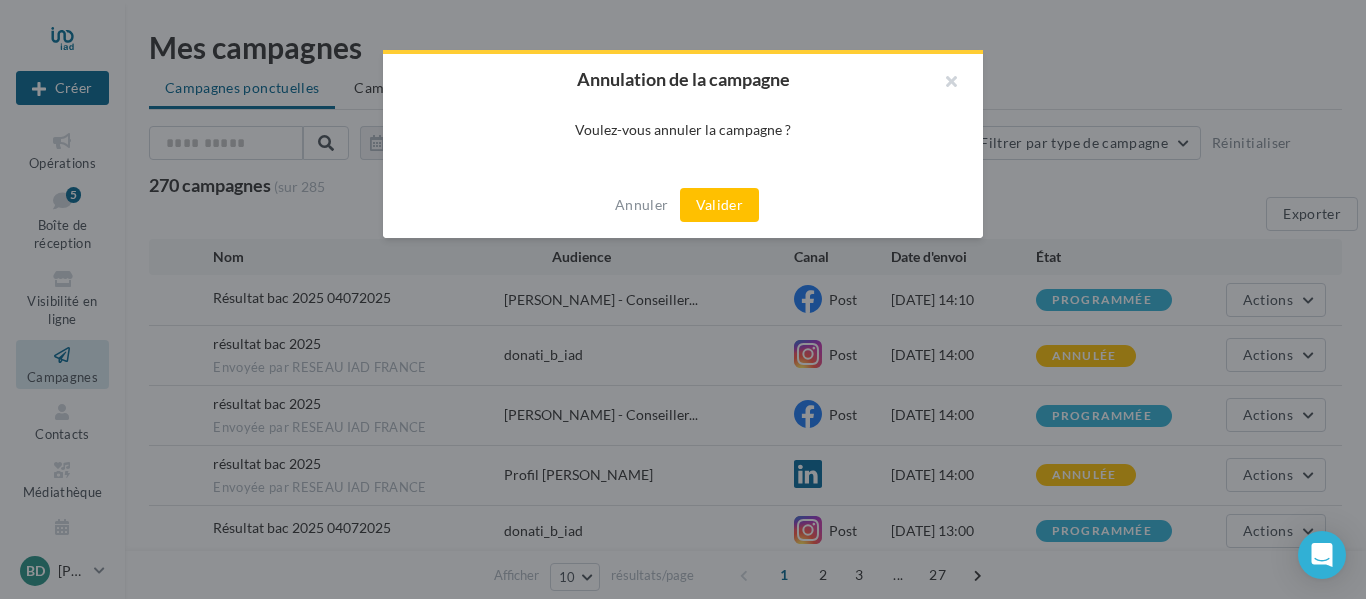 click on "Valider" at bounding box center [719, 205] 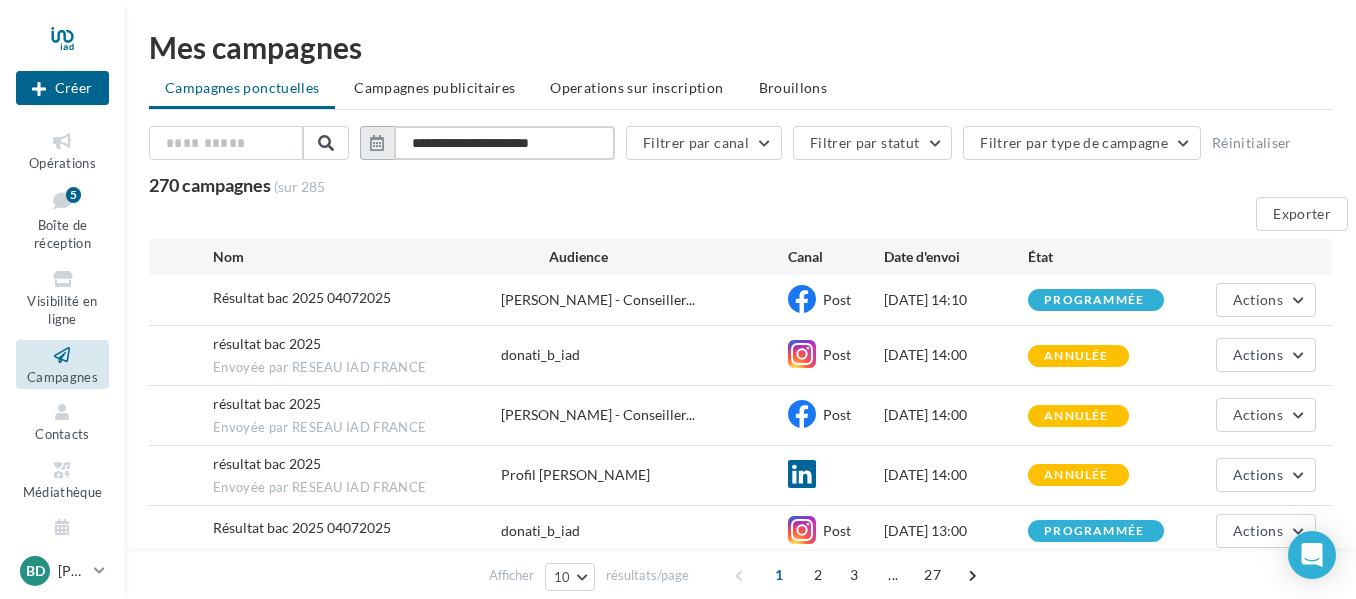 click on "**********" at bounding box center [504, 143] 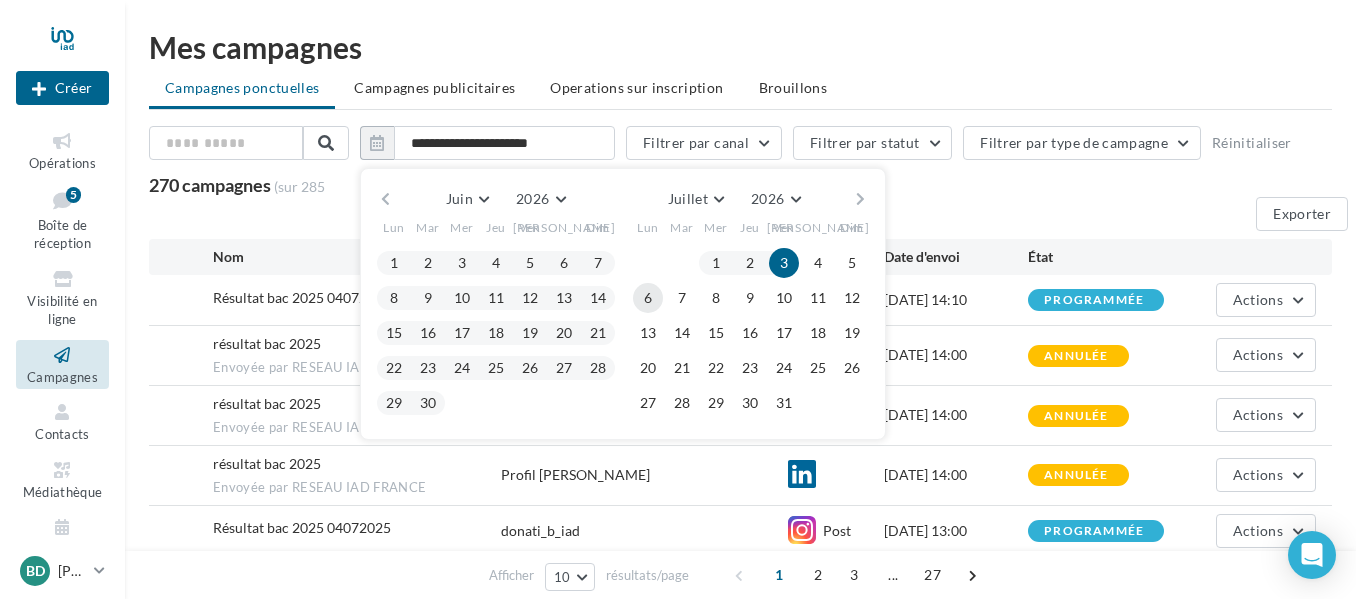 click on "6" at bounding box center [648, 298] 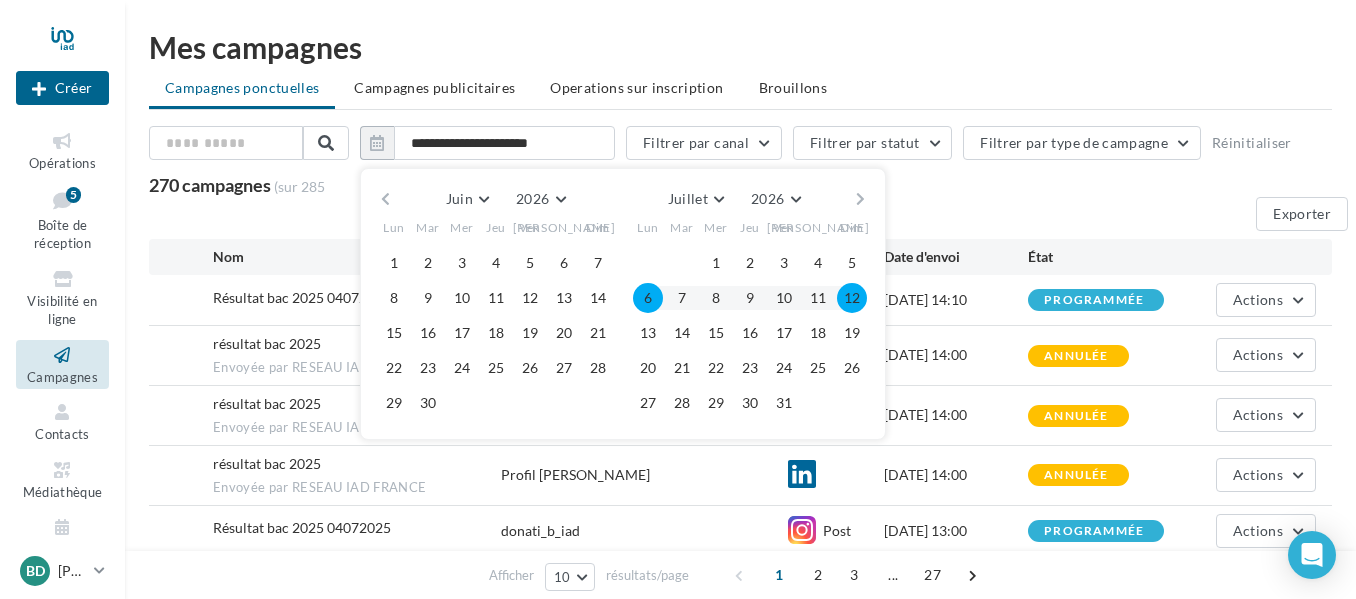 click on "12" at bounding box center (852, 298) 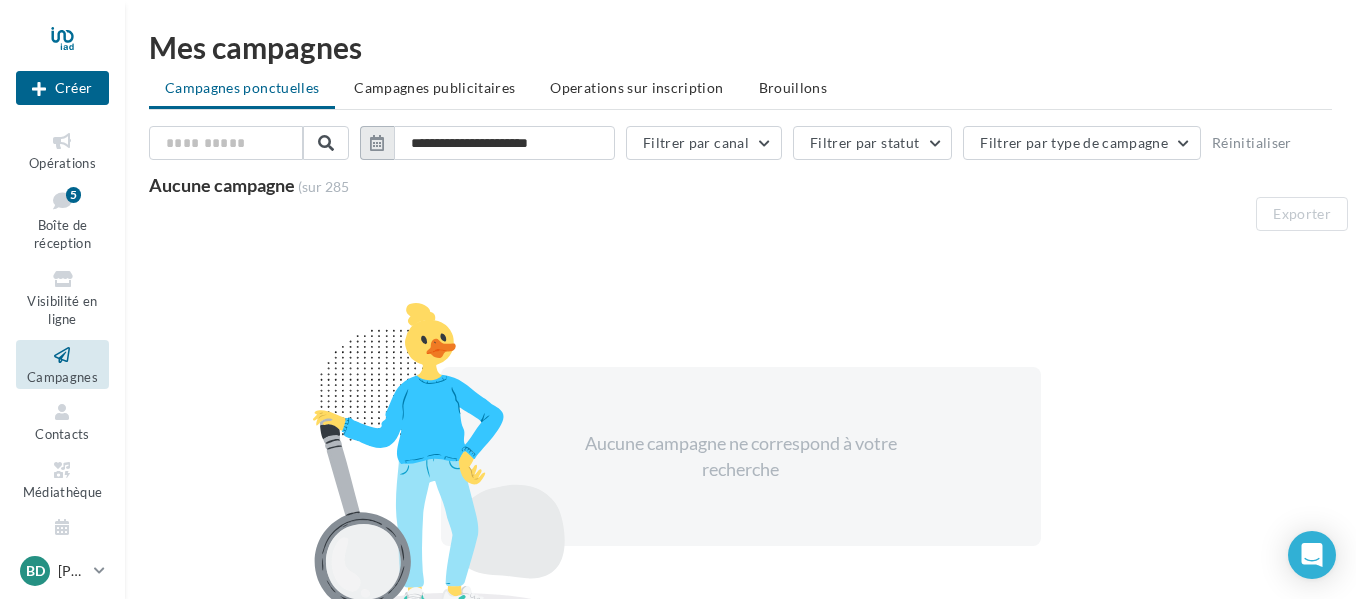 click at bounding box center [377, 143] 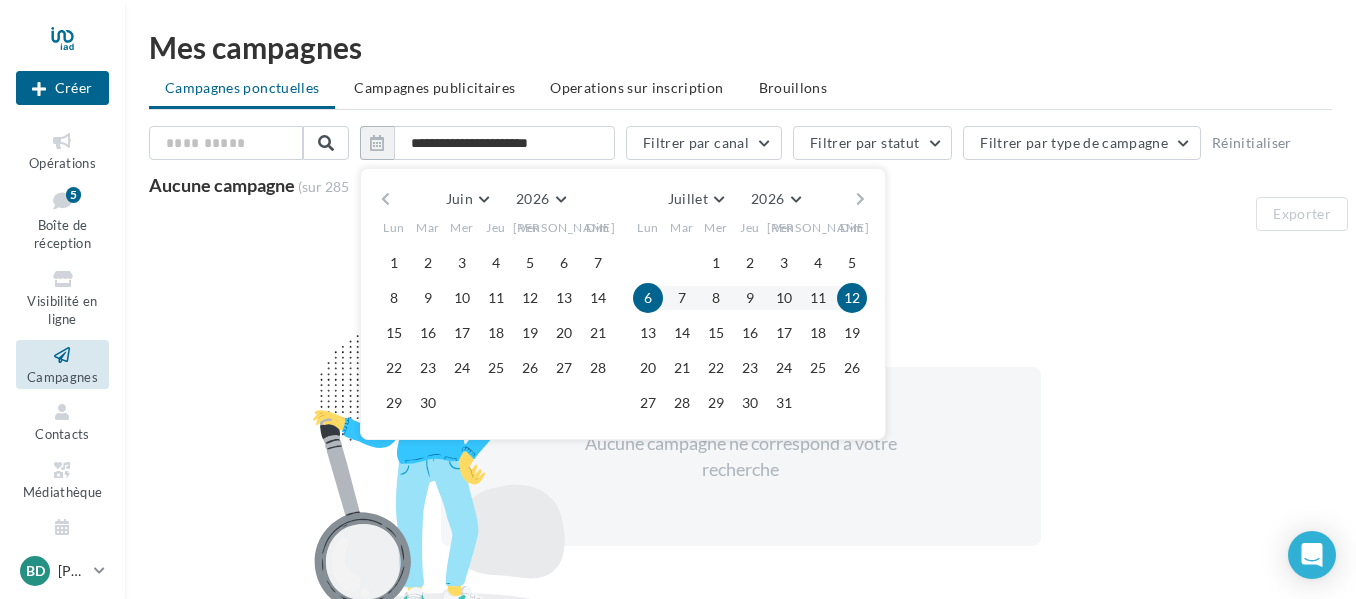 click on "12" at bounding box center [852, 298] 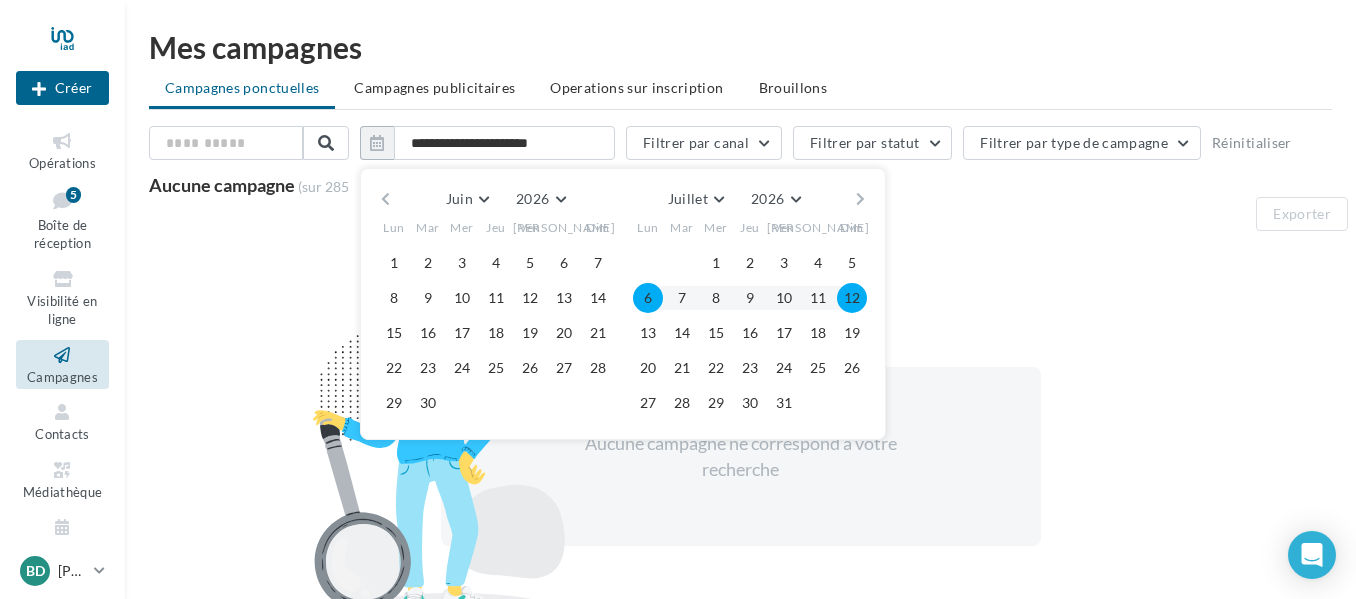 click on "6" at bounding box center [648, 298] 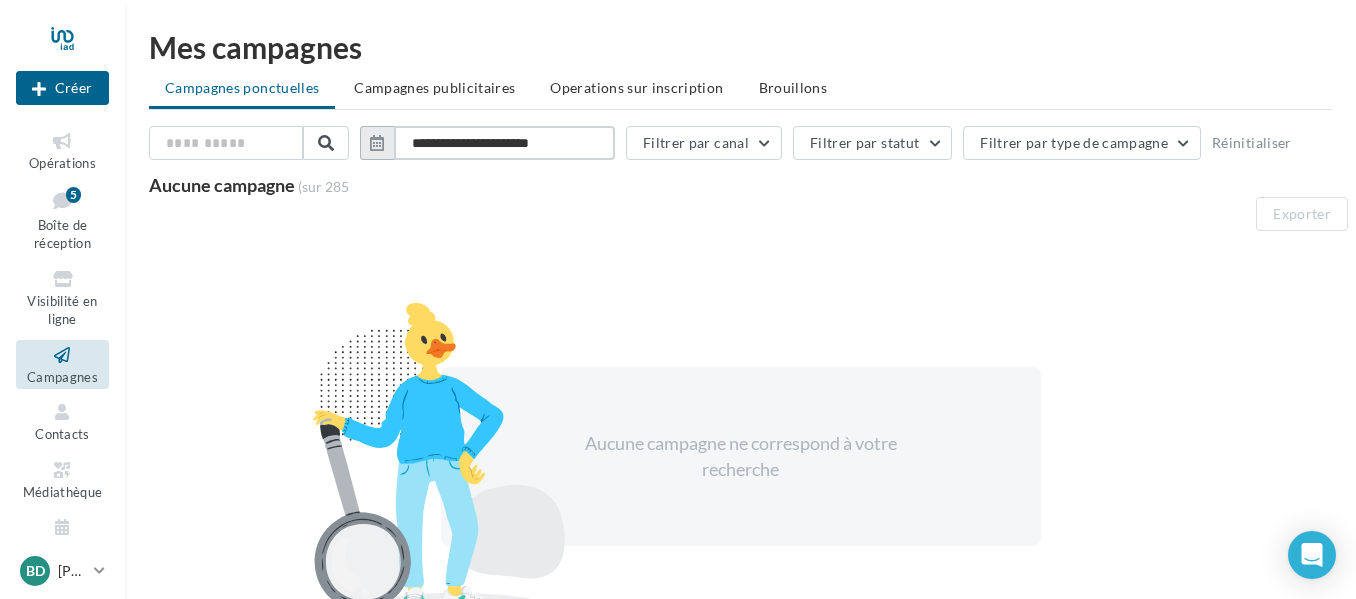 click on "**********" at bounding box center (504, 143) 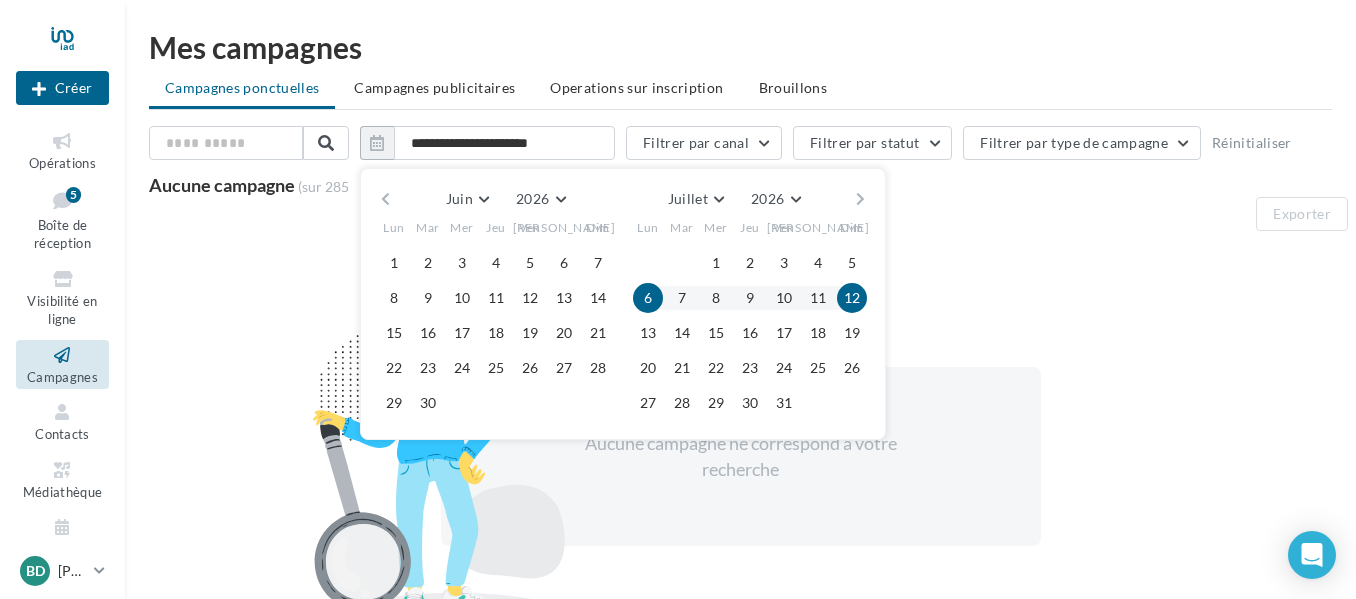 click on "6" at bounding box center [648, 298] 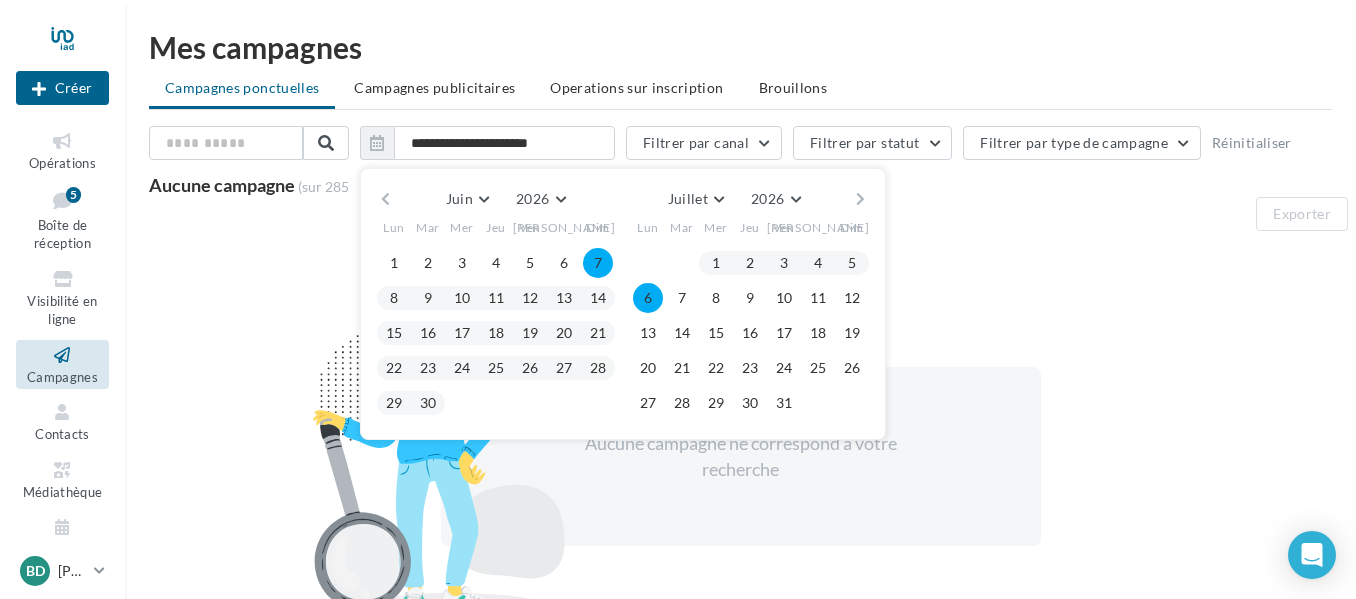 click on "Mes campagnes" at bounding box center [740, 47] 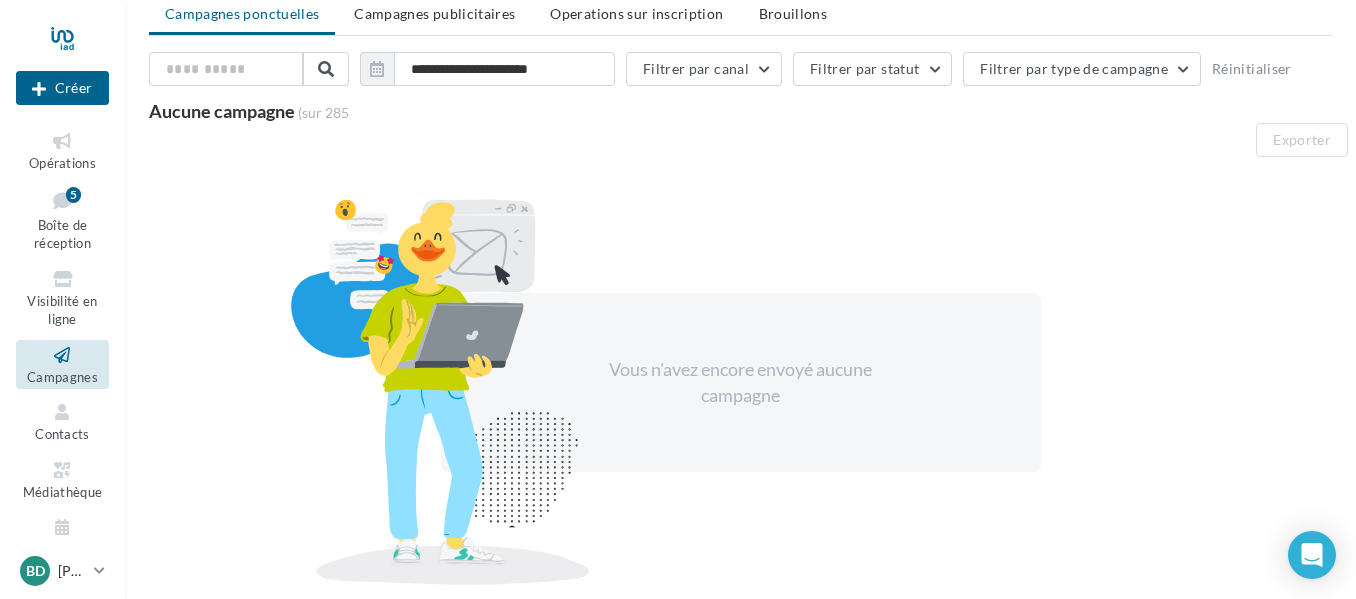 scroll, scrollTop: 0, scrollLeft: 0, axis: both 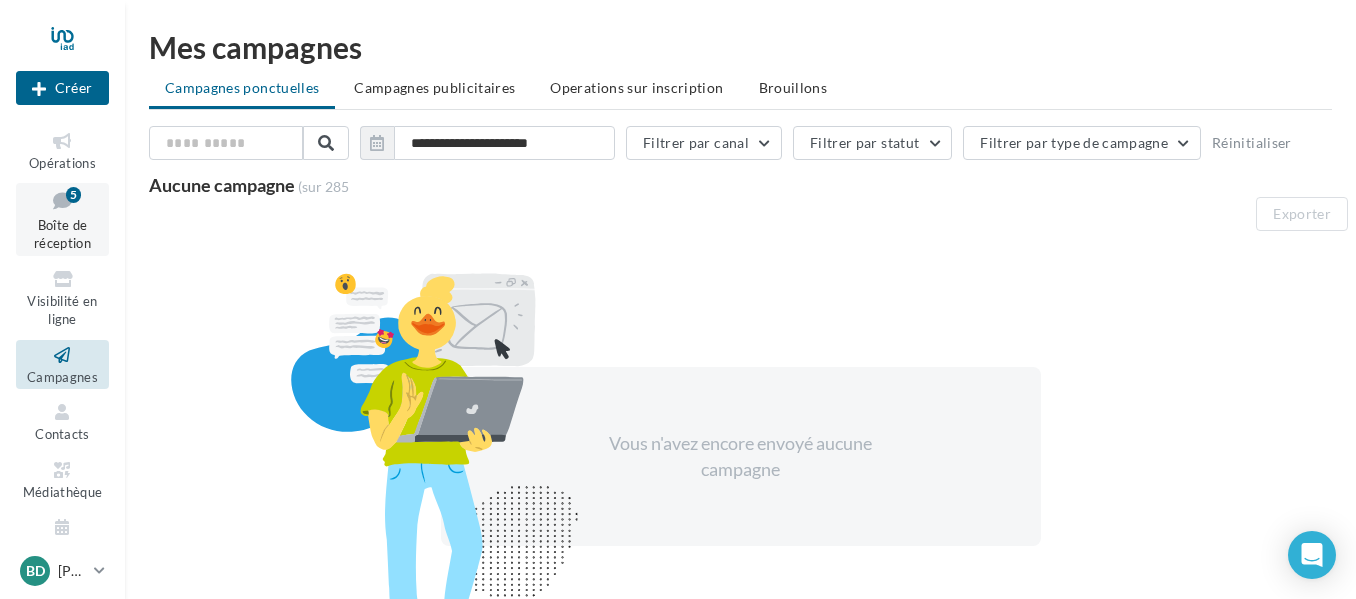 click on "Boîte de réception" at bounding box center [62, 234] 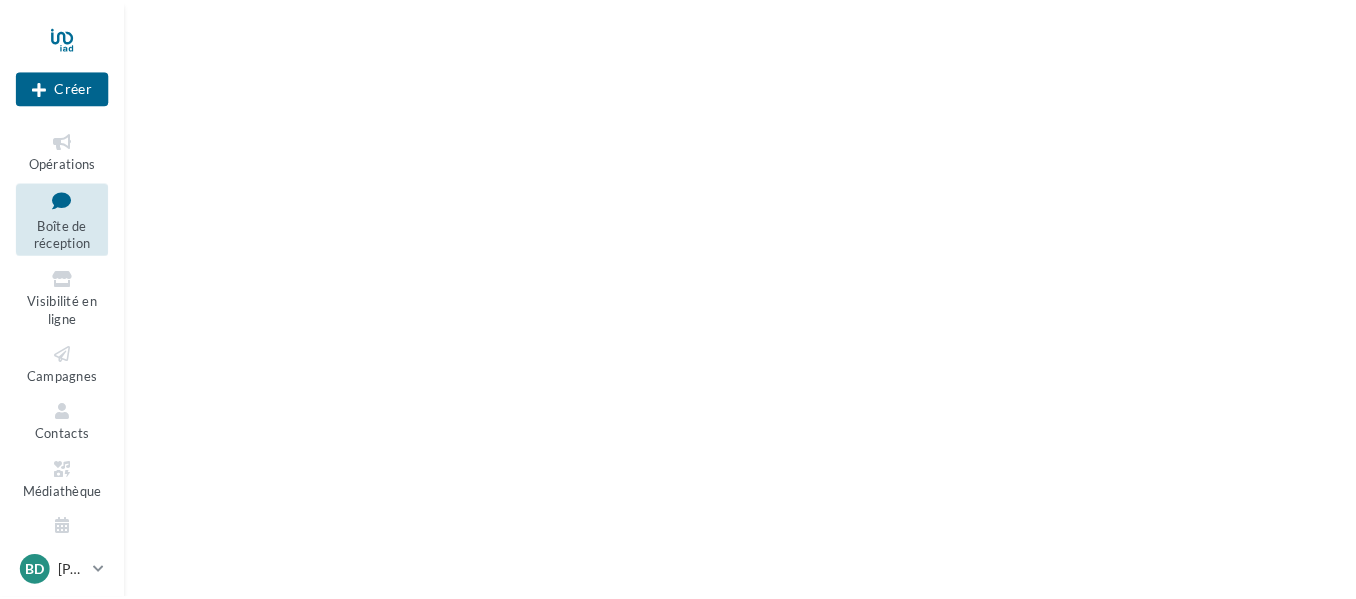 scroll, scrollTop: 0, scrollLeft: 0, axis: both 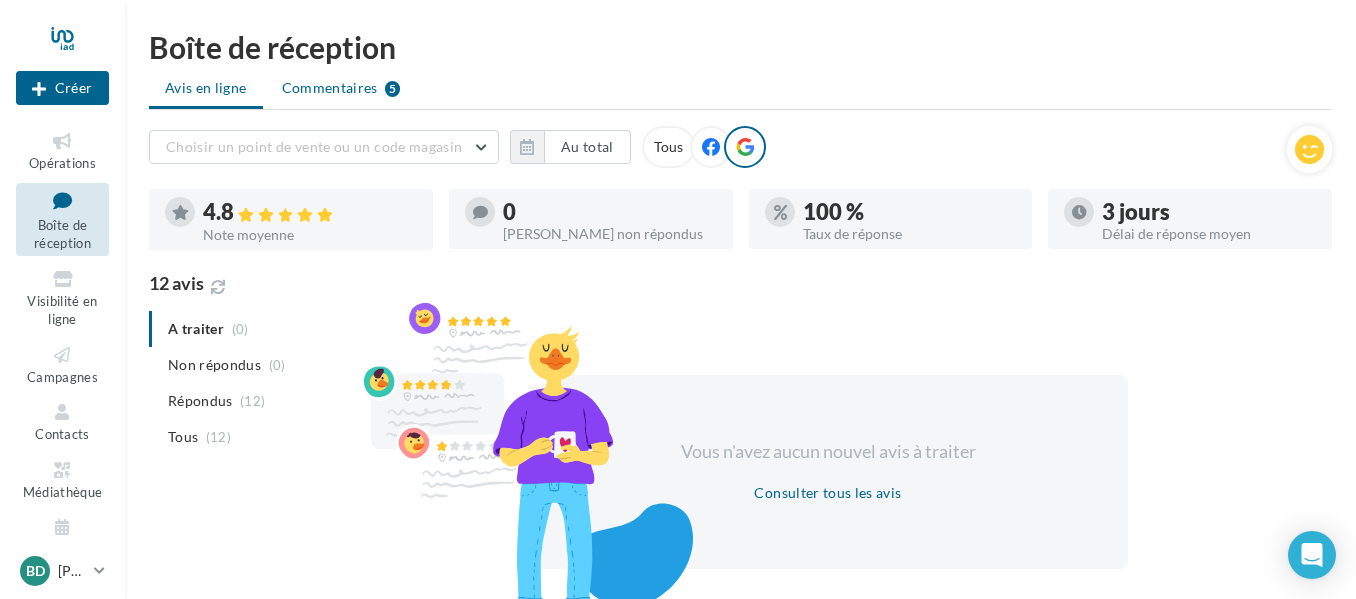 click on "Commentaires" at bounding box center [330, 88] 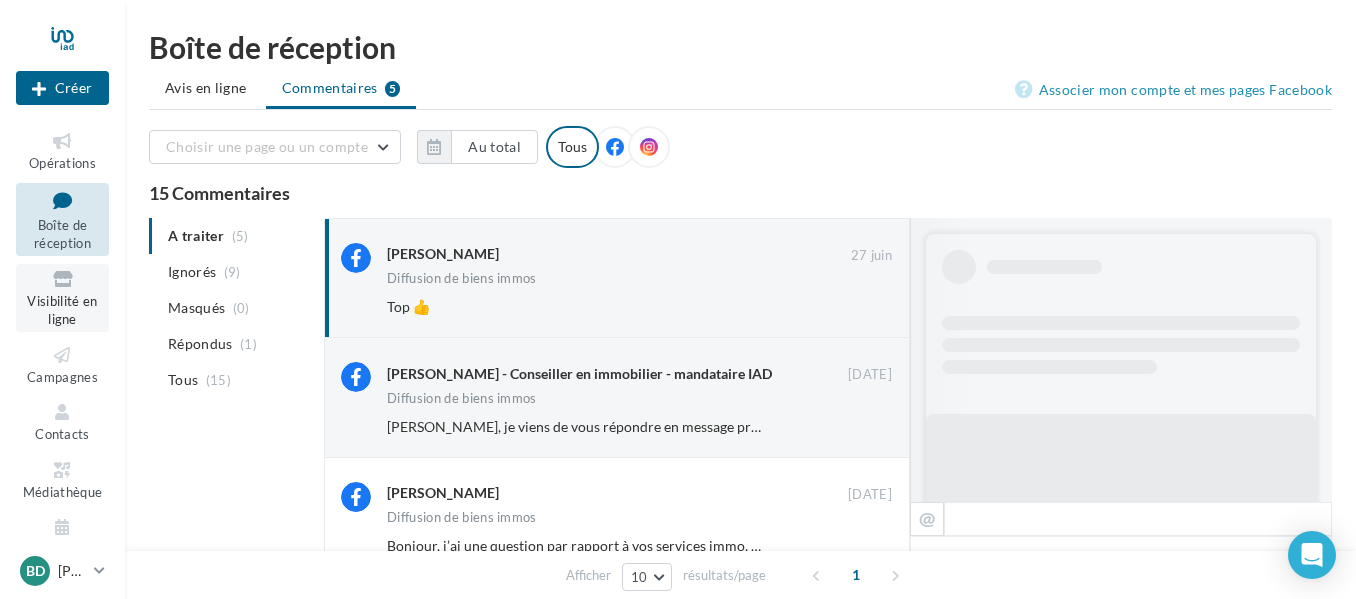 click on "Visibilité en ligne" at bounding box center [62, 298] 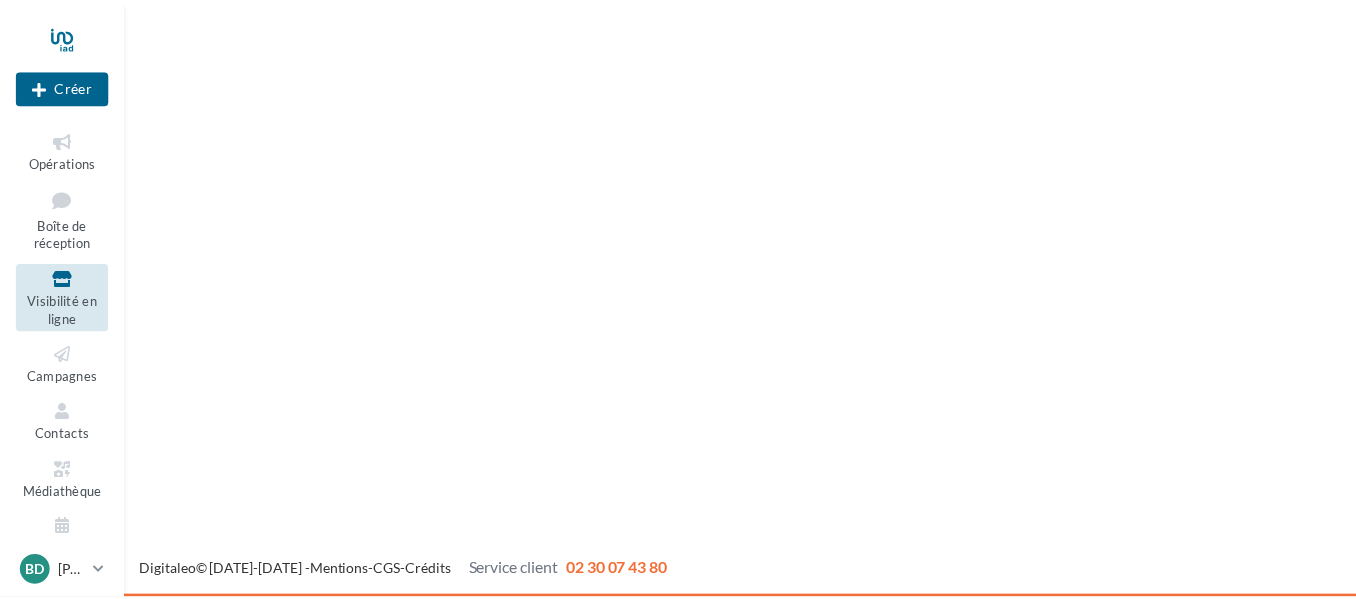 scroll, scrollTop: 0, scrollLeft: 0, axis: both 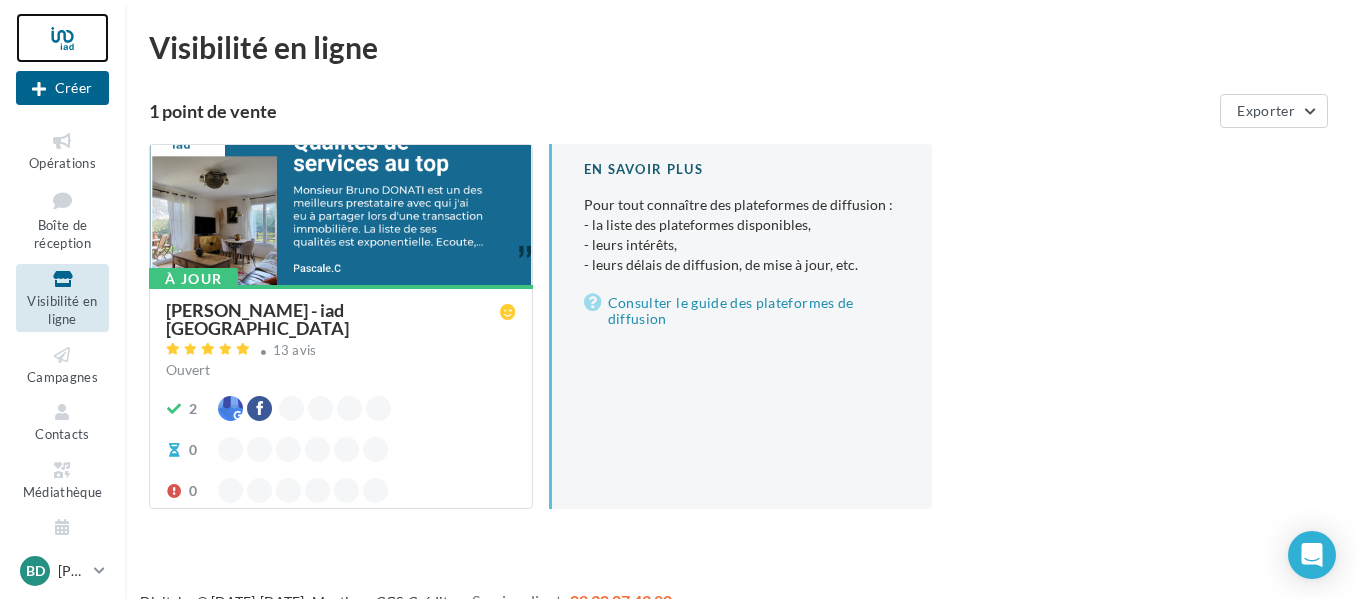 click at bounding box center [62, 38] 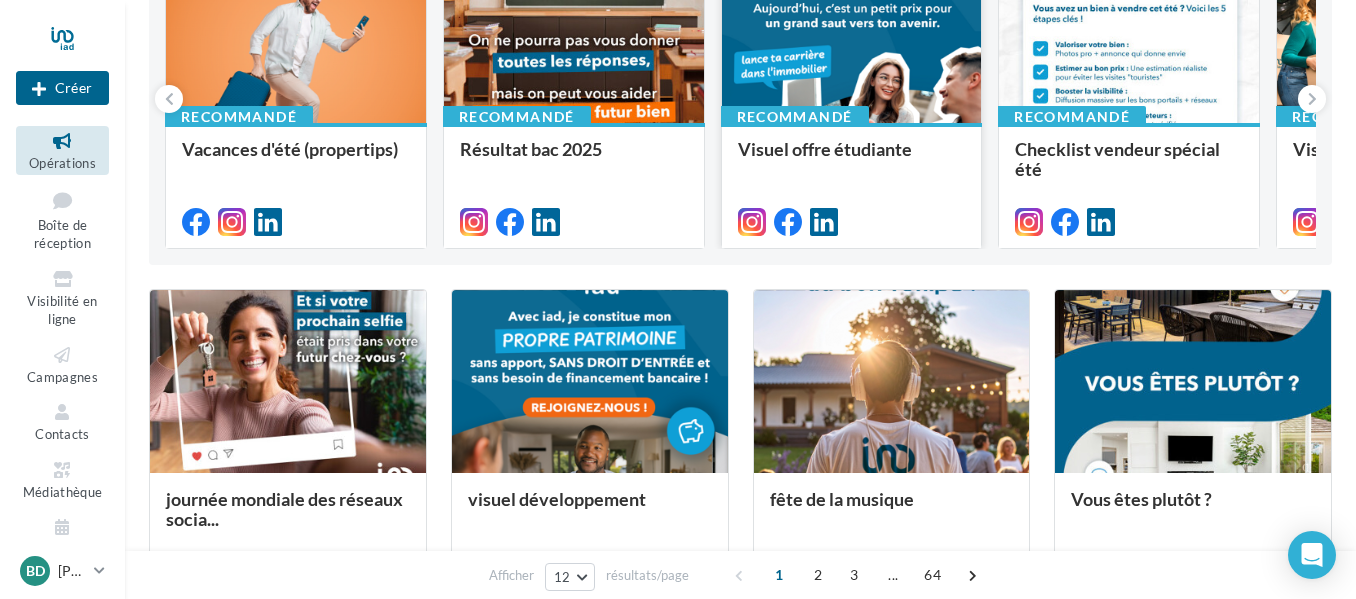 scroll, scrollTop: 400, scrollLeft: 0, axis: vertical 